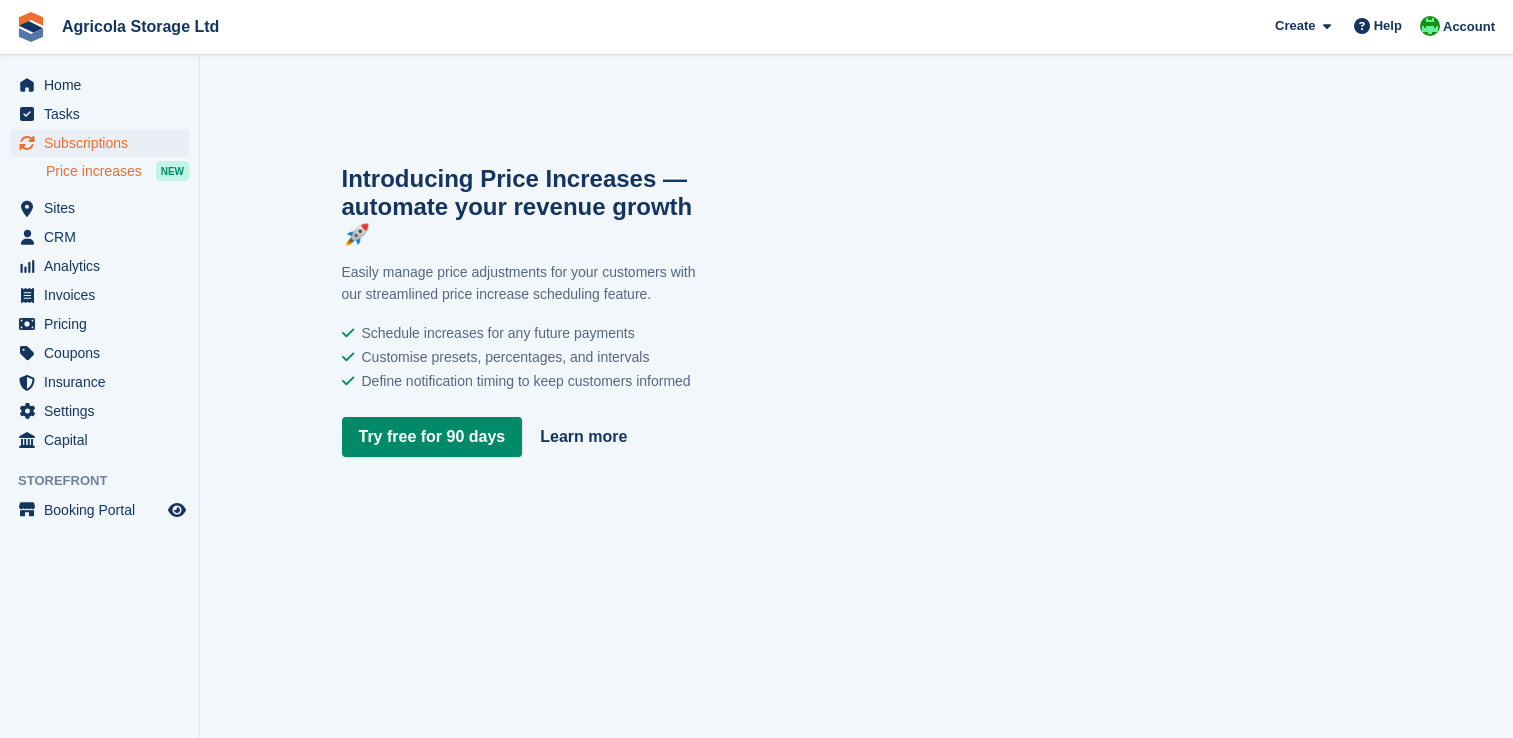 scroll, scrollTop: 0, scrollLeft: 0, axis: both 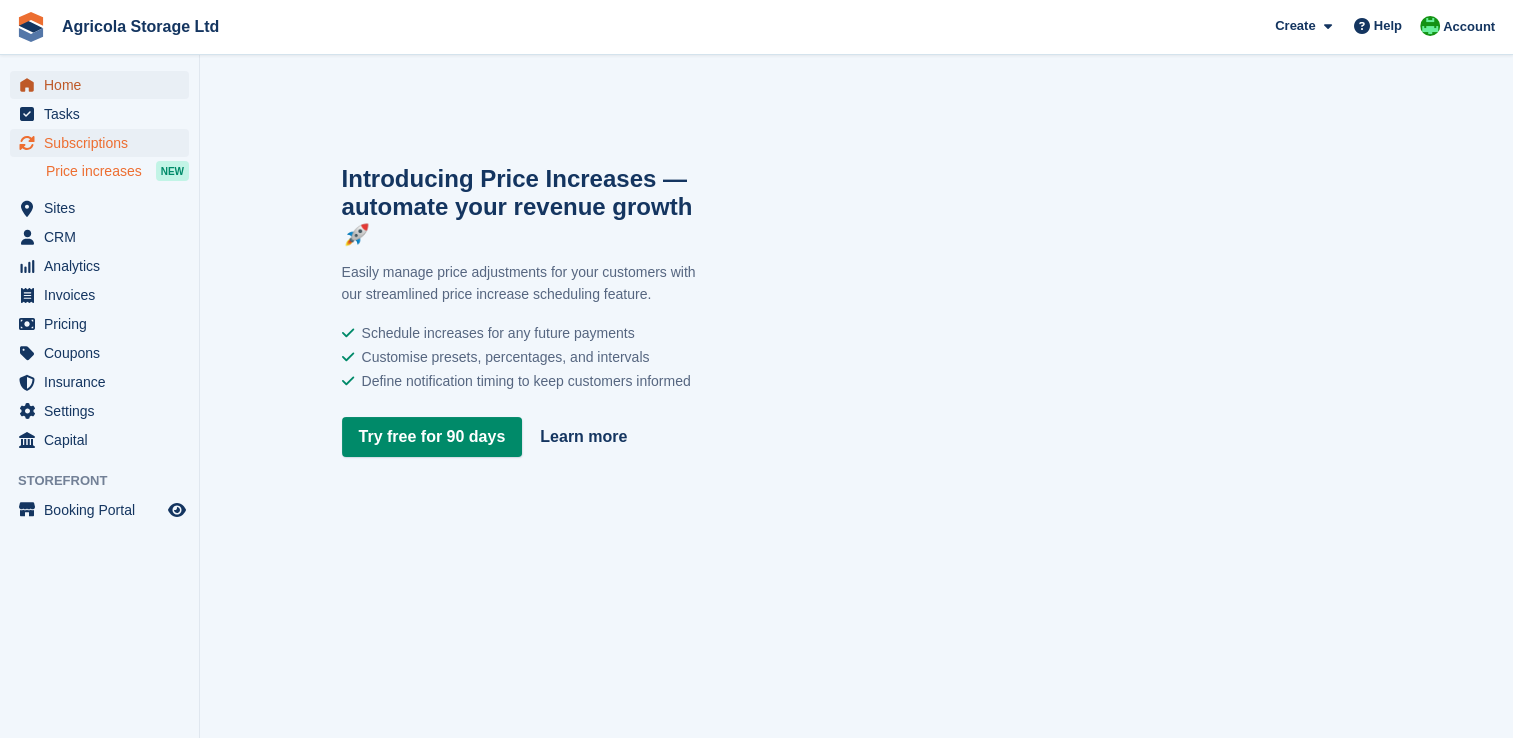 click on "Home" at bounding box center (104, 85) 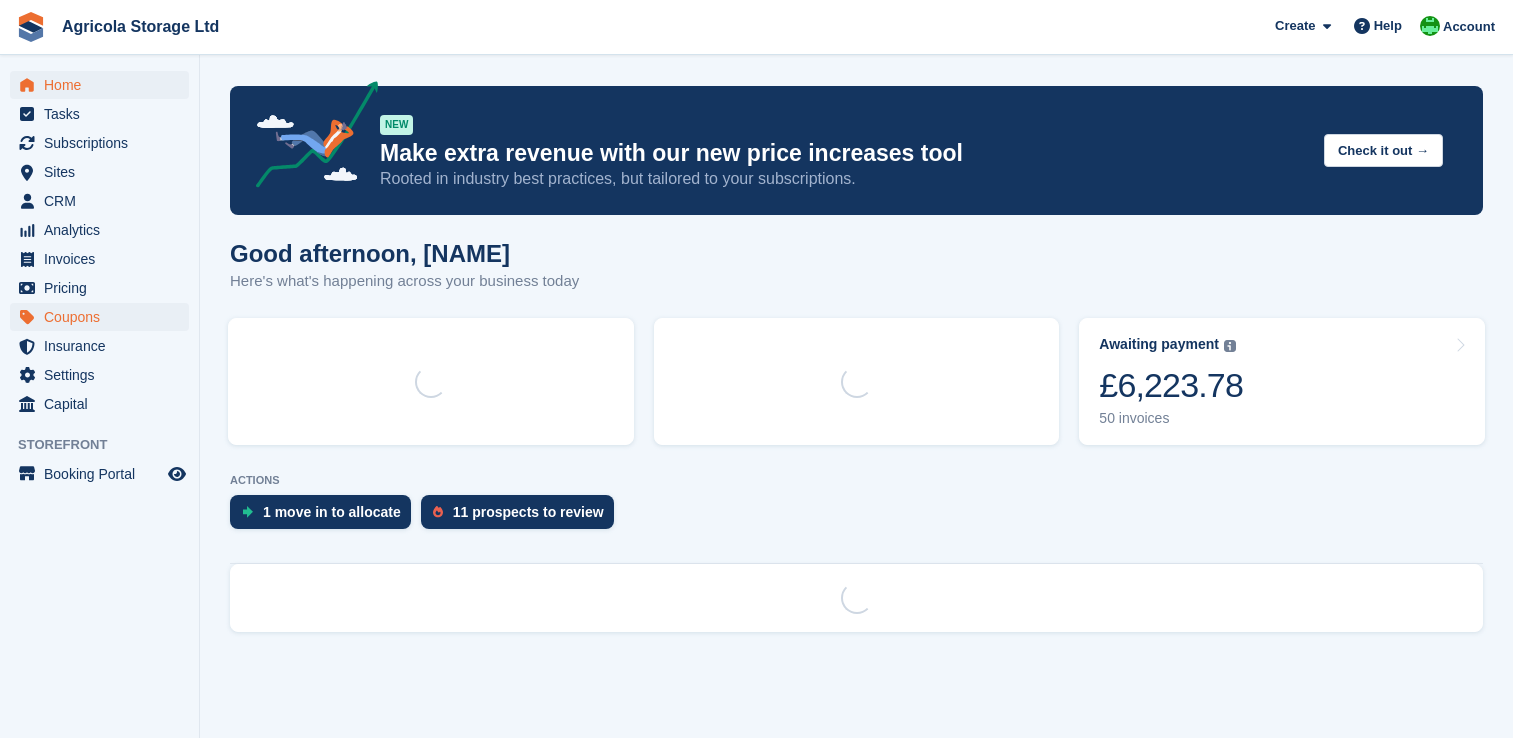 scroll, scrollTop: 0, scrollLeft: 0, axis: both 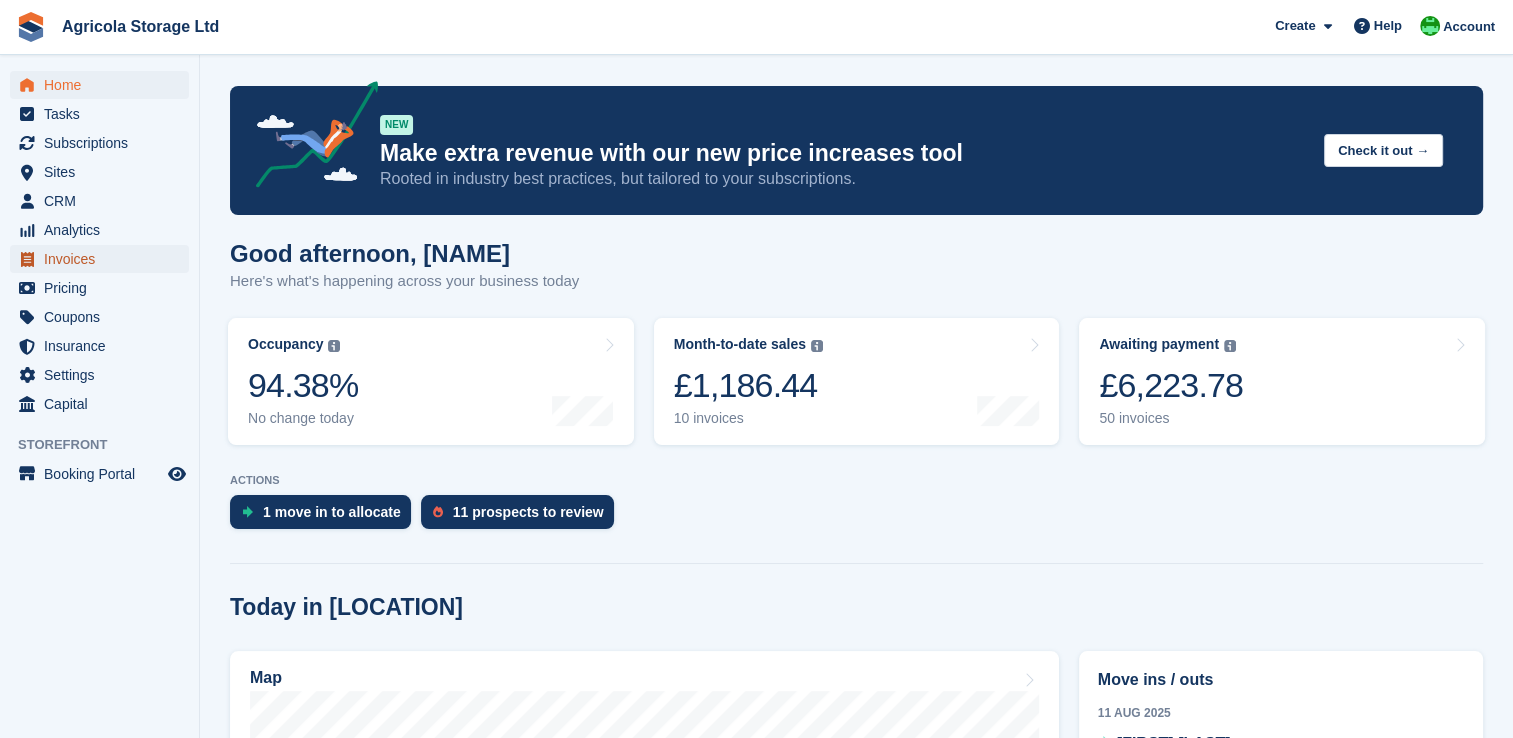 click on "Invoices" at bounding box center (104, 259) 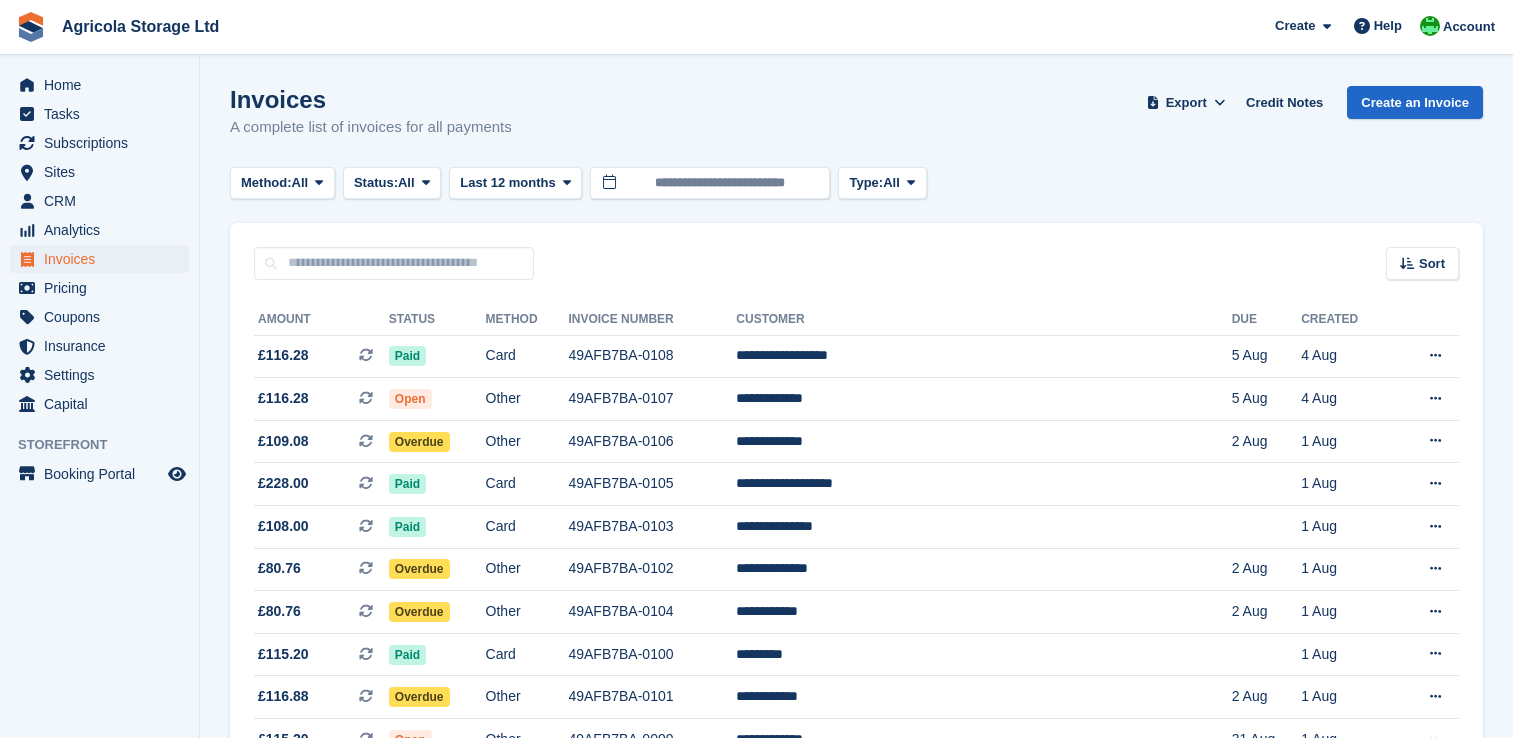 scroll, scrollTop: 0, scrollLeft: 0, axis: both 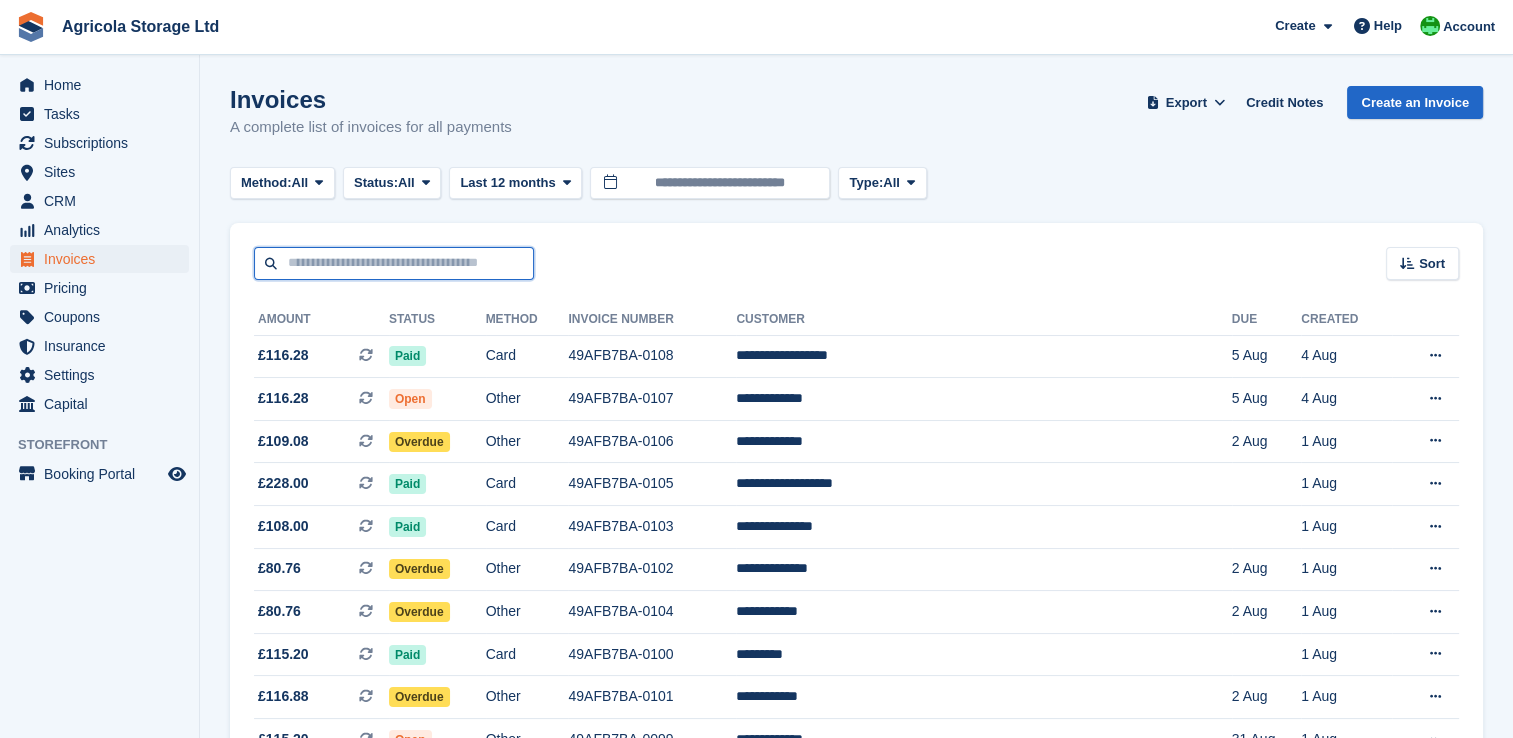 click at bounding box center (394, 263) 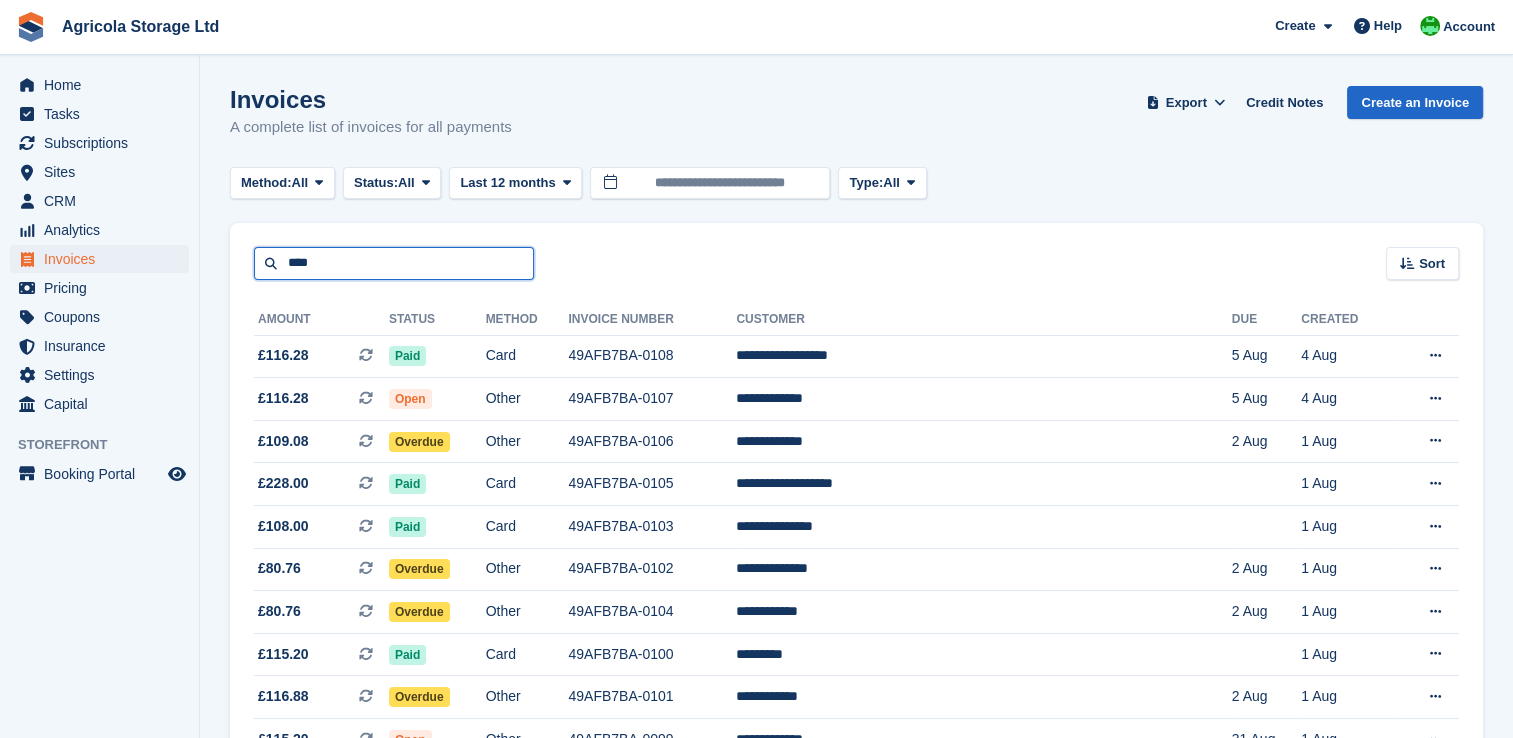 type on "****" 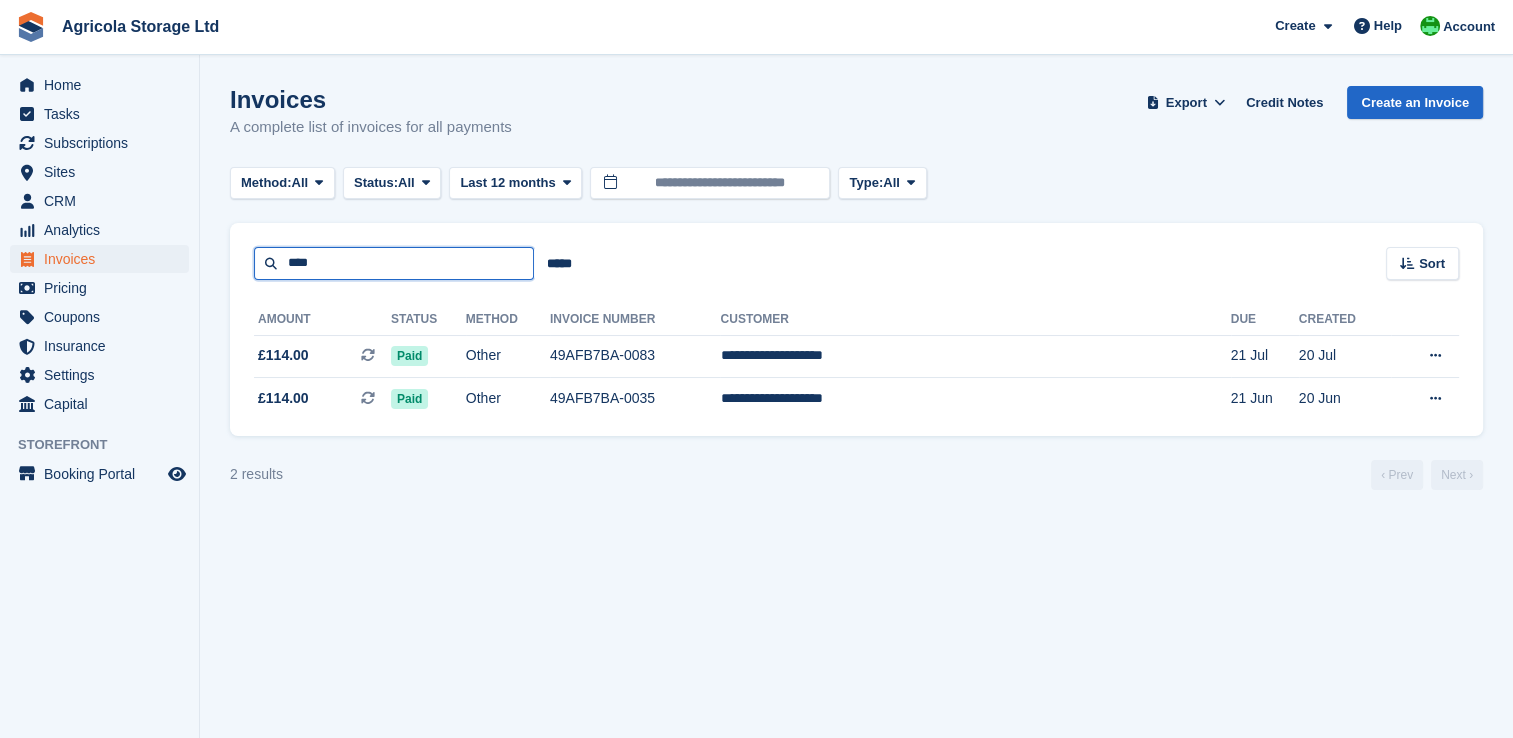 drag, startPoint x: 376, startPoint y: 262, endPoint x: 273, endPoint y: 274, distance: 103.69667 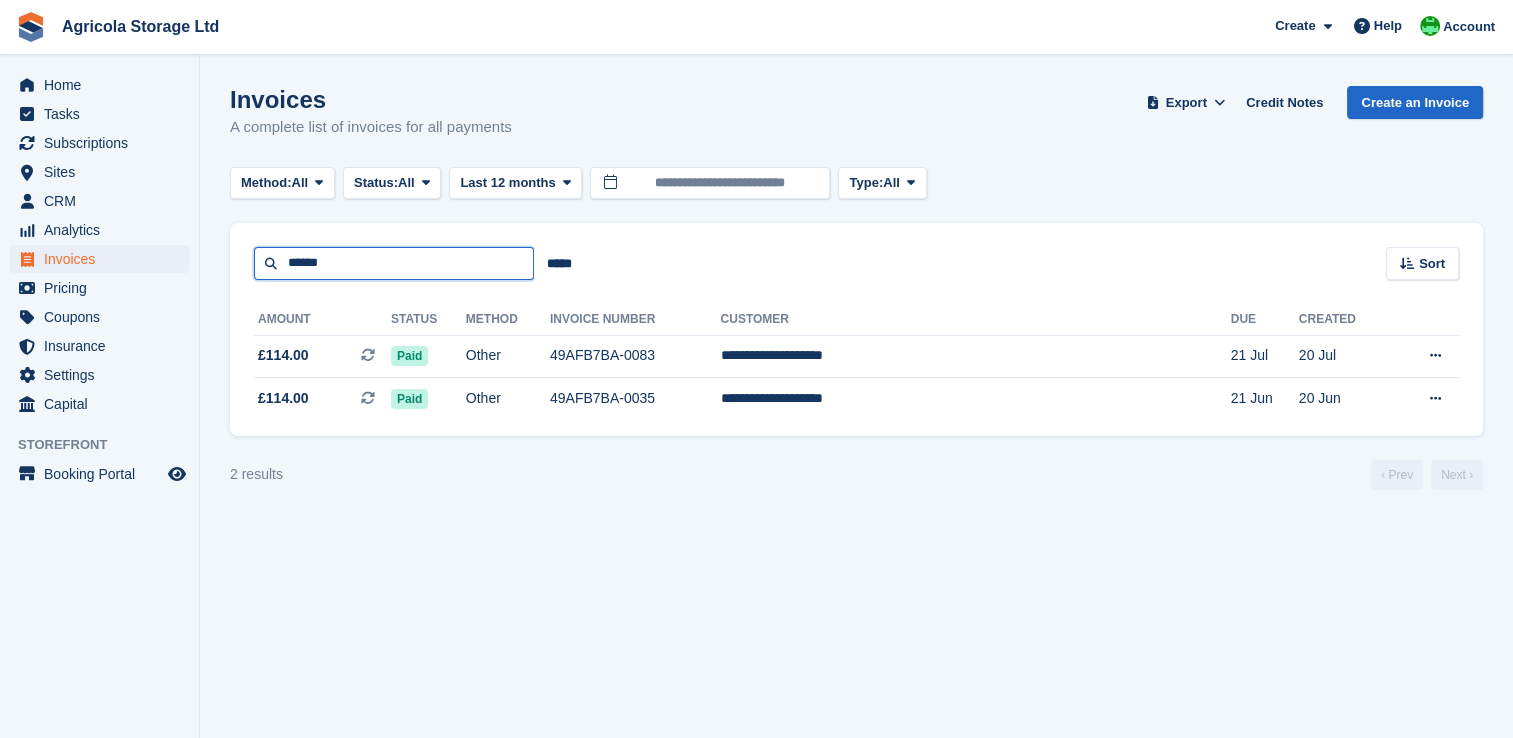 type on "******" 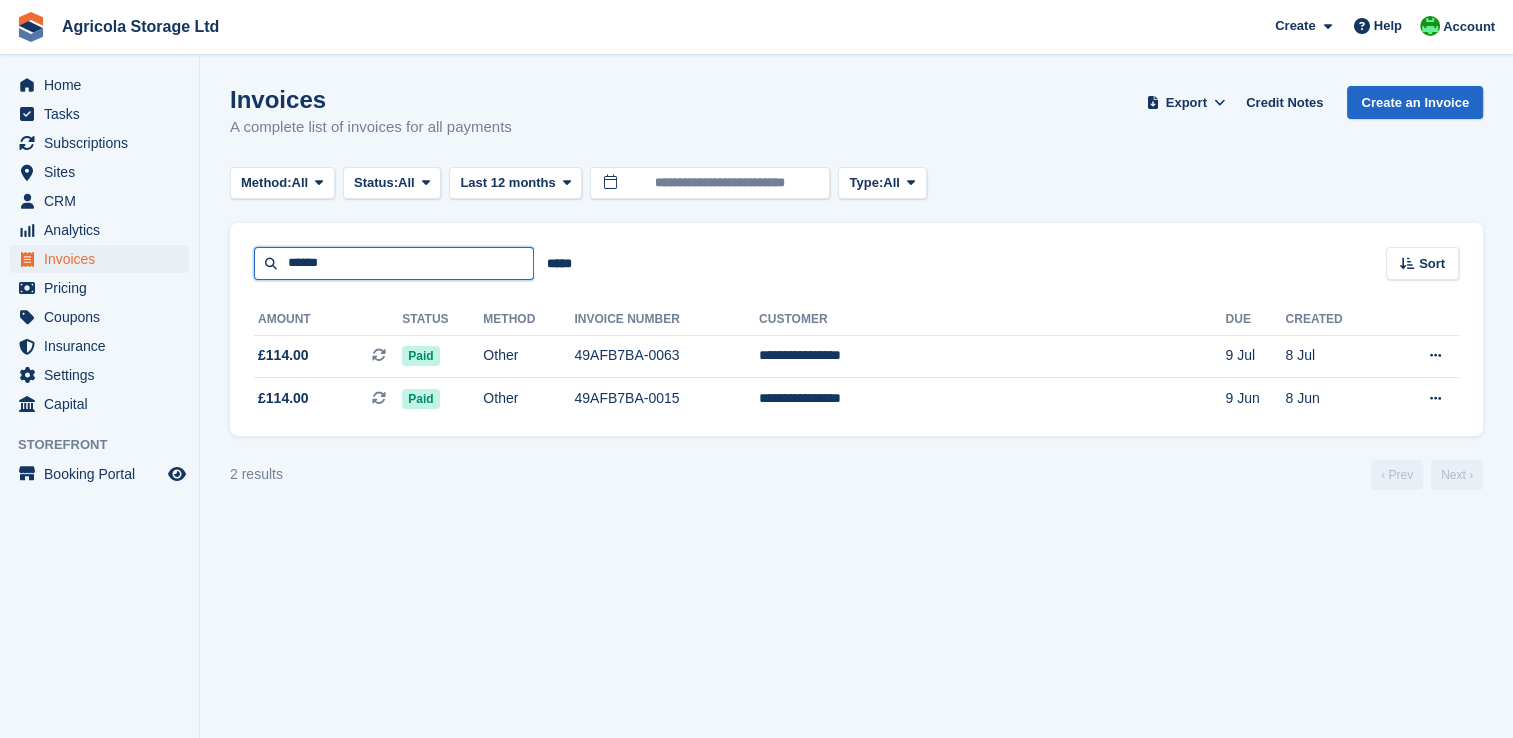 drag, startPoint x: 396, startPoint y: 262, endPoint x: 265, endPoint y: 278, distance: 131.97348 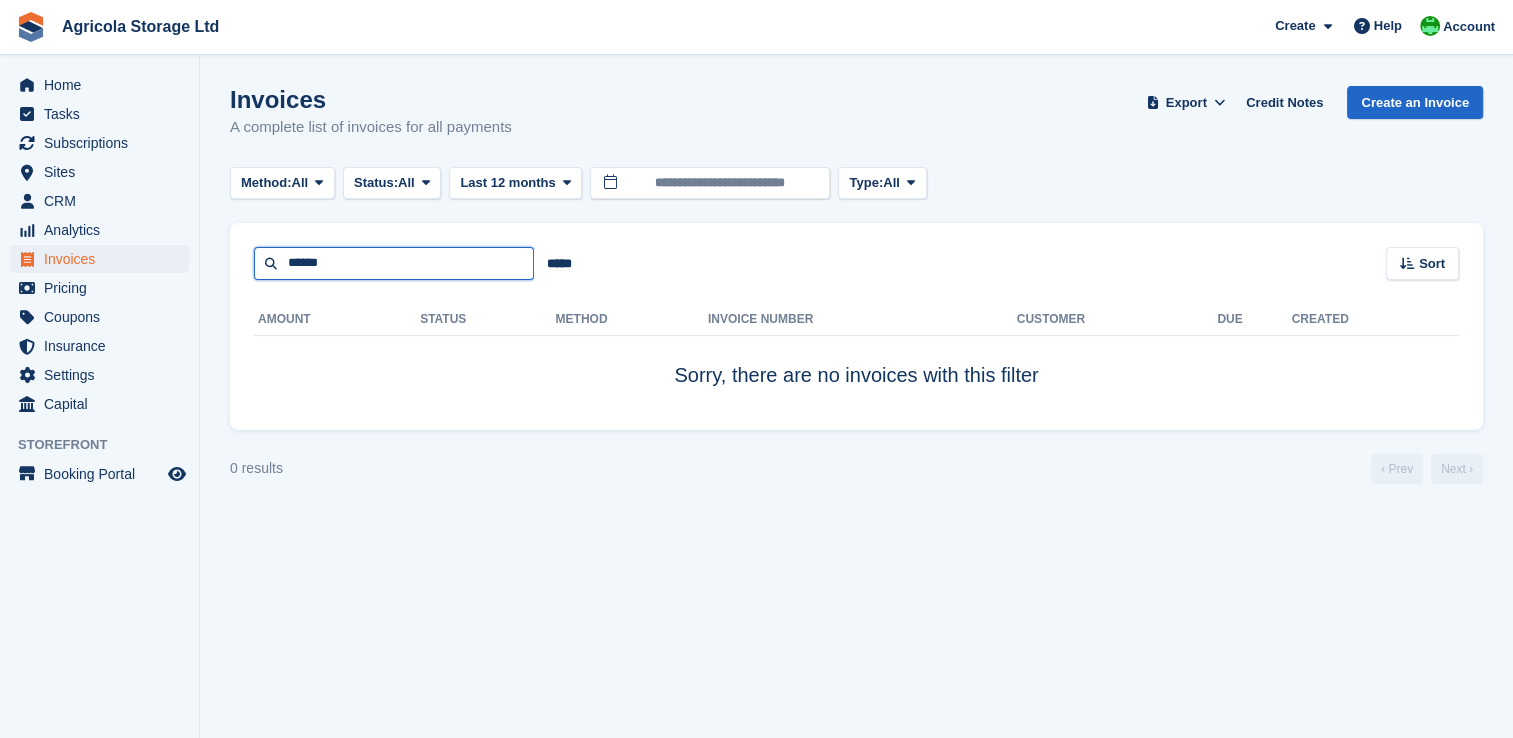 drag, startPoint x: 349, startPoint y: 265, endPoint x: 284, endPoint y: 258, distance: 65.37584 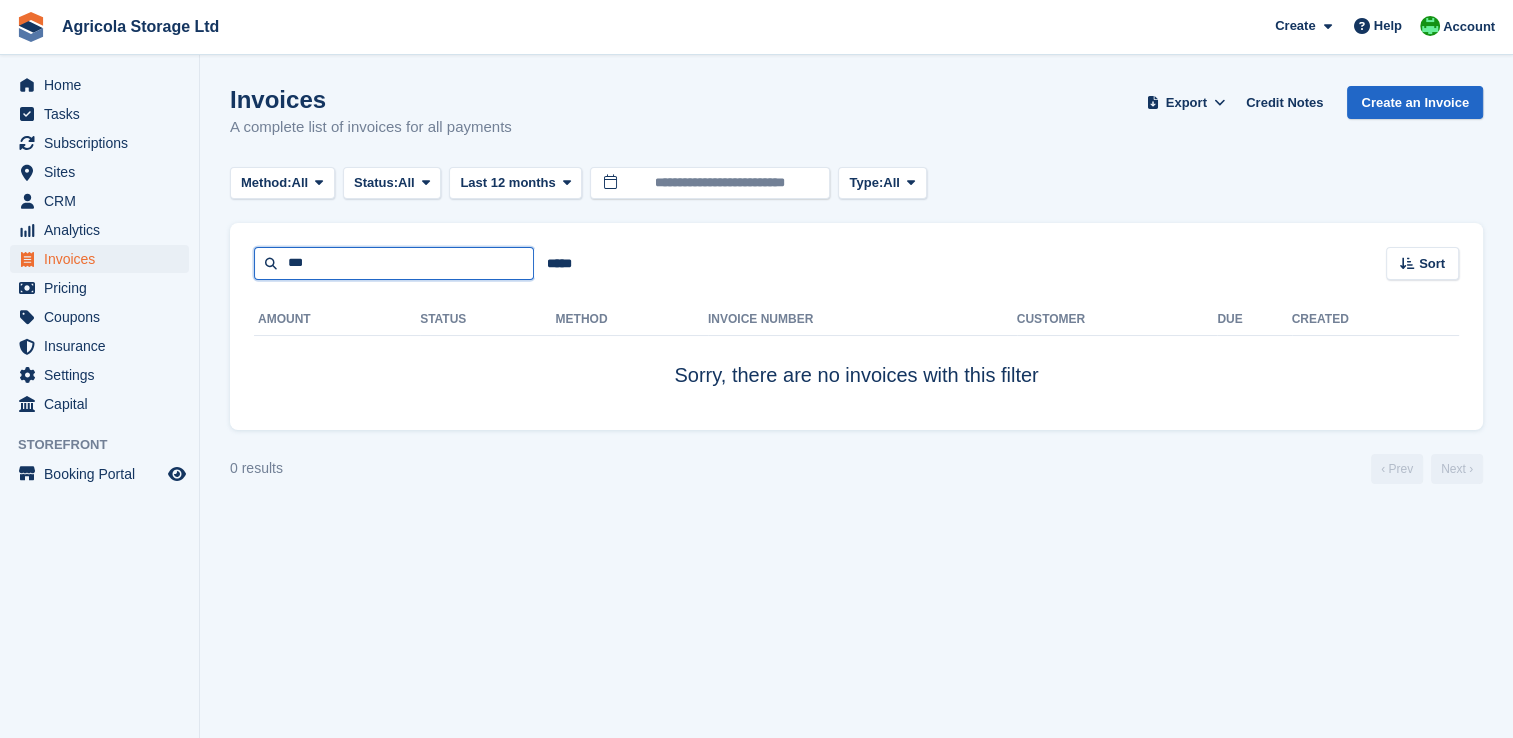 type on "***" 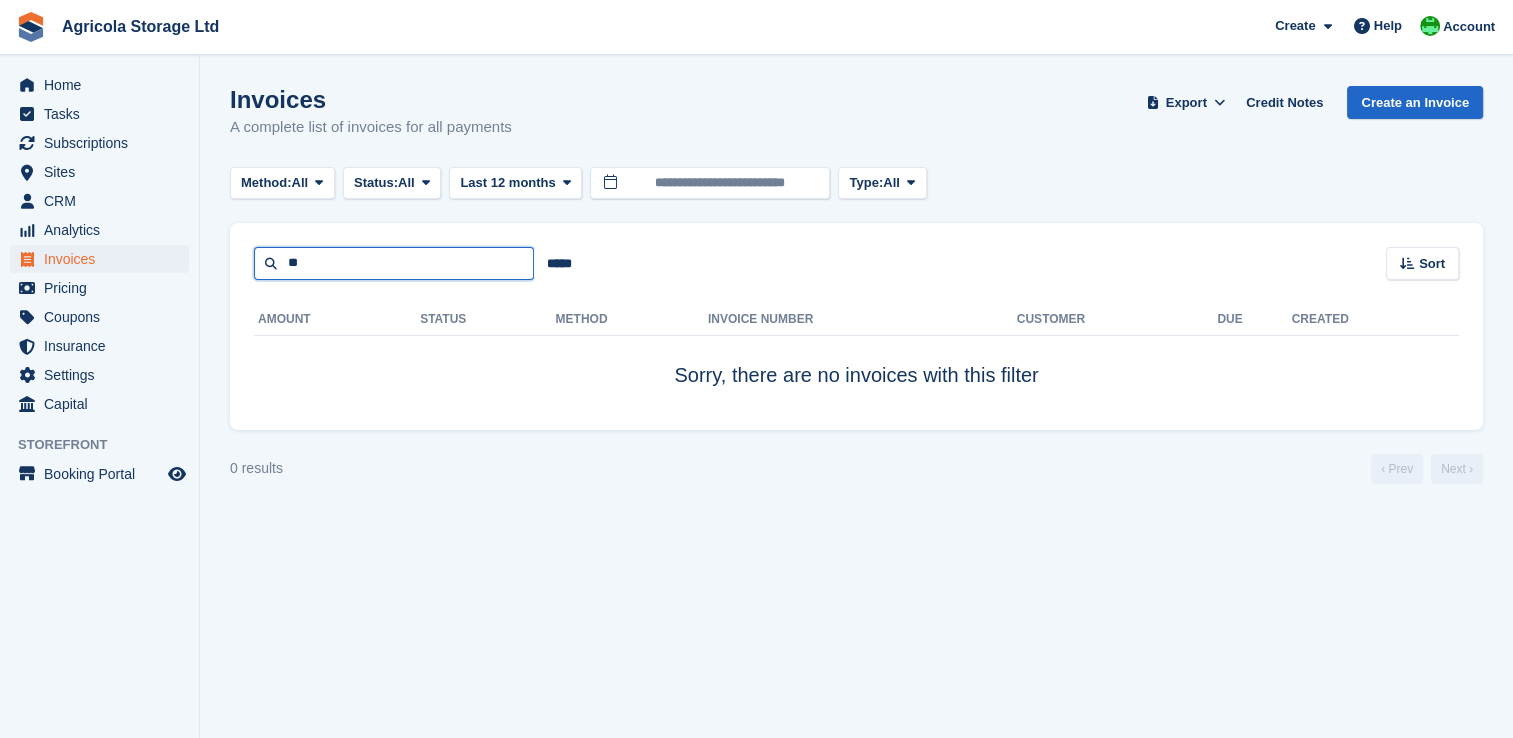 type on "*" 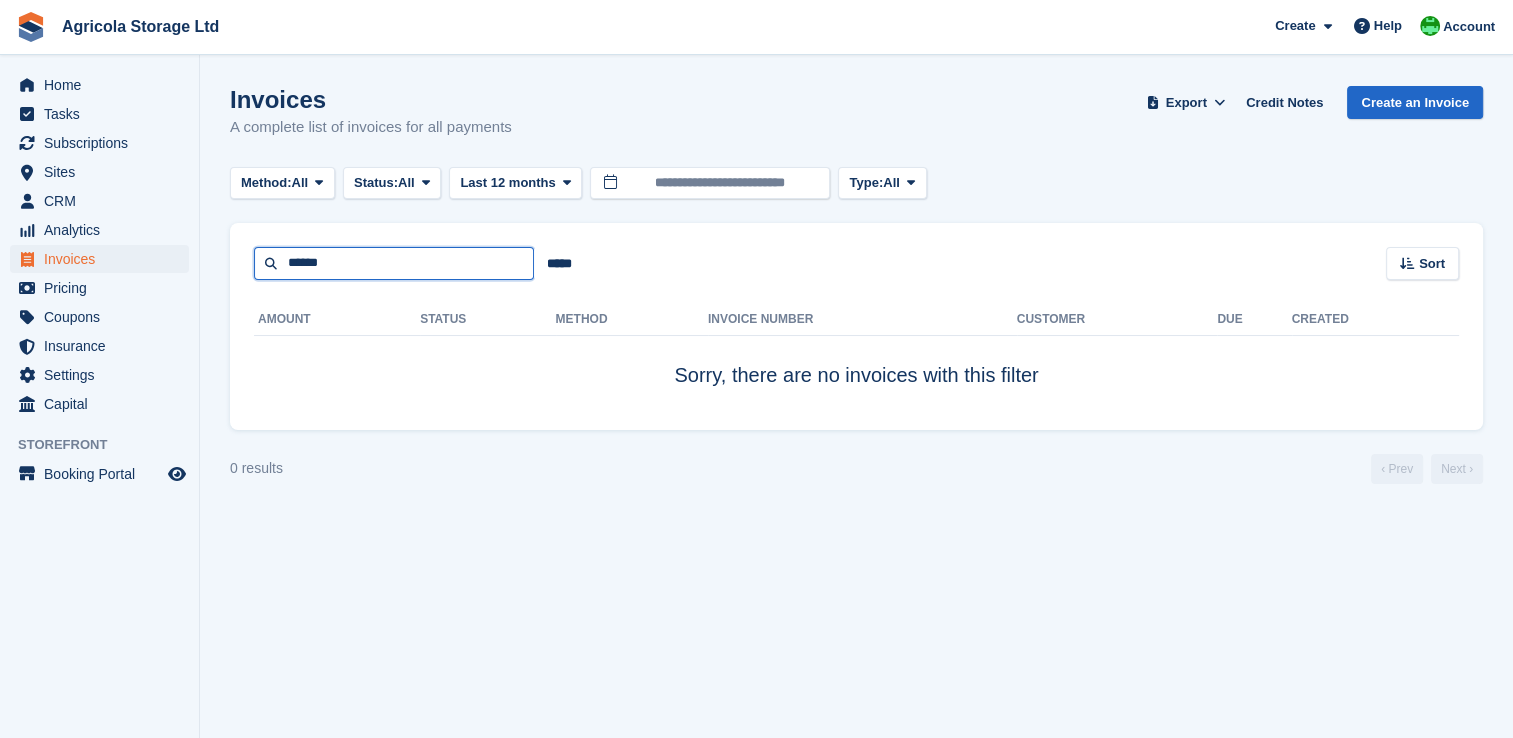 type on "******" 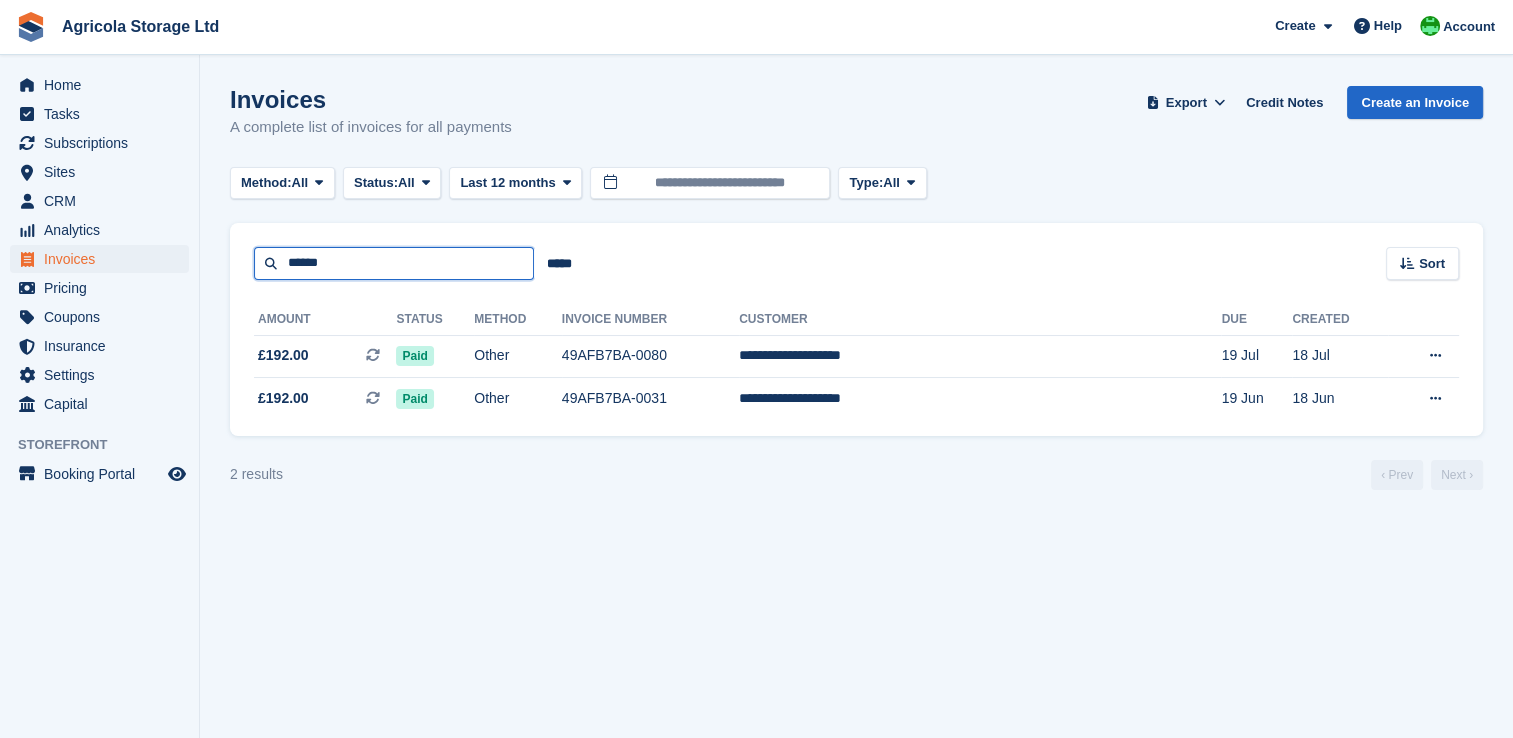 drag, startPoint x: 379, startPoint y: 261, endPoint x: 242, endPoint y: 271, distance: 137.36447 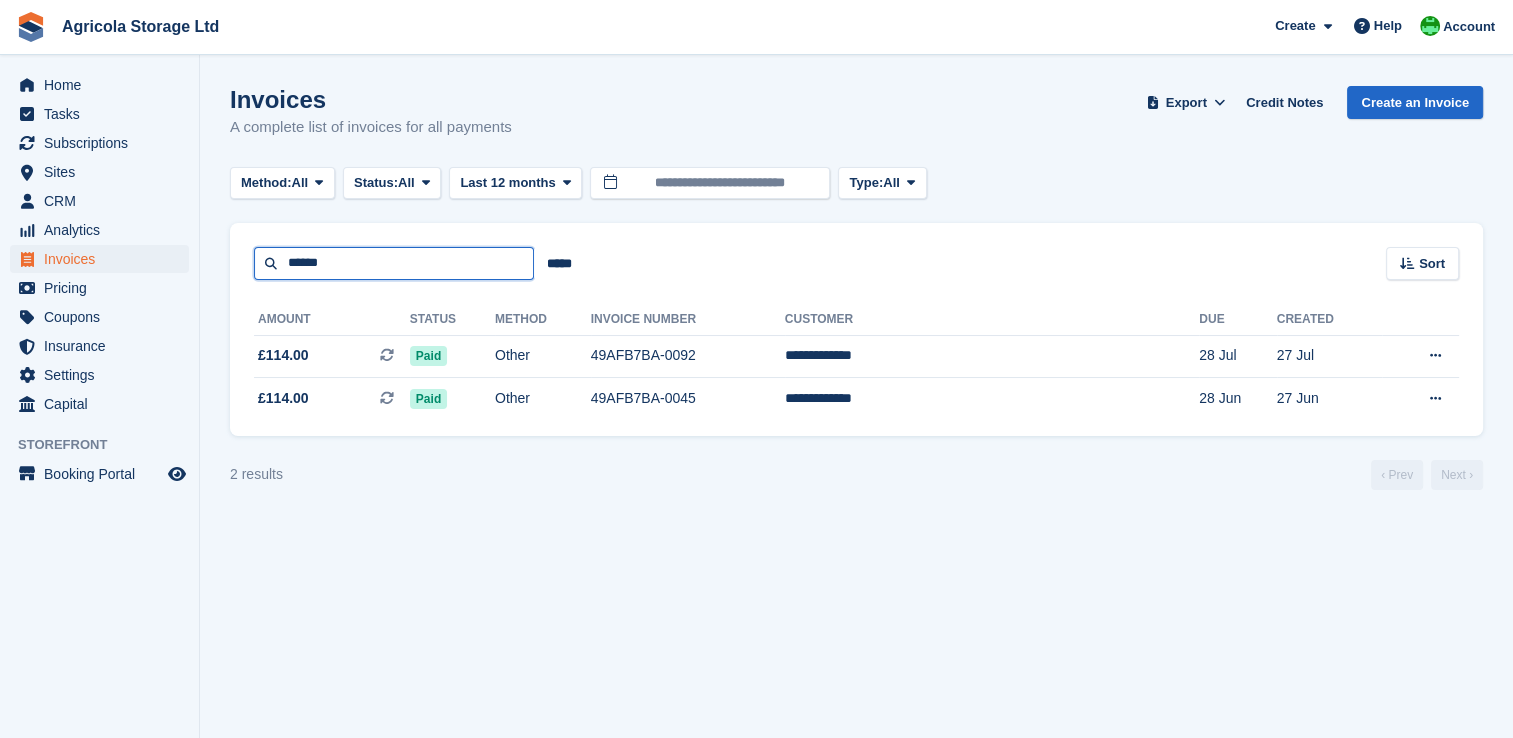 drag, startPoint x: 355, startPoint y: 261, endPoint x: 252, endPoint y: 270, distance: 103.392456 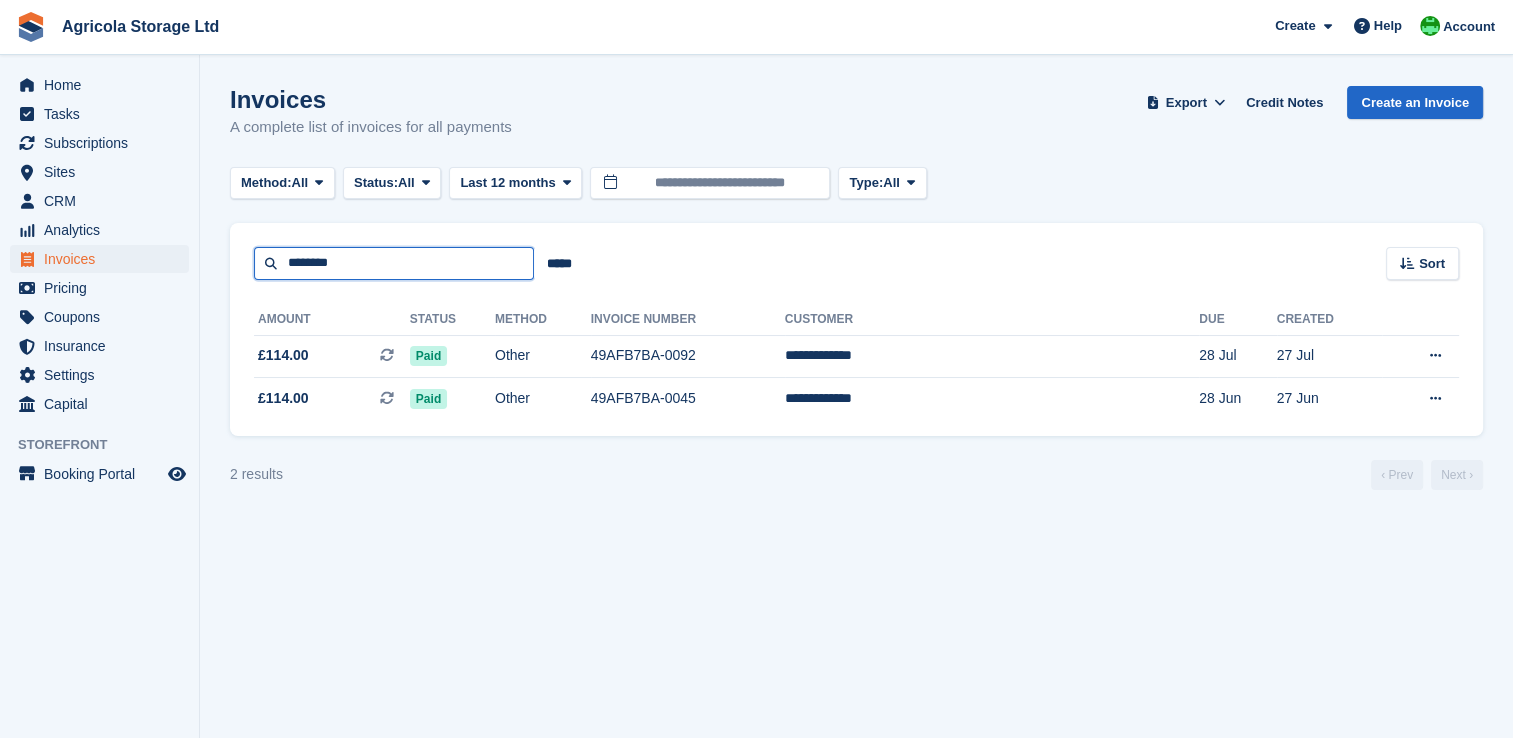 type on "********" 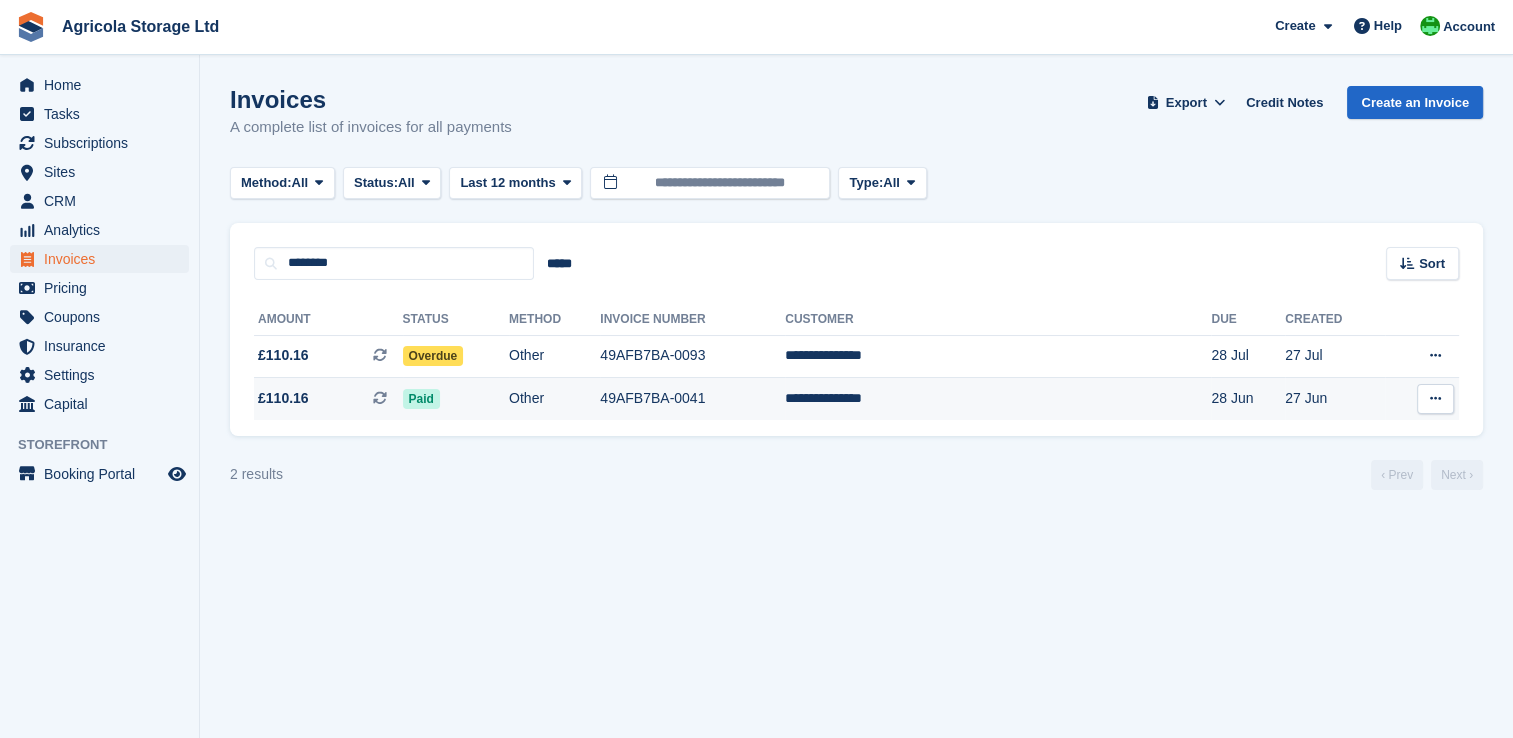 click on "£110.16" at bounding box center [283, 398] 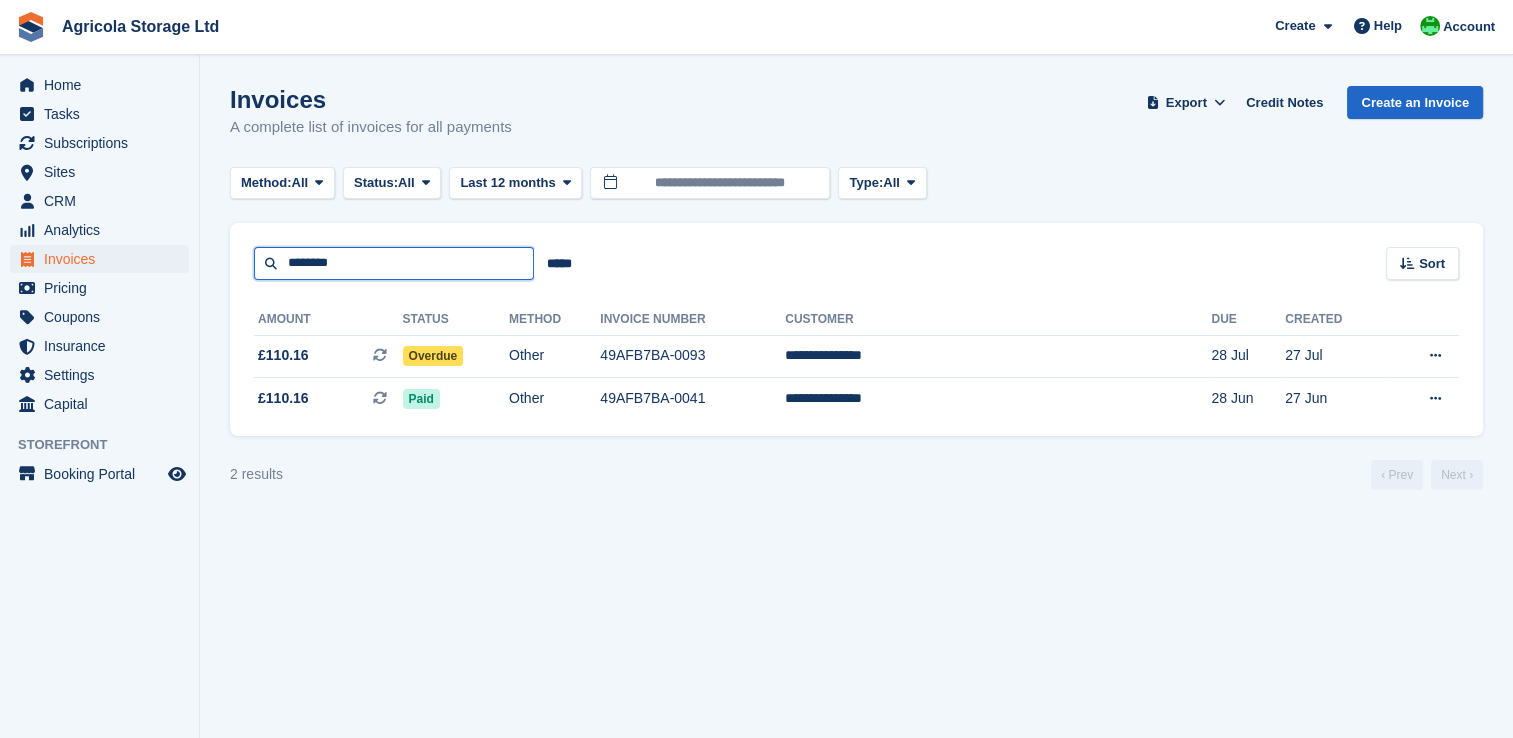 drag, startPoint x: 380, startPoint y: 267, endPoint x: 270, endPoint y: 291, distance: 112.587746 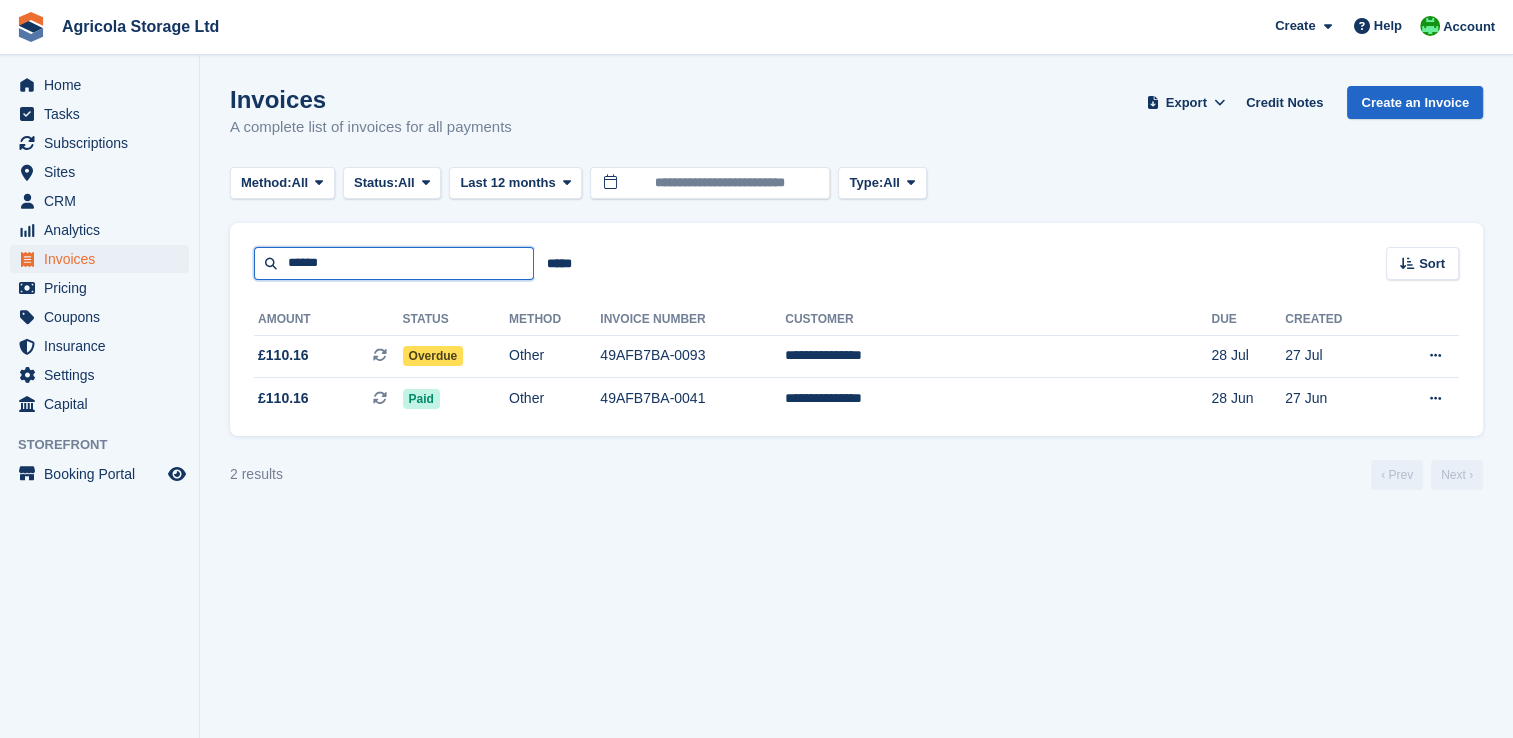 type on "******" 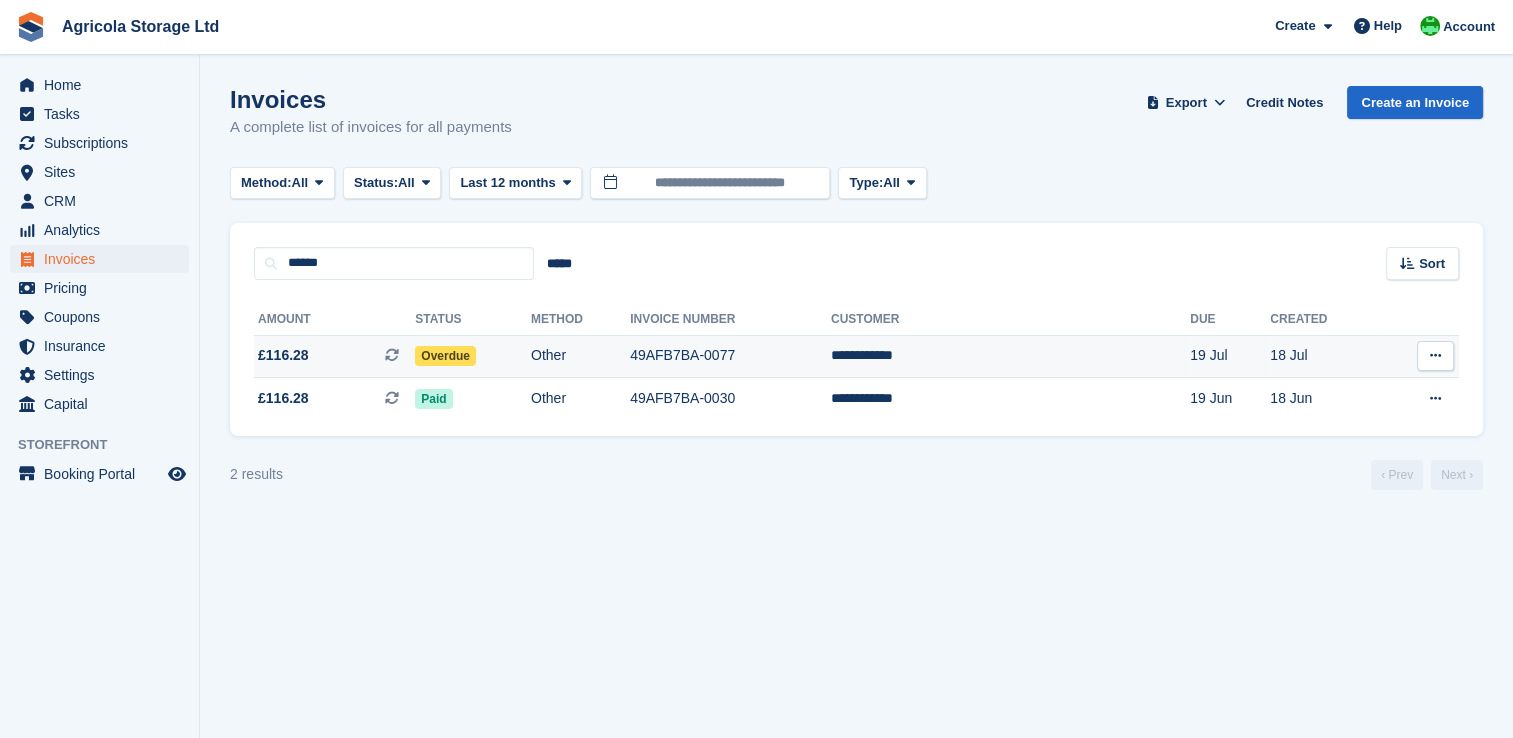click on "£116.28" at bounding box center [283, 355] 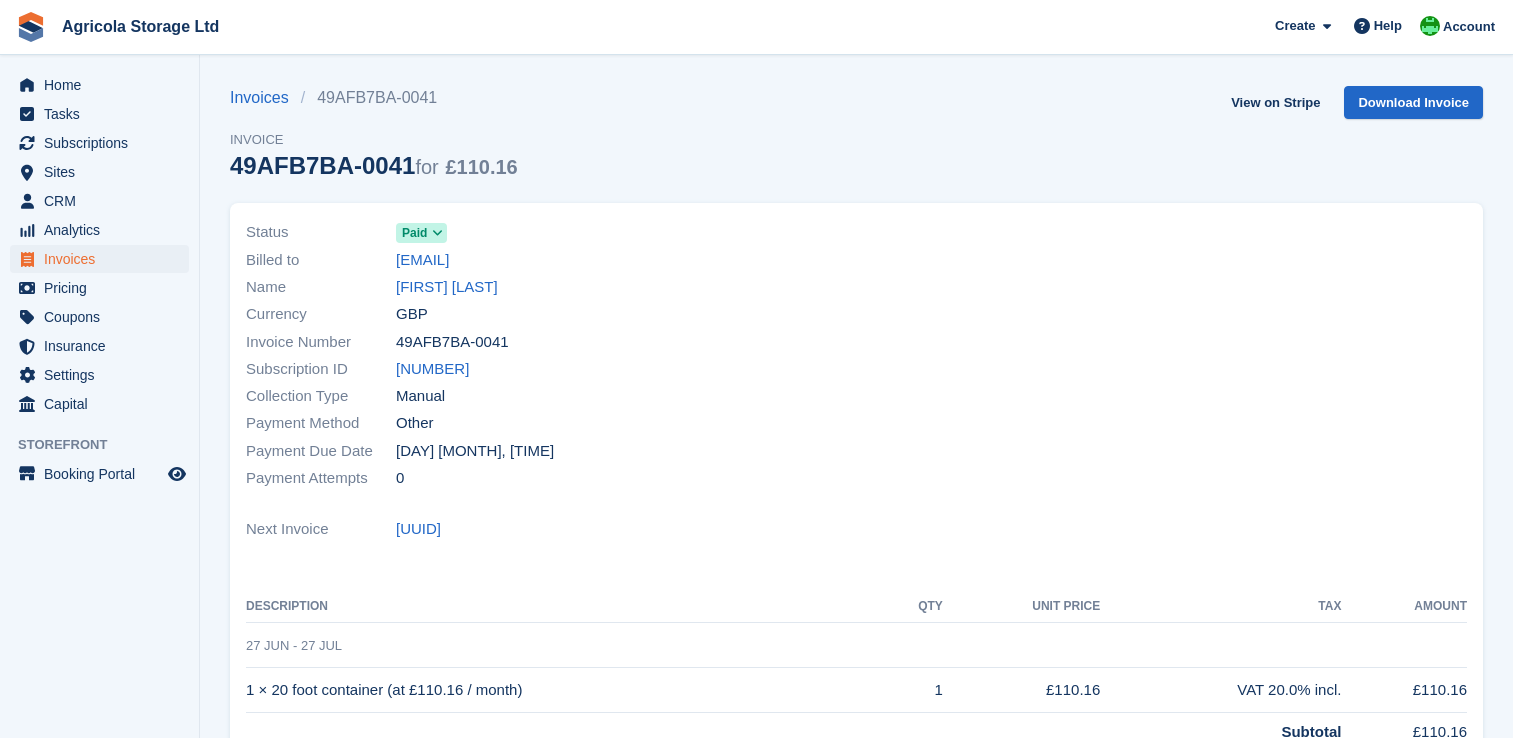 scroll, scrollTop: 0, scrollLeft: 0, axis: both 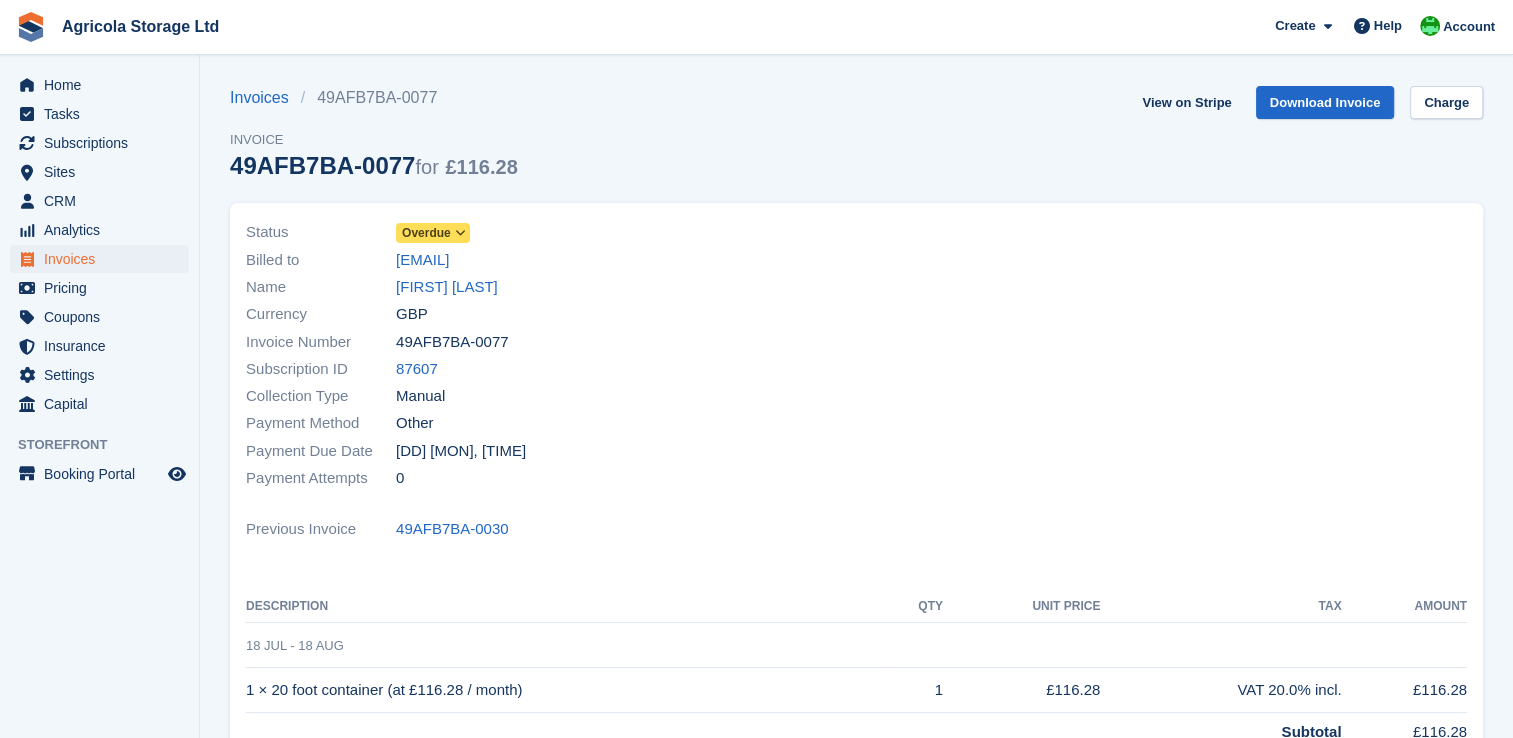 click on "Overdue" at bounding box center (433, 233) 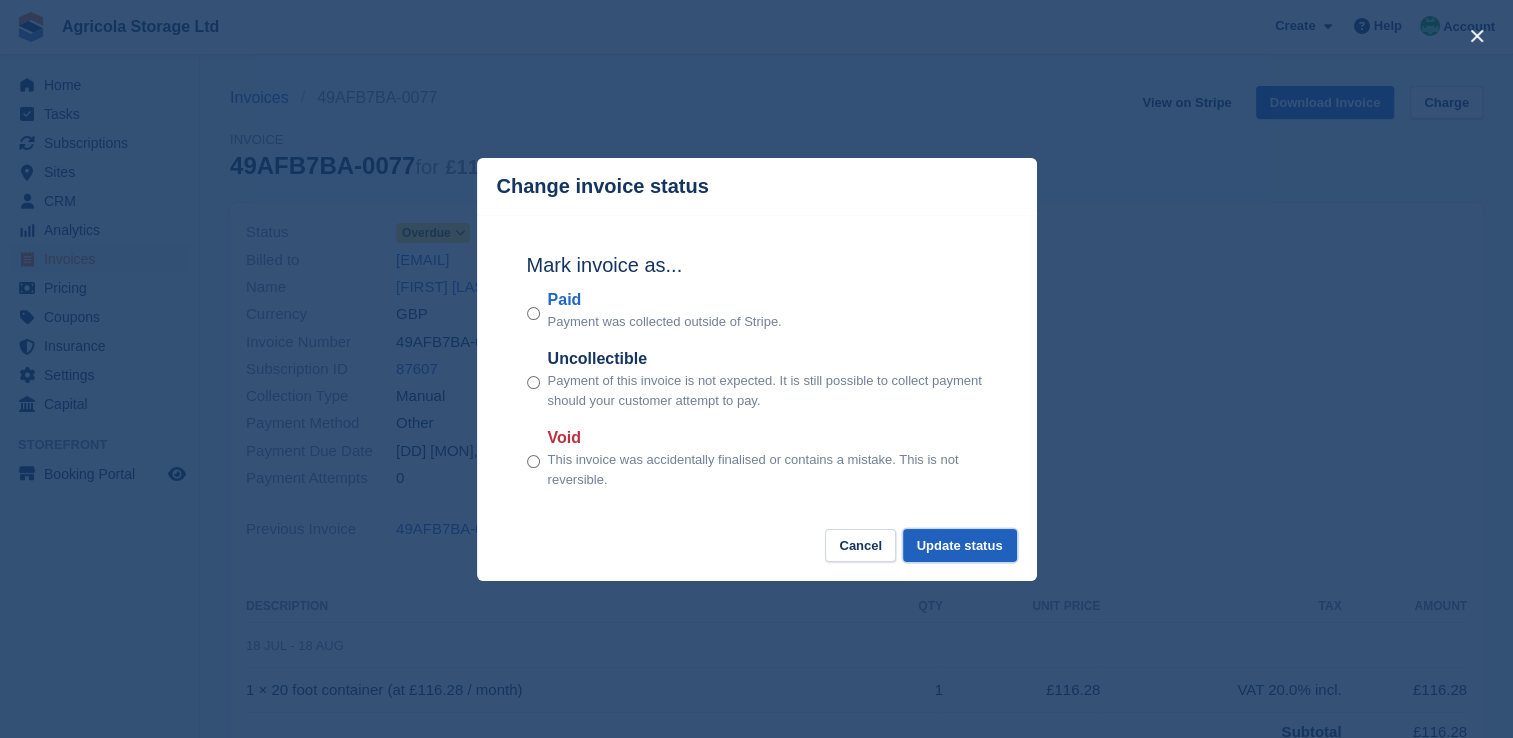 click on "Update status" at bounding box center (960, 545) 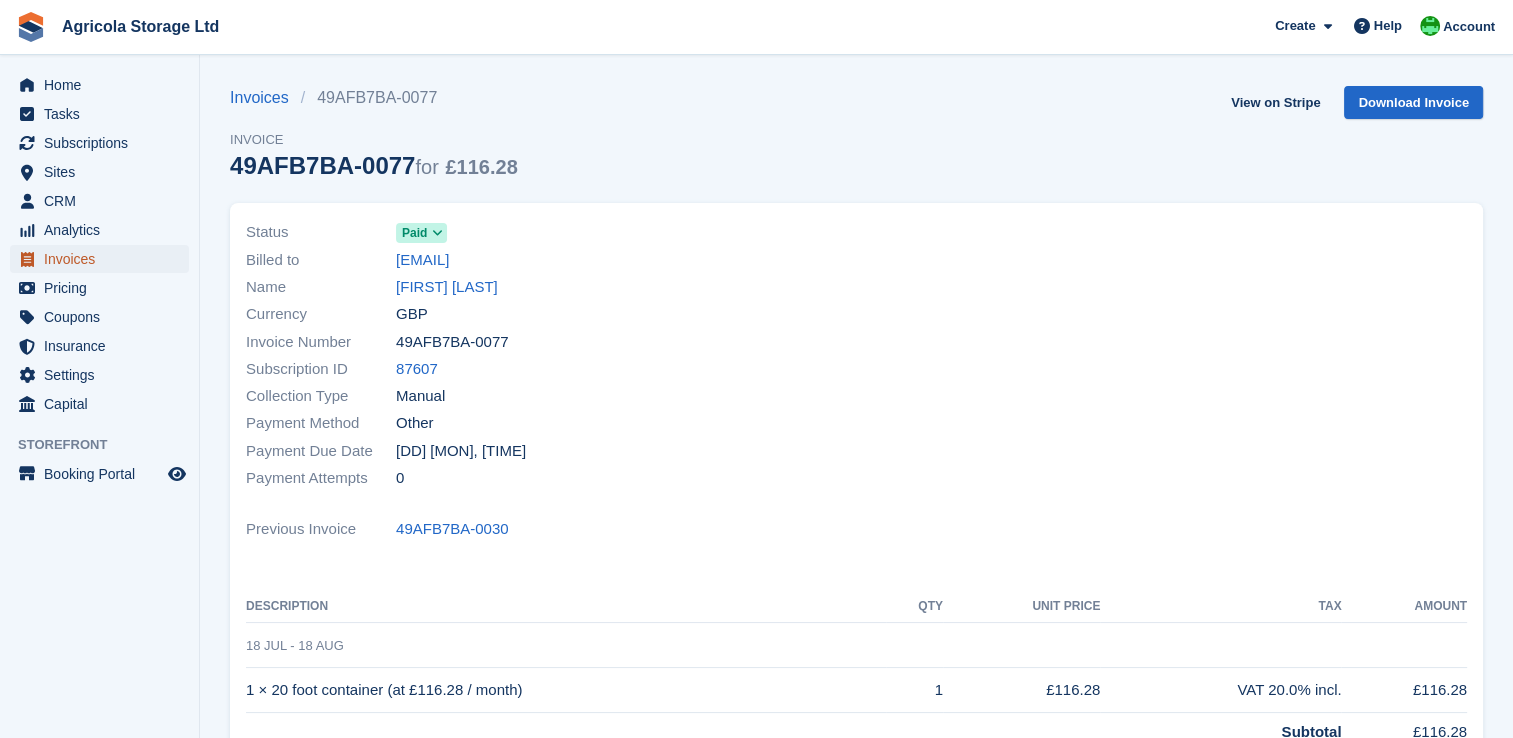 click on "Invoices" at bounding box center (104, 259) 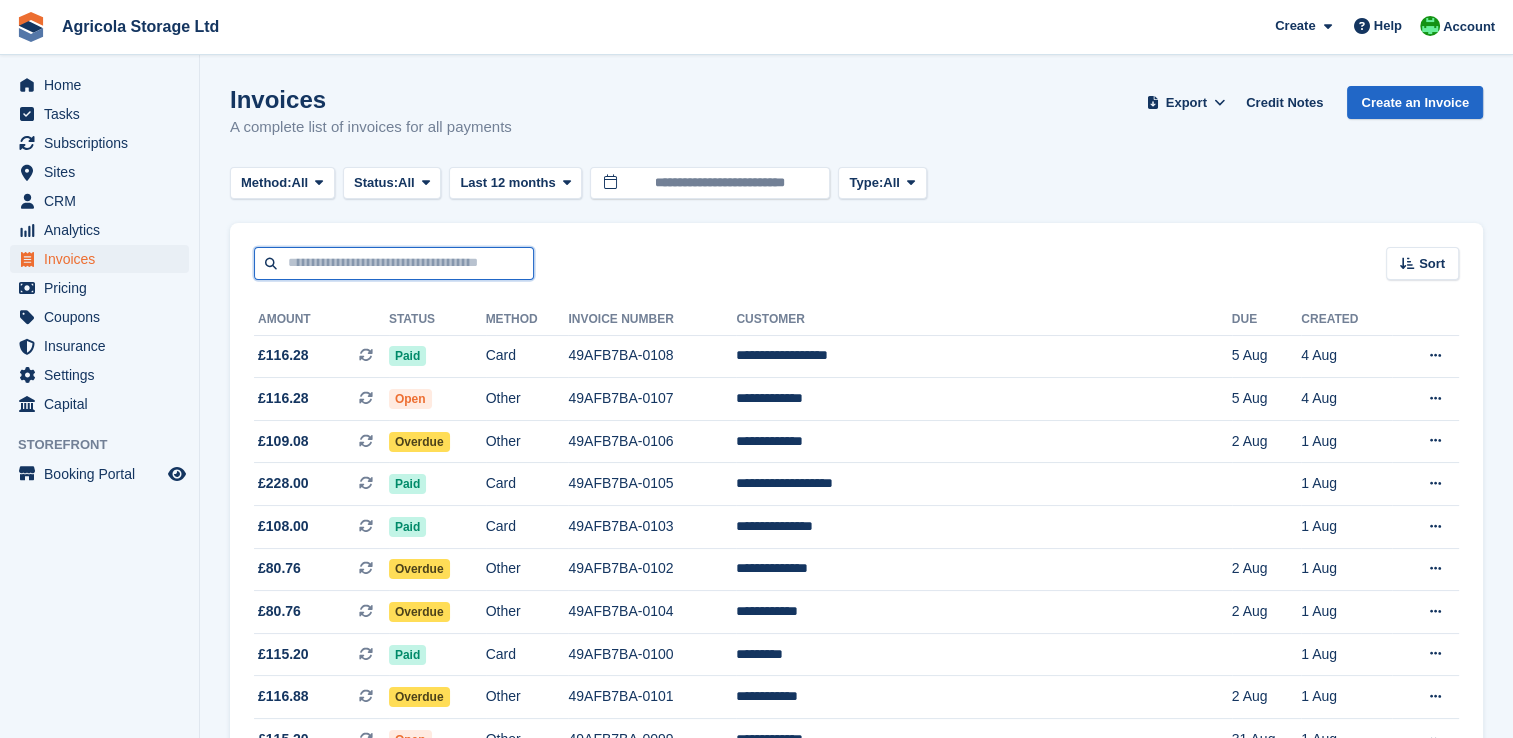 click at bounding box center (394, 263) 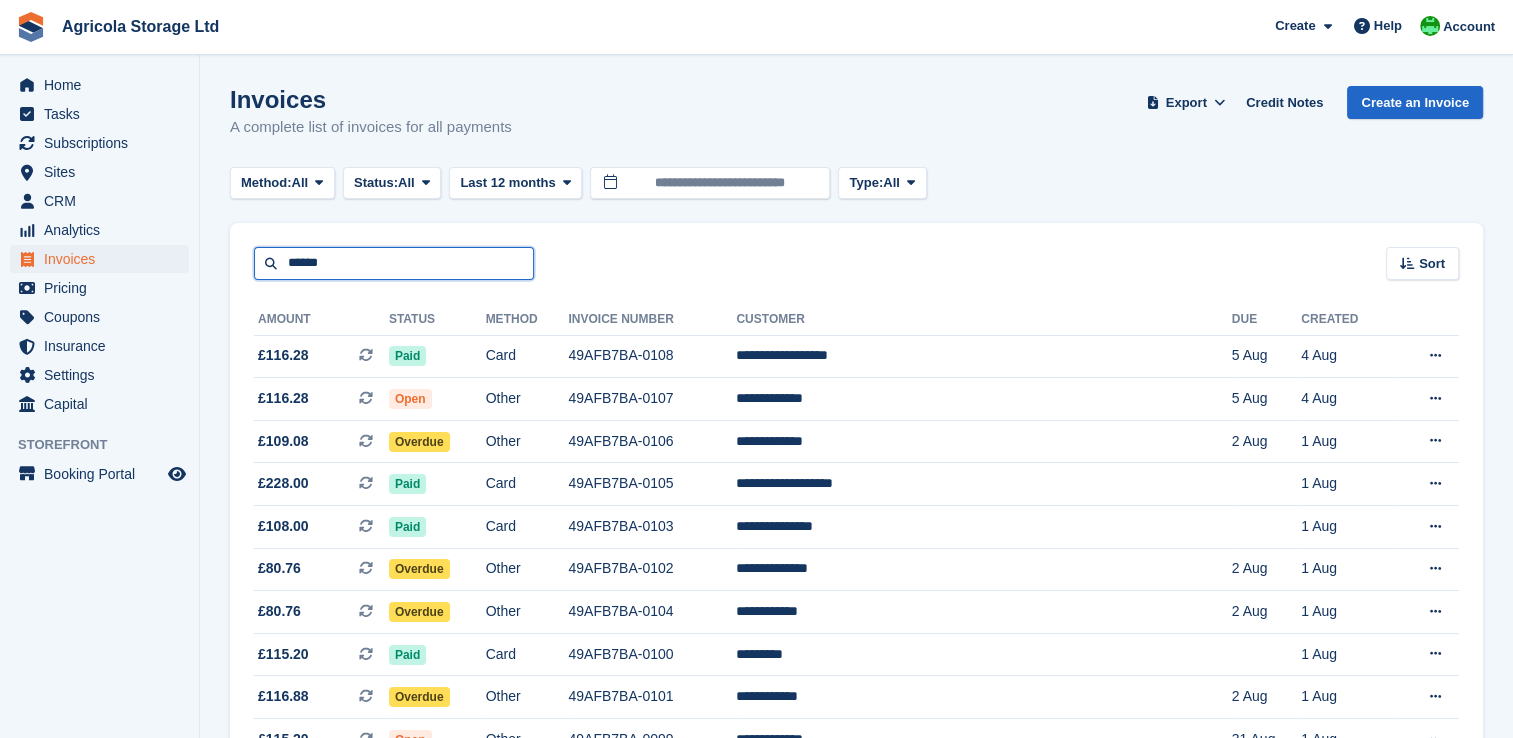 type on "******" 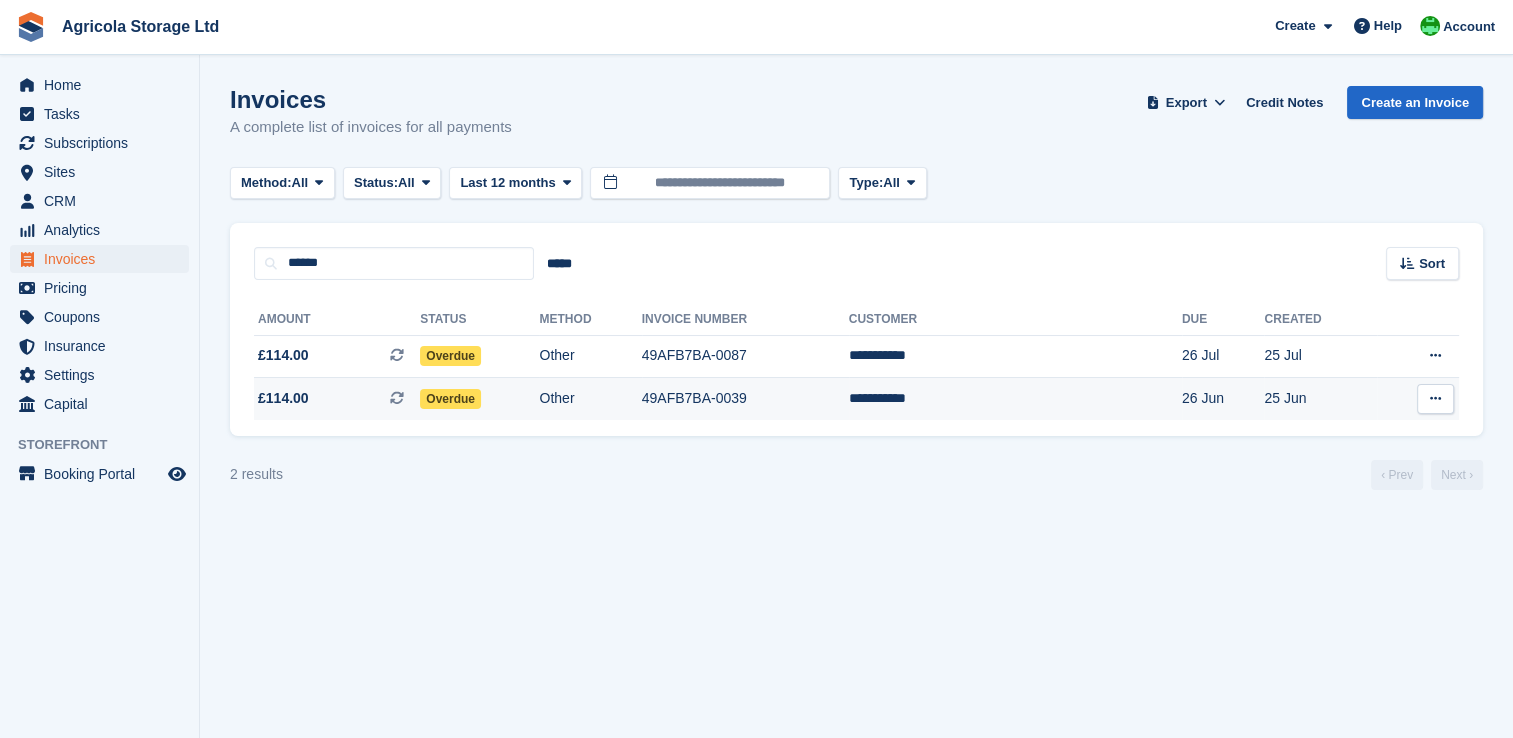 click on "£114.00" at bounding box center [283, 398] 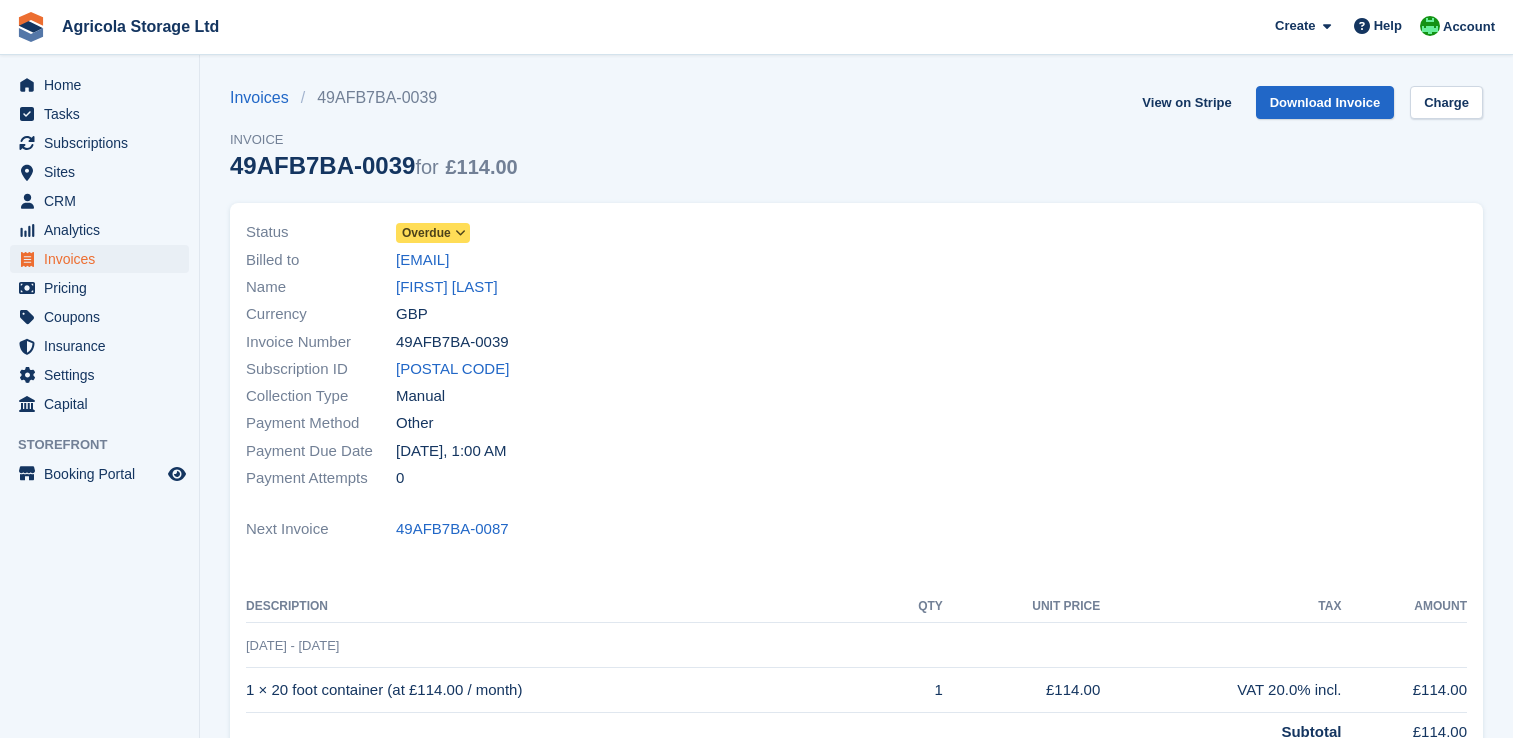 scroll, scrollTop: 0, scrollLeft: 0, axis: both 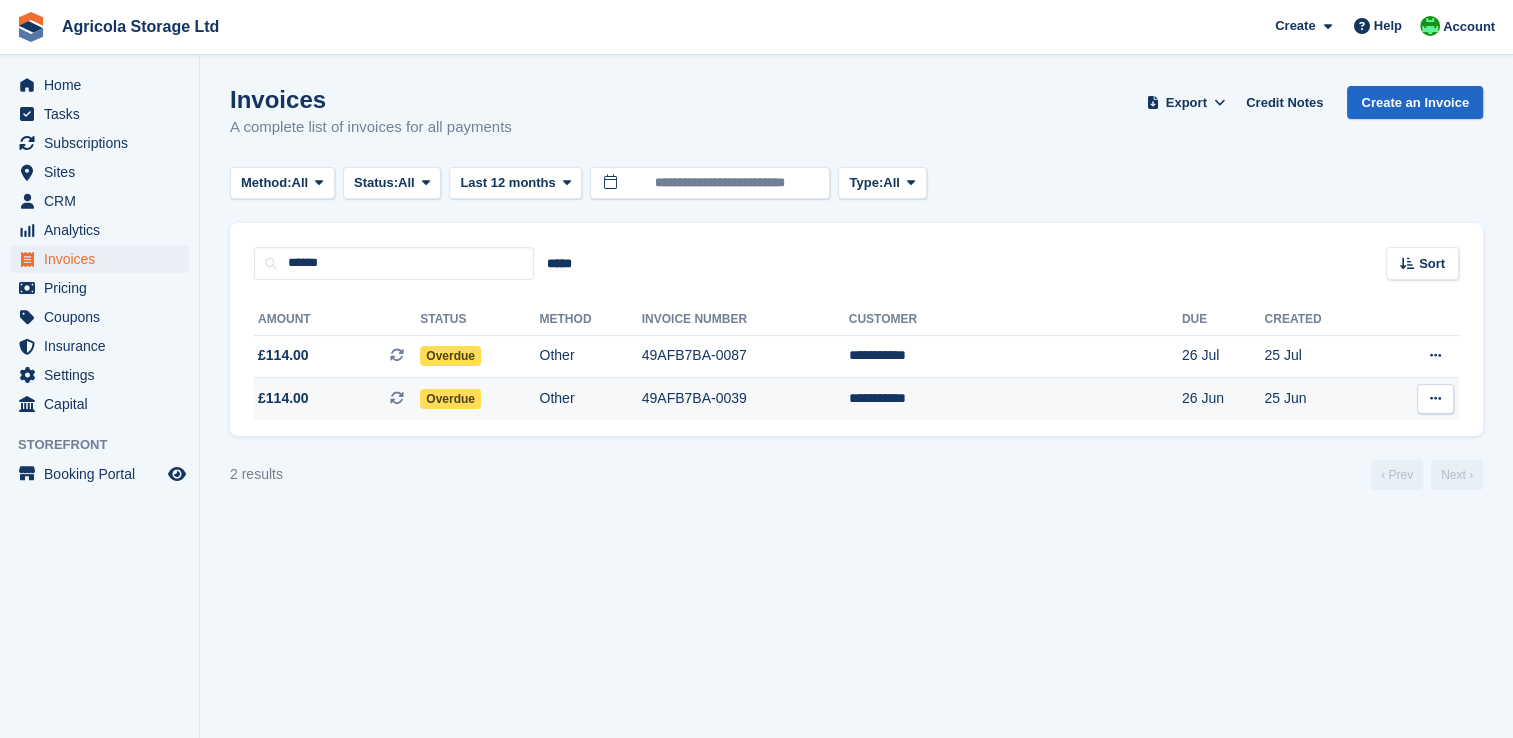 click on "£114.00" at bounding box center [283, 398] 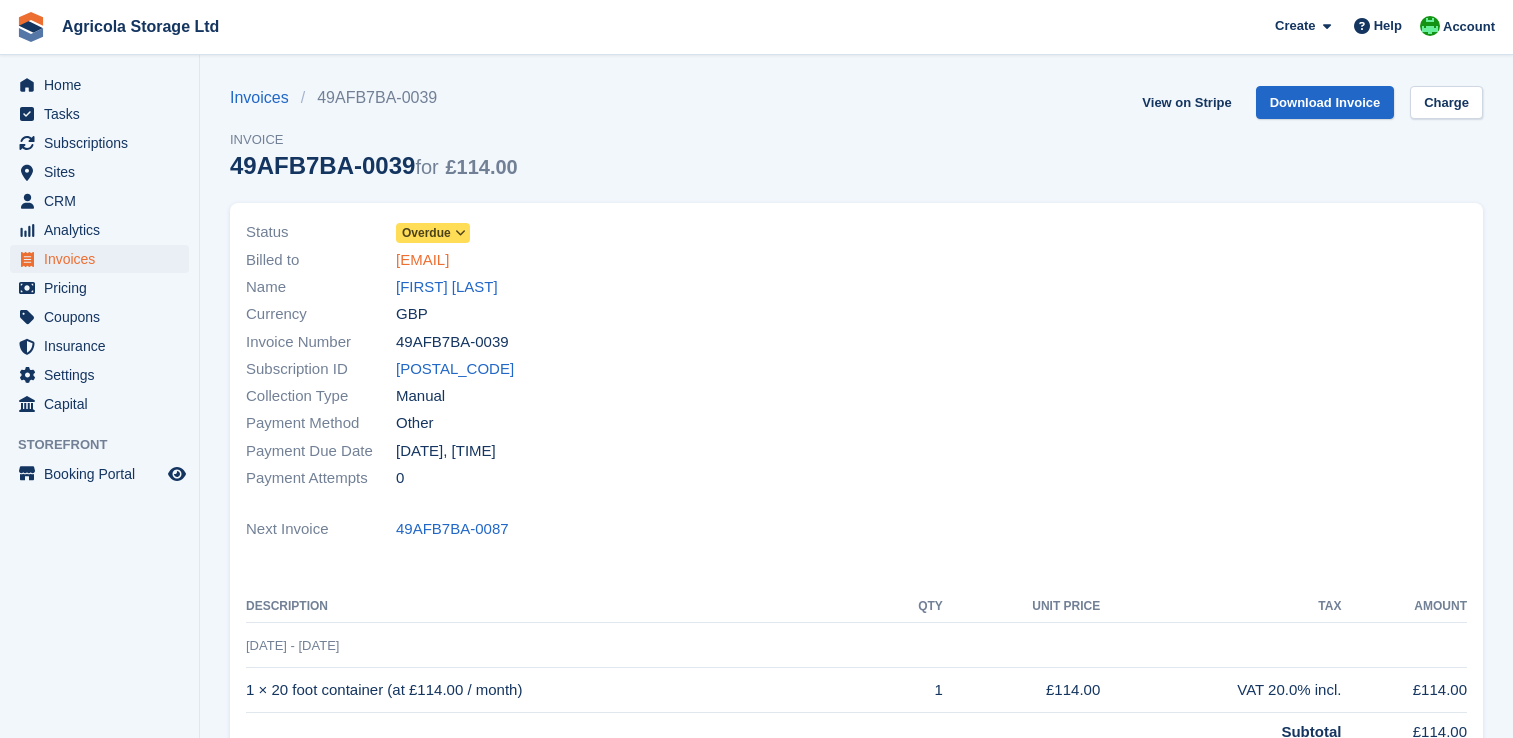 scroll, scrollTop: 0, scrollLeft: 0, axis: both 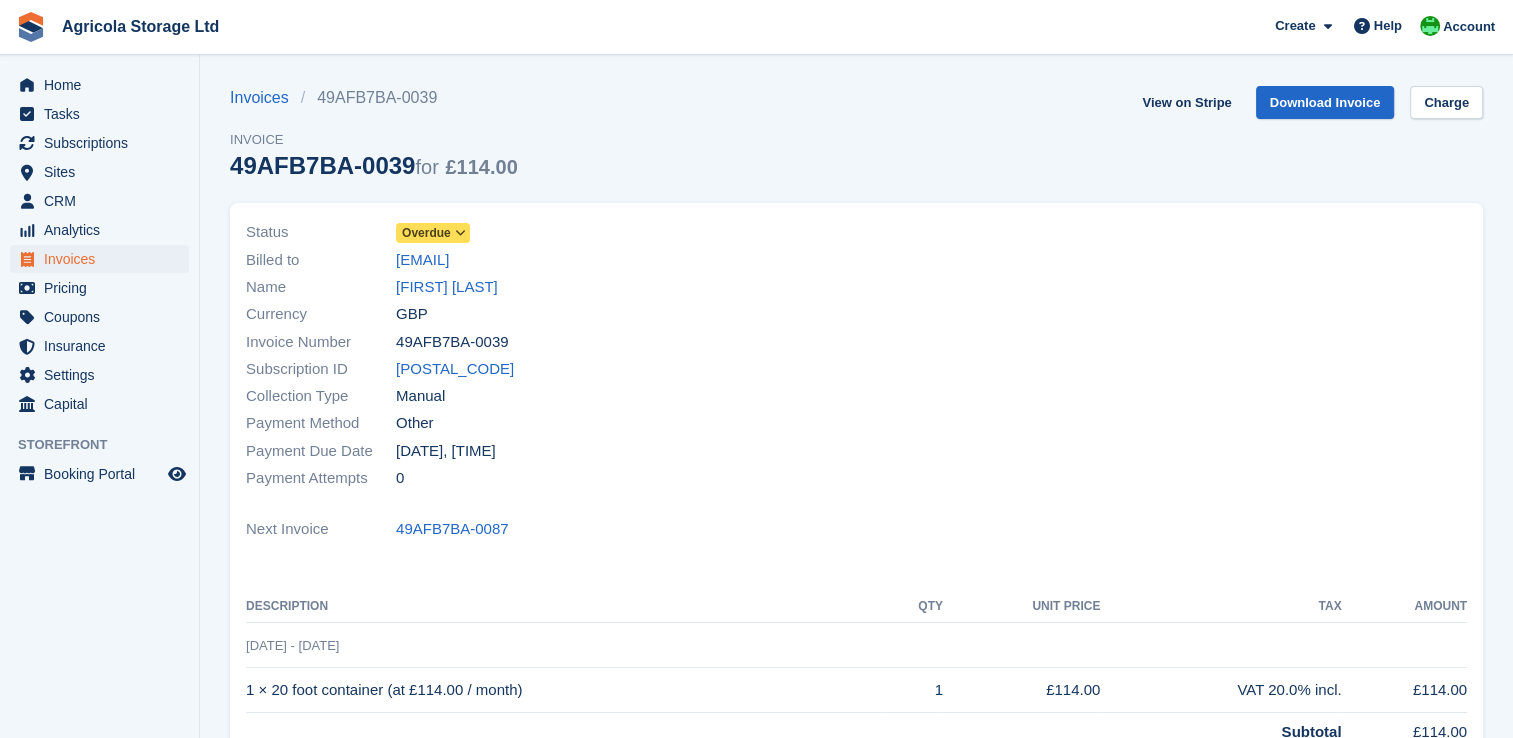 click on "Overdue" at bounding box center (426, 233) 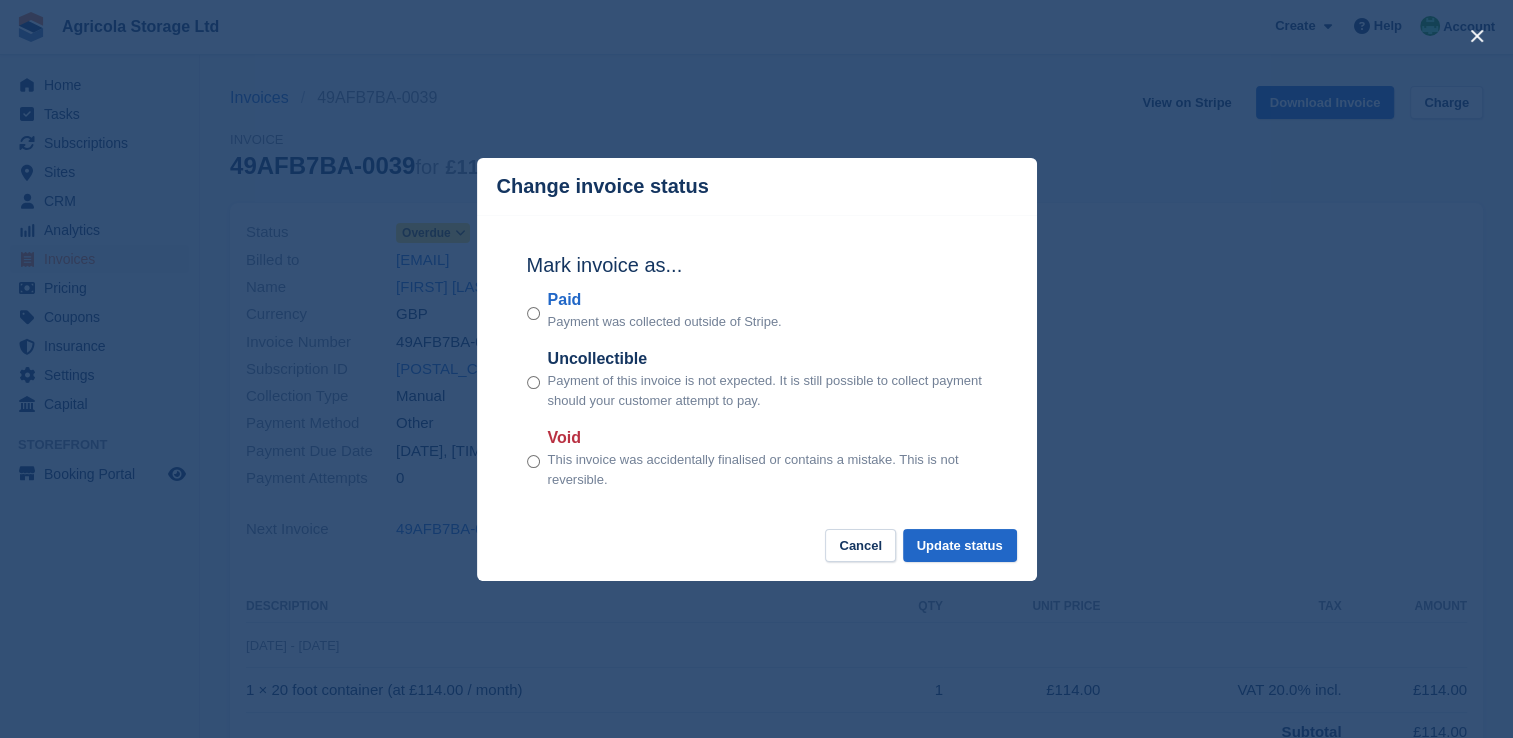click on "Paid
Payment was collected outside of Stripe." at bounding box center (757, 310) 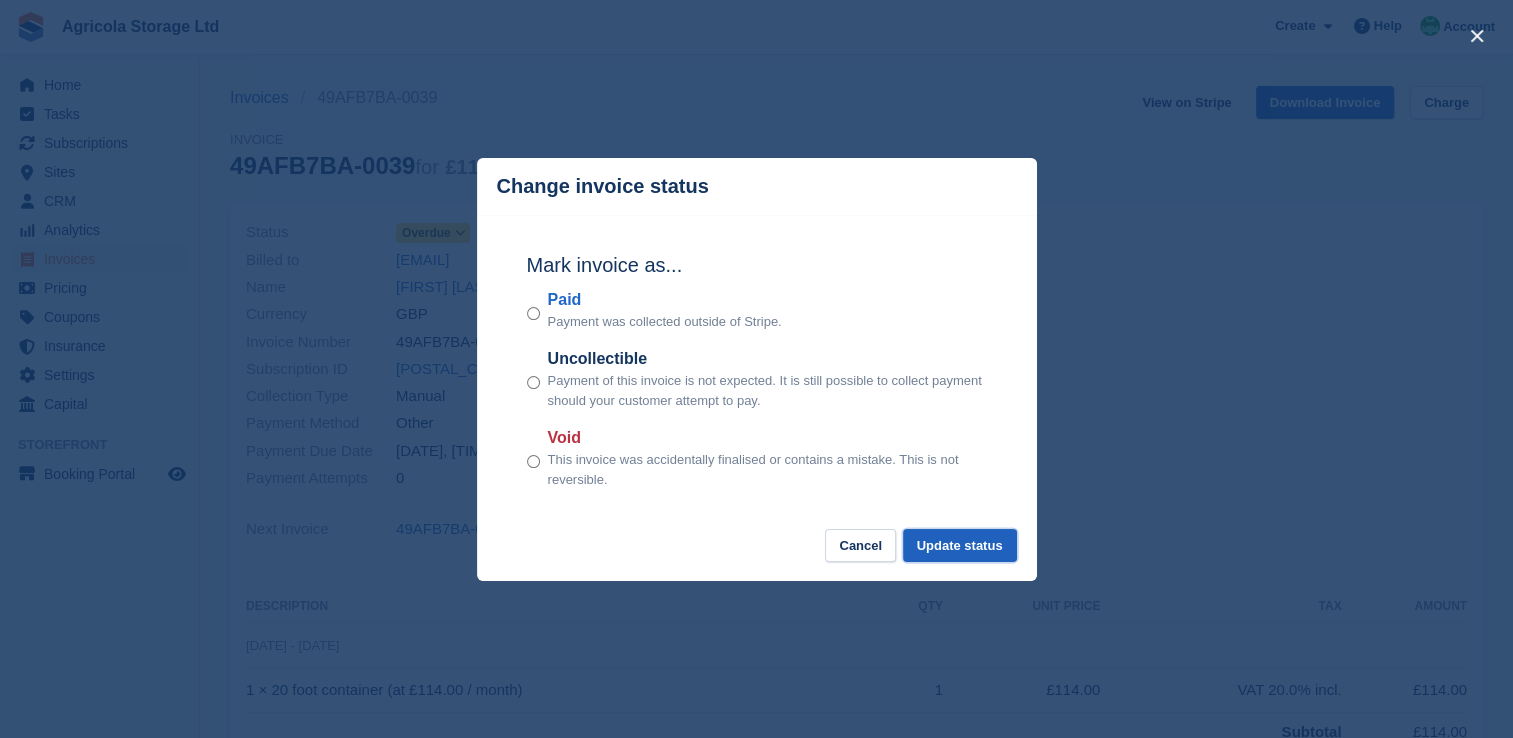 click on "Update status" at bounding box center (960, 545) 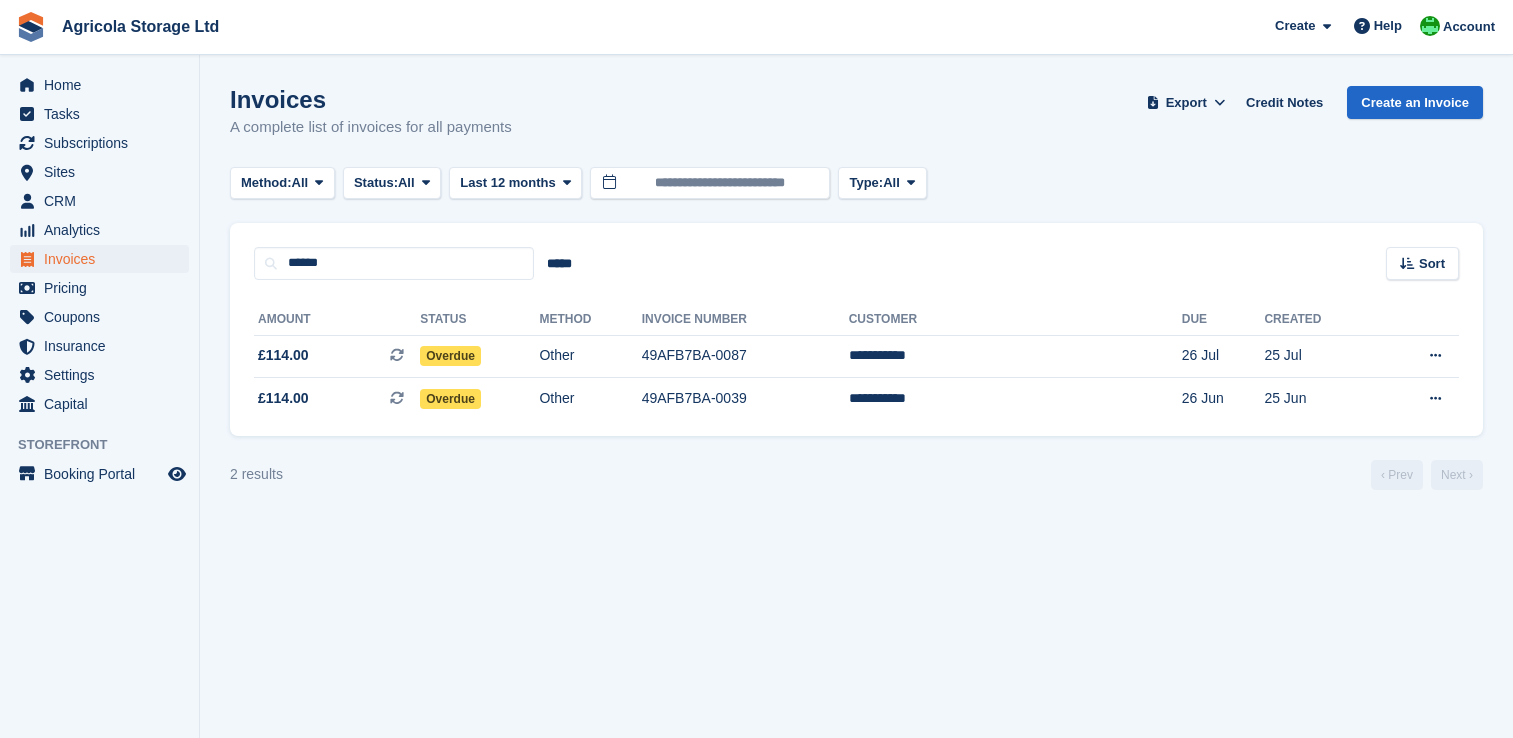 scroll, scrollTop: 0, scrollLeft: 0, axis: both 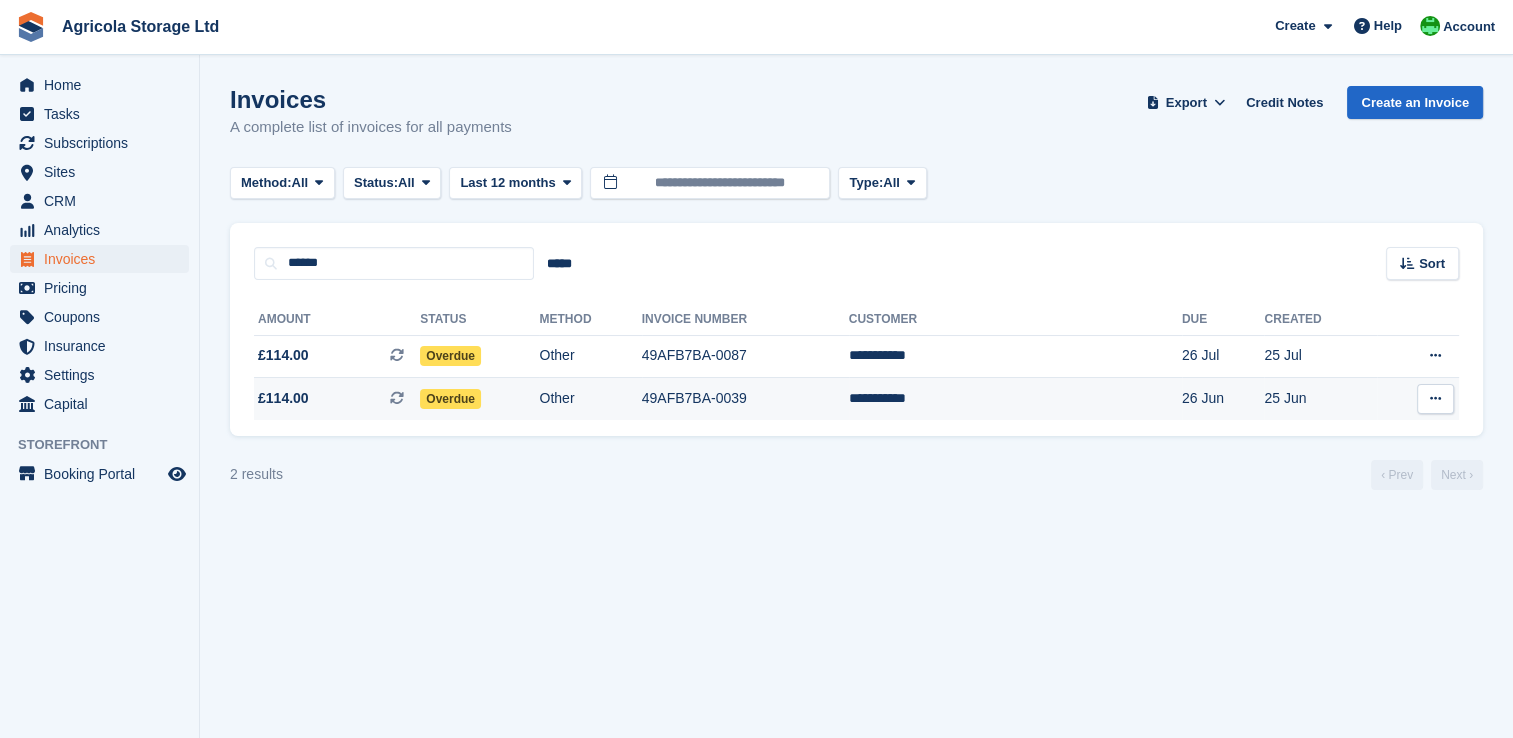 click on "£114.00" at bounding box center [283, 398] 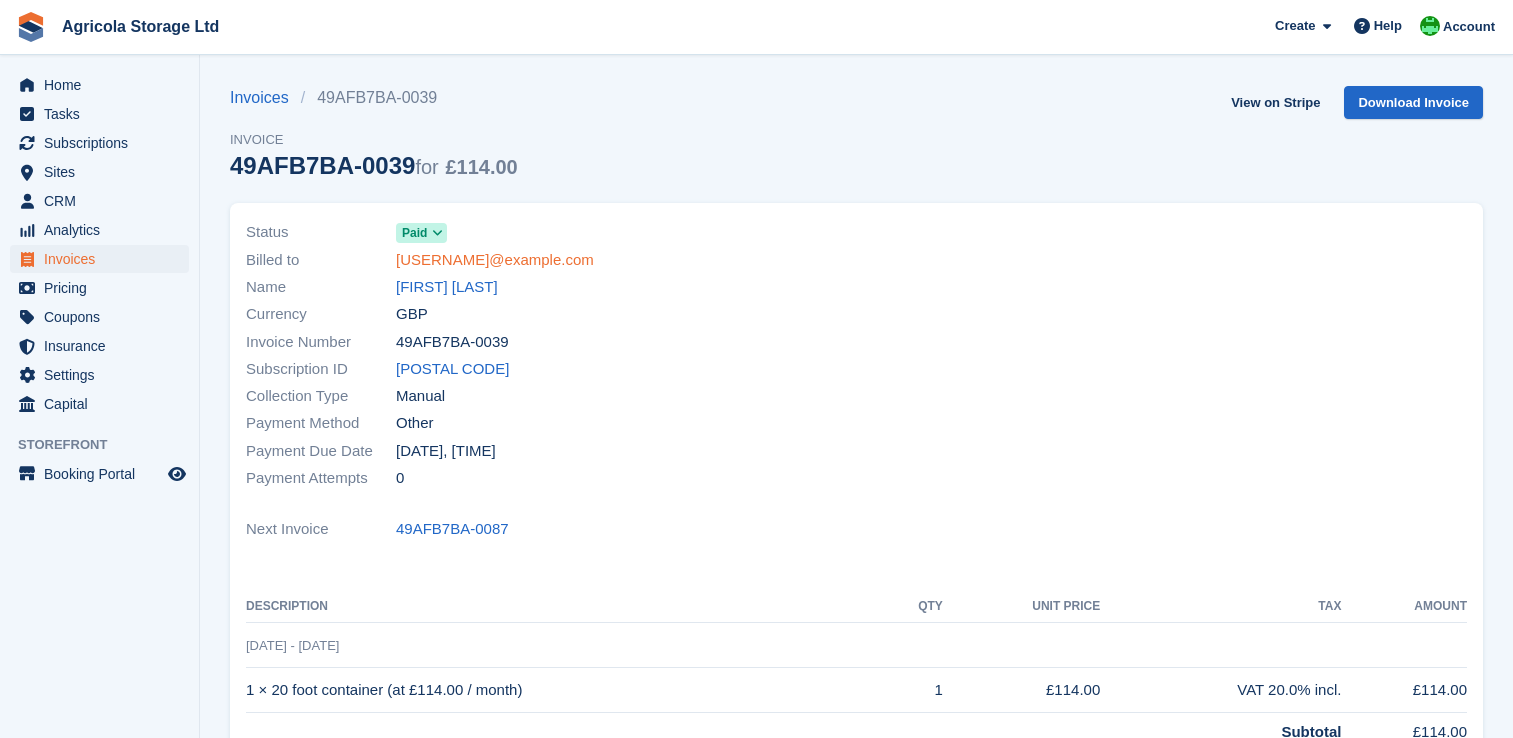 scroll, scrollTop: 0, scrollLeft: 0, axis: both 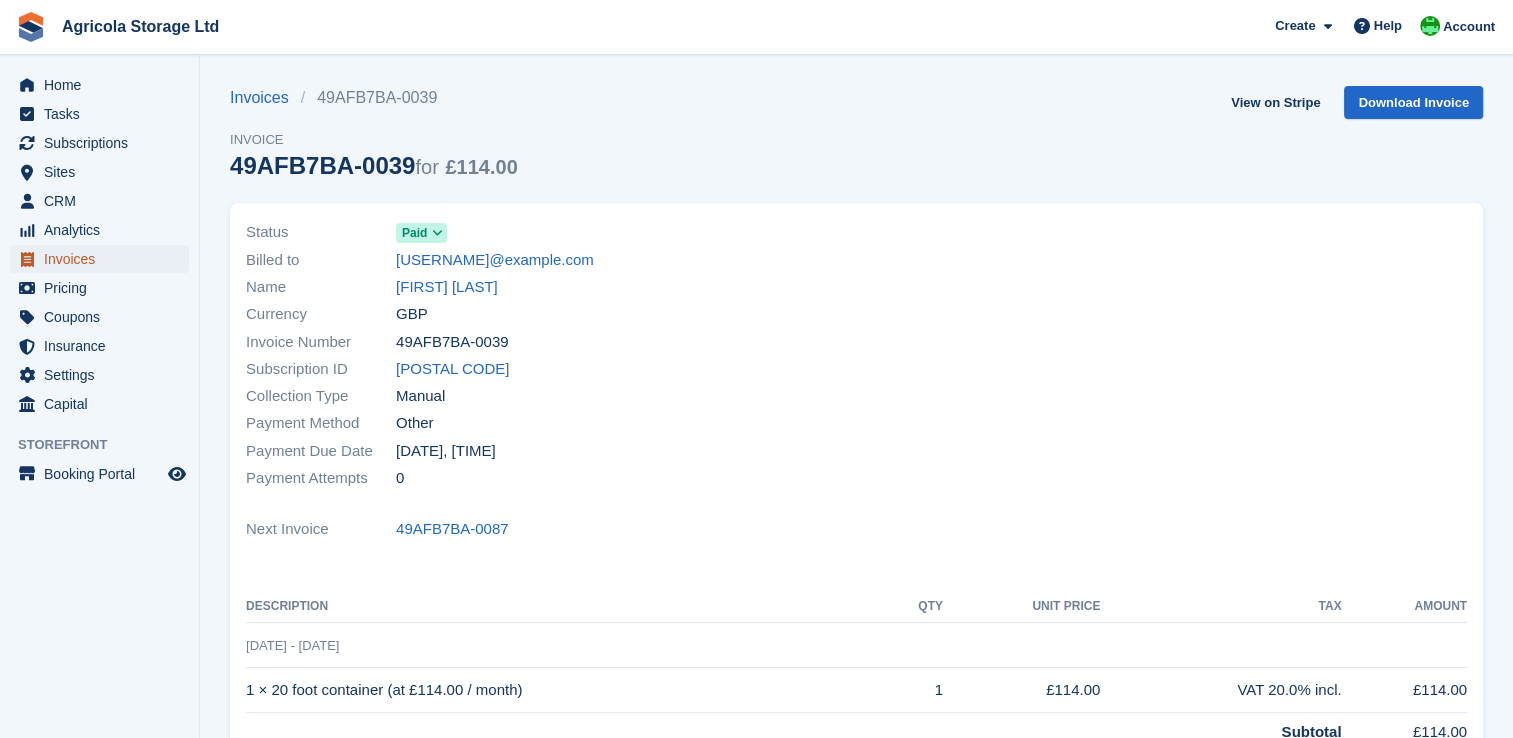 click on "Invoices" at bounding box center (104, 259) 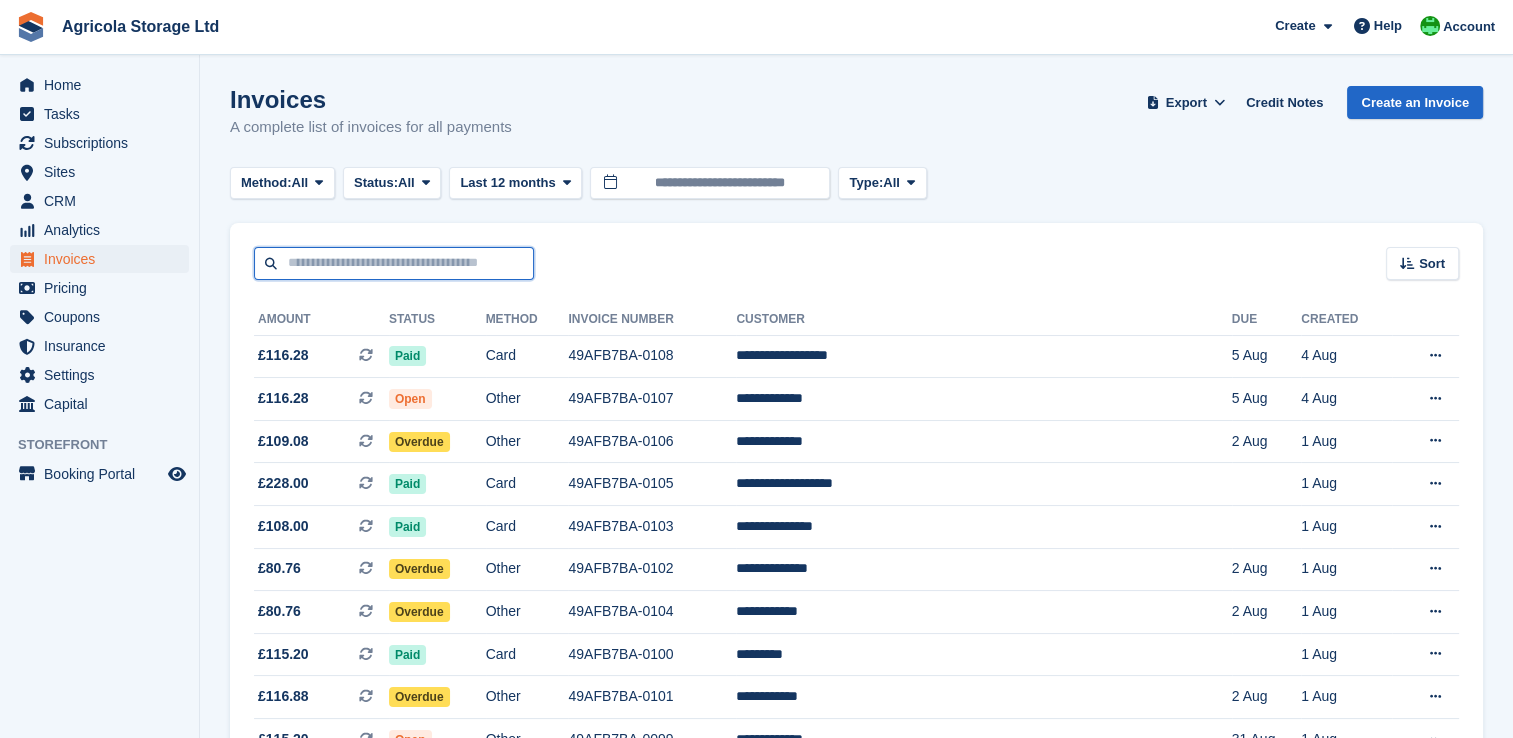 click at bounding box center [394, 263] 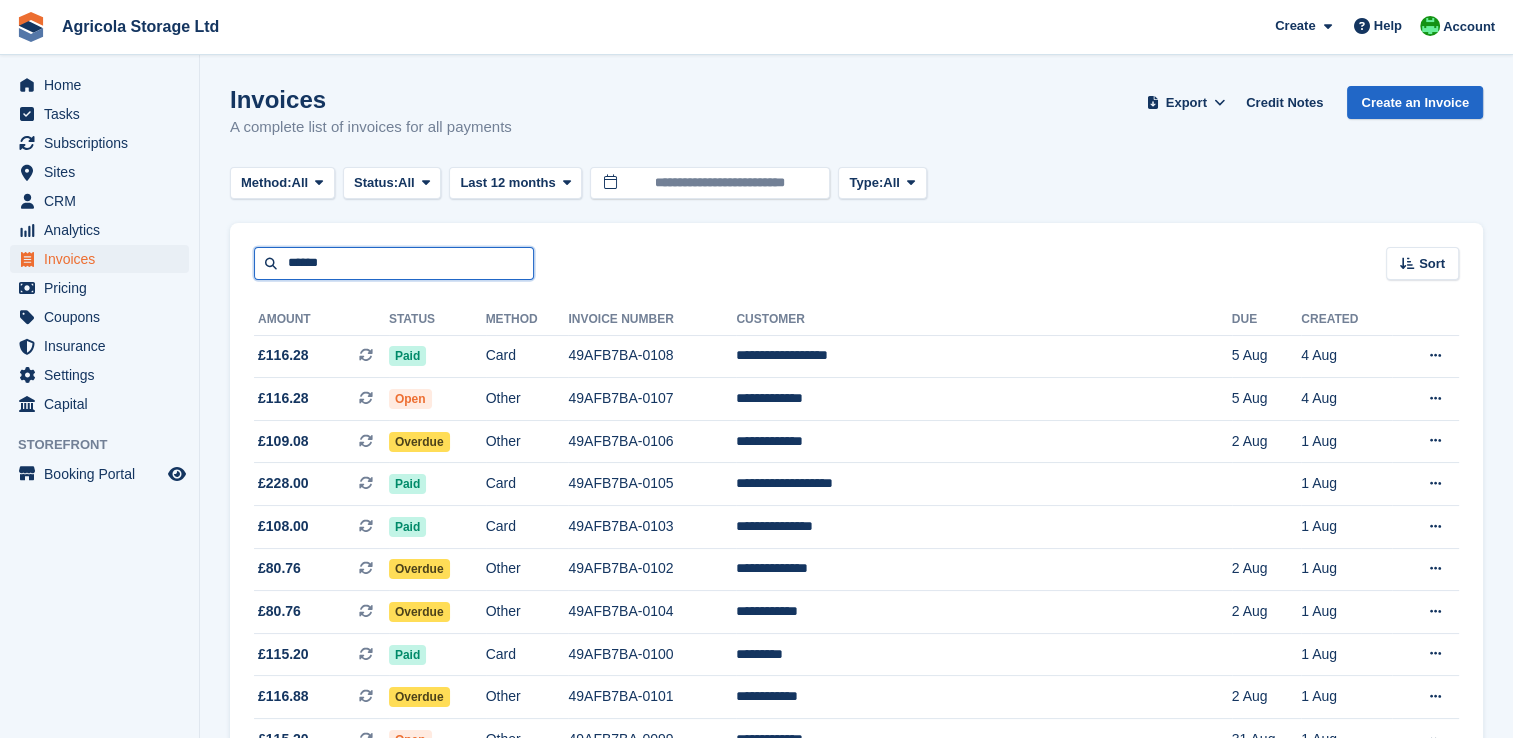 type on "******" 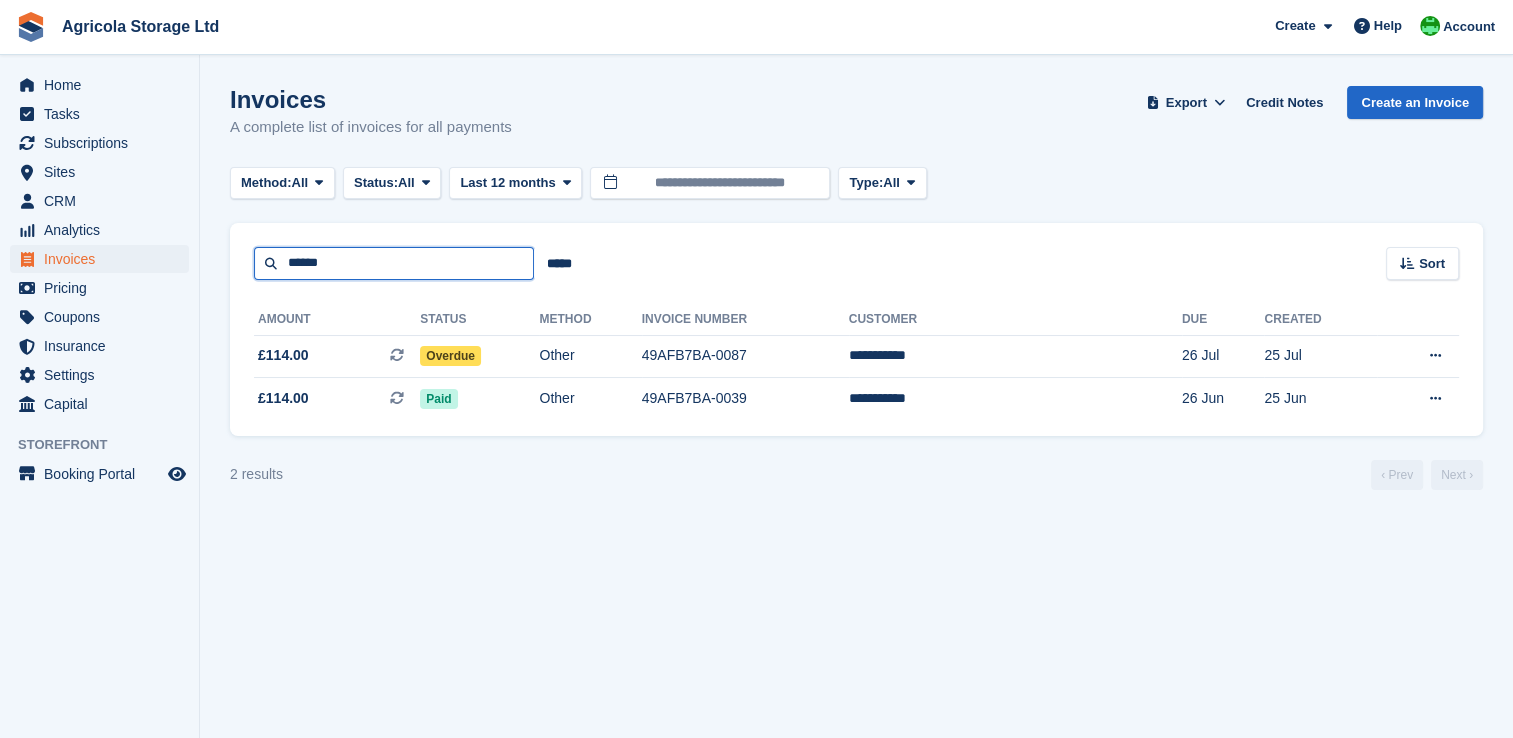 drag, startPoint x: 335, startPoint y: 266, endPoint x: 276, endPoint y: 260, distance: 59.3043 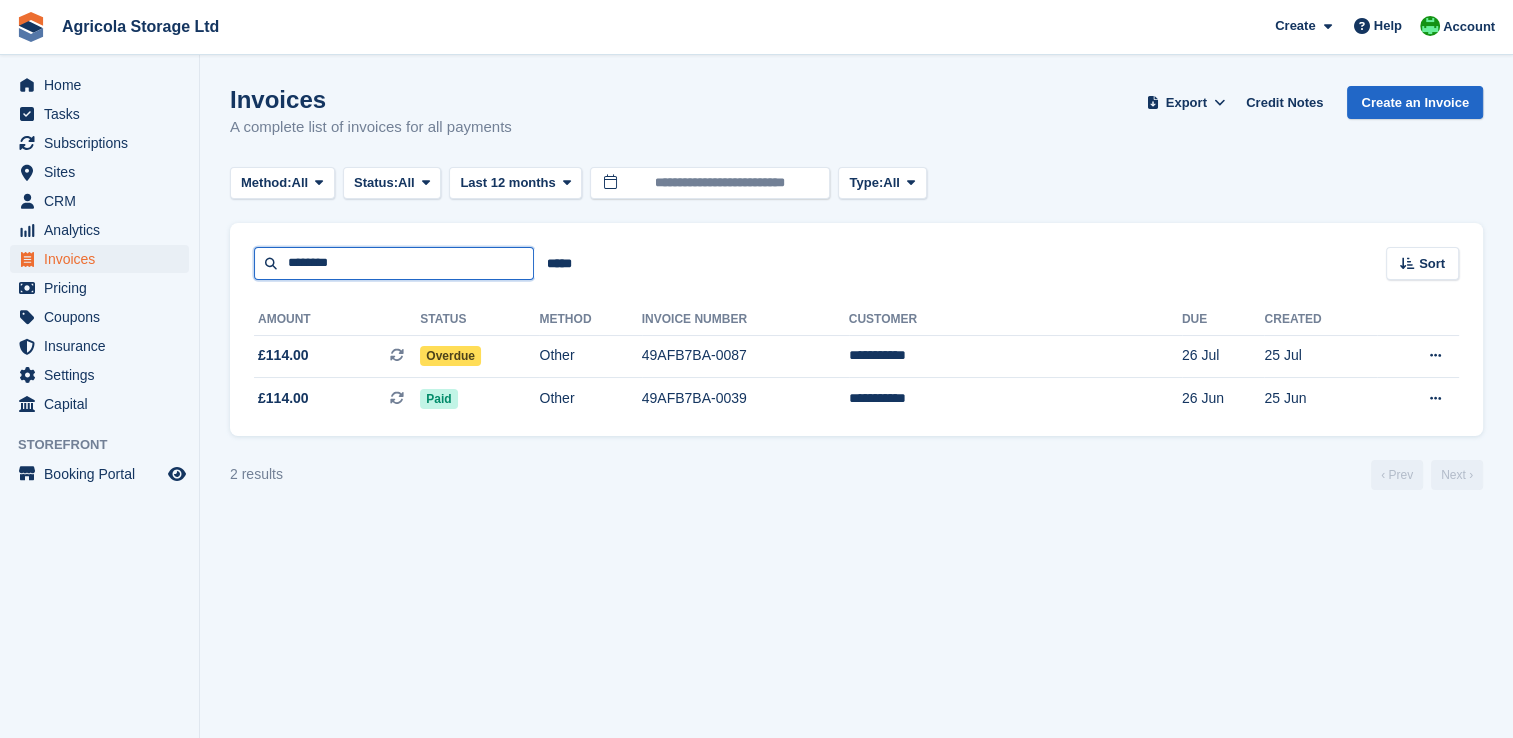 type on "********" 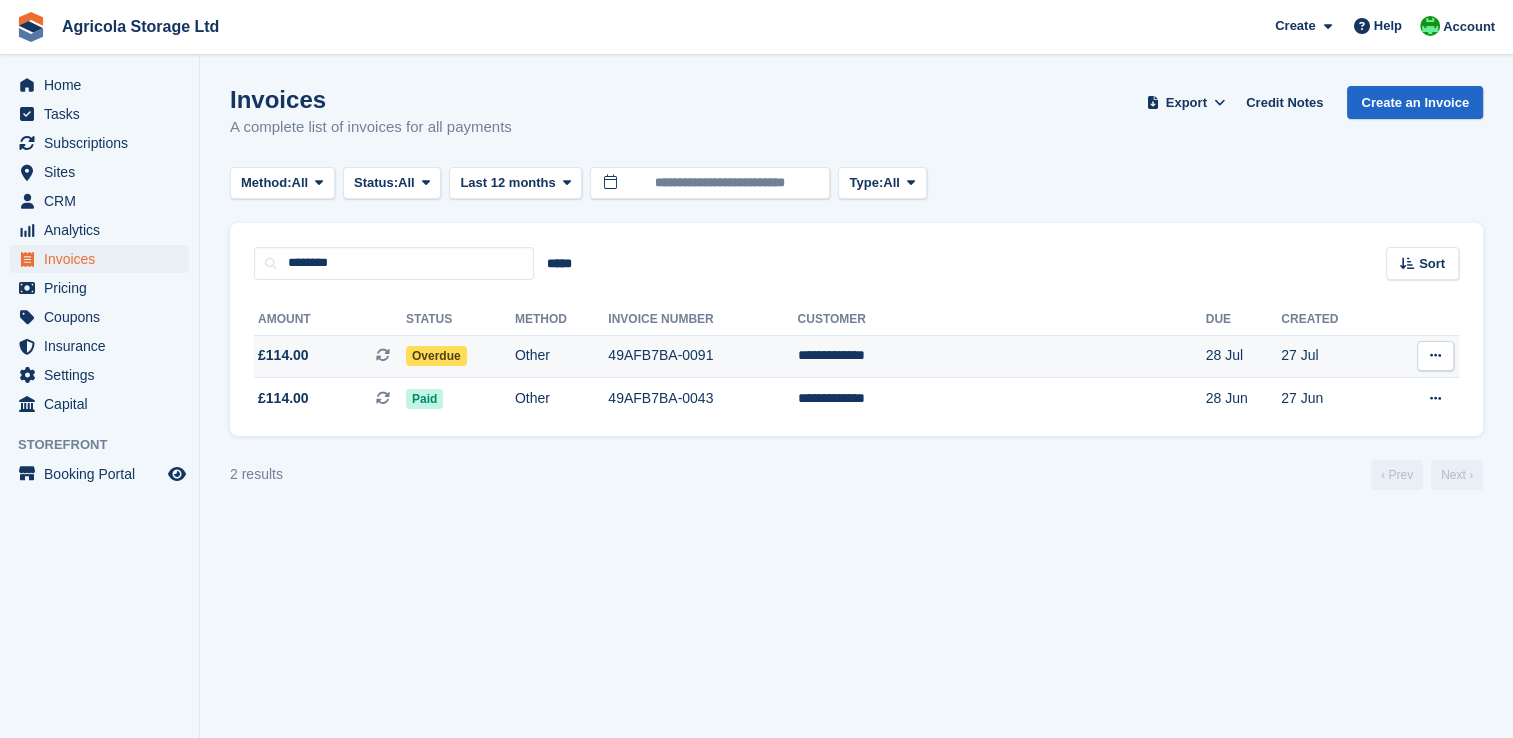 click on "£114.00" at bounding box center (283, 355) 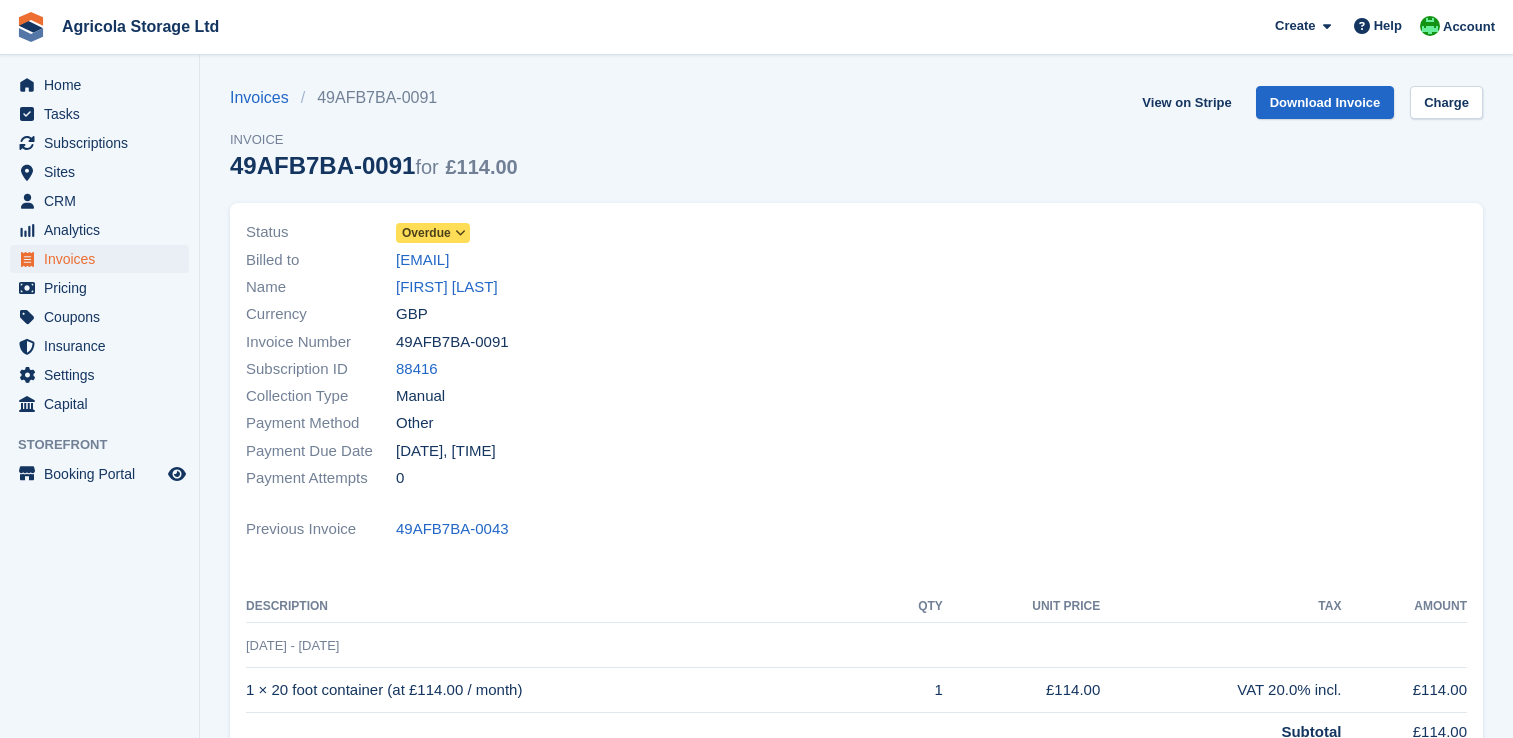 scroll, scrollTop: 0, scrollLeft: 0, axis: both 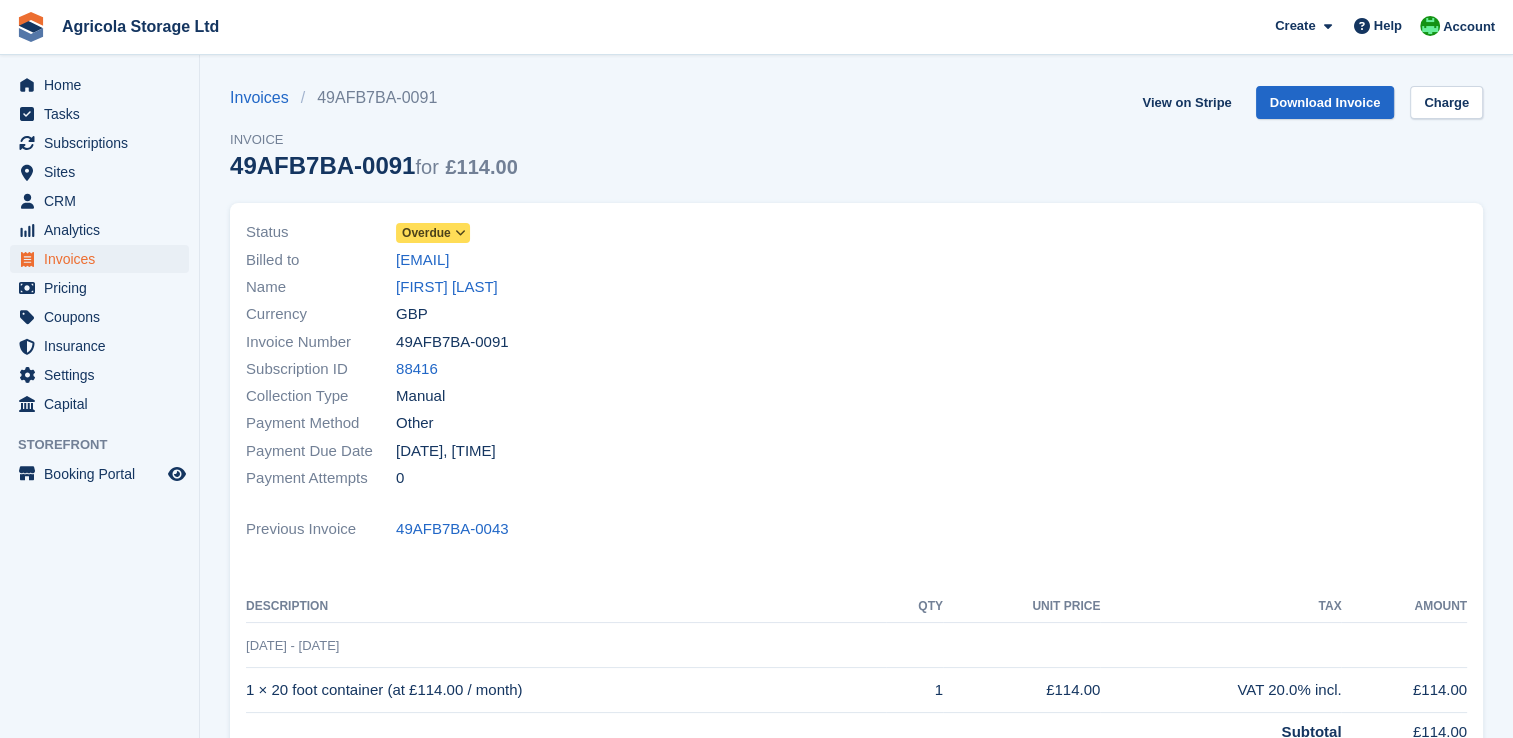 click on "Overdue" at bounding box center (426, 233) 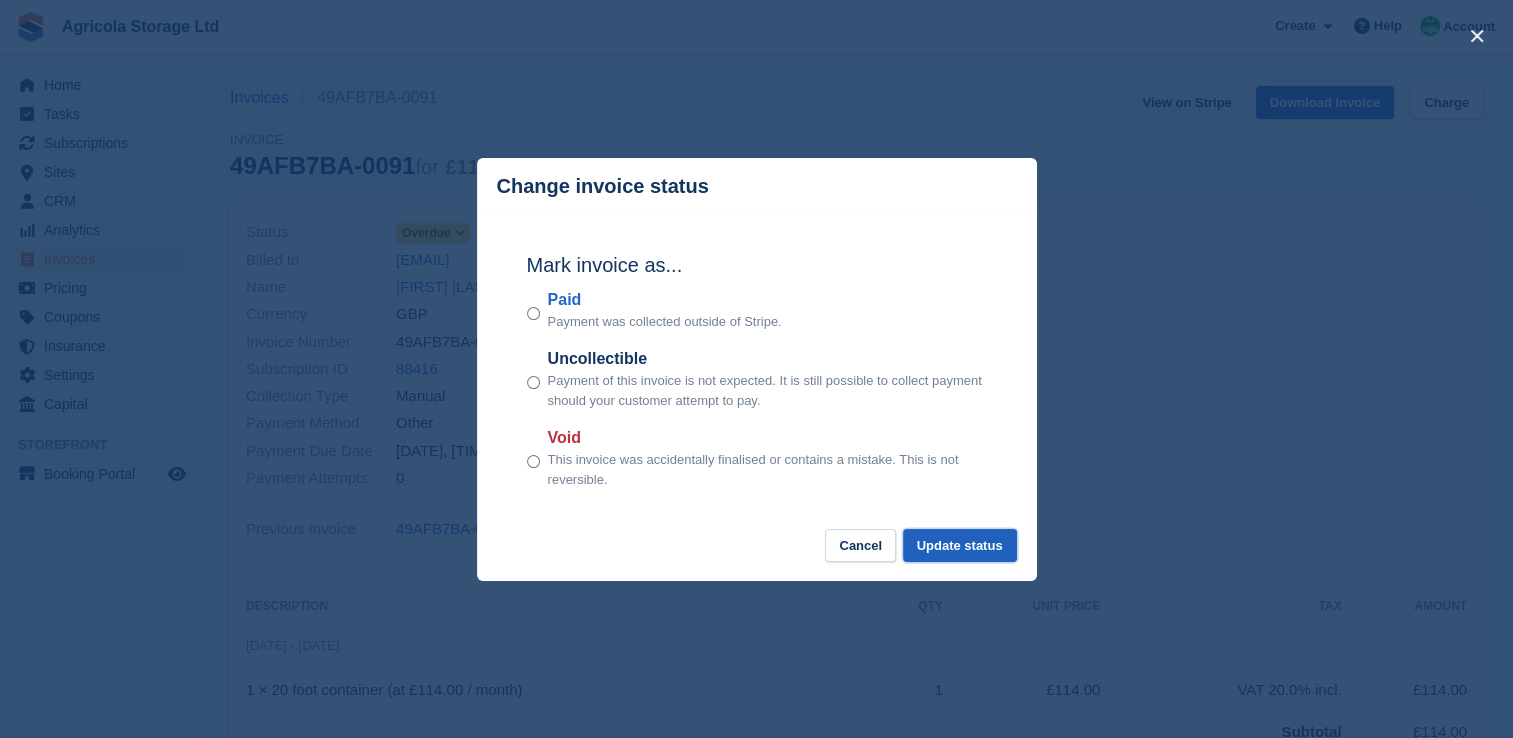 click on "Update status" at bounding box center (960, 545) 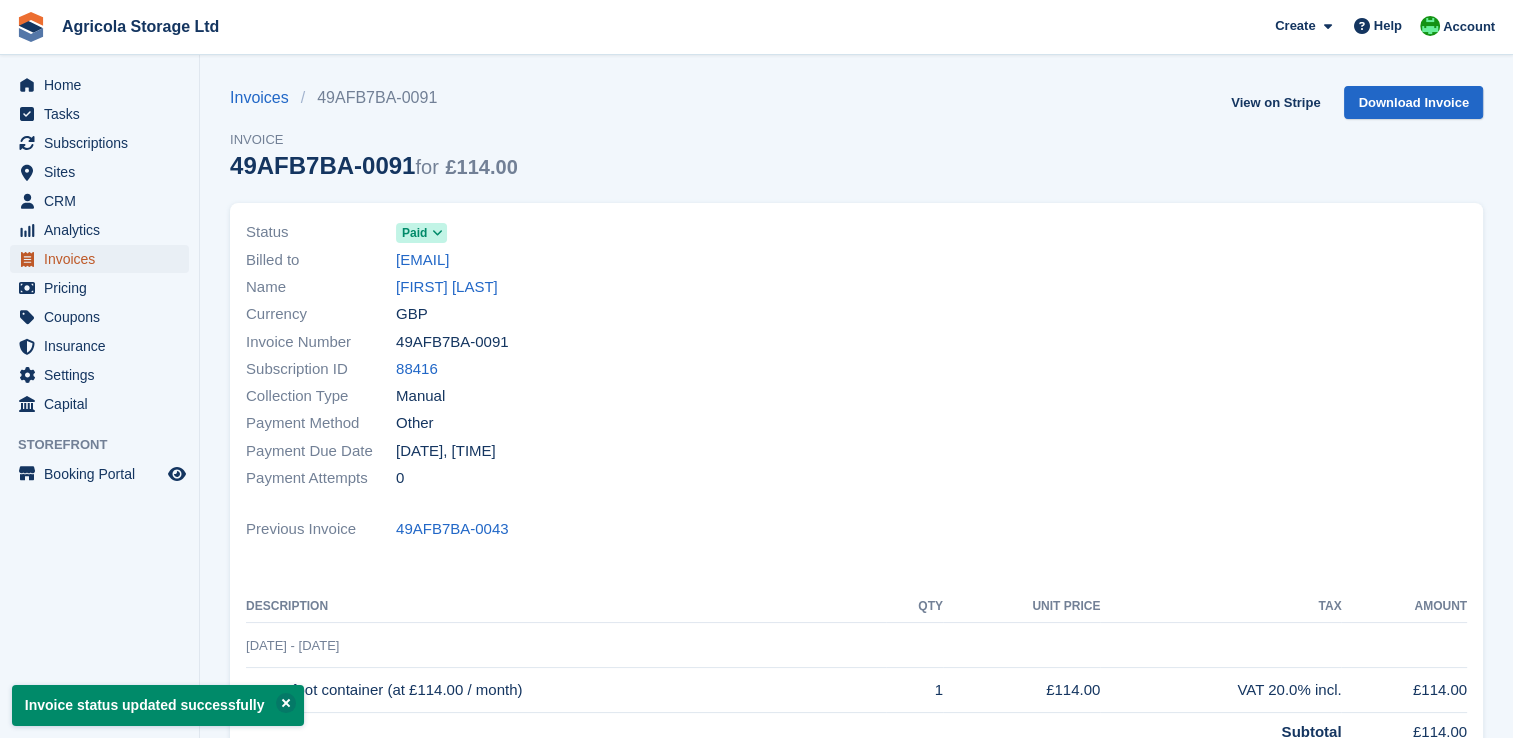 click on "Invoices" at bounding box center (104, 259) 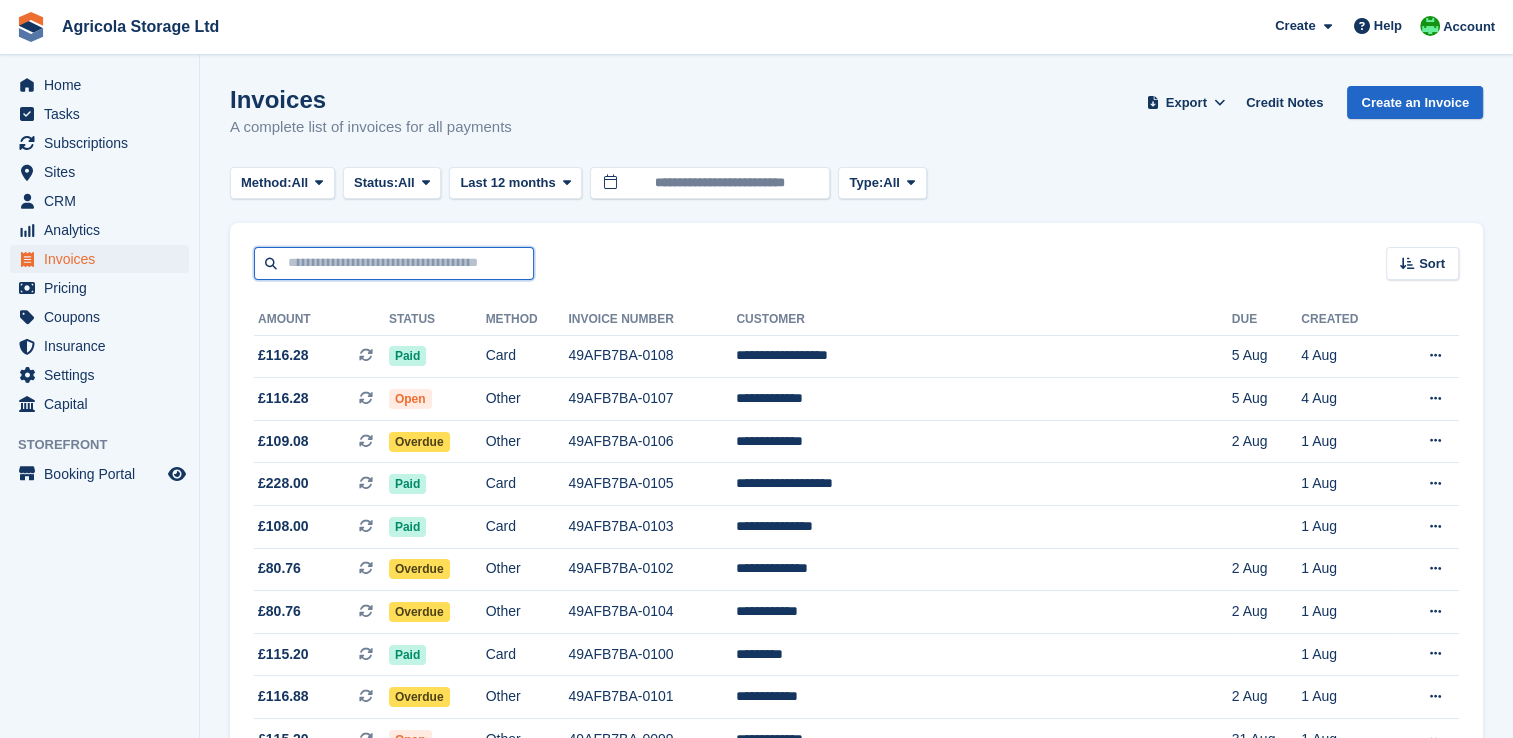 click at bounding box center (394, 263) 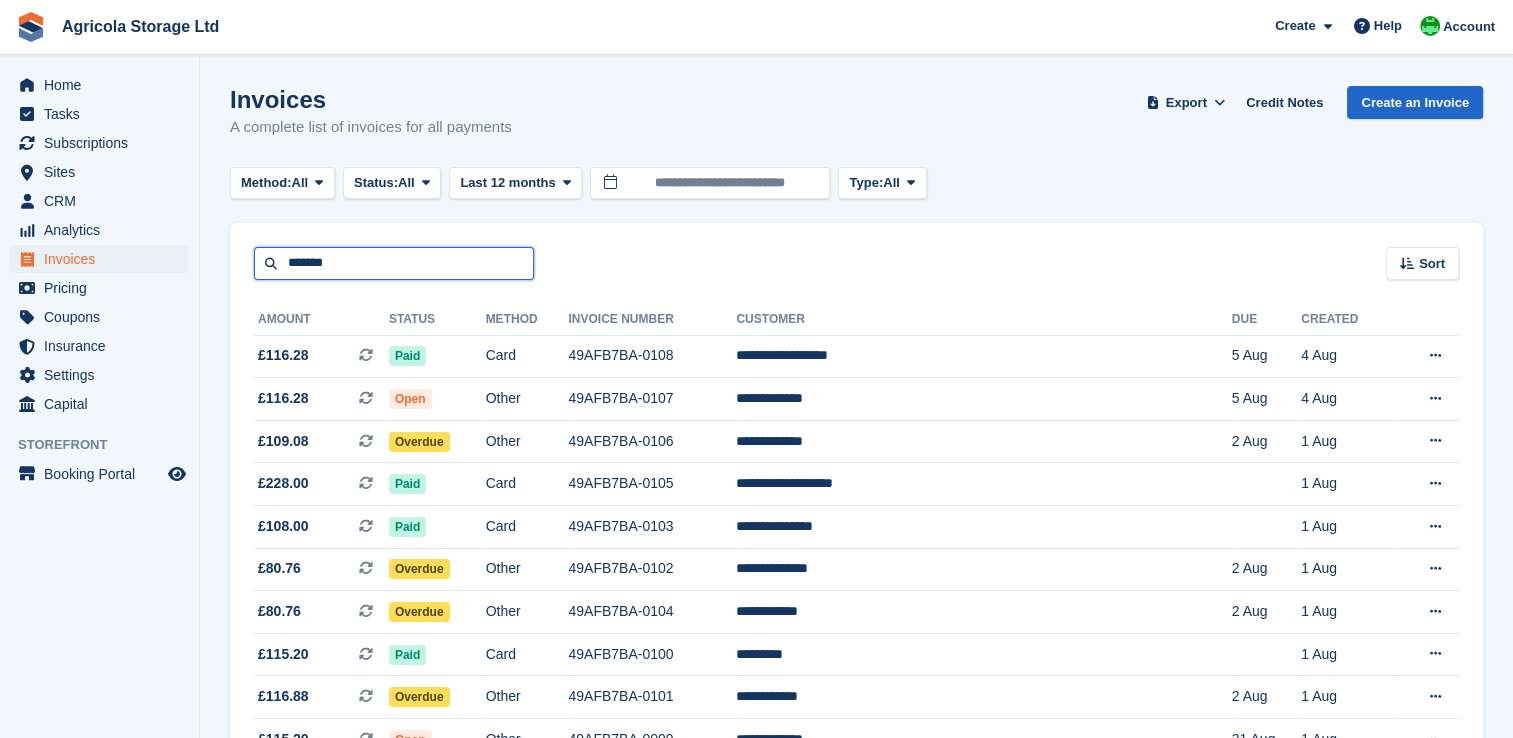 type on "*******" 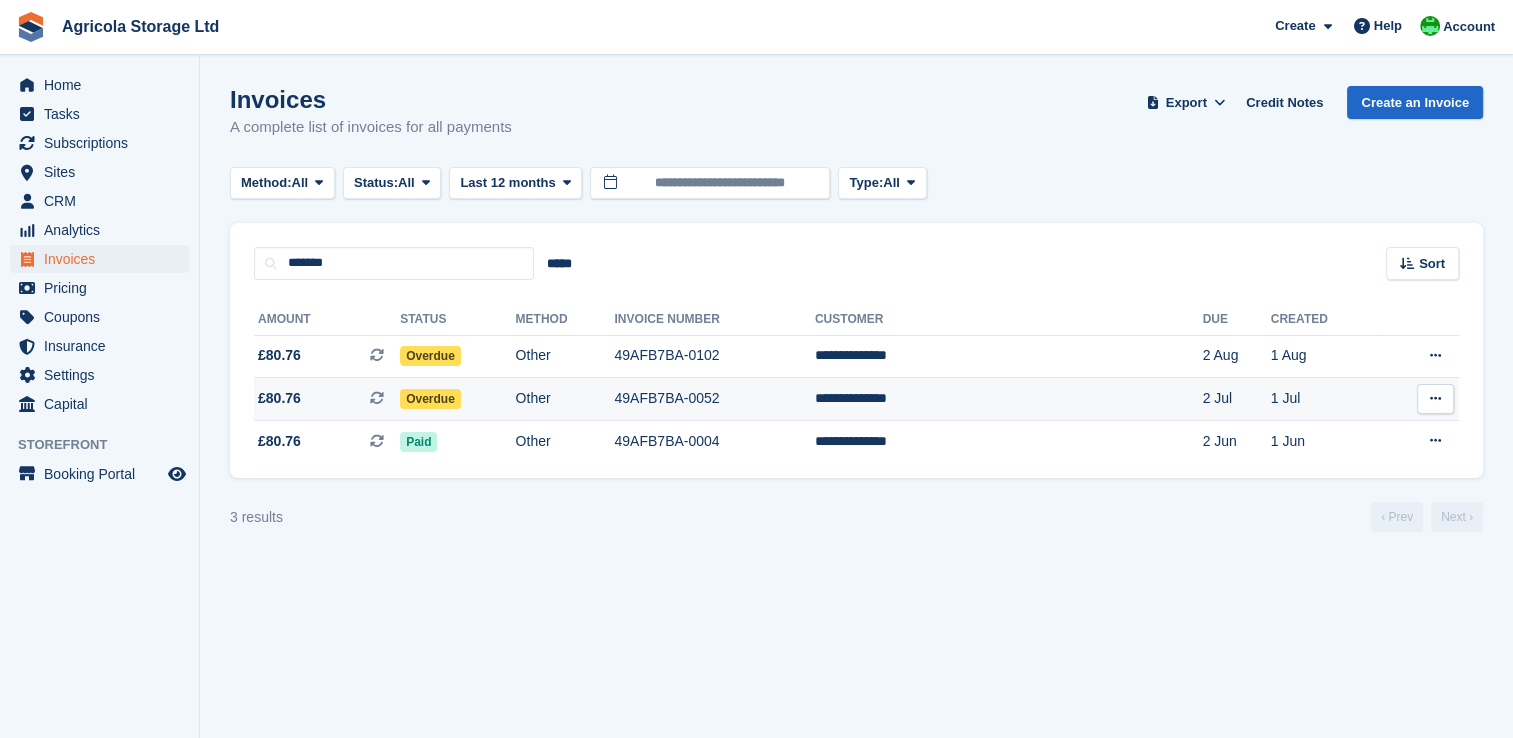 click on "£80.76" at bounding box center (279, 398) 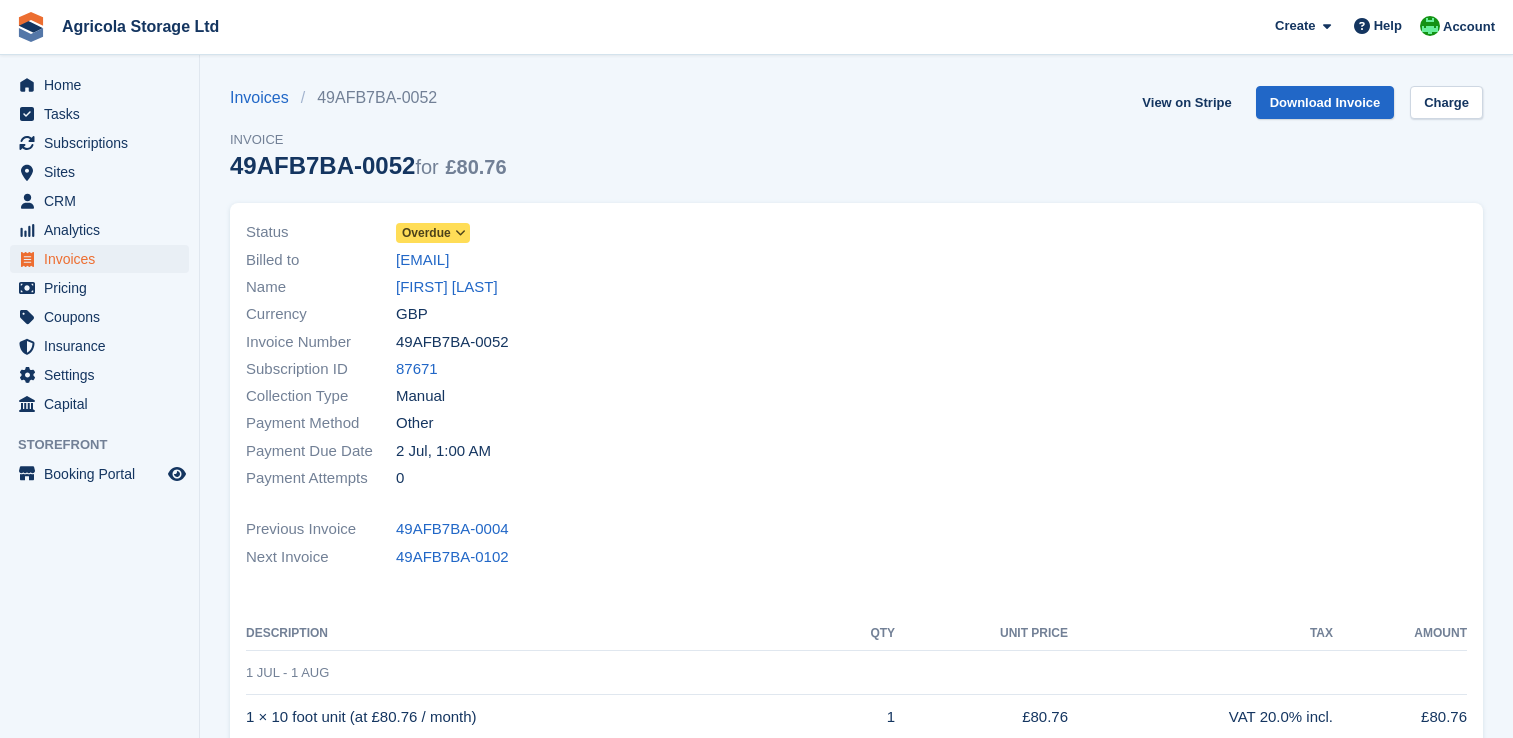 scroll, scrollTop: 0, scrollLeft: 0, axis: both 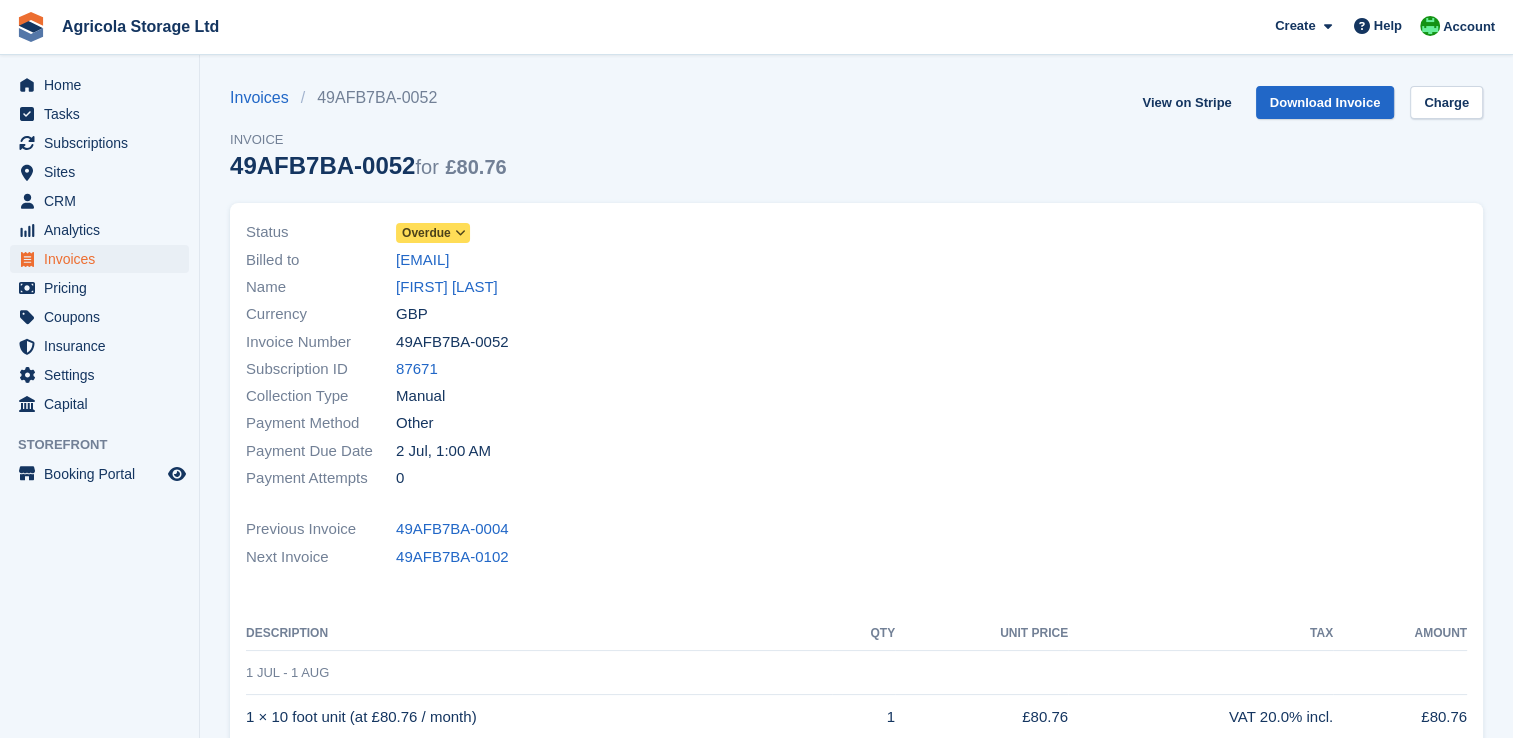 click on "Overdue" at bounding box center [426, 233] 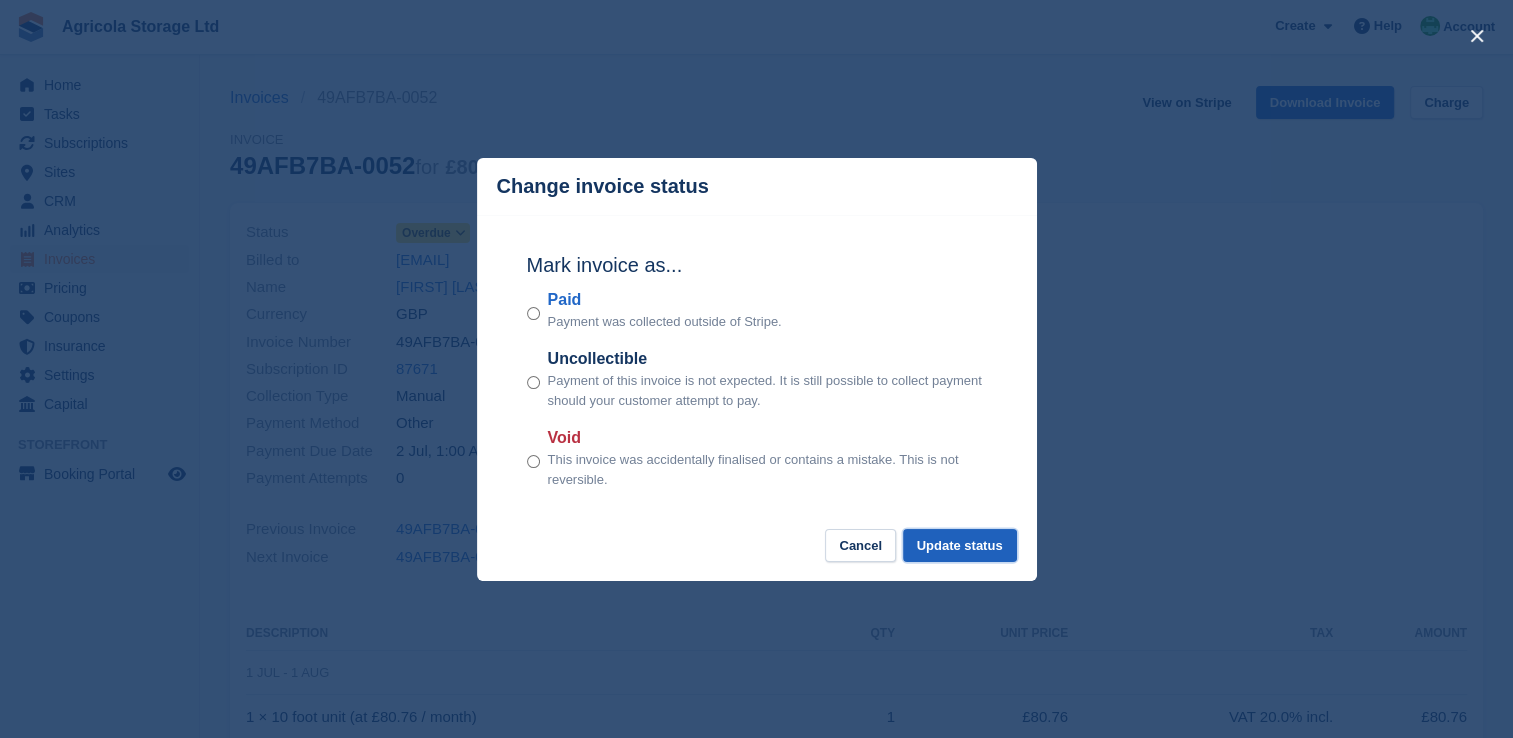 click on "Update status" at bounding box center [960, 545] 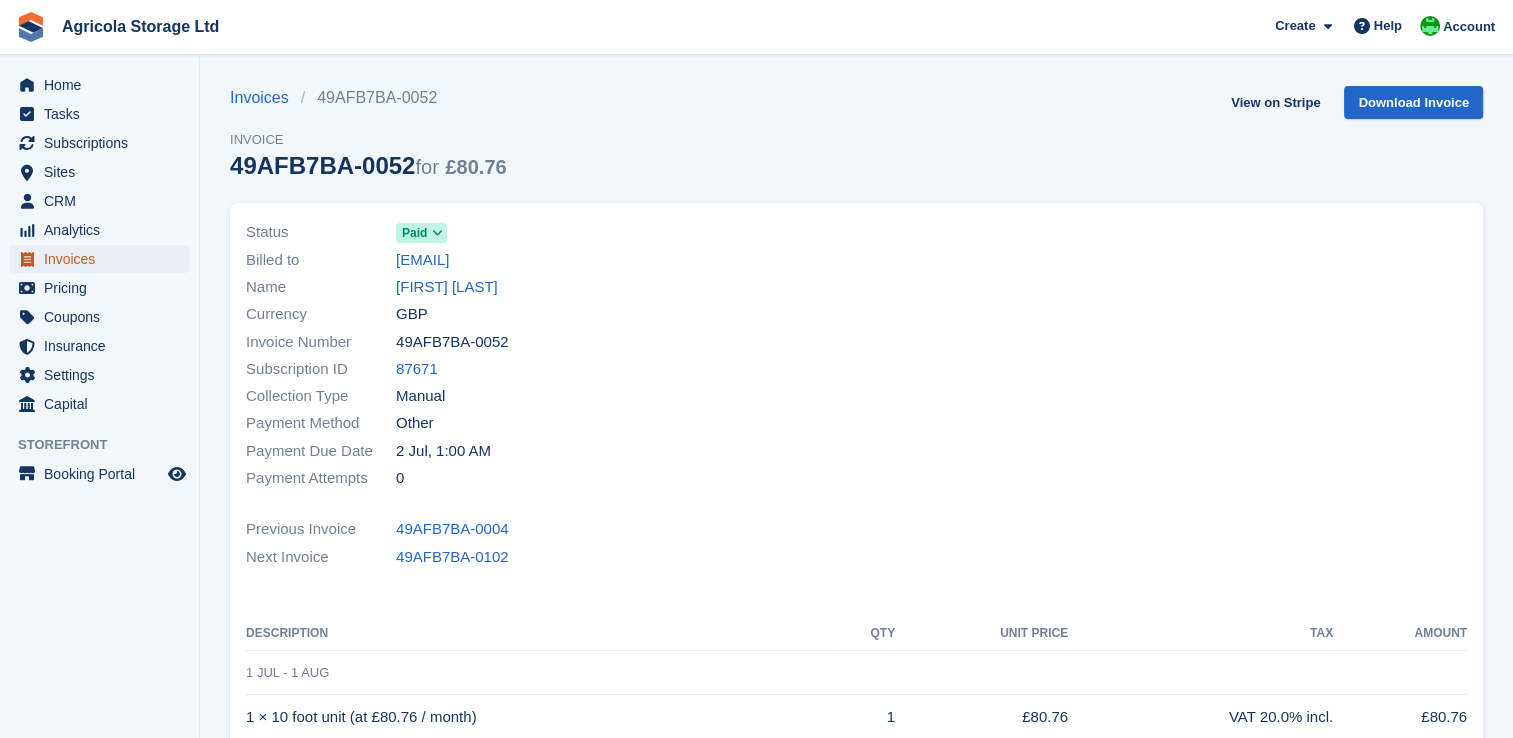 click on "Invoices" at bounding box center [104, 259] 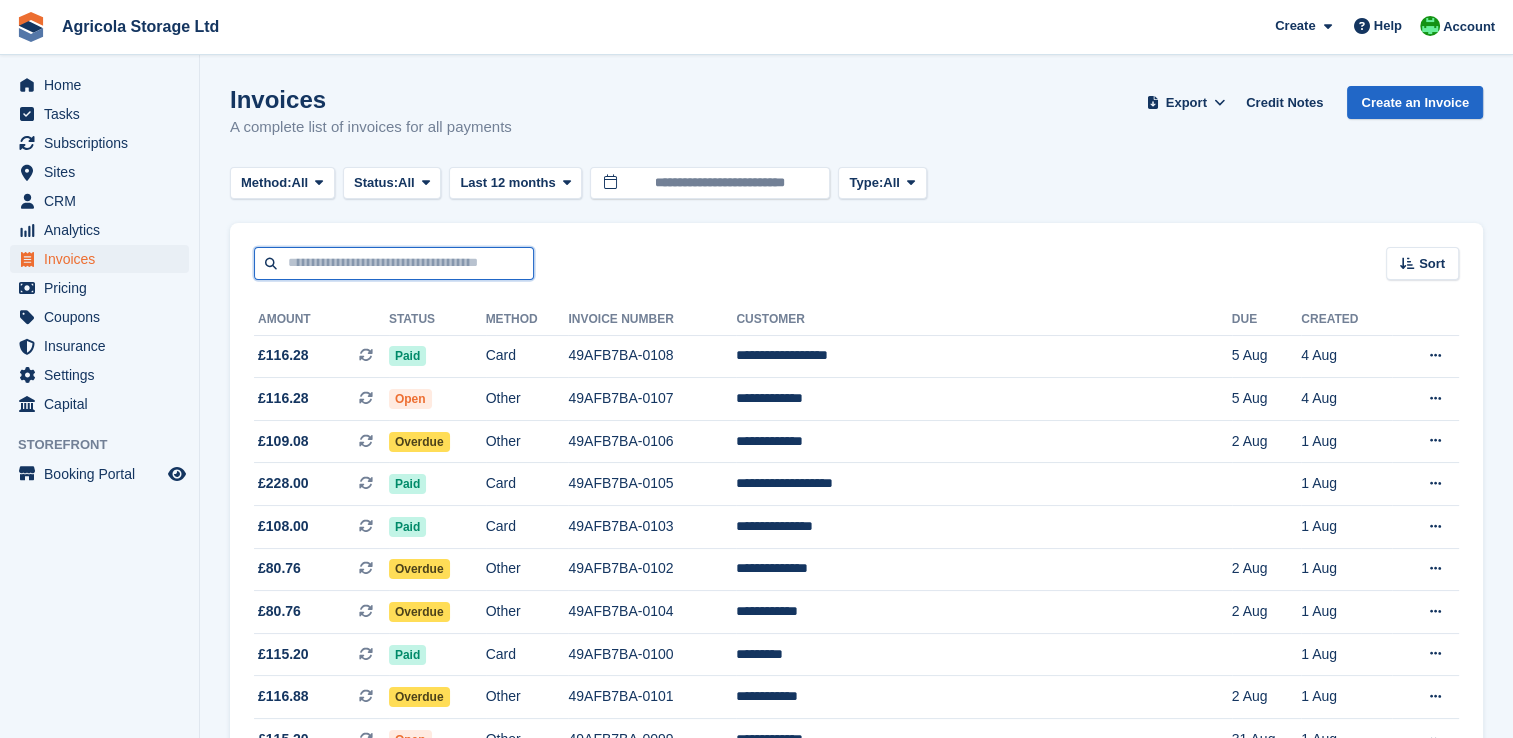 click at bounding box center [394, 263] 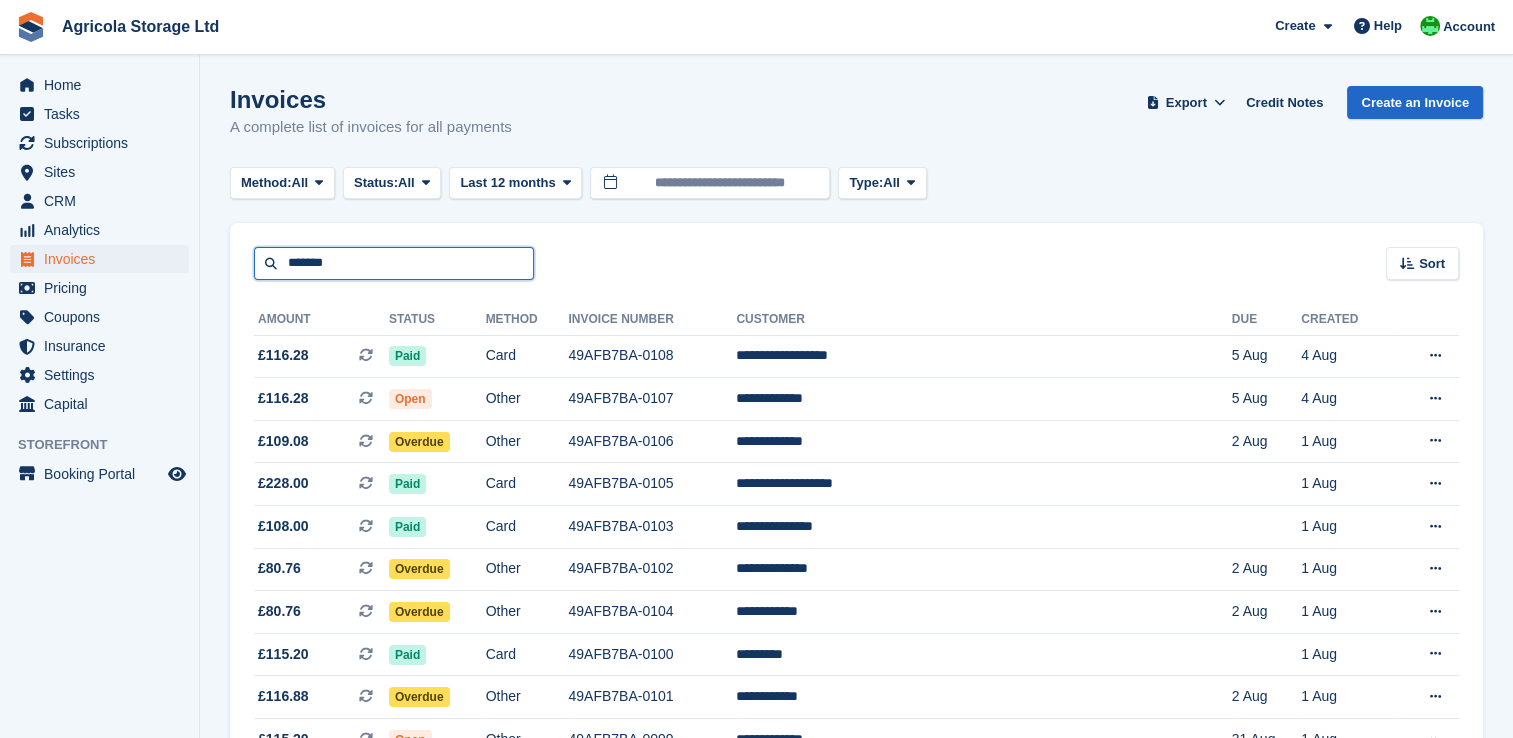 type on "*******" 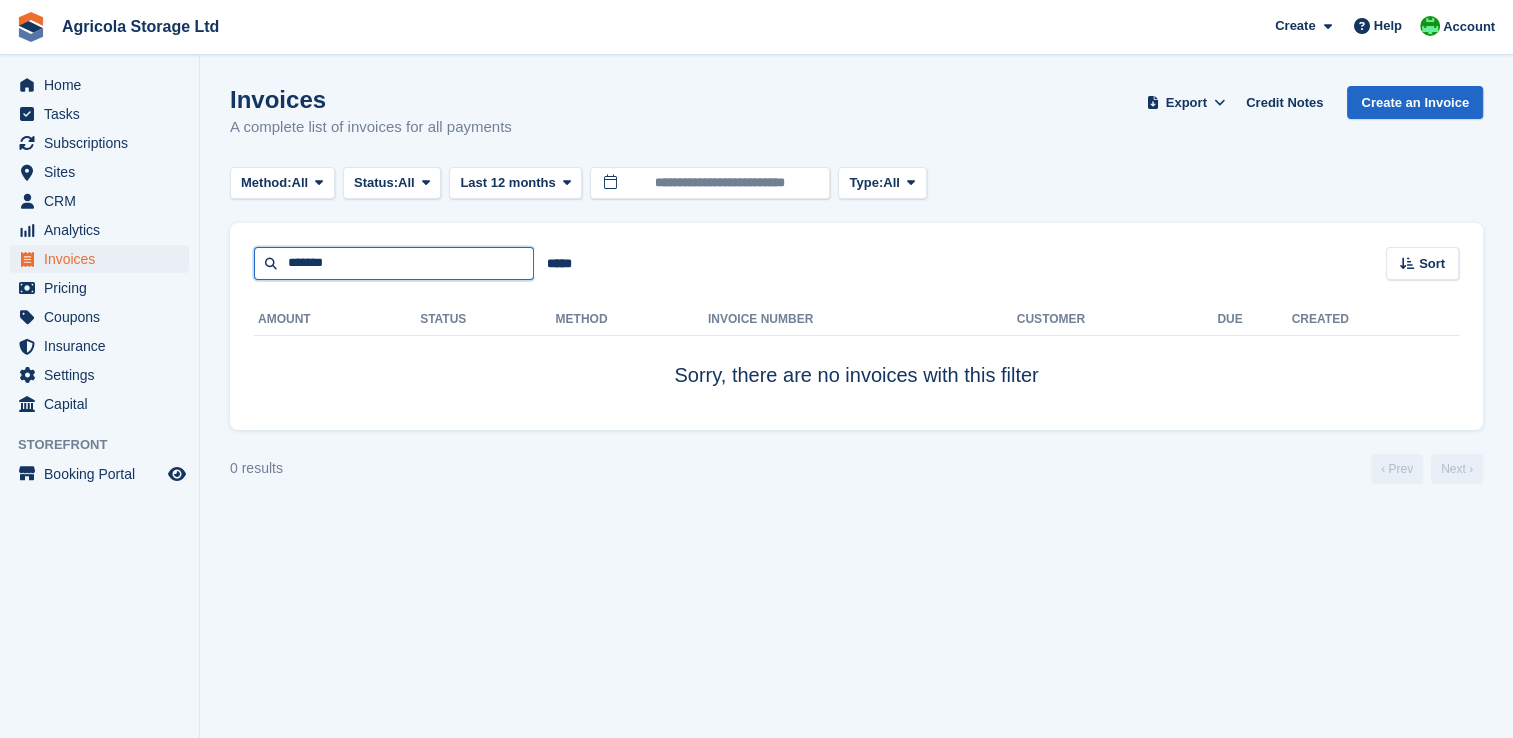 click on "*******" at bounding box center (394, 263) 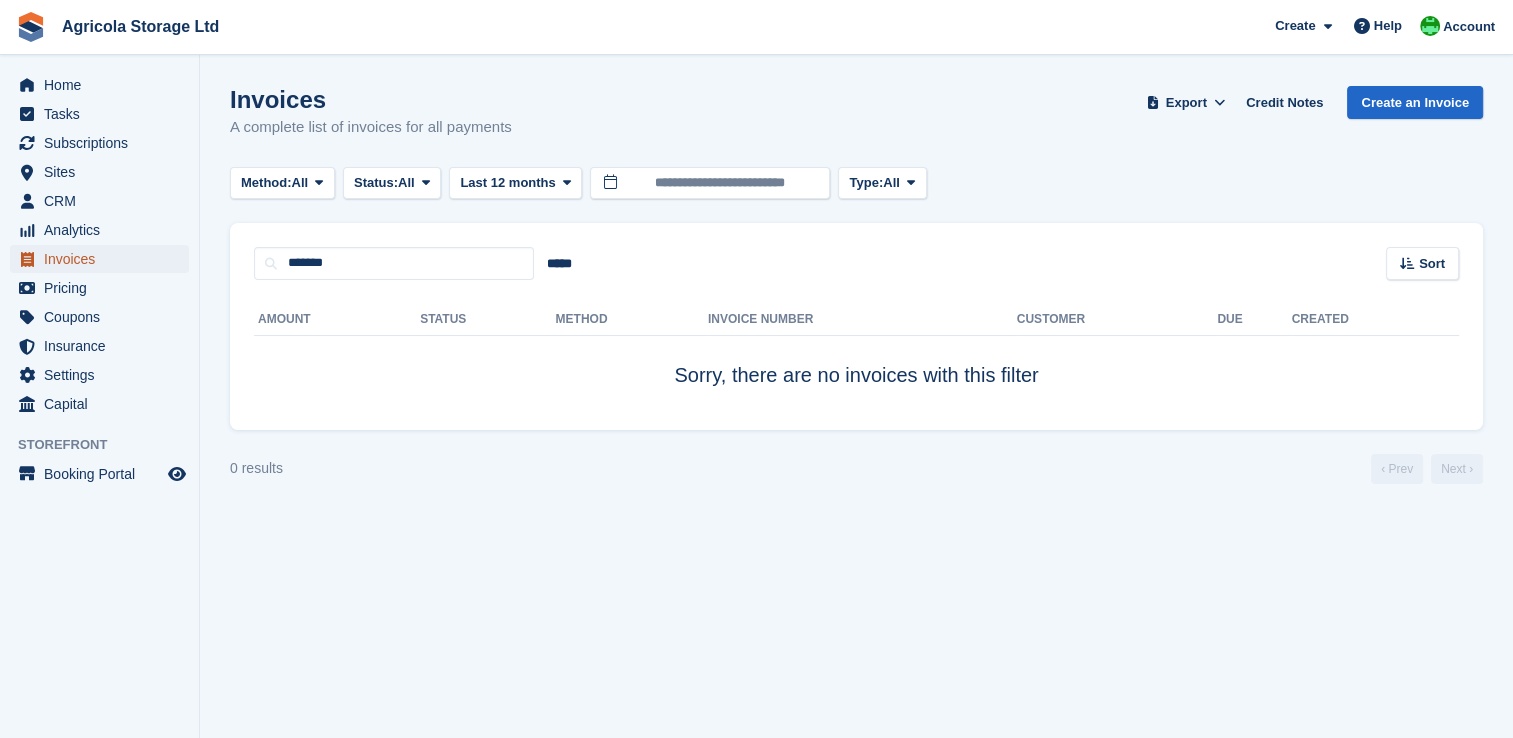 click on "Invoices" at bounding box center [104, 259] 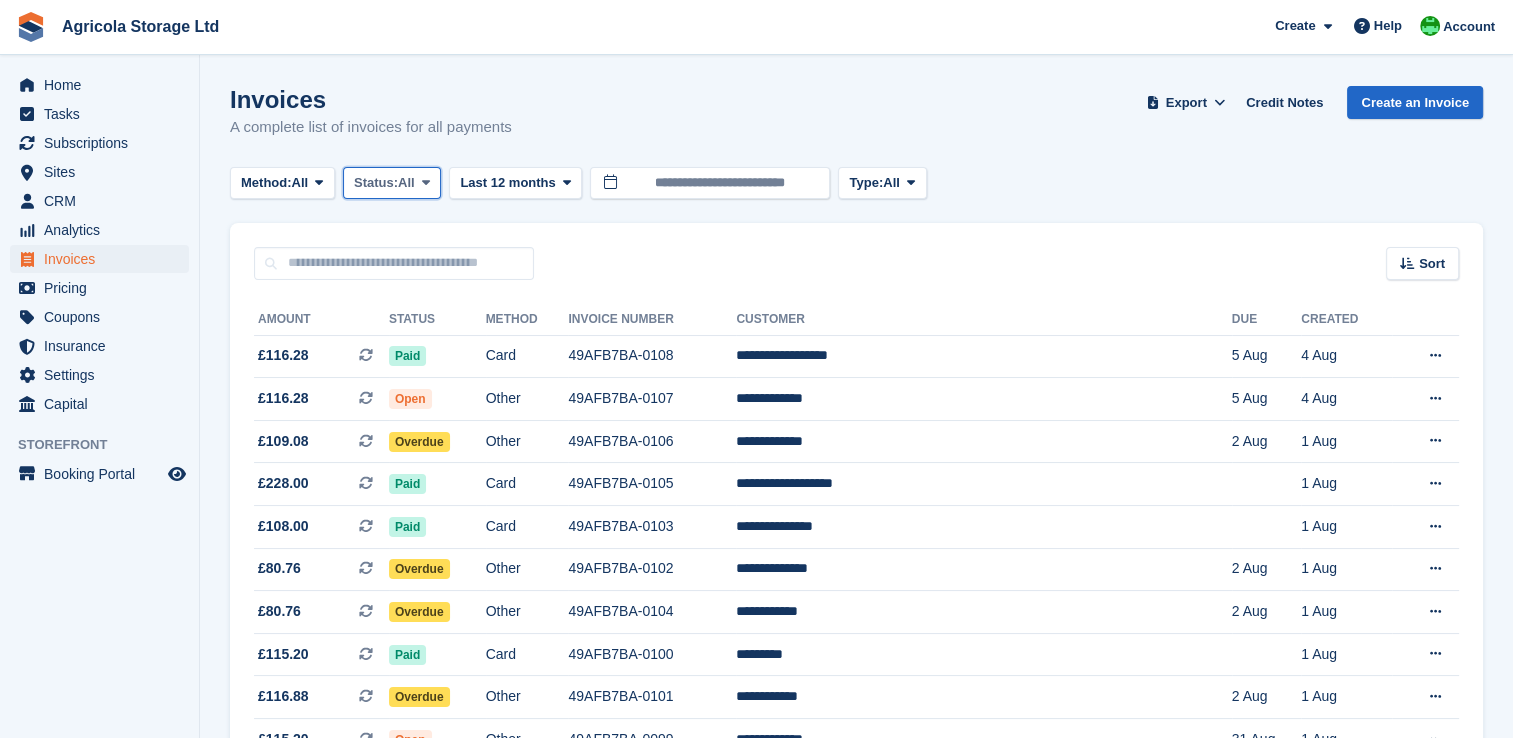 click at bounding box center [426, 183] 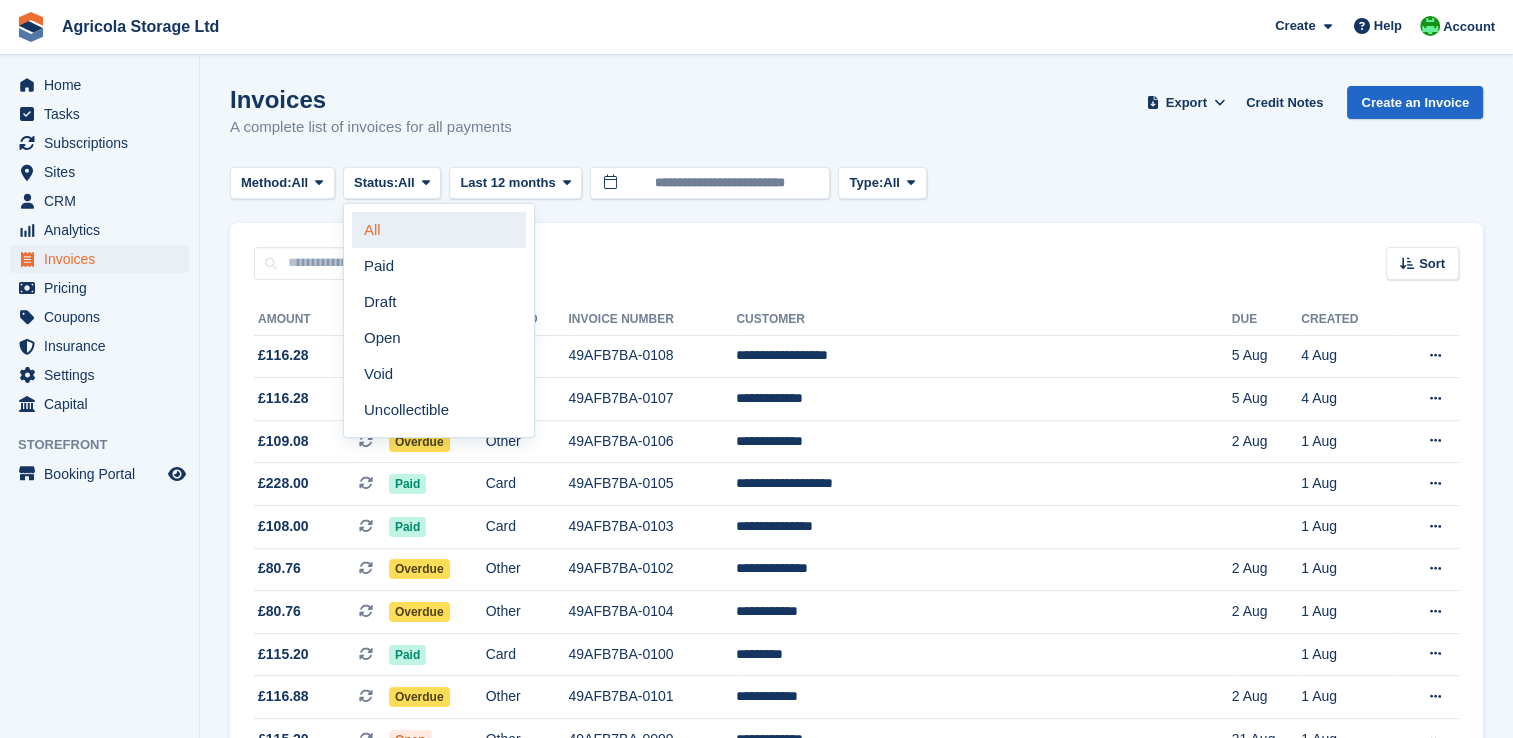 click on "All" at bounding box center [439, 230] 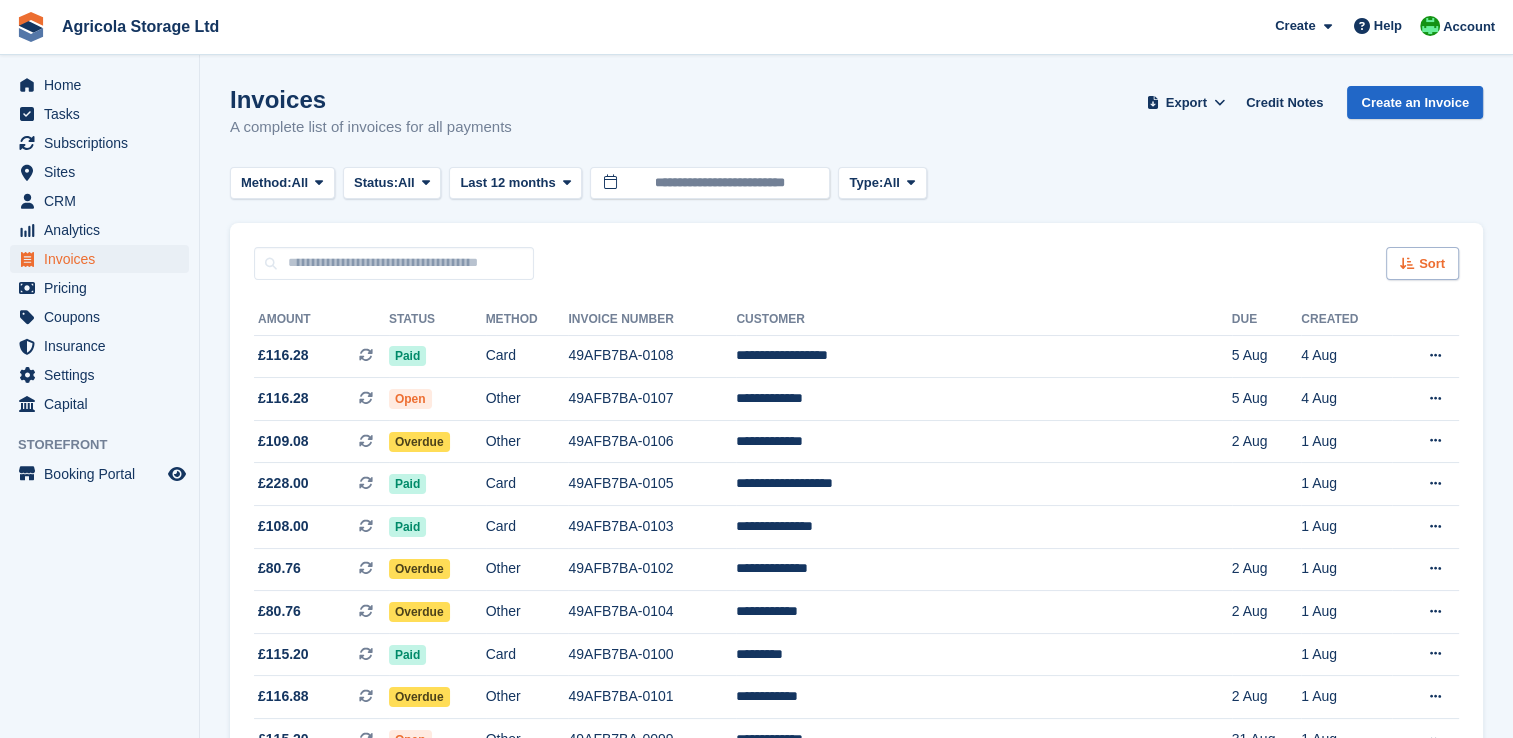 click at bounding box center (1407, 263) 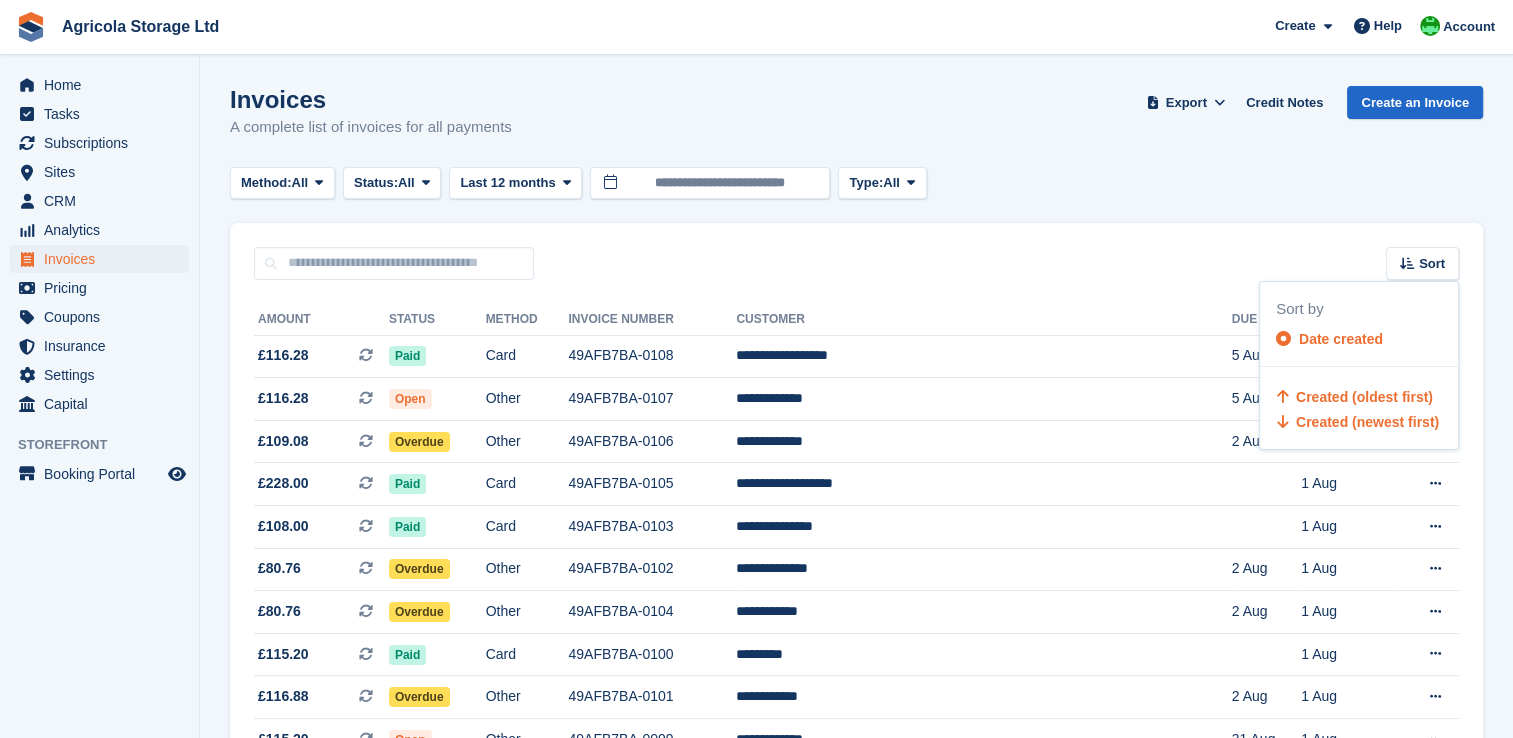 click on "Created (oldest first)" at bounding box center [1364, 397] 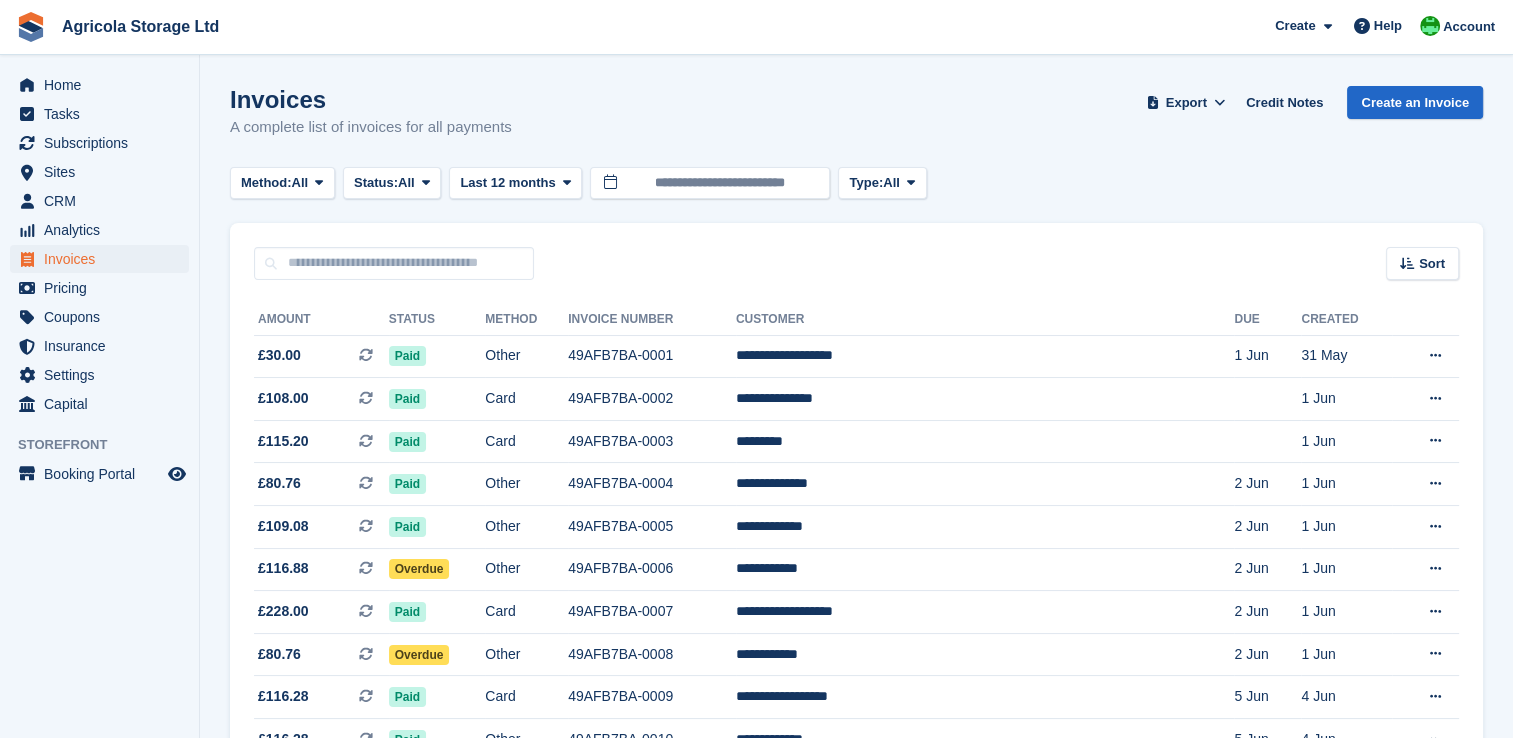 click on "Sort
Sort by
Date created
Created (oldest first)
Created (newest first)" at bounding box center (856, 251) 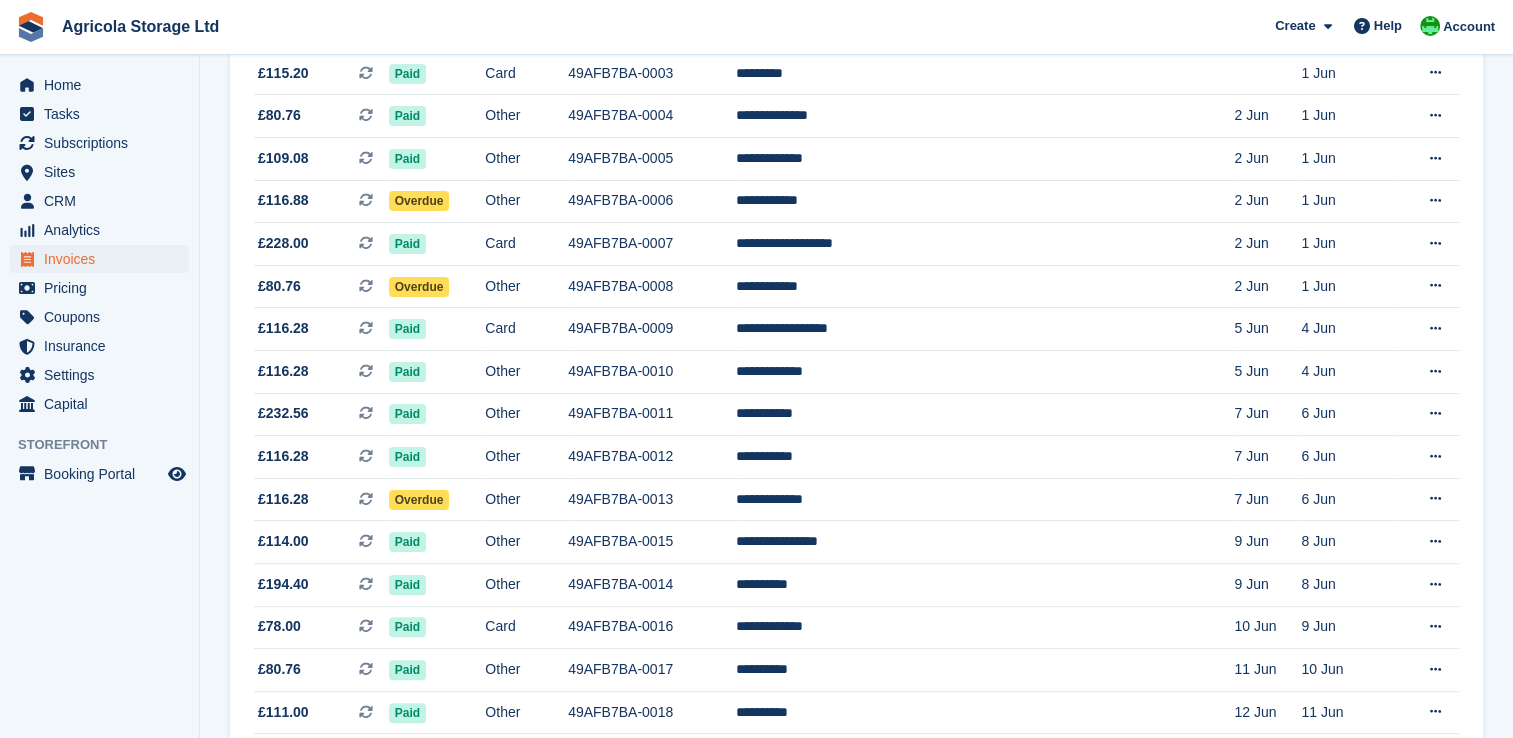 scroll, scrollTop: 360, scrollLeft: 0, axis: vertical 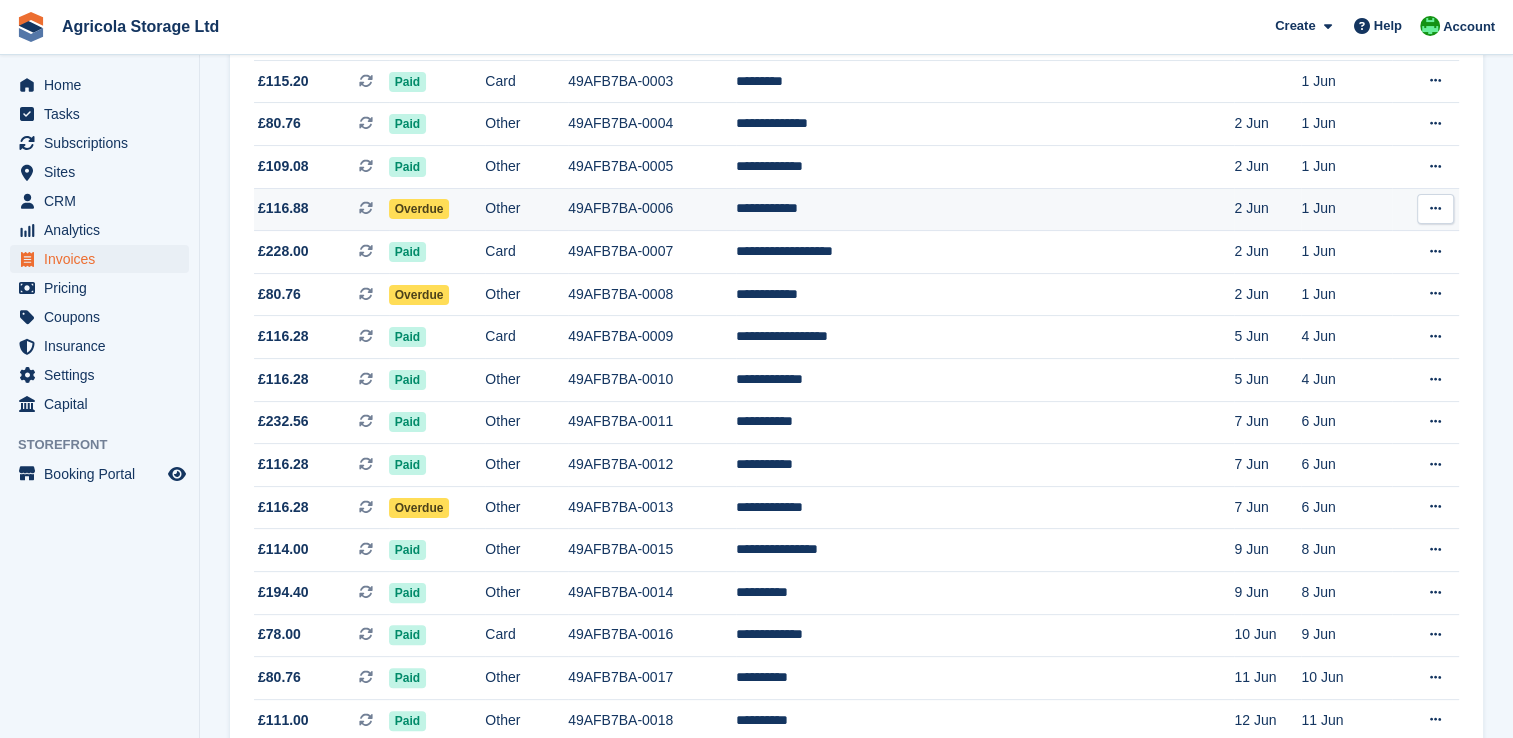 click on "**********" at bounding box center [985, 209] 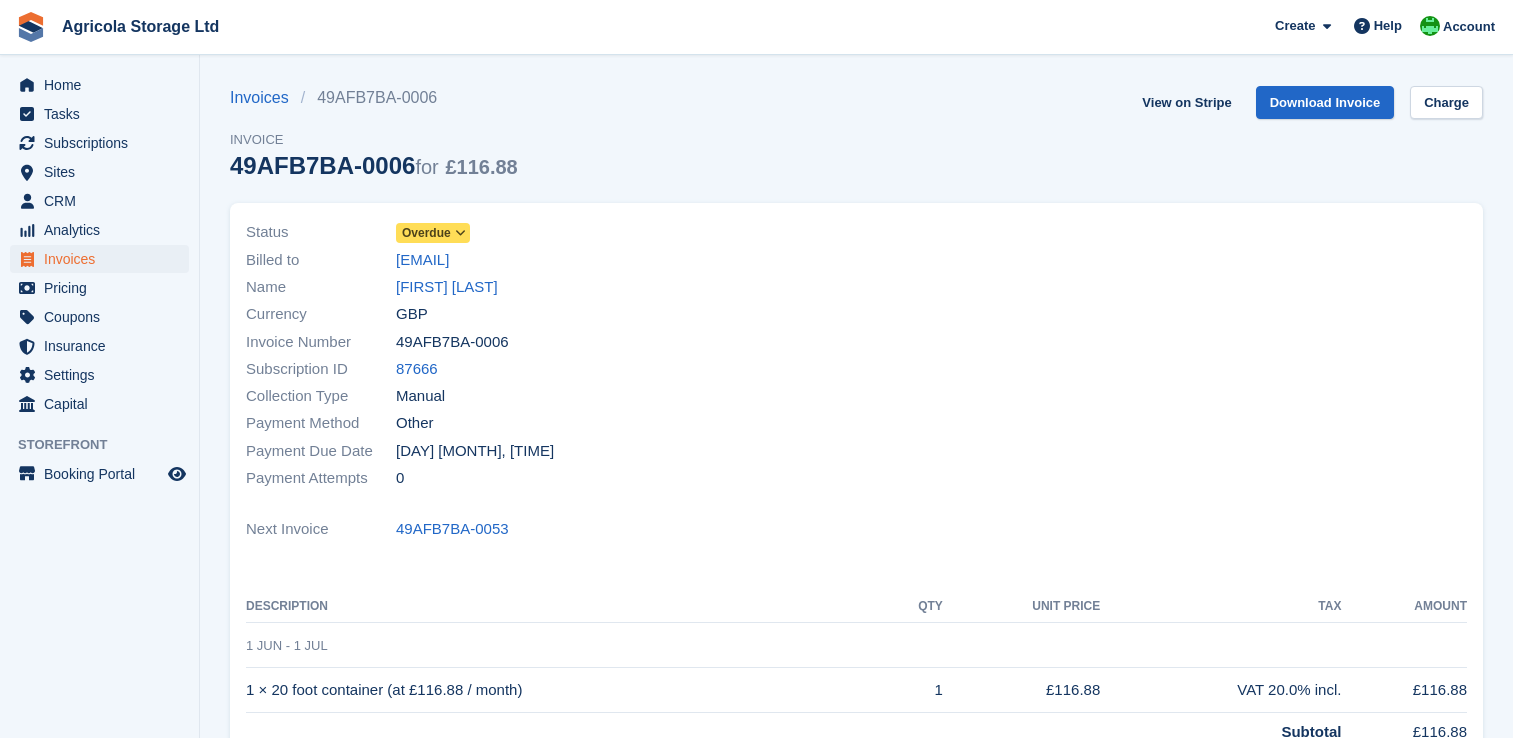 scroll, scrollTop: 0, scrollLeft: 0, axis: both 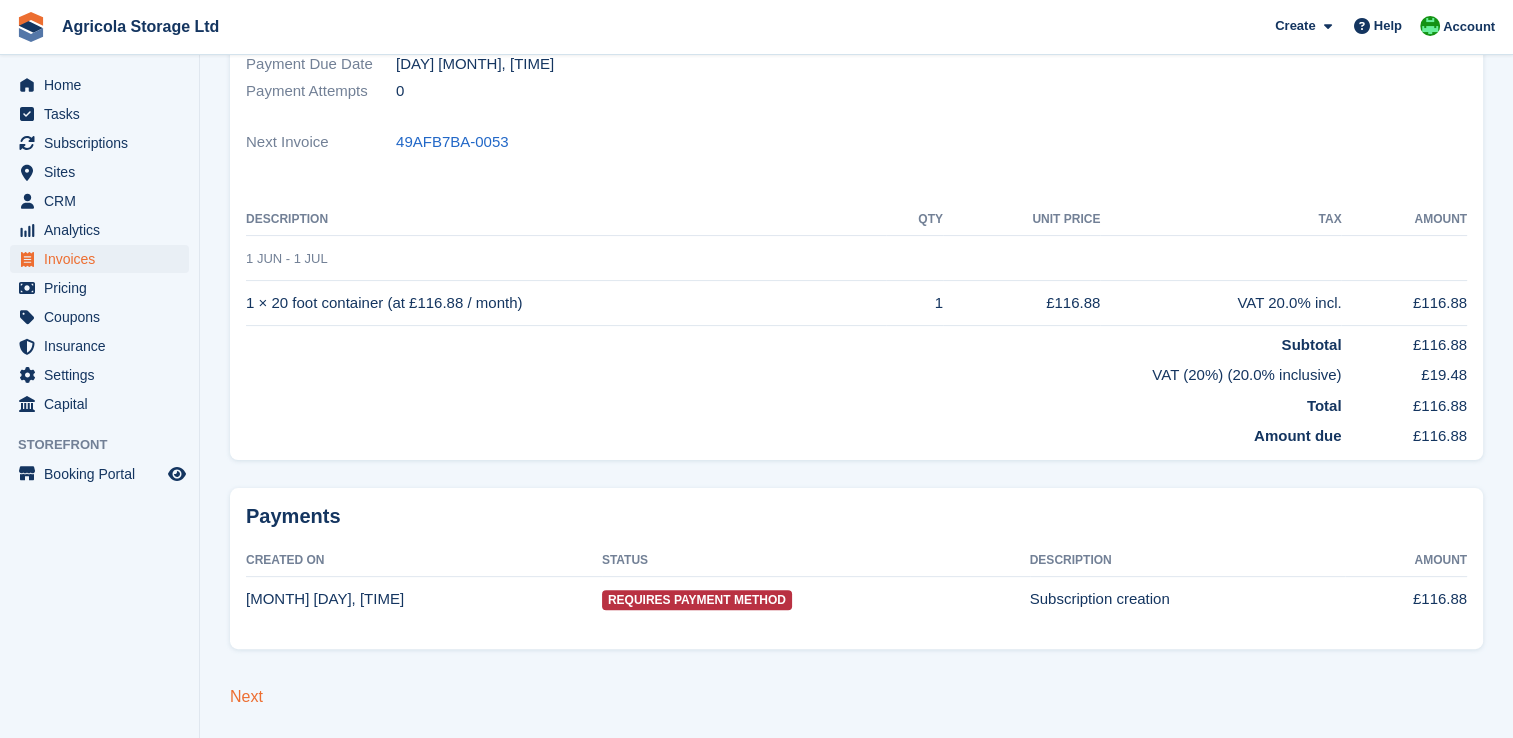 click on "Next" at bounding box center [246, 696] 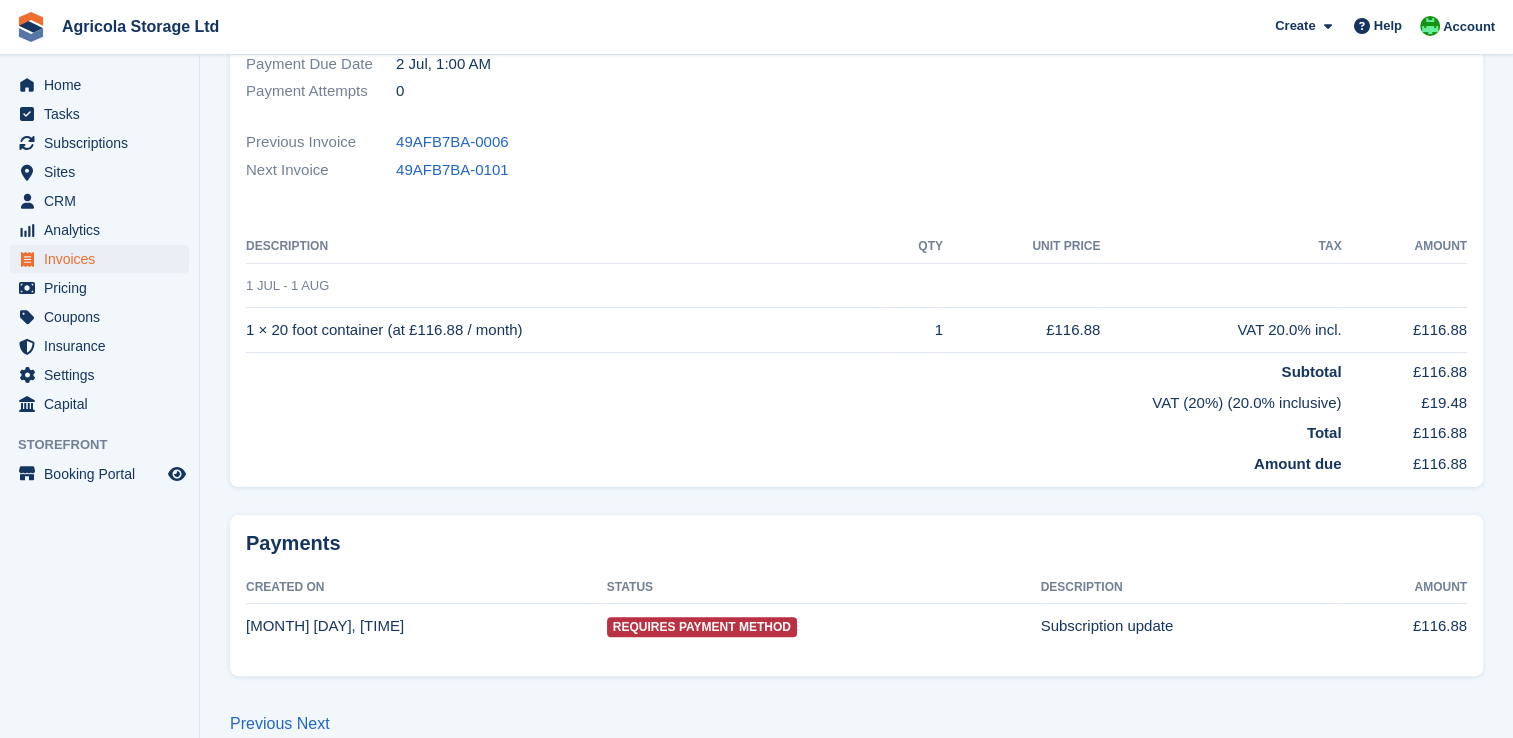 scroll, scrollTop: 0, scrollLeft: 0, axis: both 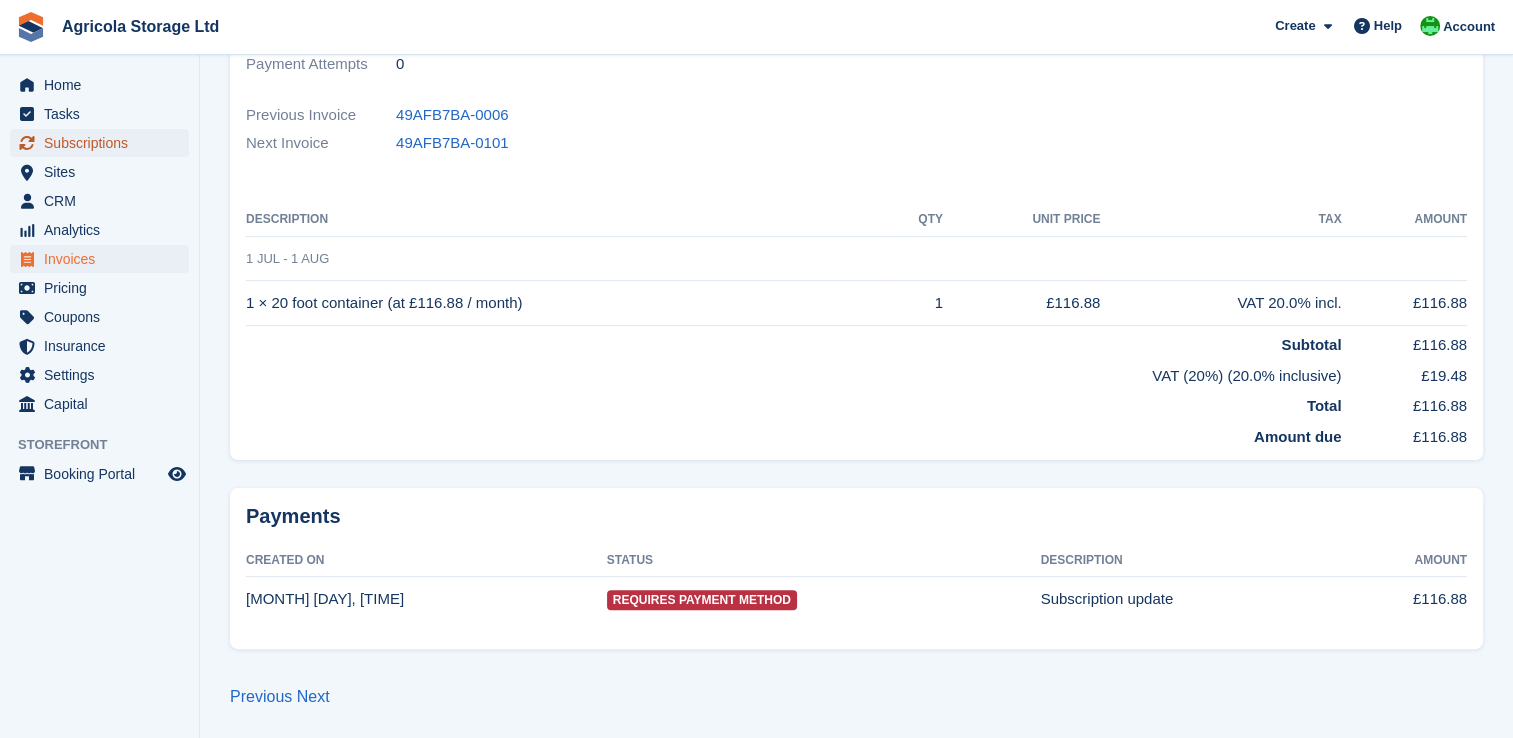 click on "Subscriptions" at bounding box center [104, 143] 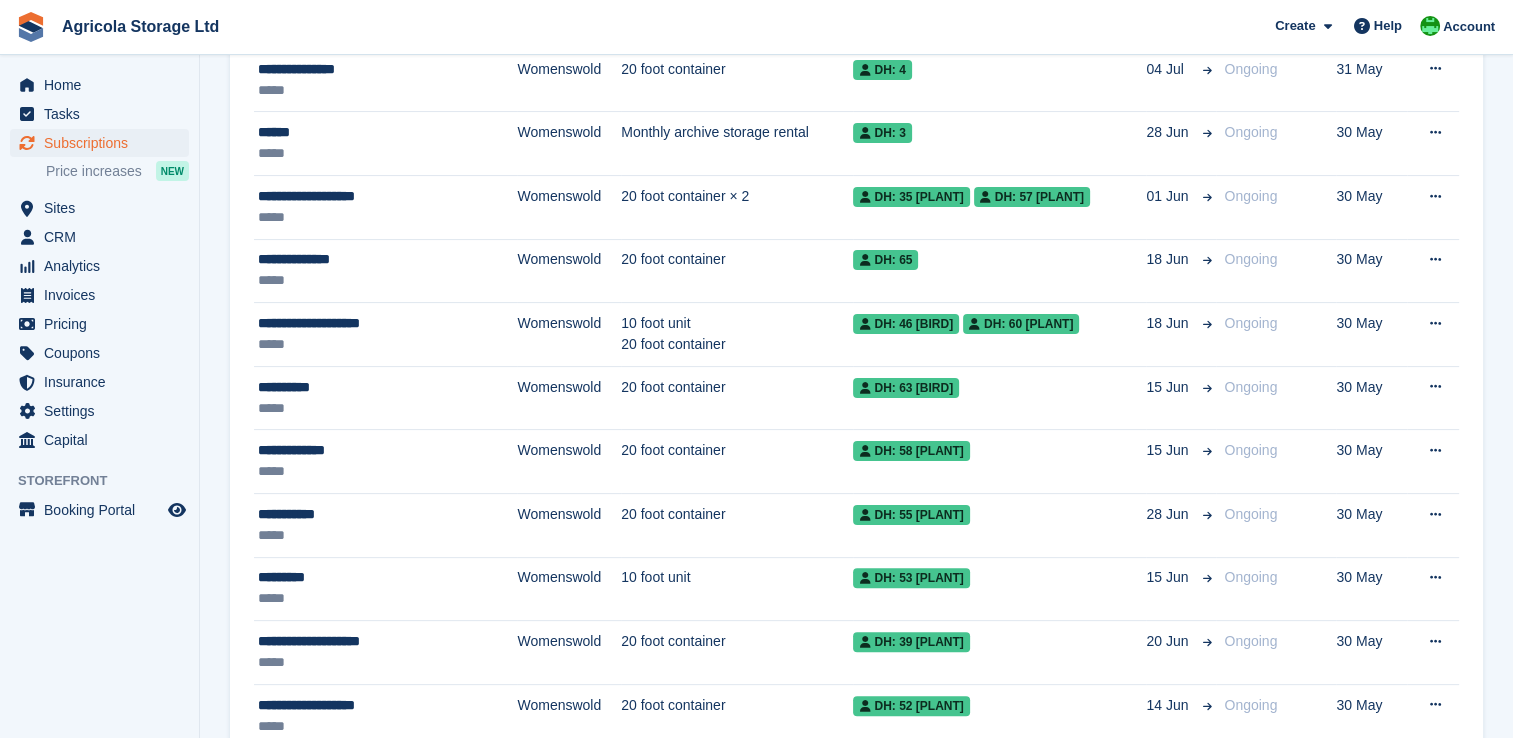 scroll, scrollTop: 0, scrollLeft: 0, axis: both 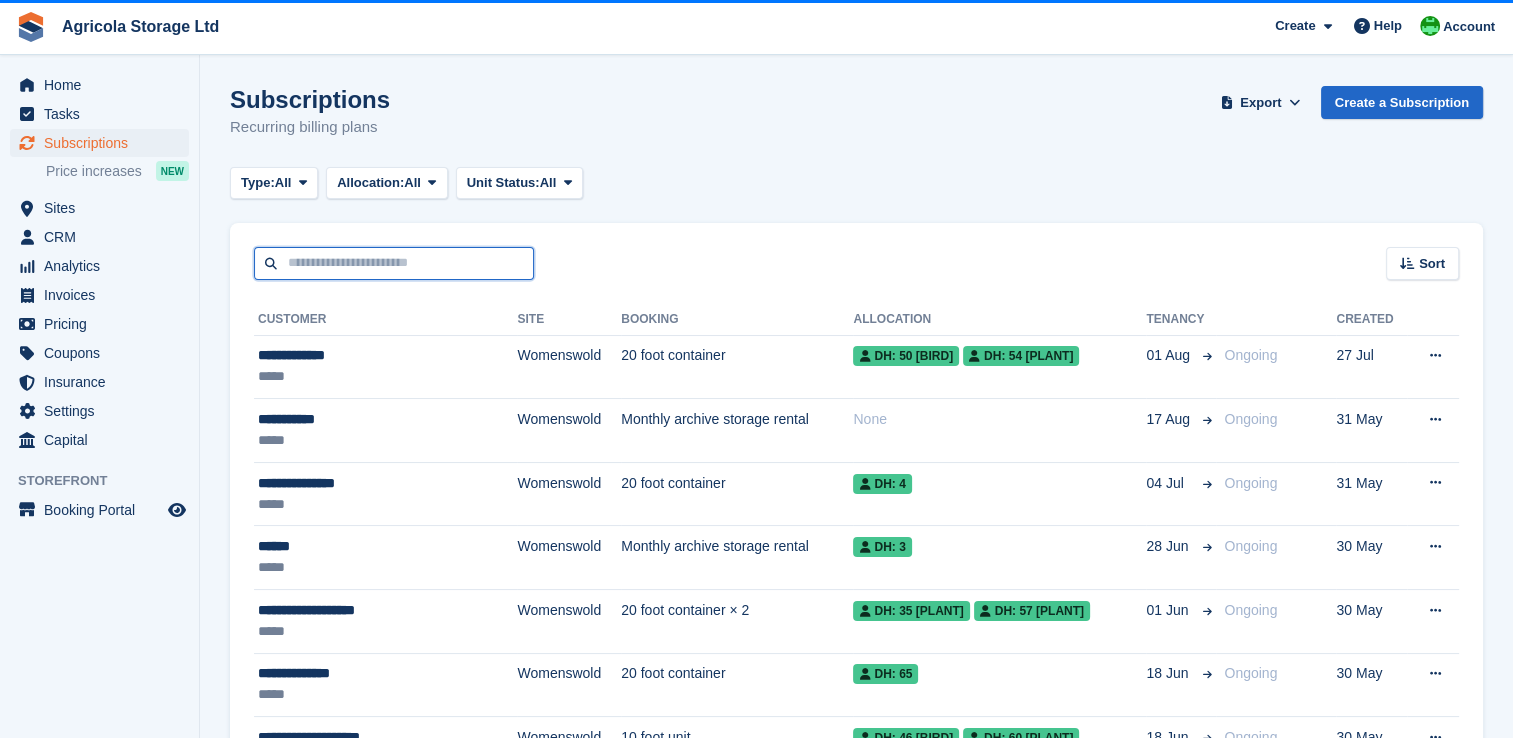 click at bounding box center (394, 263) 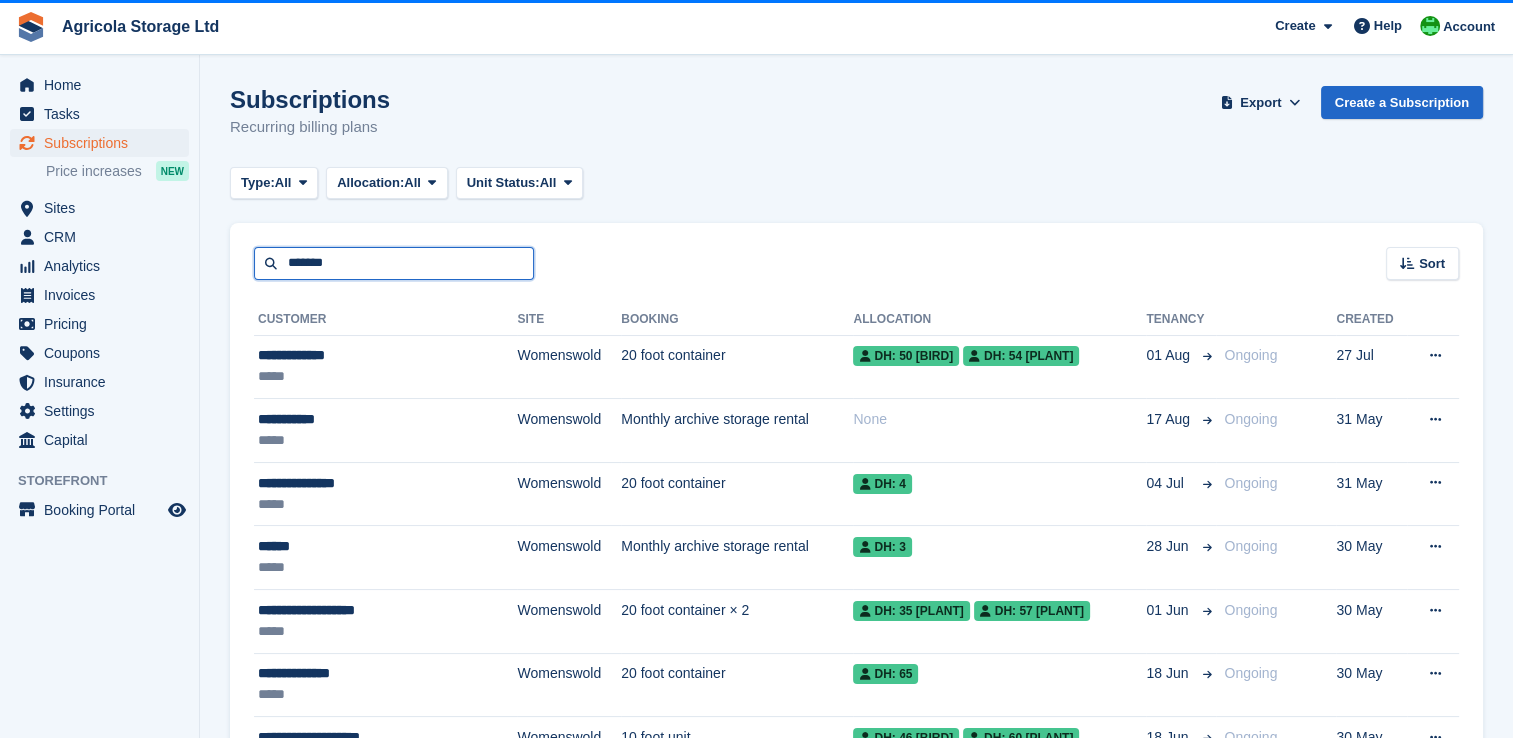 type on "*******" 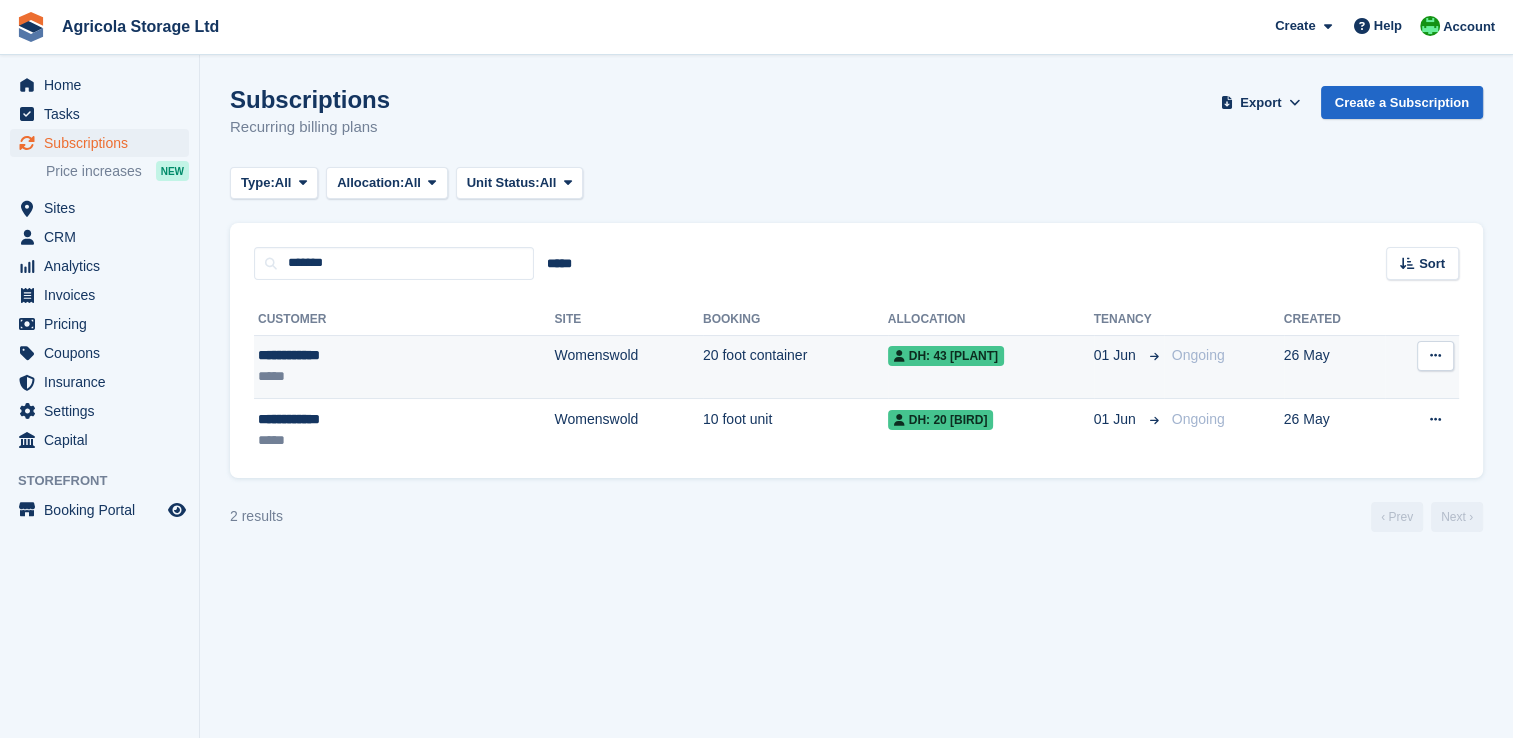 click on "Womenswold" at bounding box center (629, 367) 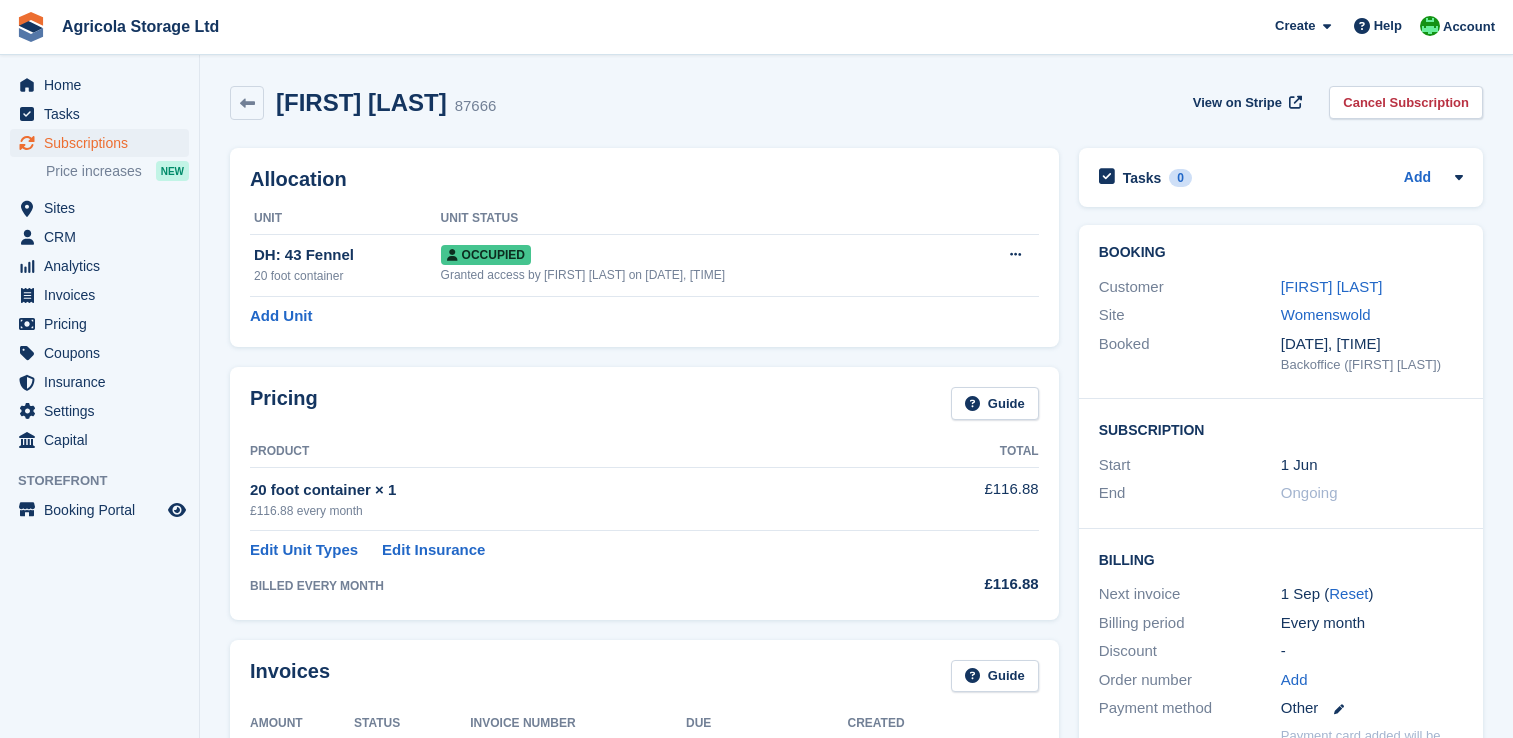 scroll, scrollTop: 0, scrollLeft: 0, axis: both 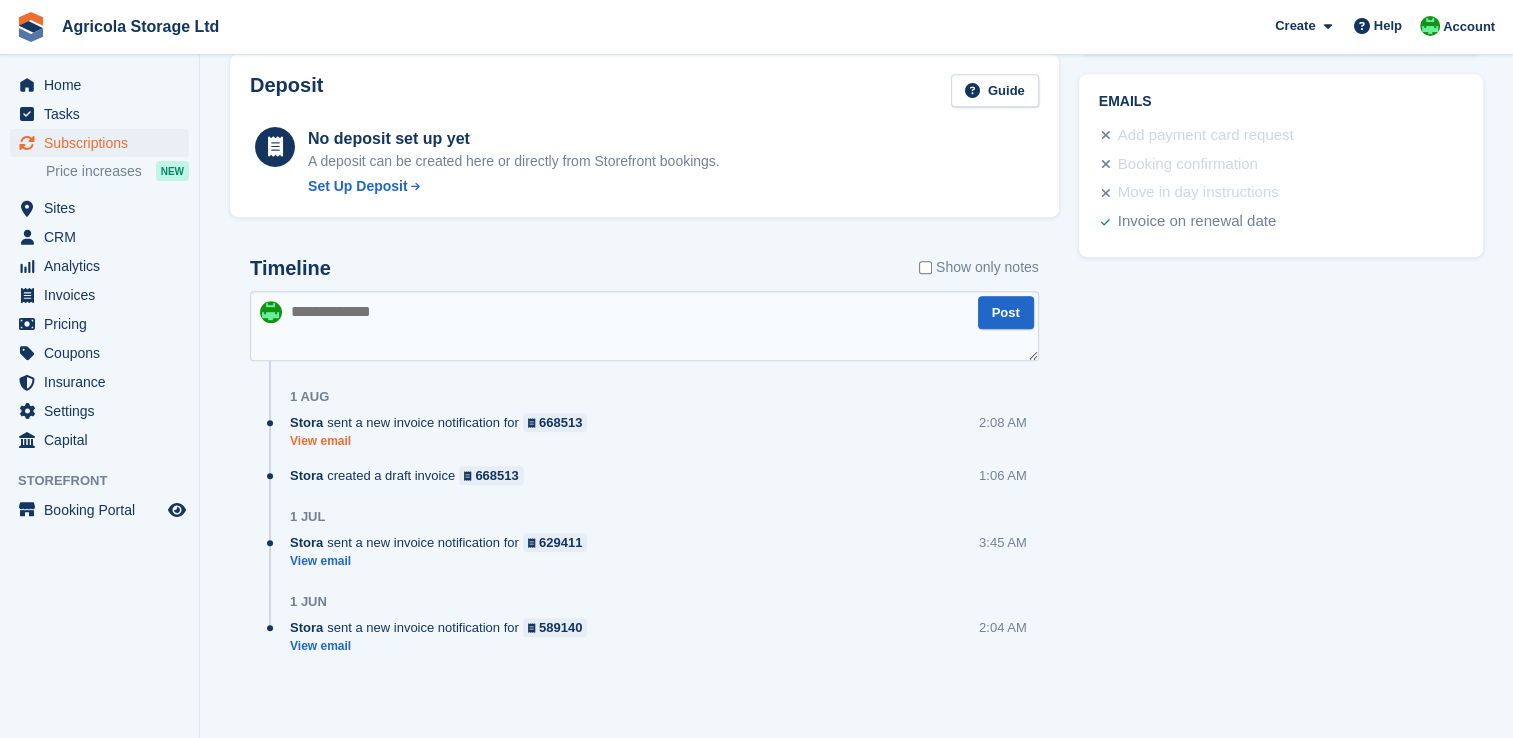 click on "View email" at bounding box center [443, 441] 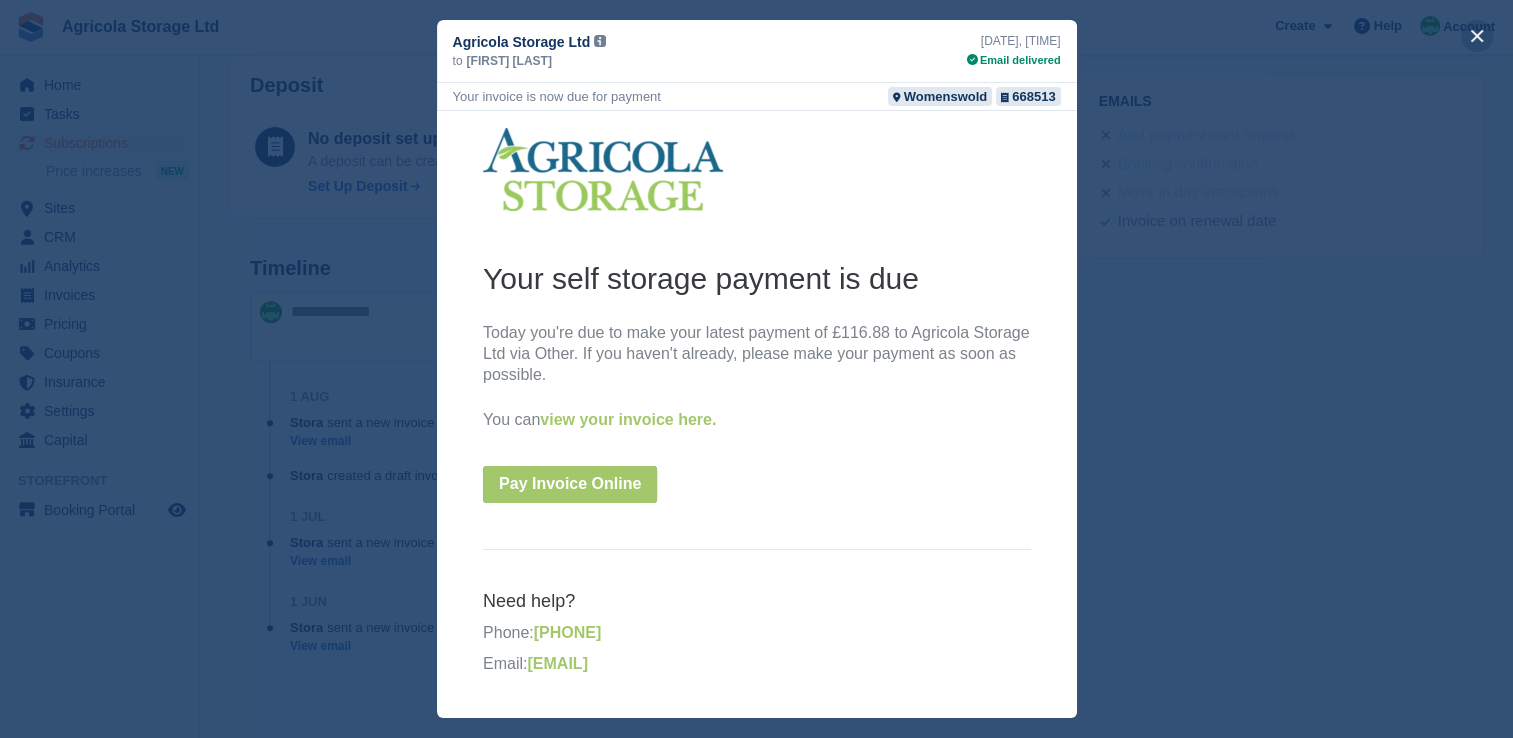 click at bounding box center (1477, 36) 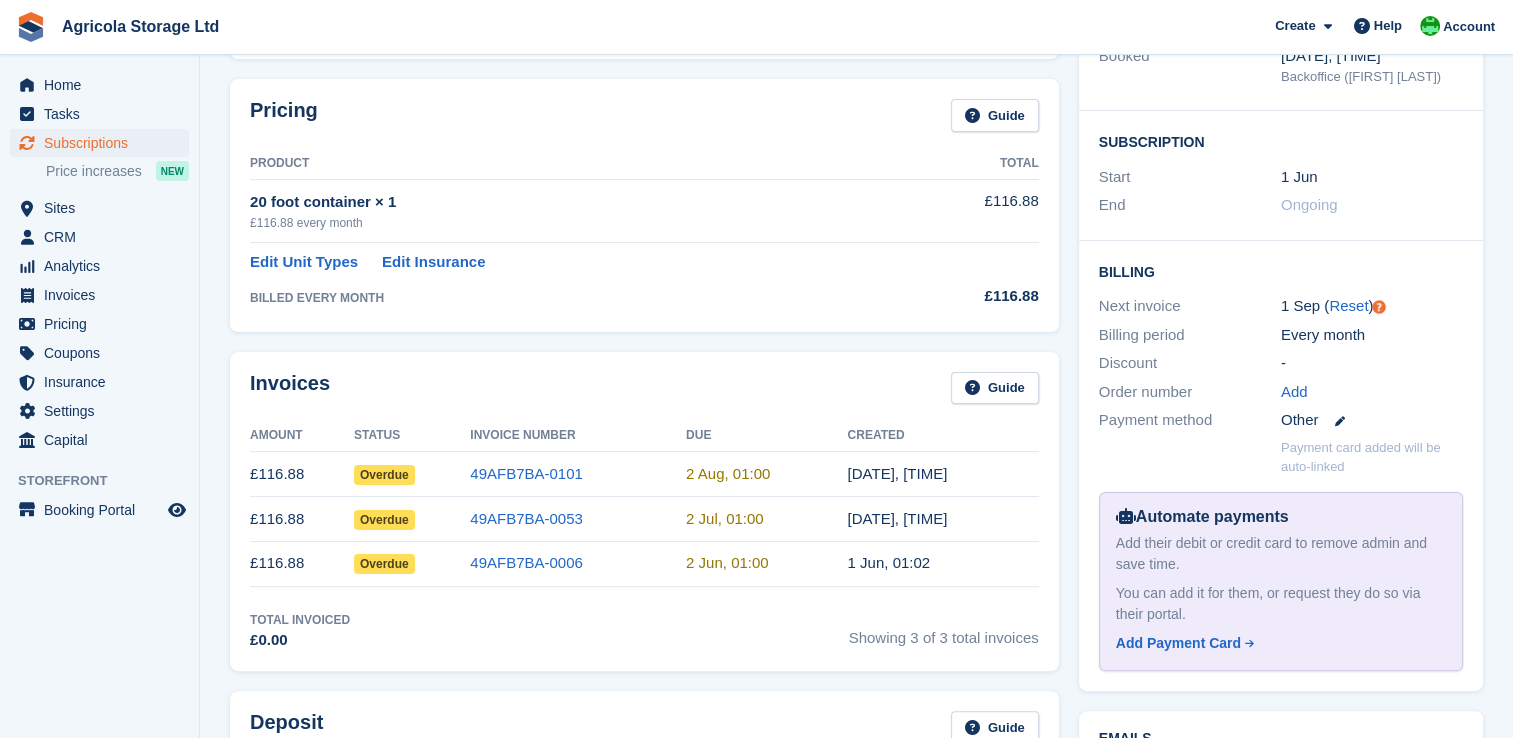 scroll, scrollTop: 278, scrollLeft: 0, axis: vertical 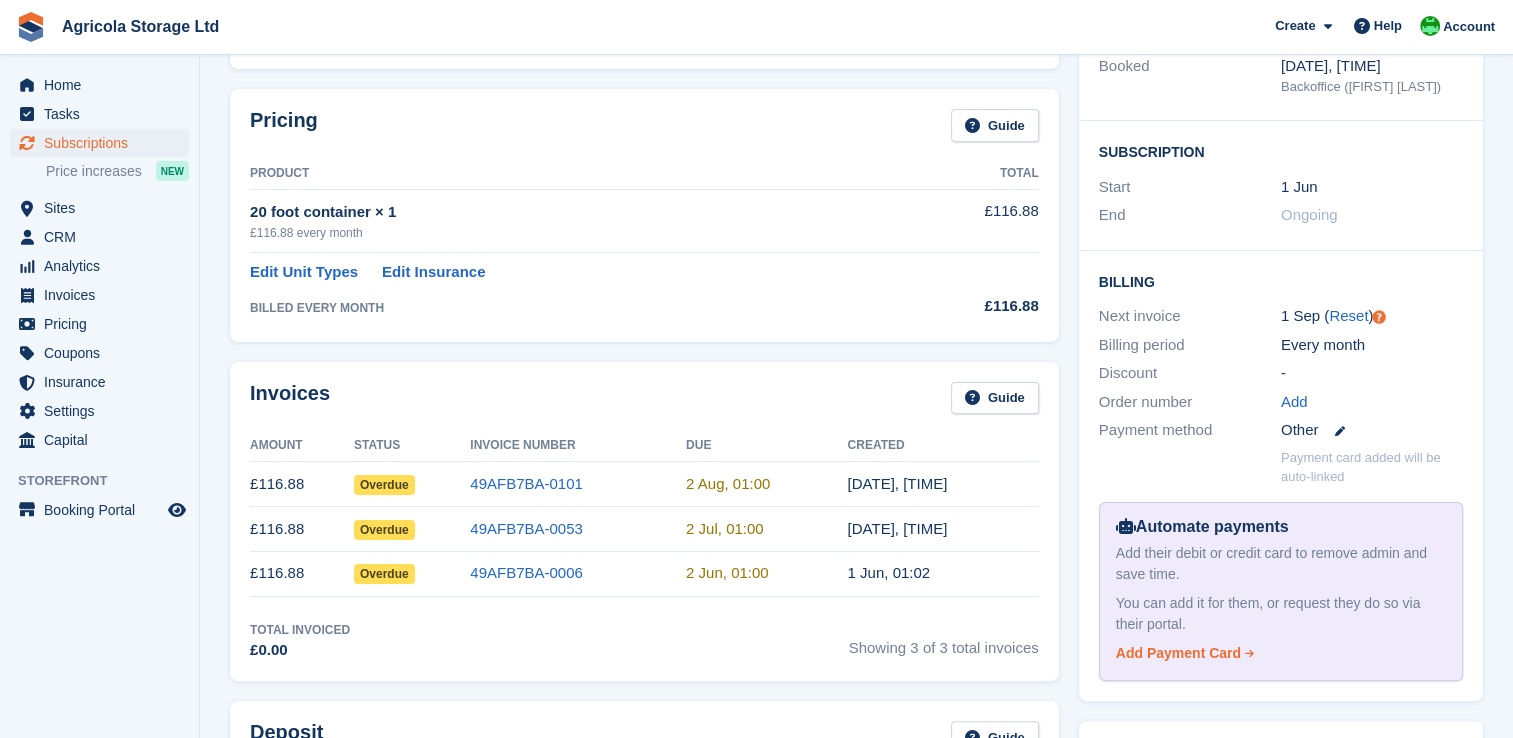 click on "Add Payment Card" at bounding box center [1178, 653] 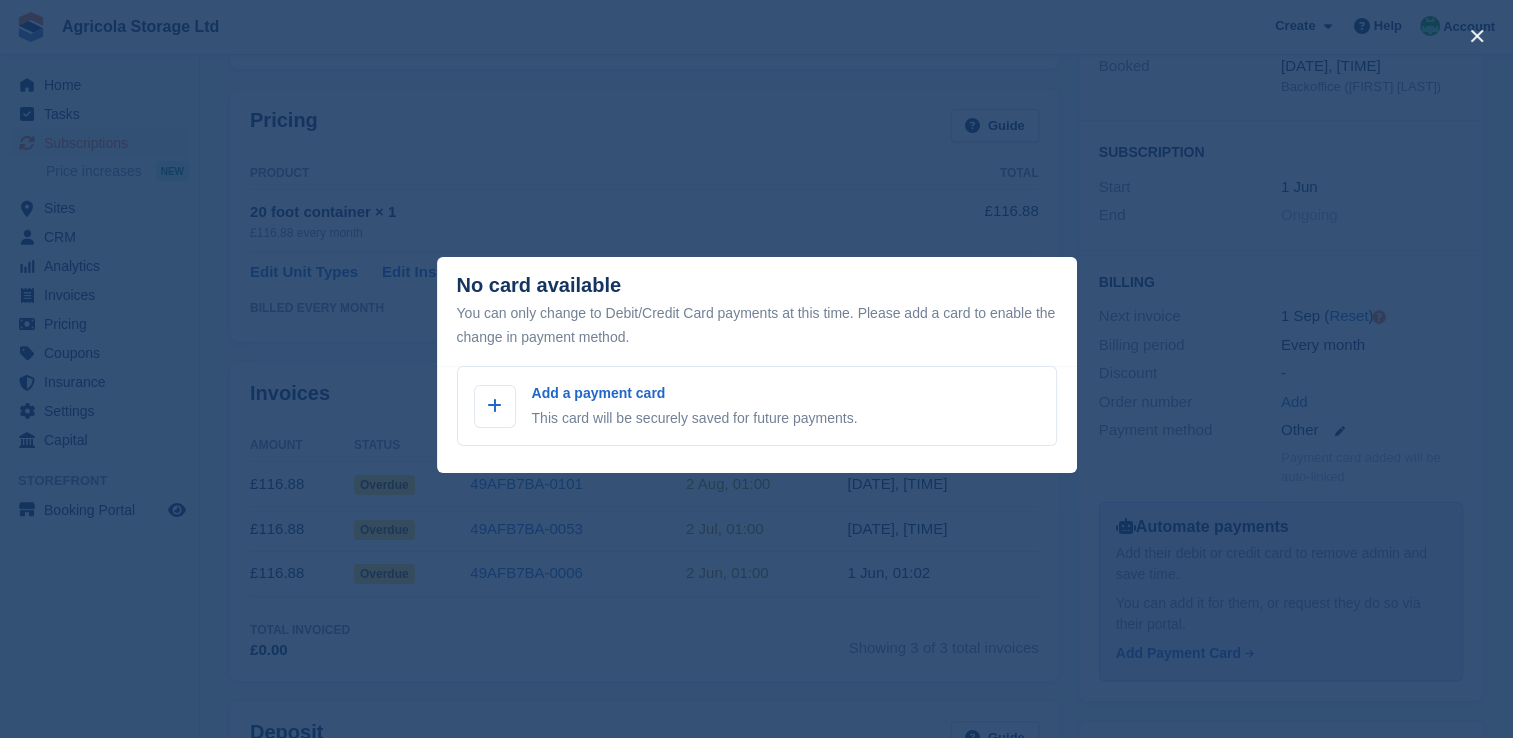 click at bounding box center [756, 369] 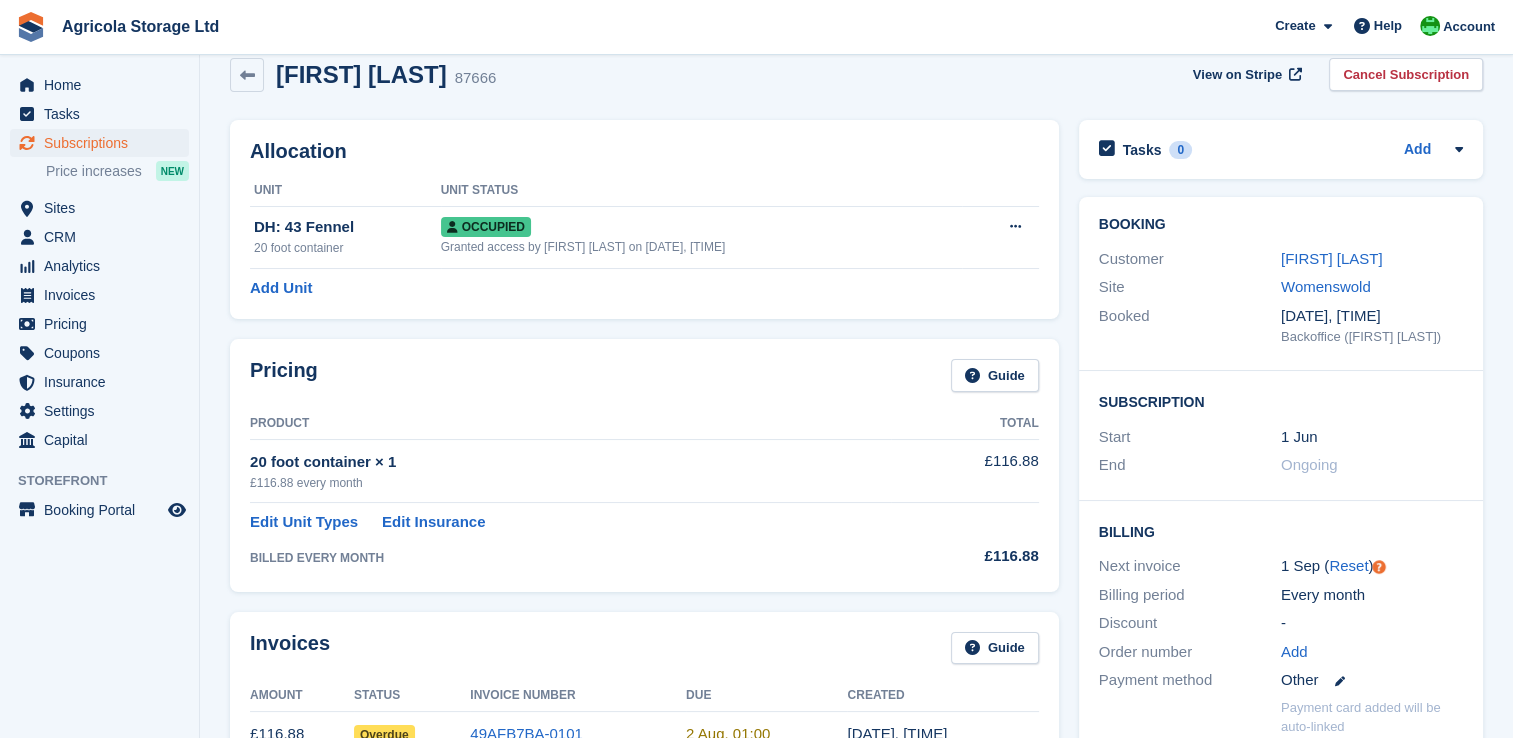 scroll, scrollTop: 0, scrollLeft: 0, axis: both 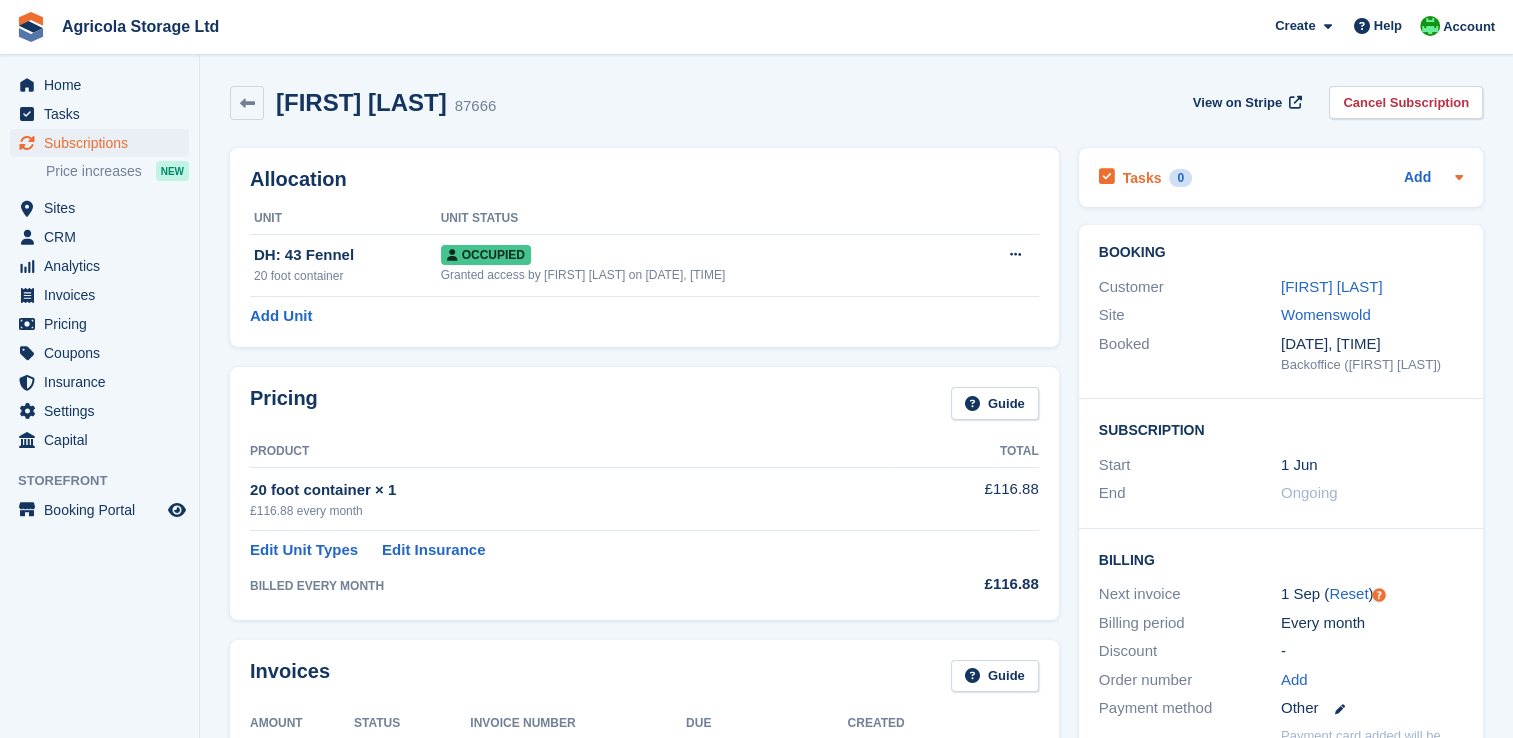 click 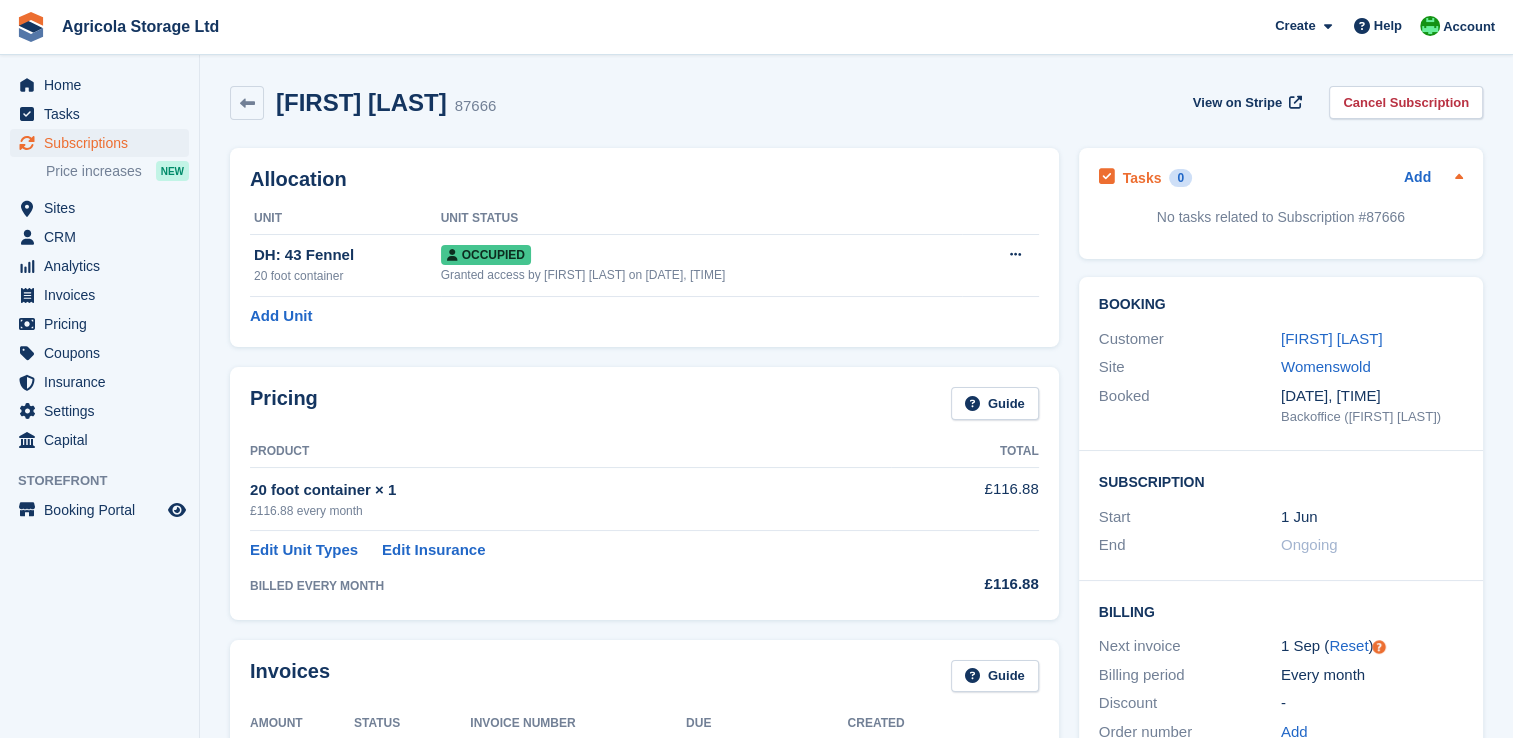 click on "Add" at bounding box center (1433, 178) 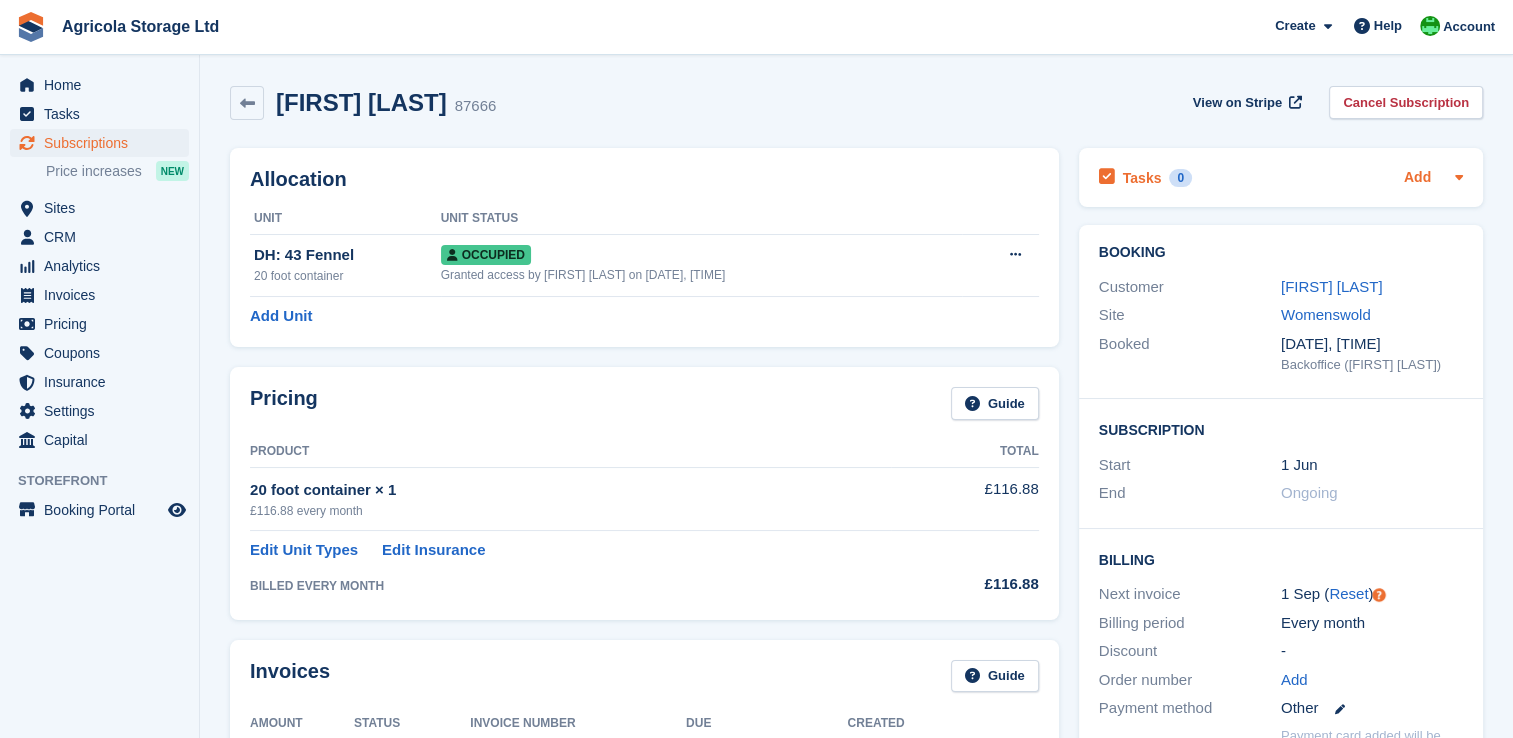 click on "Add" at bounding box center (1417, 178) 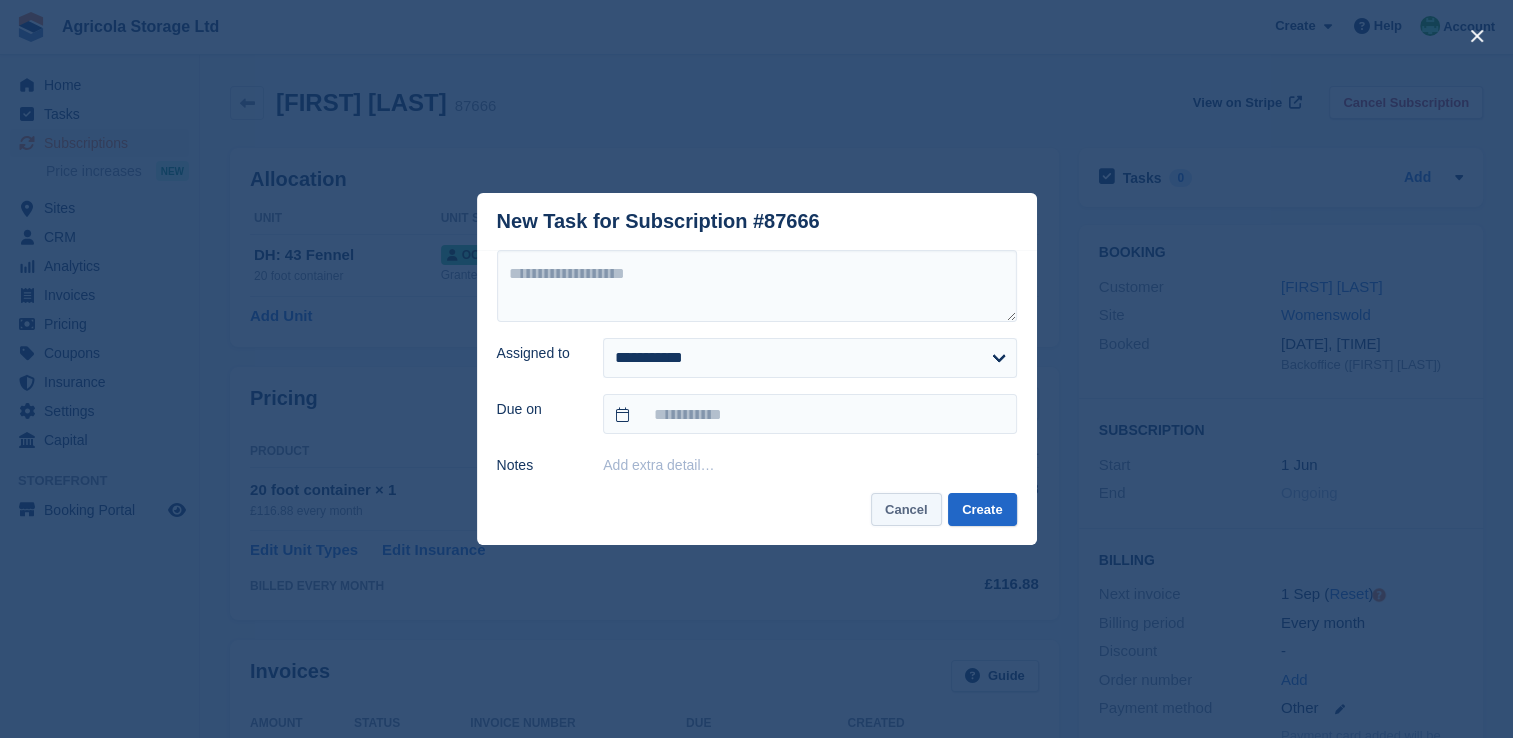 click on "Cancel" at bounding box center [906, 509] 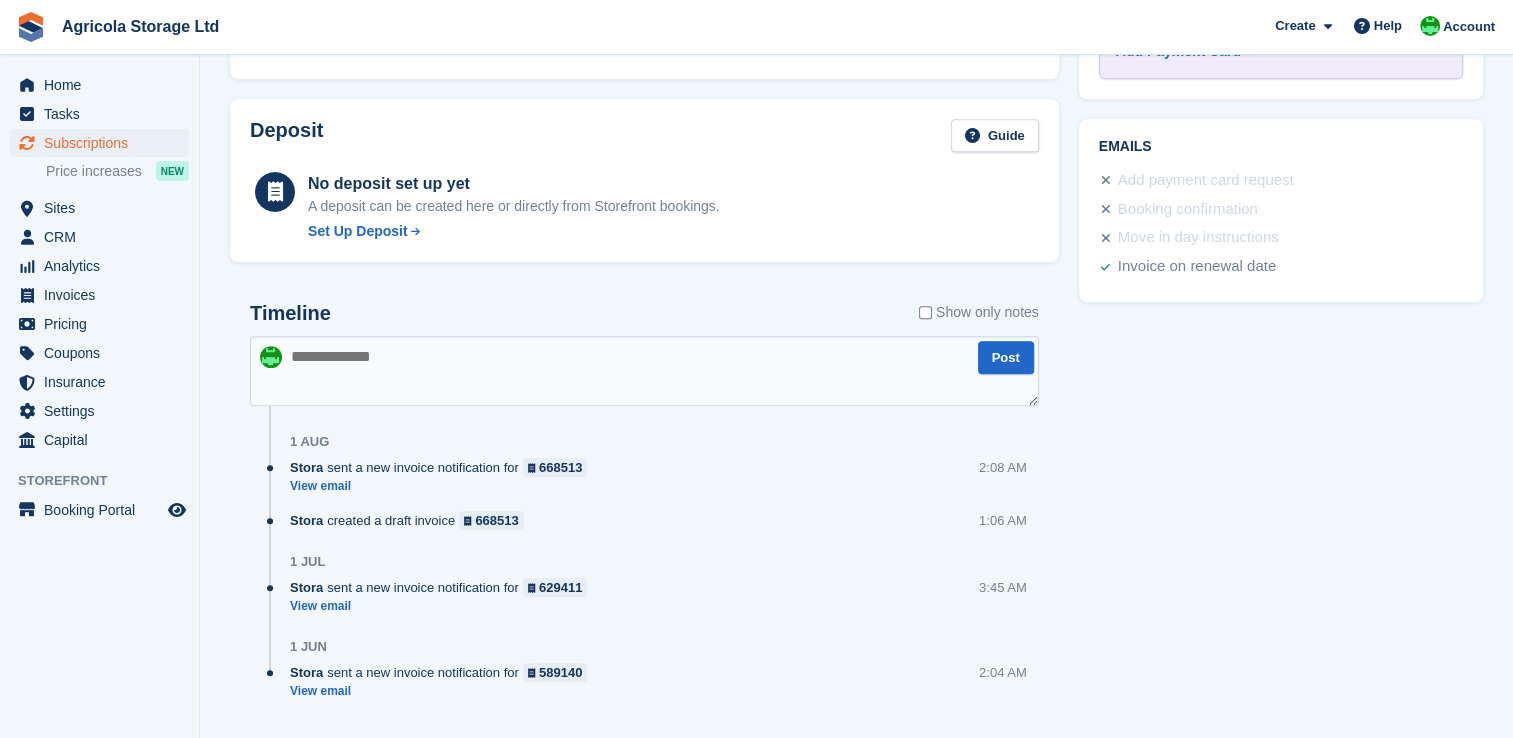 scroll, scrollTop: 925, scrollLeft: 0, axis: vertical 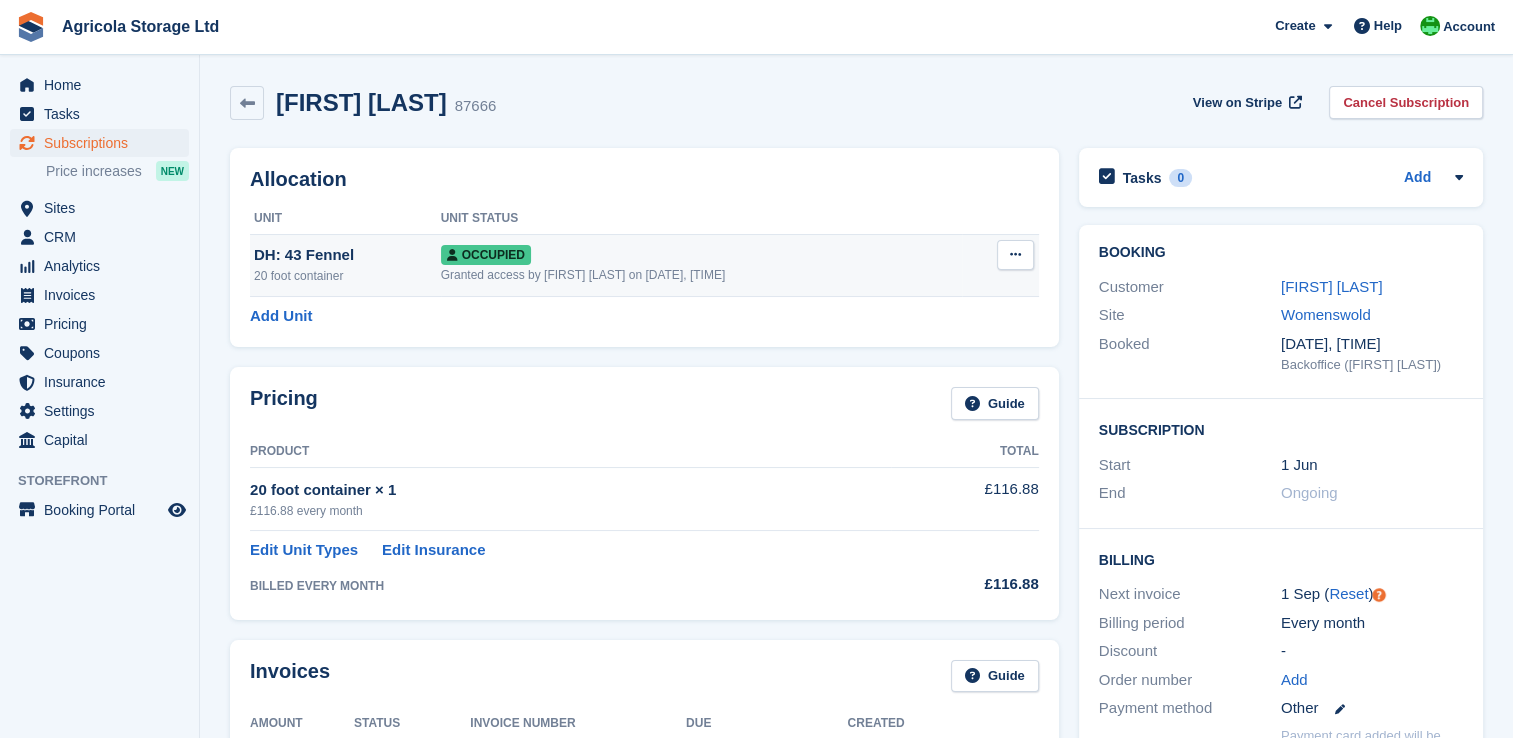 click at bounding box center (1015, 254) 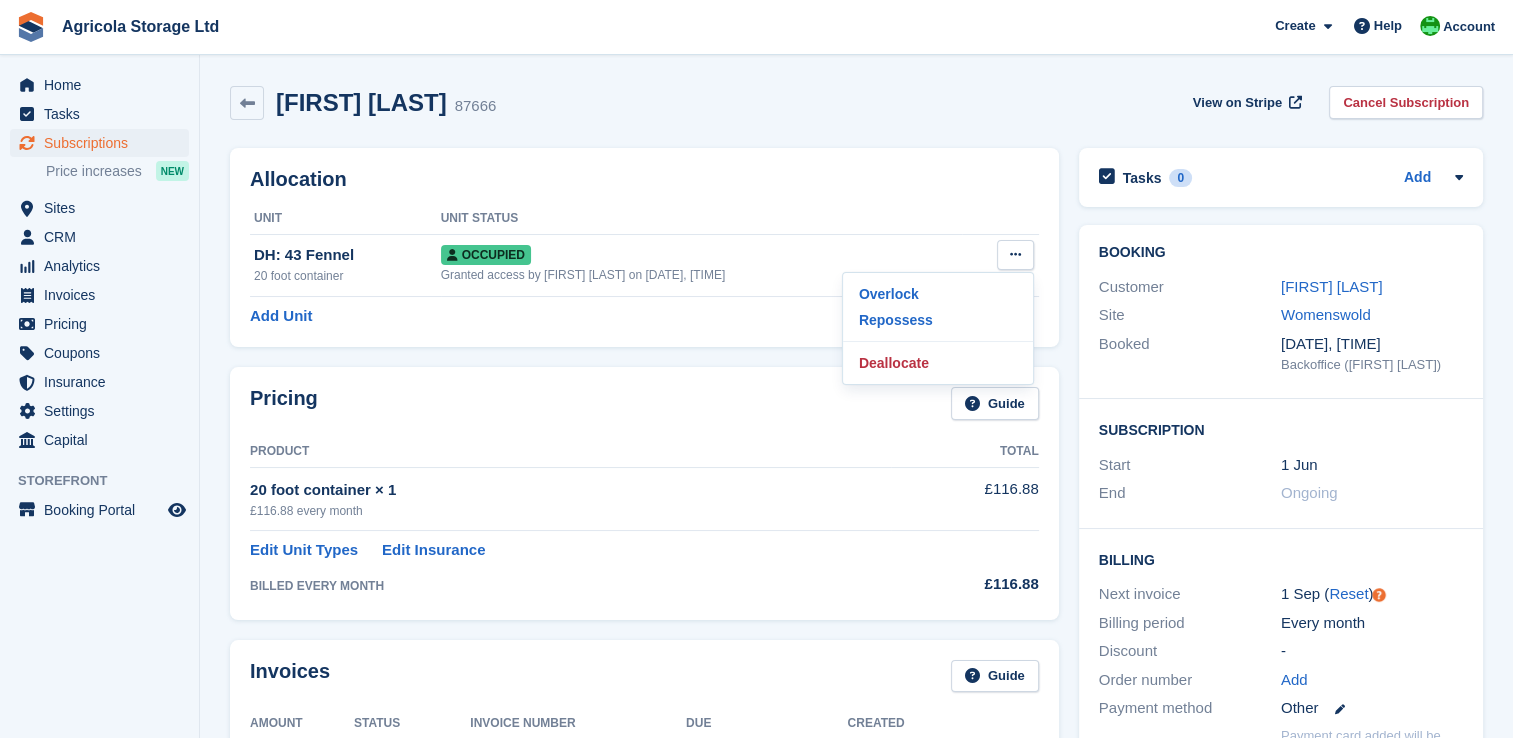 click on "Allocation
Unit
Unit Status
DH: 43 Fennel
20 foot container
Occupied
Granted access by Tania Davies on 31st May,   7:07 PM
Overlock
Repossess
Deallocate
Add Unit" at bounding box center (644, 247) 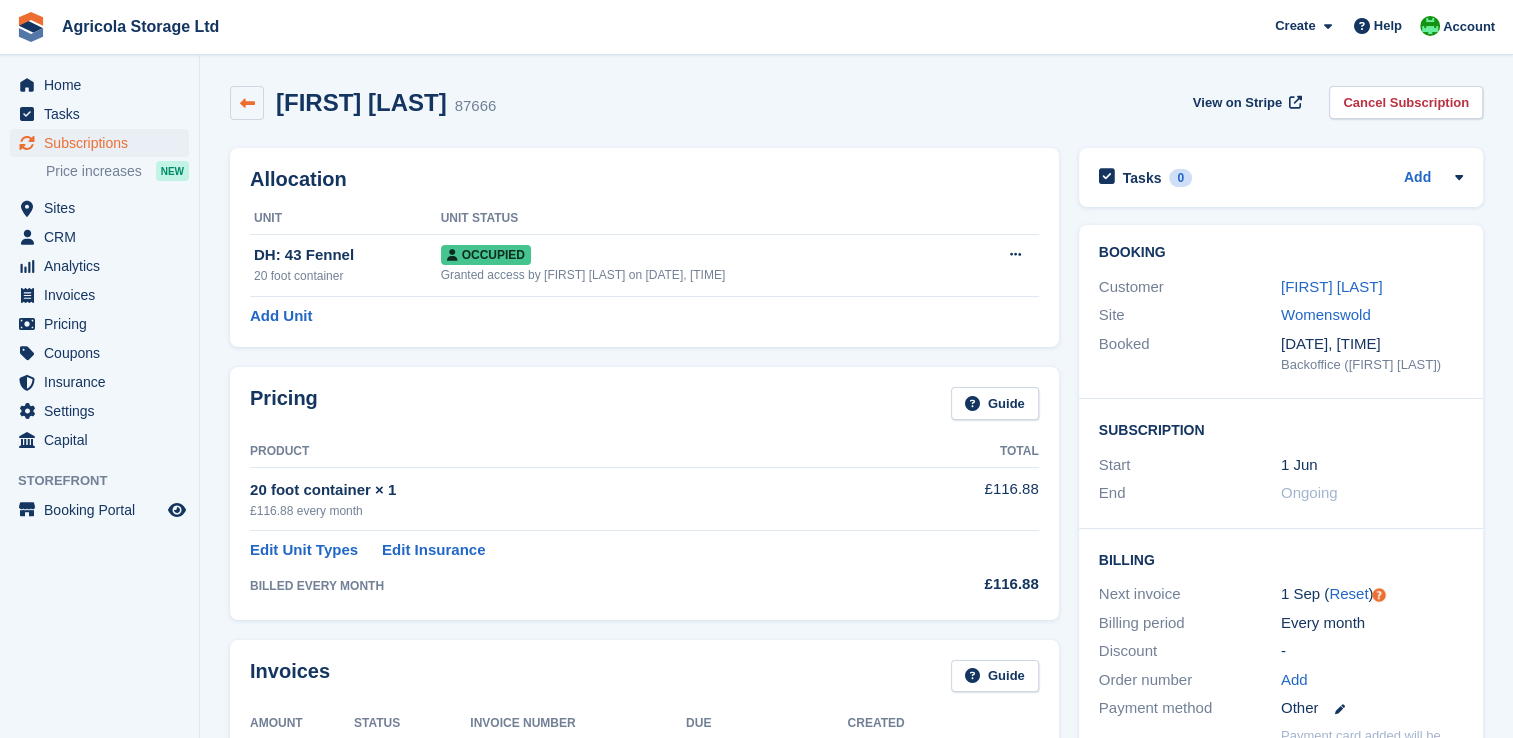 click at bounding box center [247, 103] 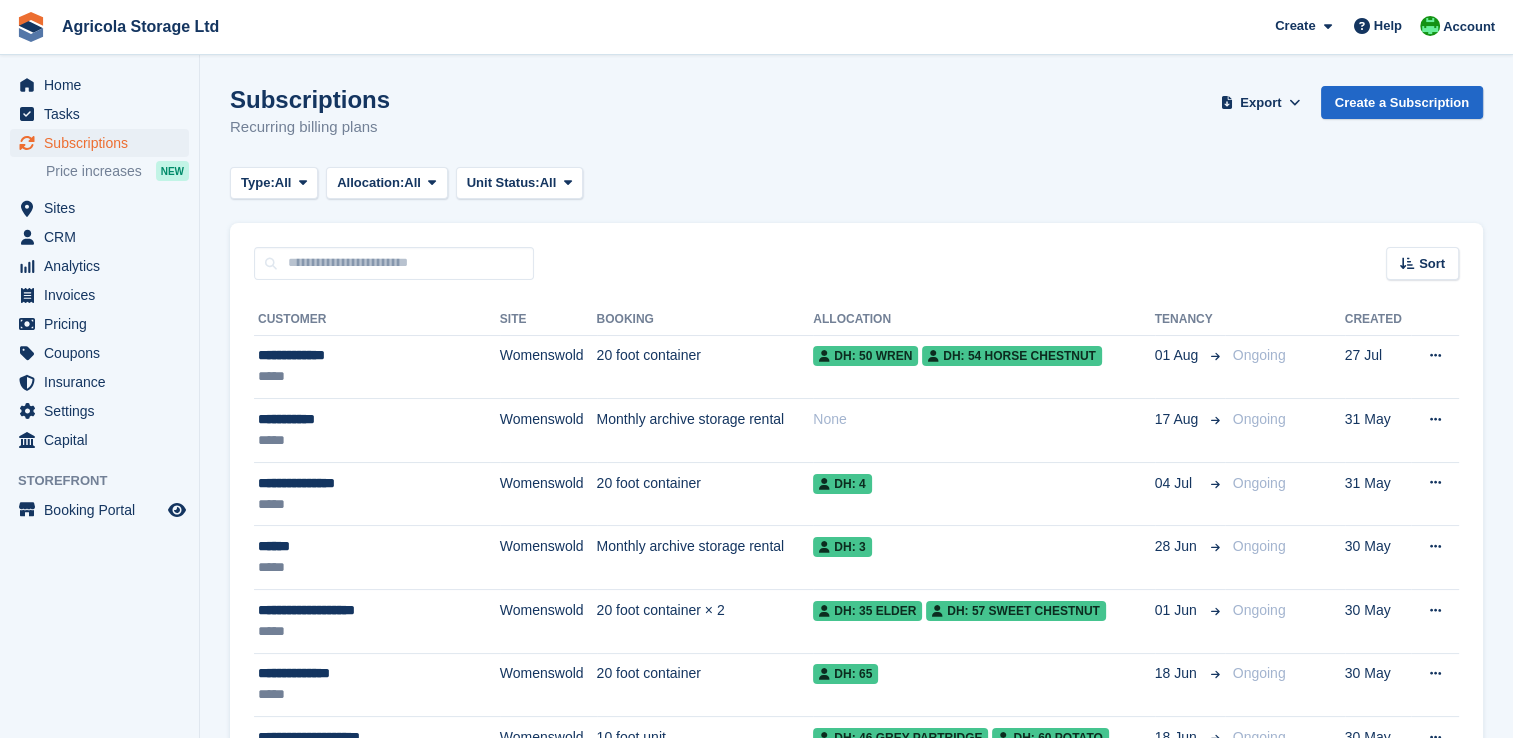 click on "**********" at bounding box center (856, 1905) 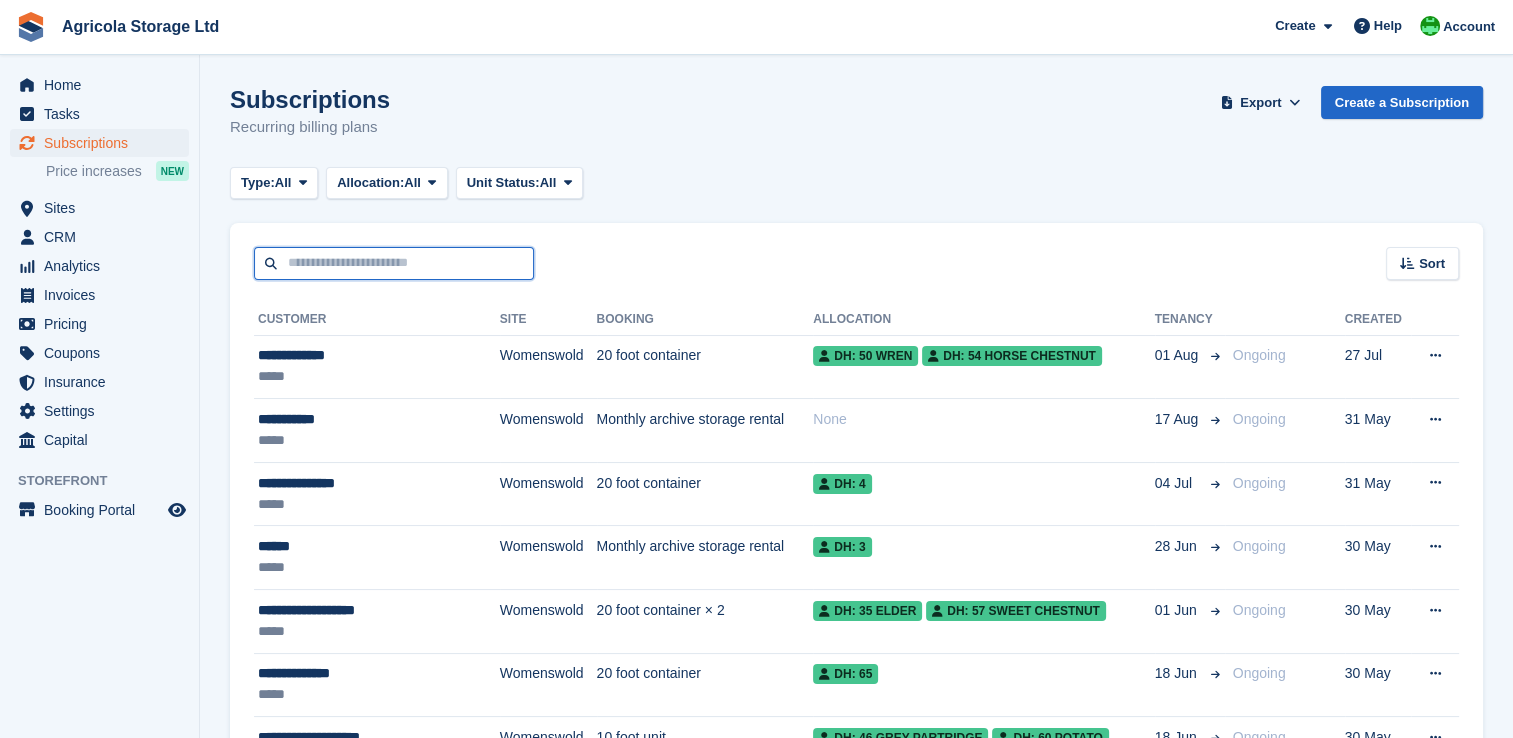 click at bounding box center (394, 263) 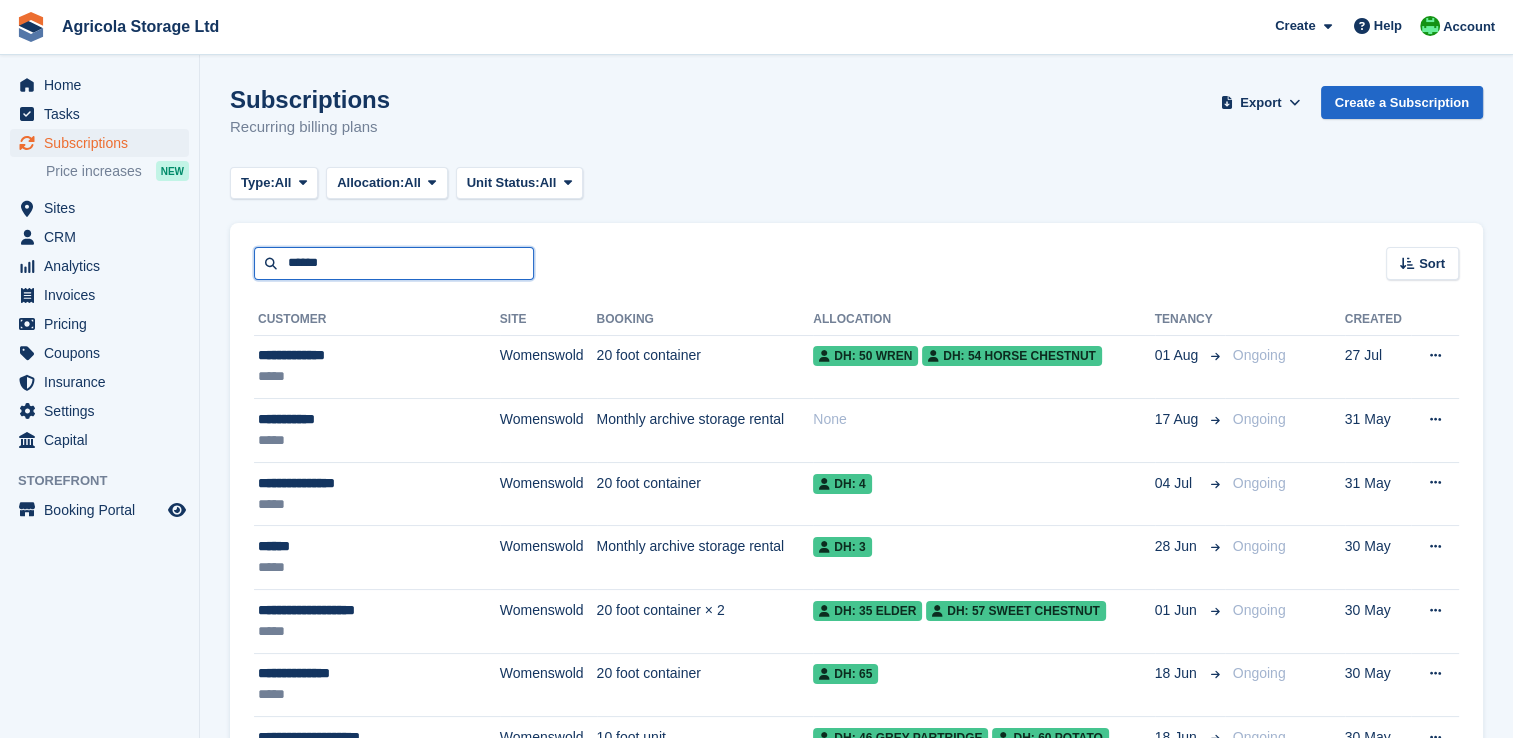 type on "******" 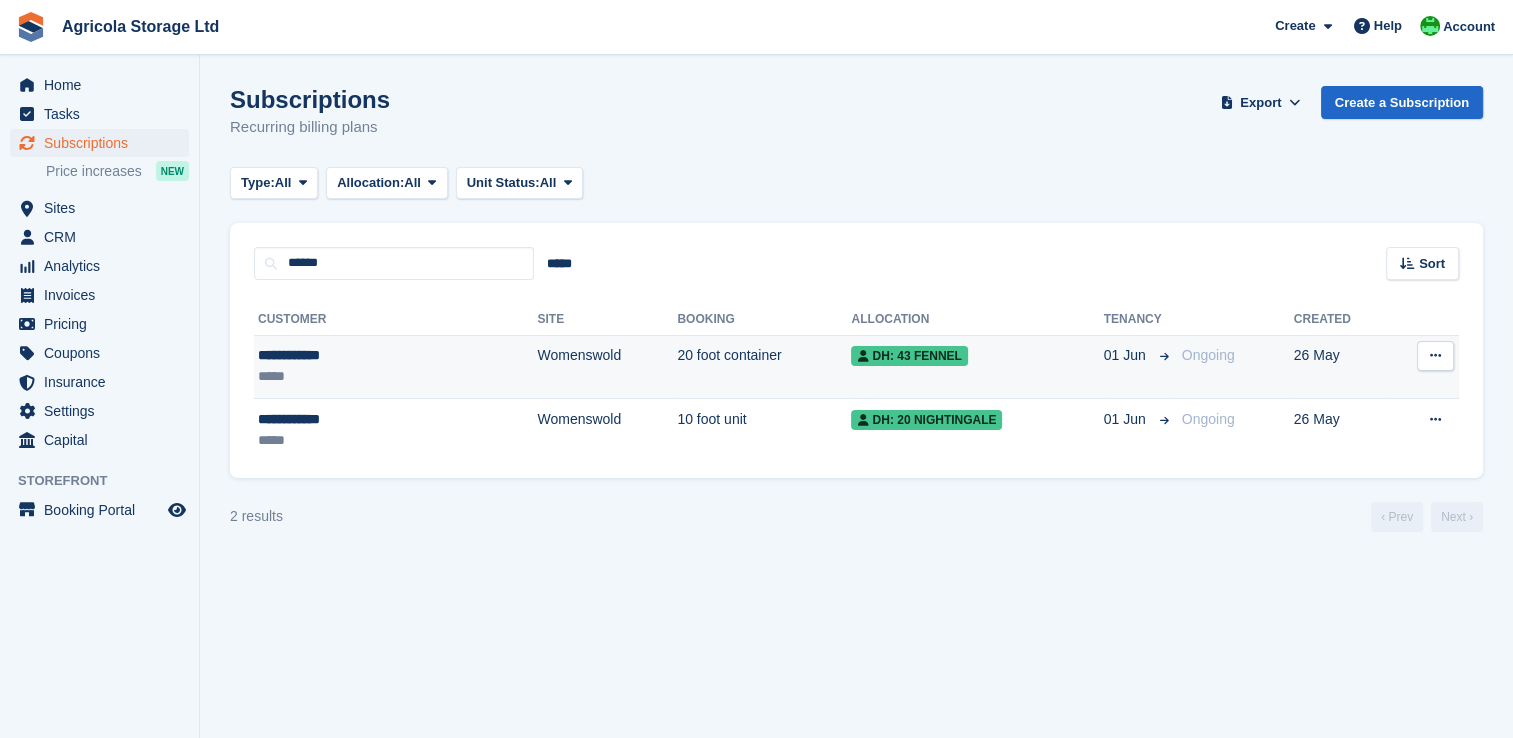 click on "View customer
Cancel subscription" at bounding box center (1424, 367) 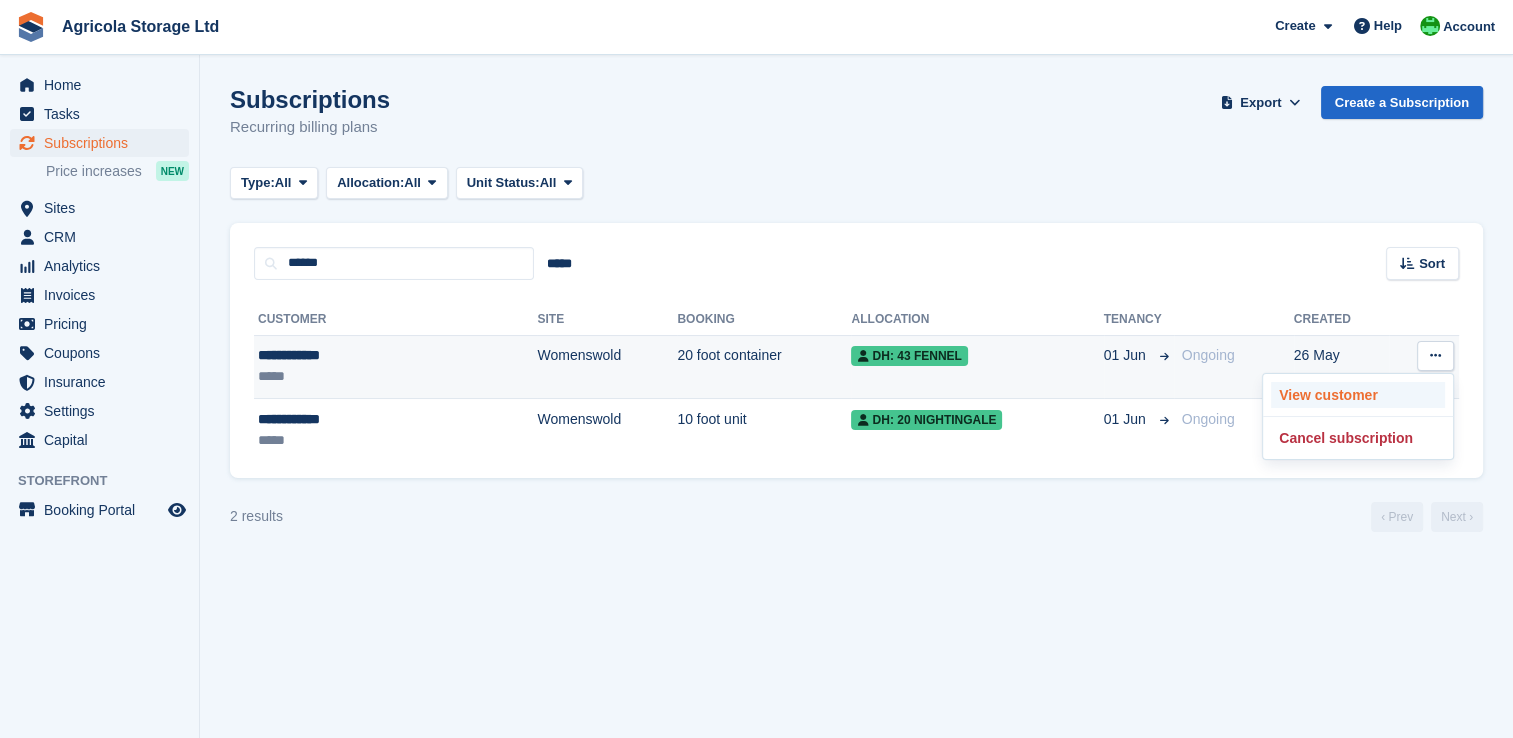 click on "View customer" at bounding box center [1358, 395] 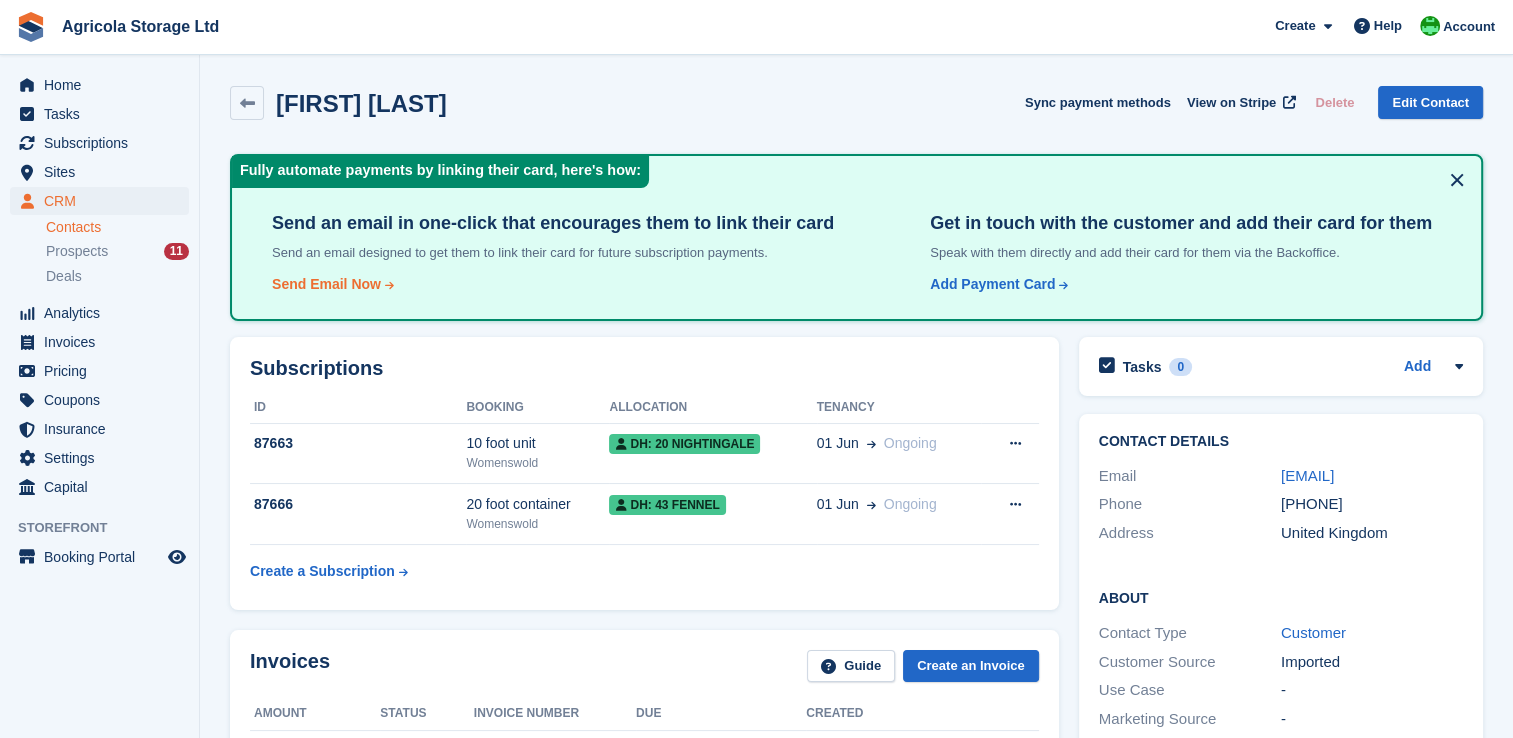 click on "Send Email Now" at bounding box center (407, 326) 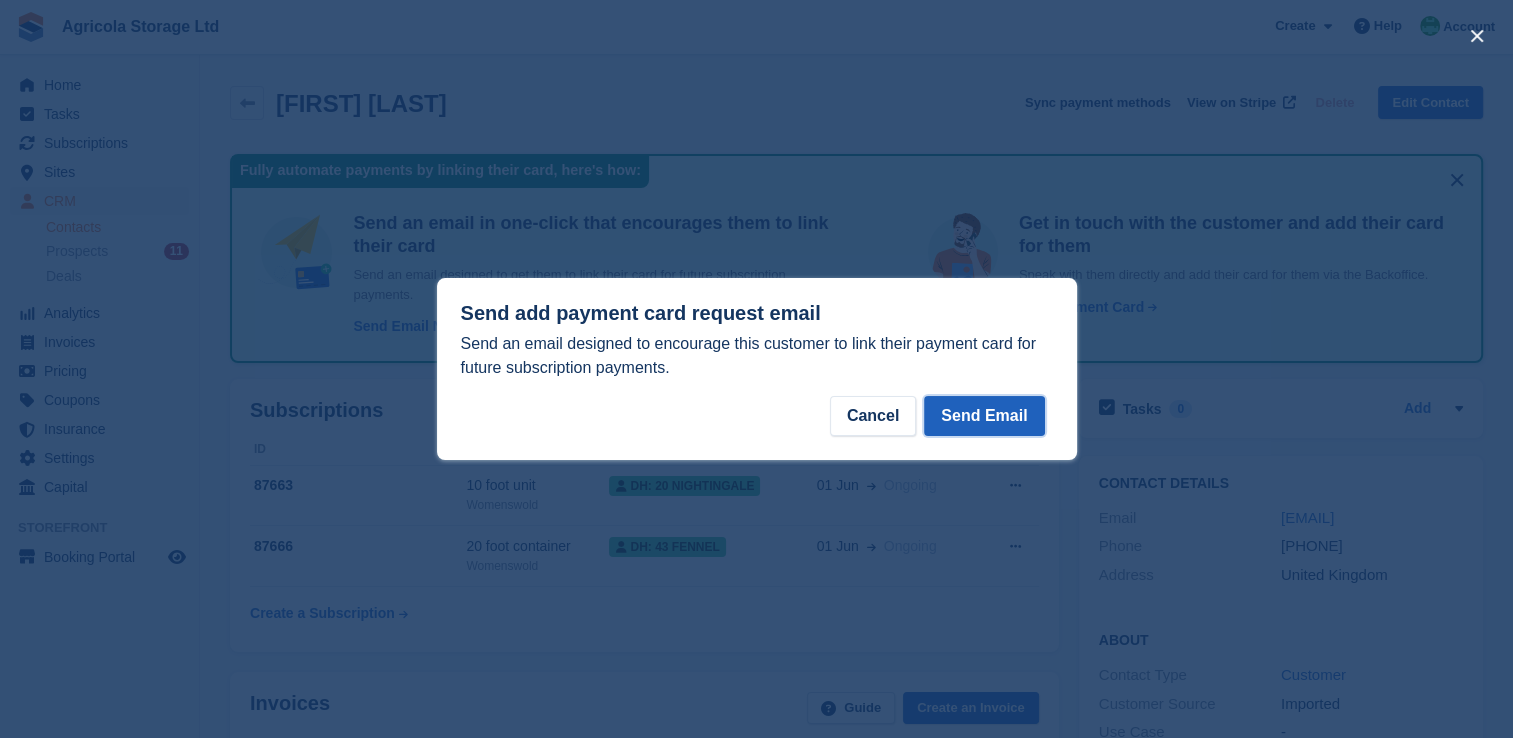 click on "Send Email" at bounding box center [984, 416] 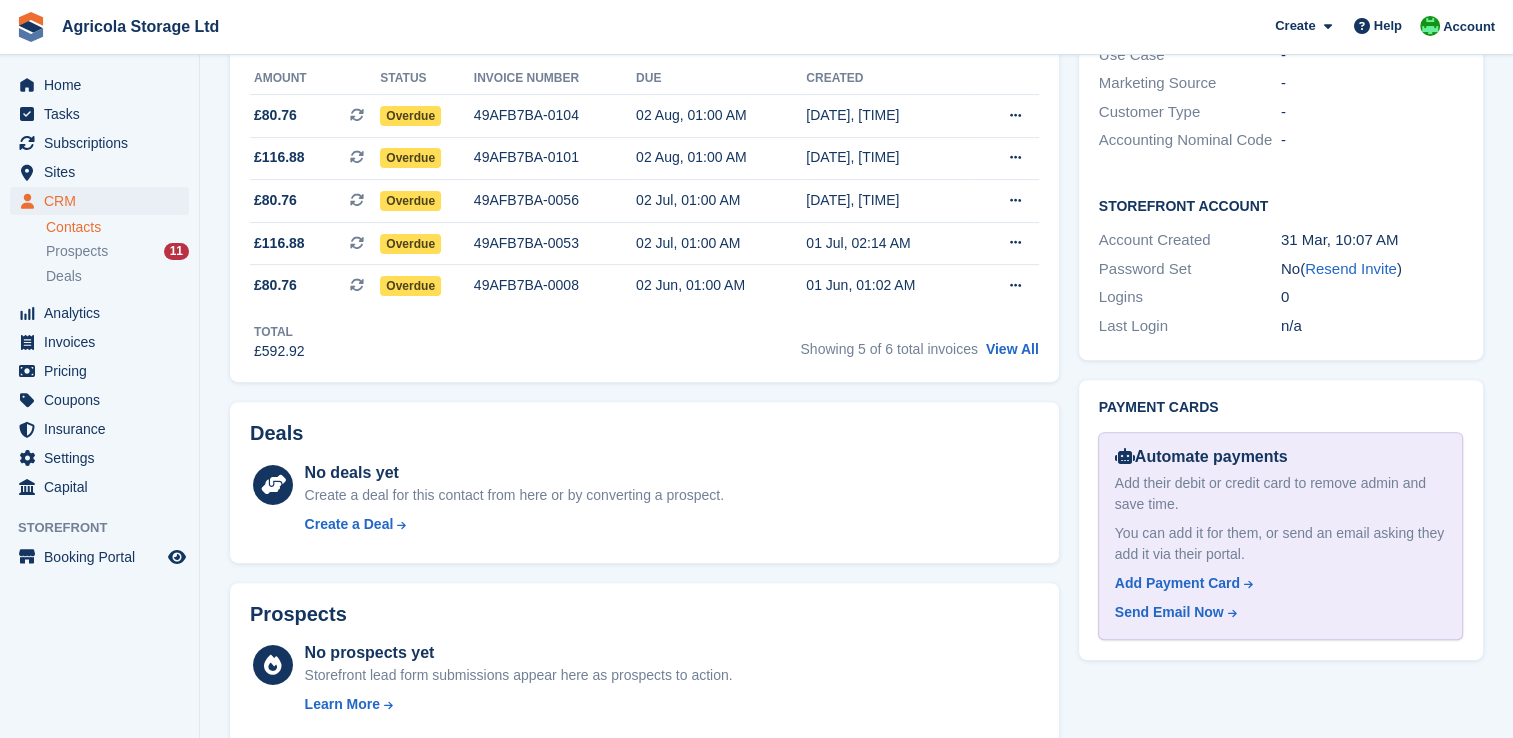 scroll, scrollTop: 599, scrollLeft: 0, axis: vertical 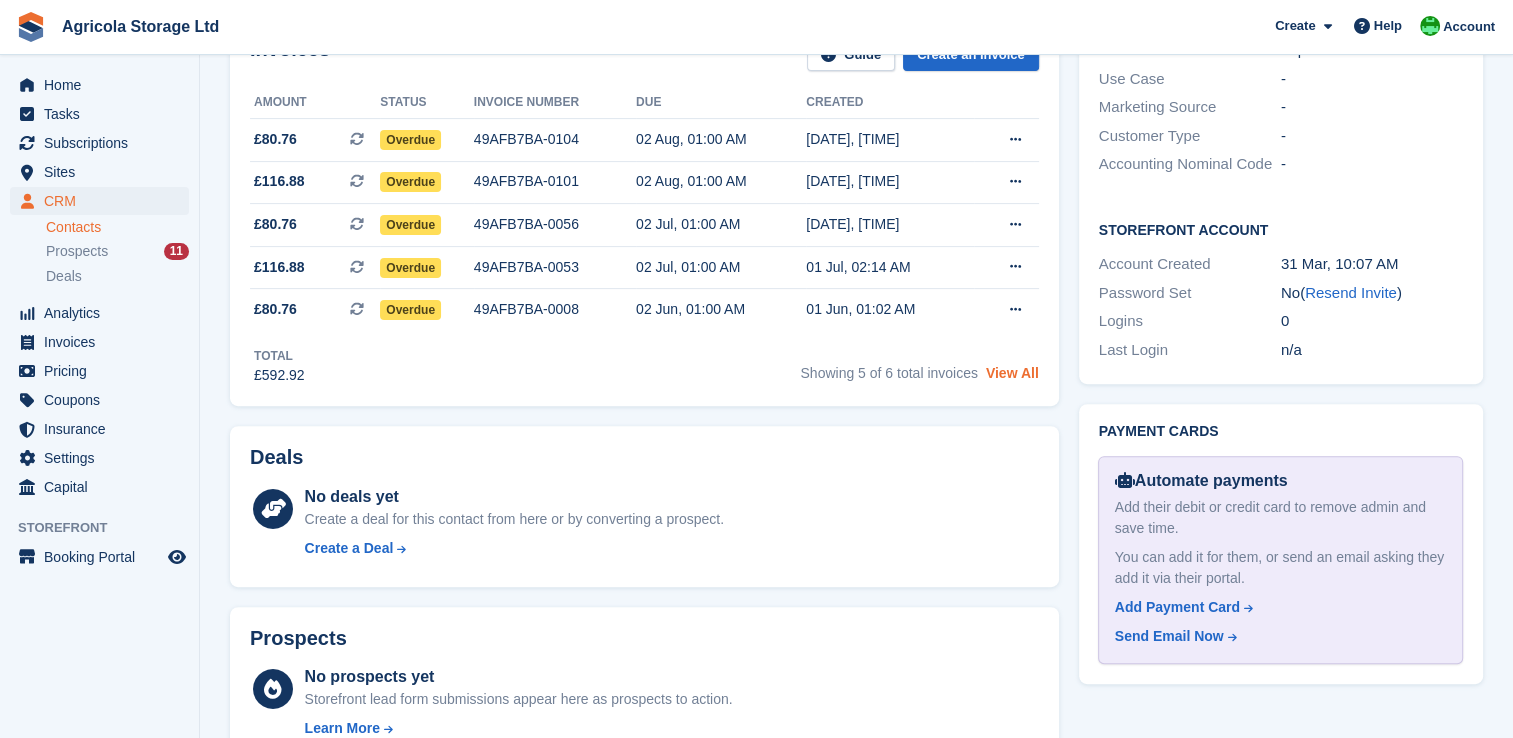 click on "View All" at bounding box center (1012, 373) 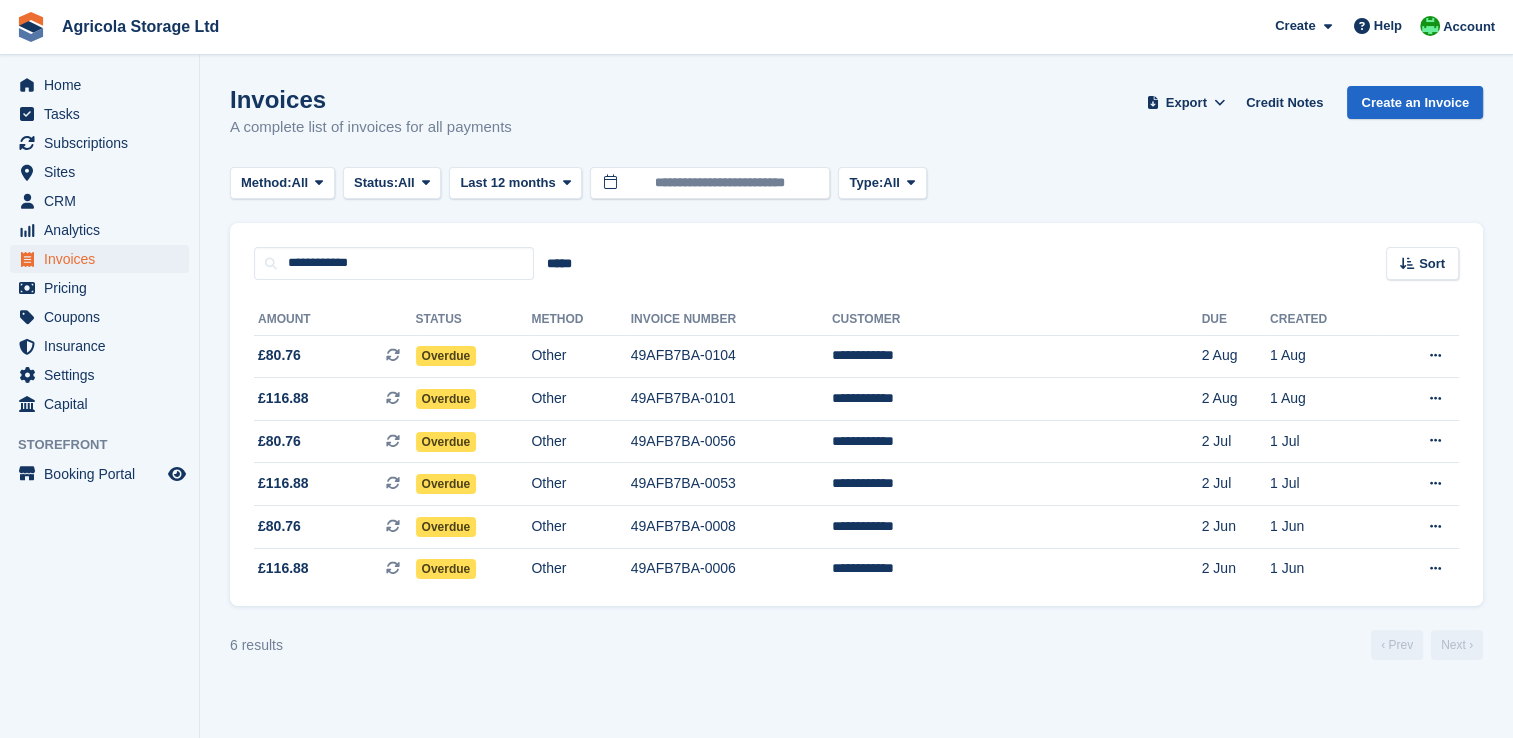 scroll, scrollTop: 0, scrollLeft: 0, axis: both 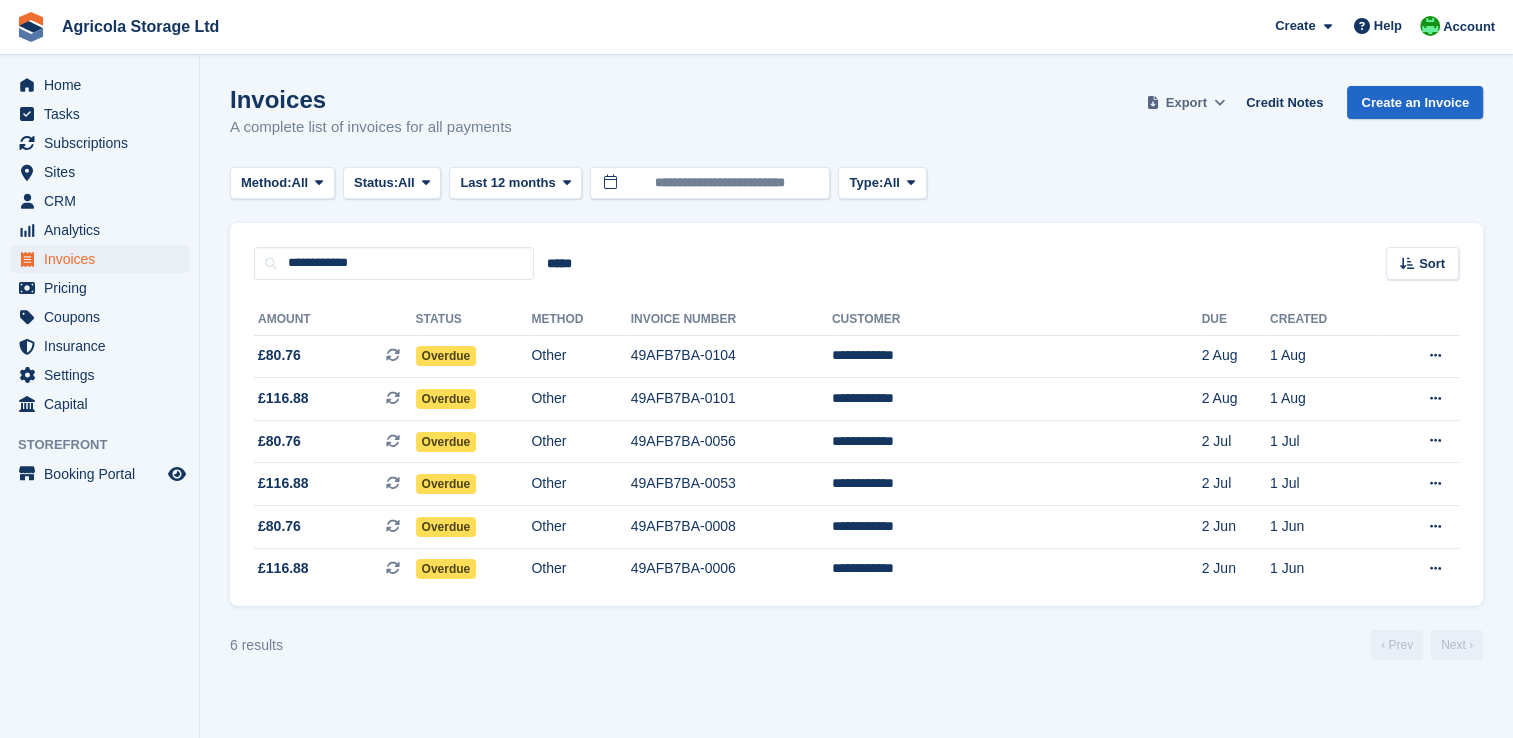 click at bounding box center [1220, 103] 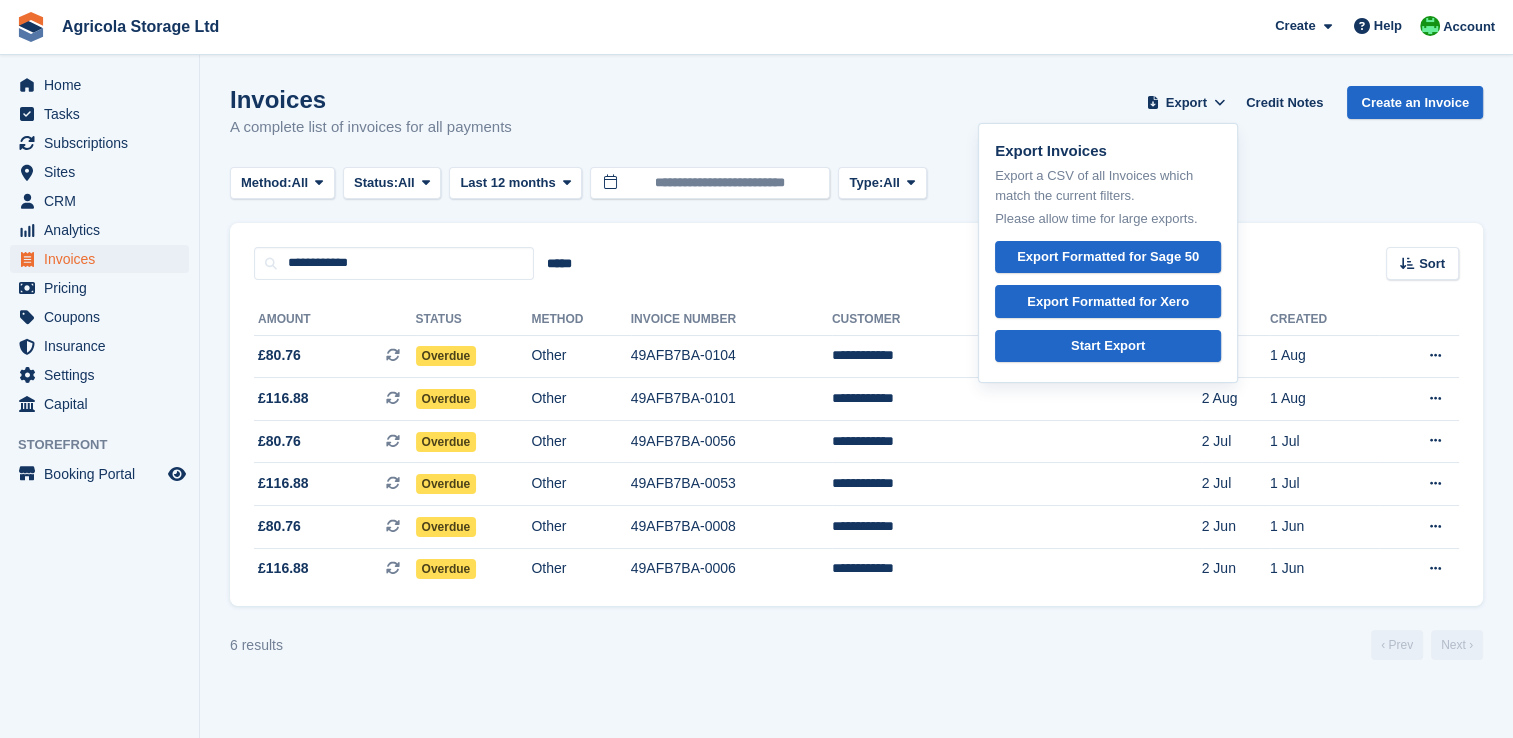 click on "Method:
All
All
Bank Transfer
Cash
Cheque
Debit/Credit Card
Direct Debit
SEPA Direct Debit
Other
Status:
All
All
Paid
Draft
Open
Void
Uncollectible
Last 12 months
Today
Yesterday
Last 7 days
Last 2 weeks
Last 4 weeks
Last 3 months
Last 6 months
Last 9 months
Last 12 months
Last 18 months
Month to date
Quarter to date
Year to date
All" at bounding box center [856, 183] 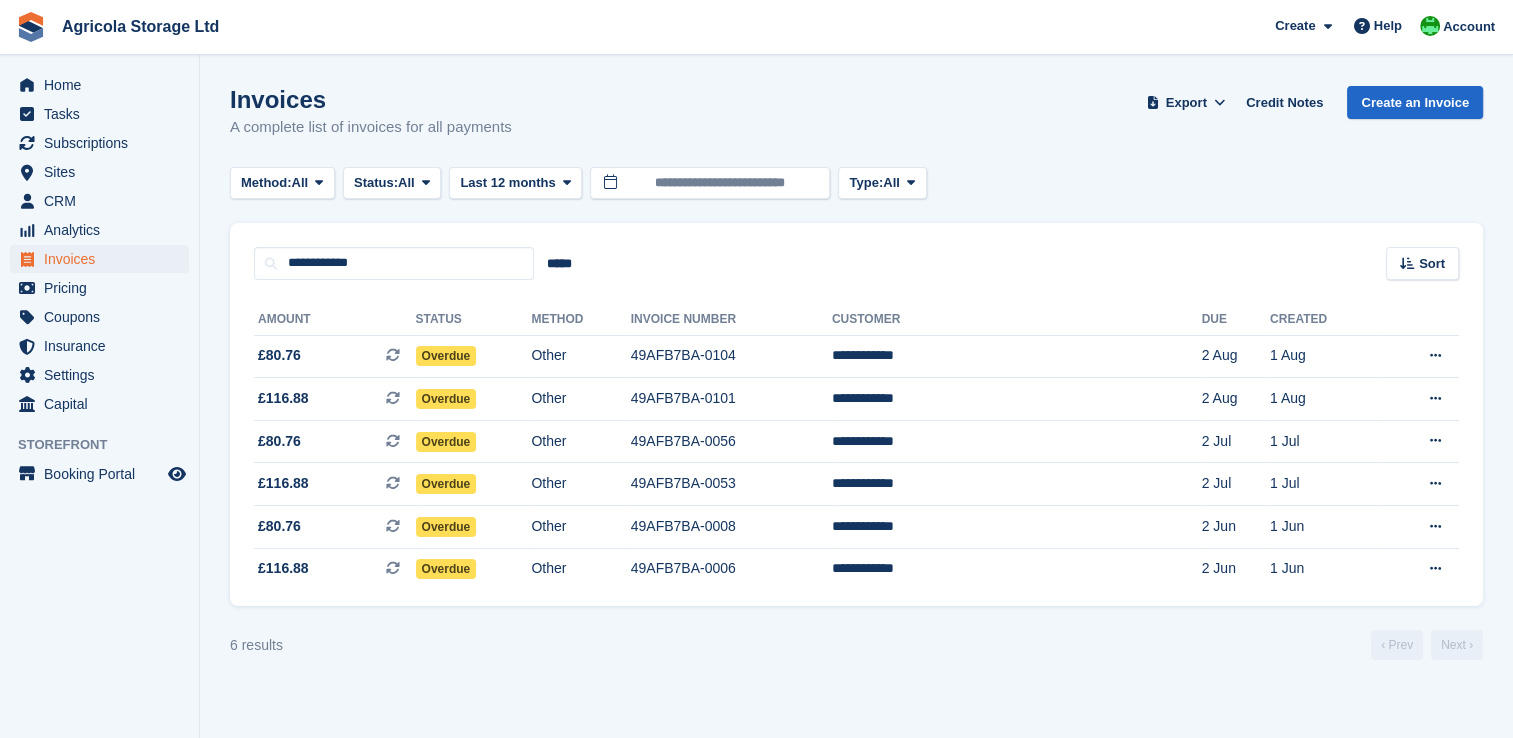 scroll, scrollTop: 599, scrollLeft: 0, axis: vertical 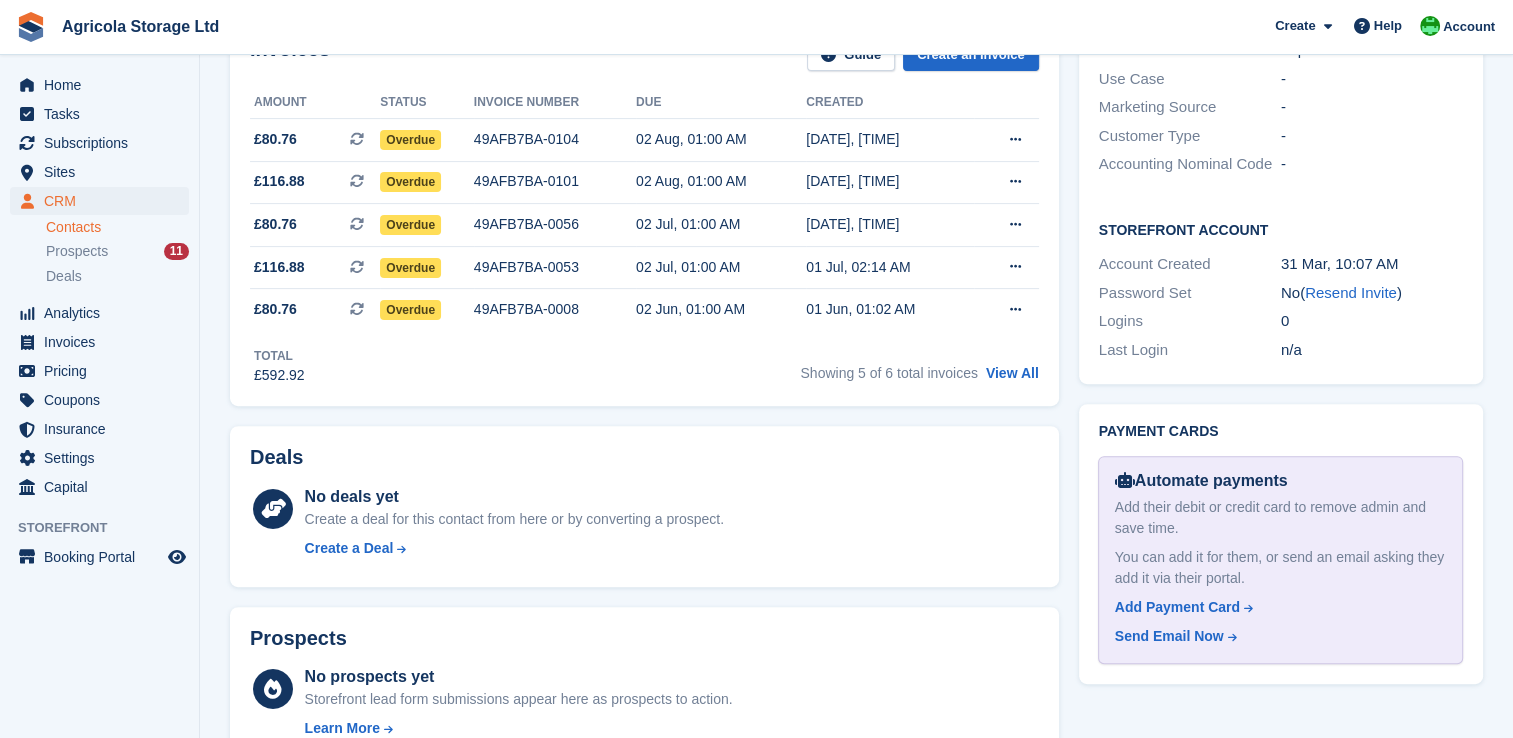 click on "Deals
No deals yet
Create a deal for this contact from here or by converting a prospect.
Create a Deal" at bounding box center (644, 506) 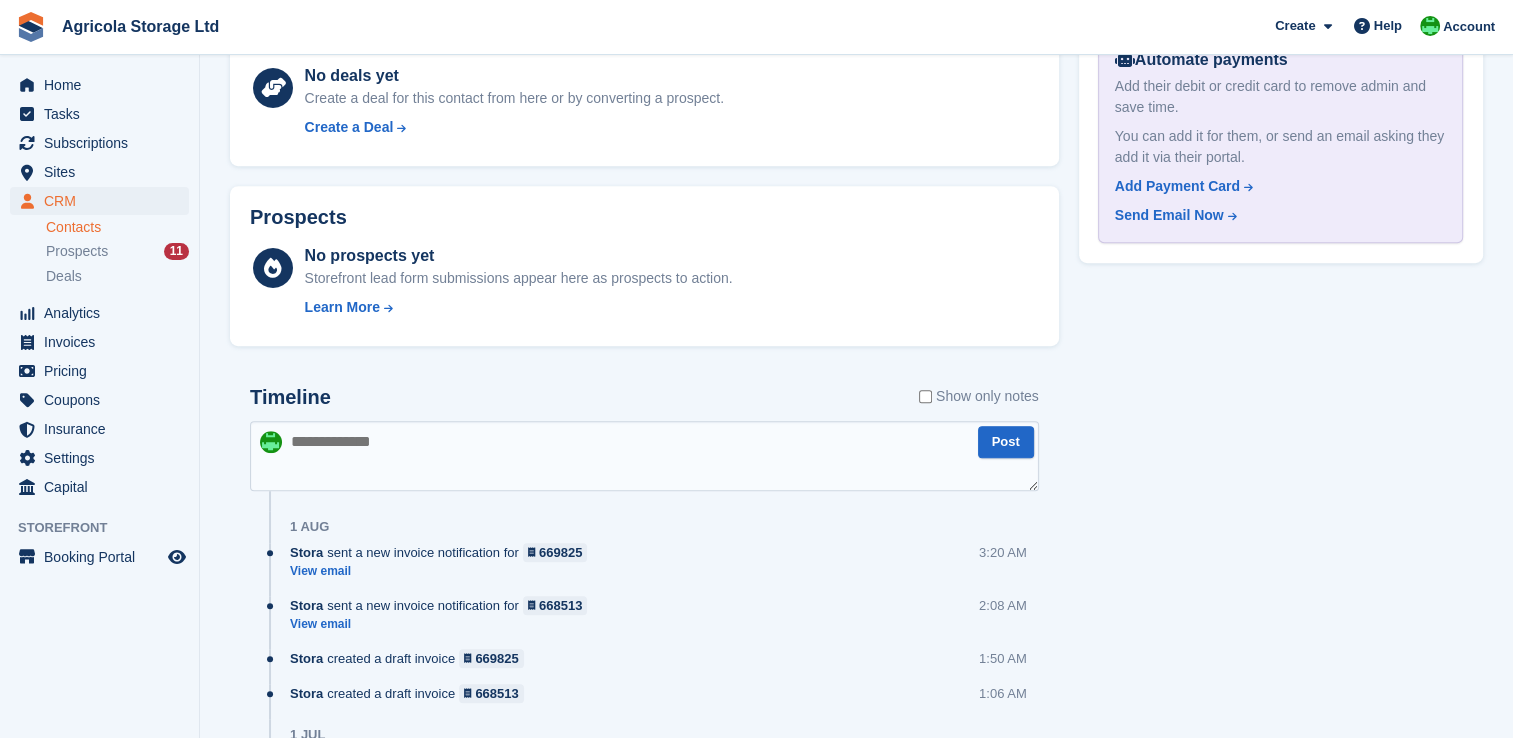scroll, scrollTop: 1119, scrollLeft: 0, axis: vertical 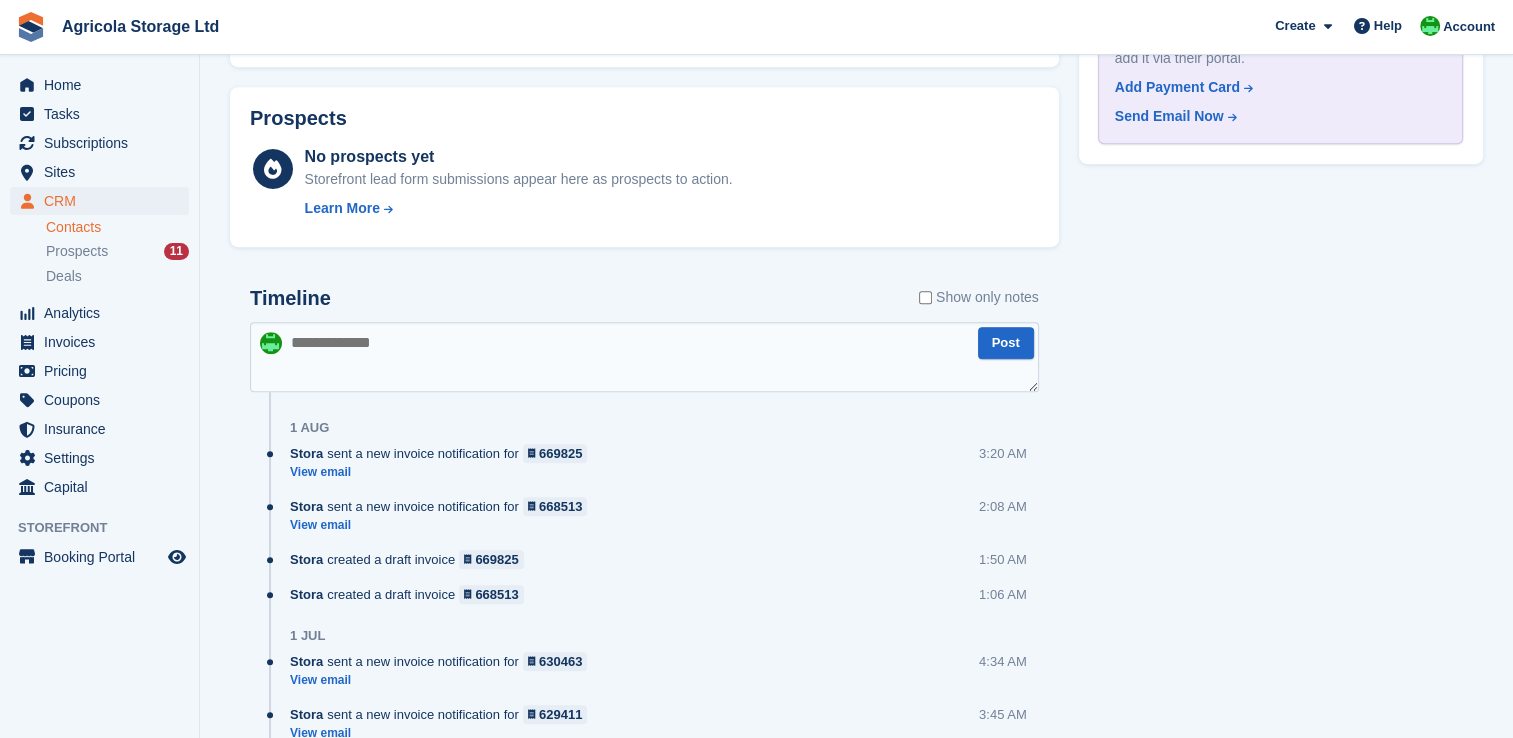 click at bounding box center (644, 357) 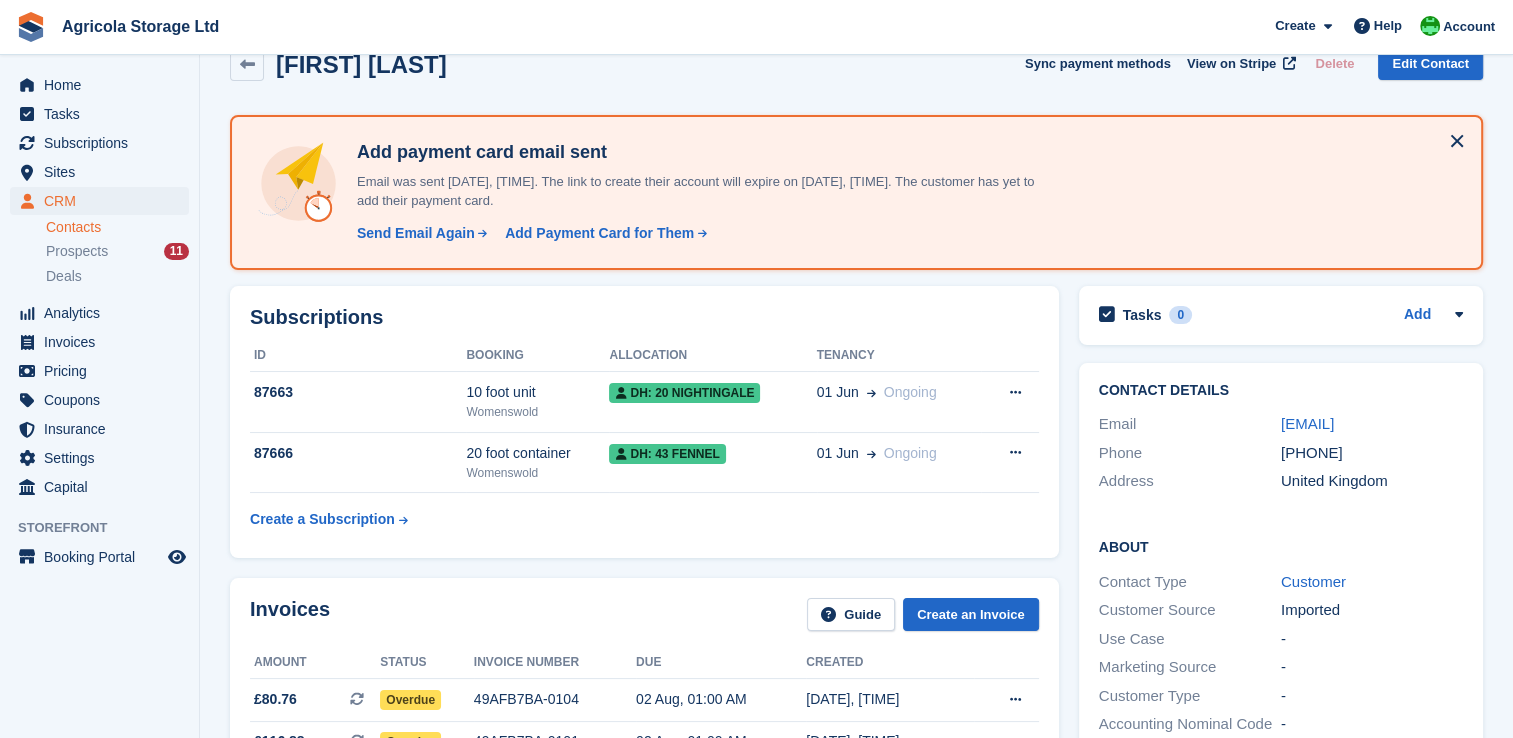 scroll, scrollTop: 40, scrollLeft: 0, axis: vertical 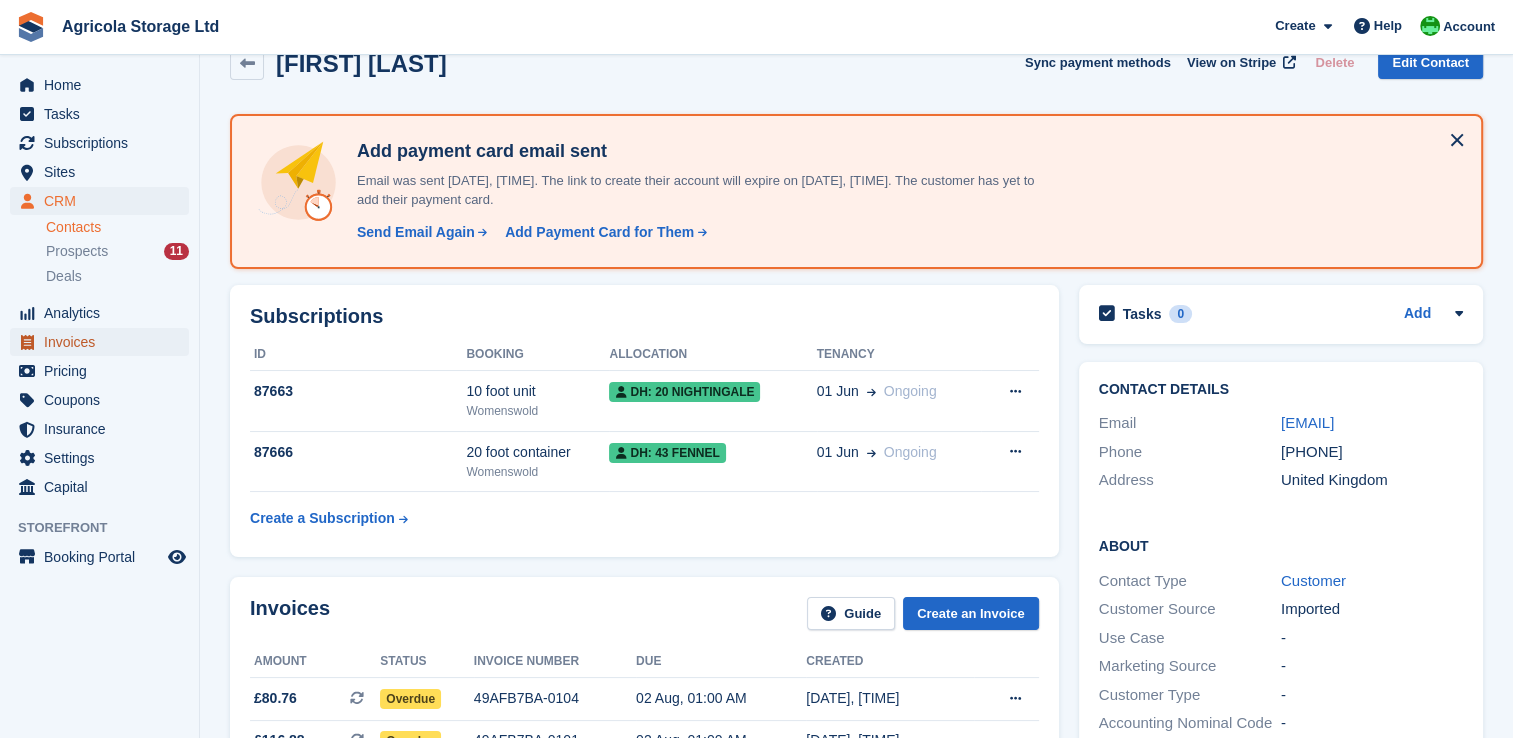 click on "Invoices" at bounding box center [104, 342] 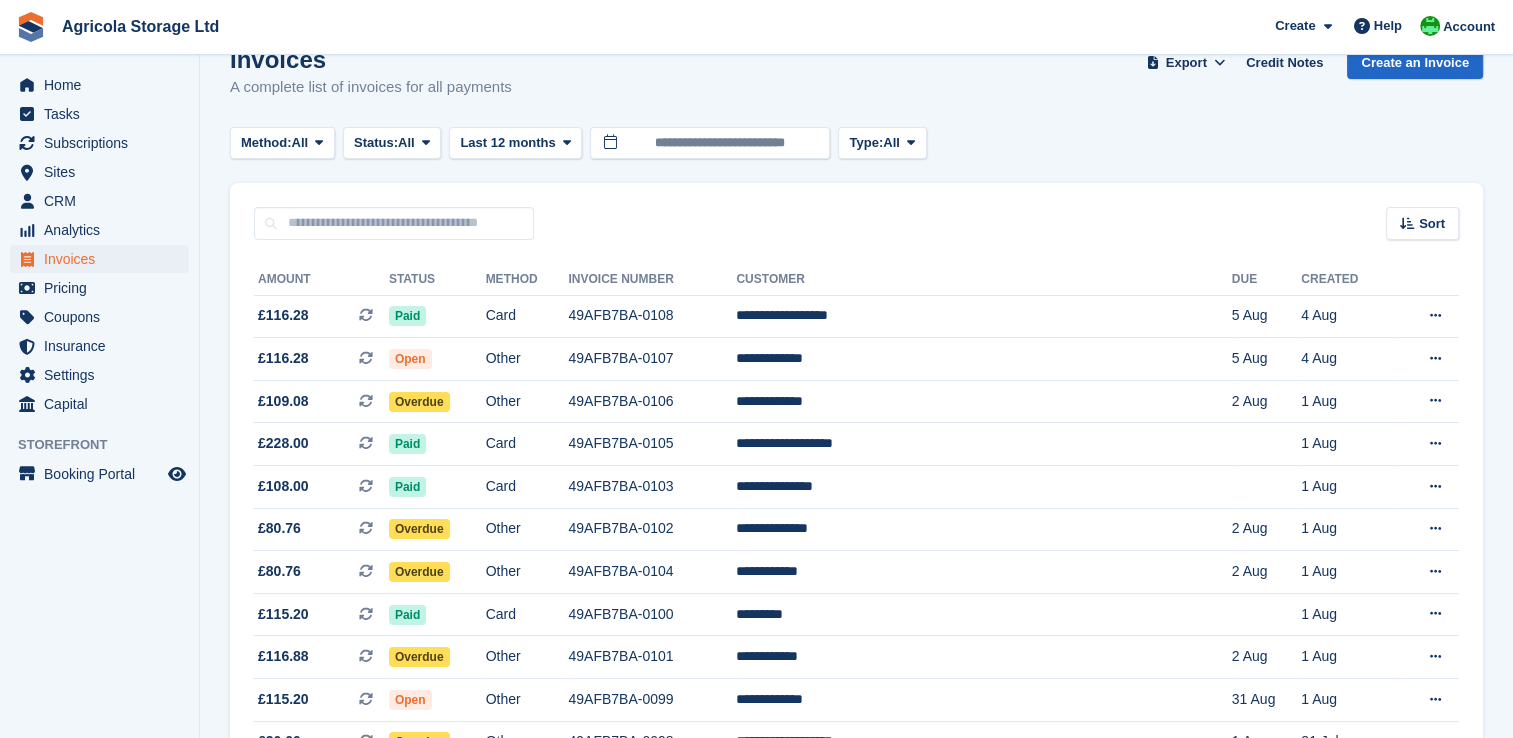 scroll, scrollTop: 0, scrollLeft: 0, axis: both 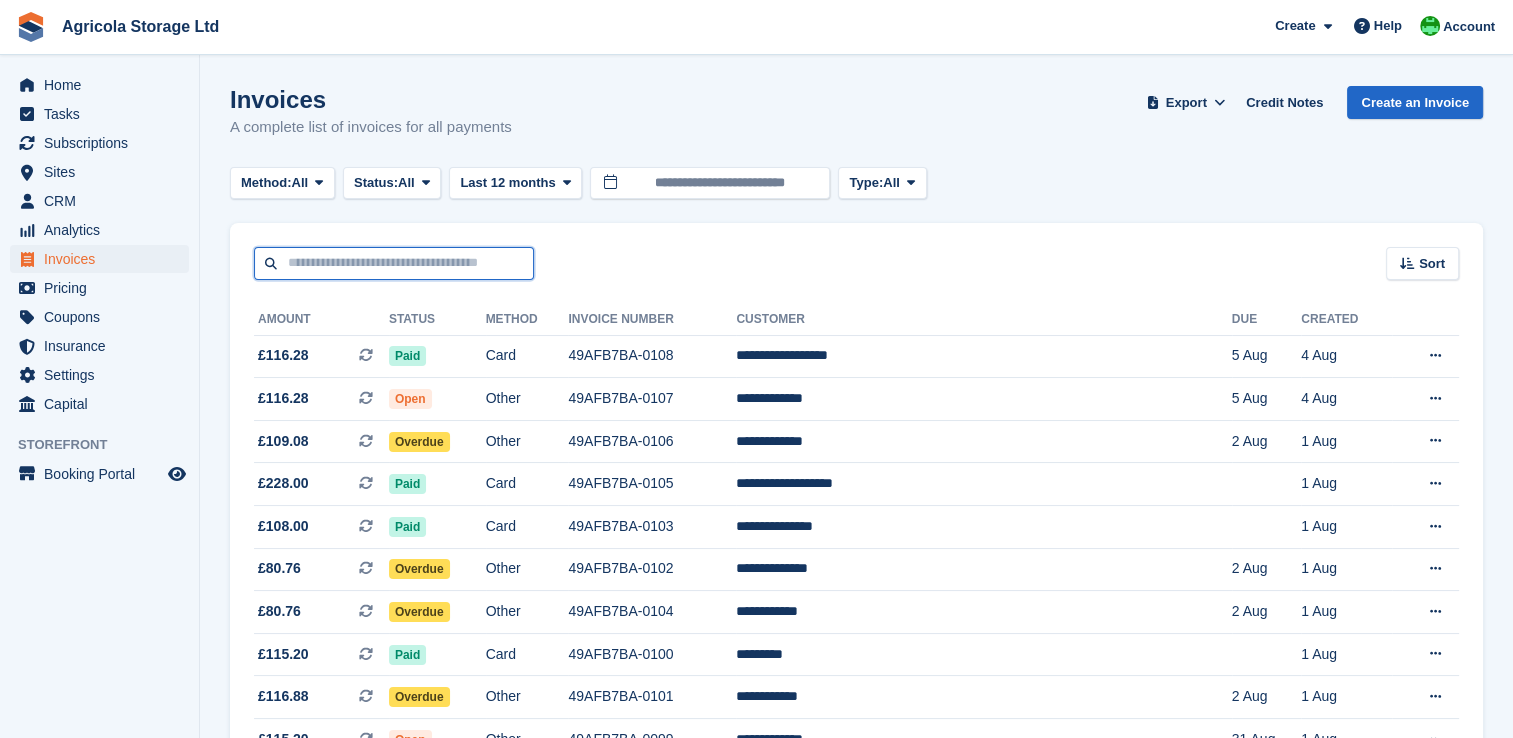 click at bounding box center (394, 263) 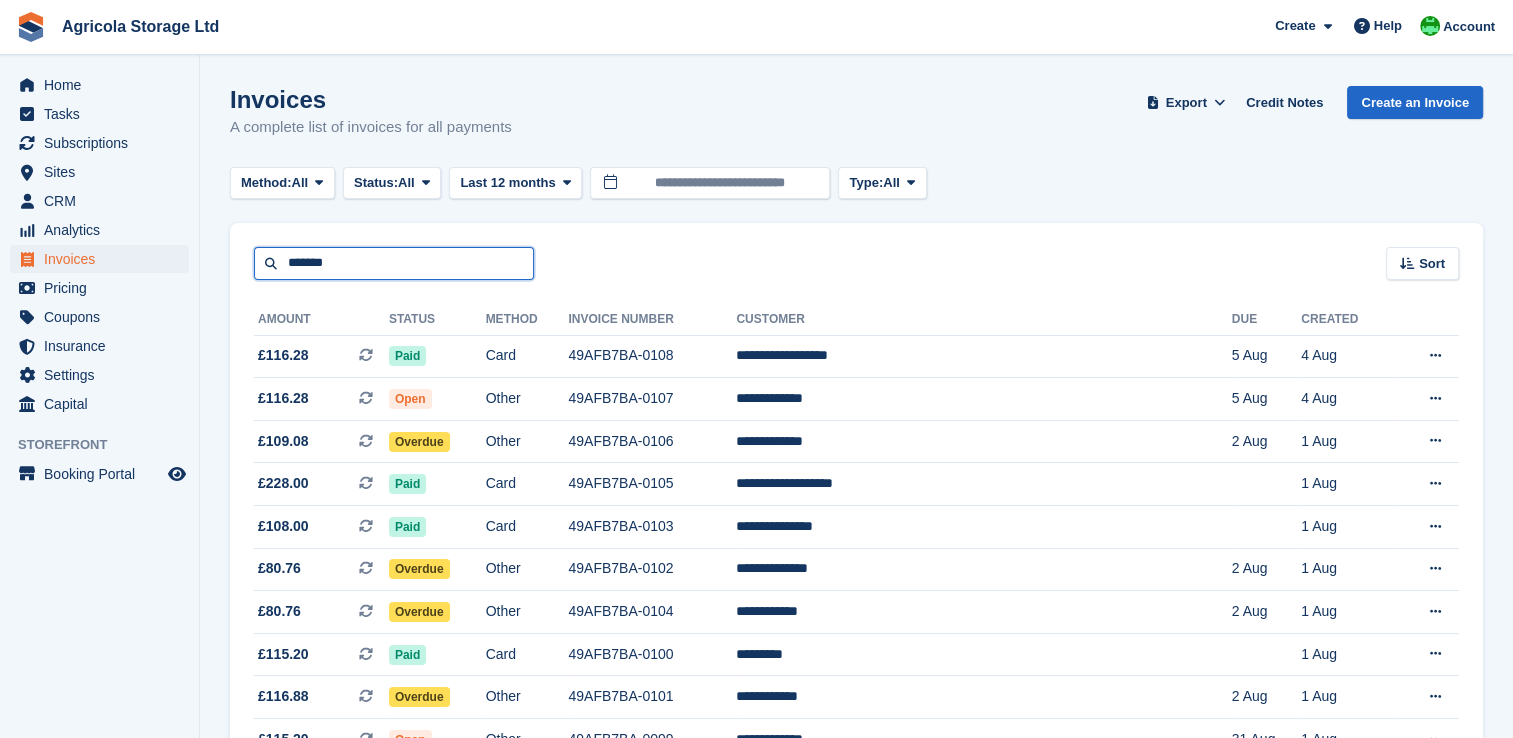 type on "*******" 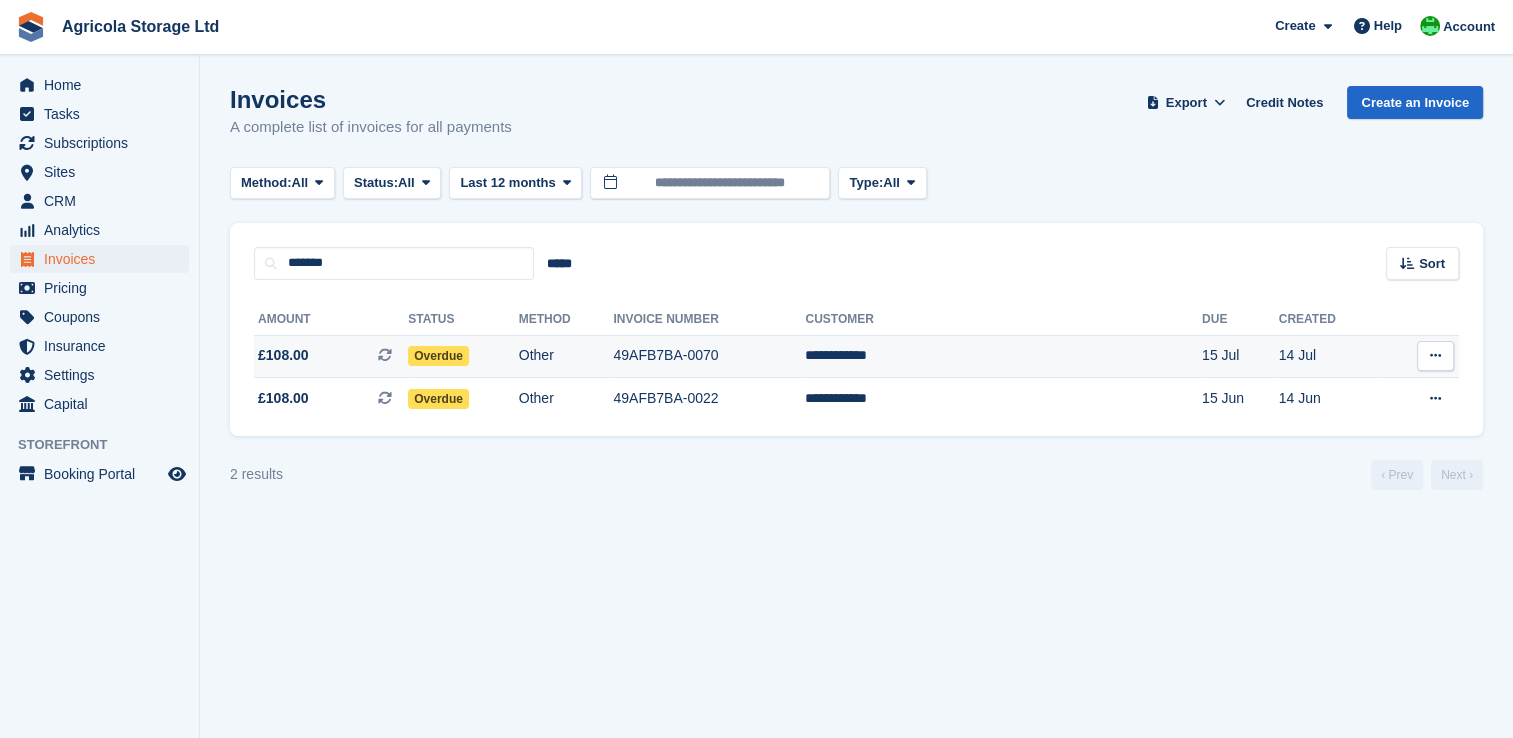 click on "£108.00" at bounding box center [283, 355] 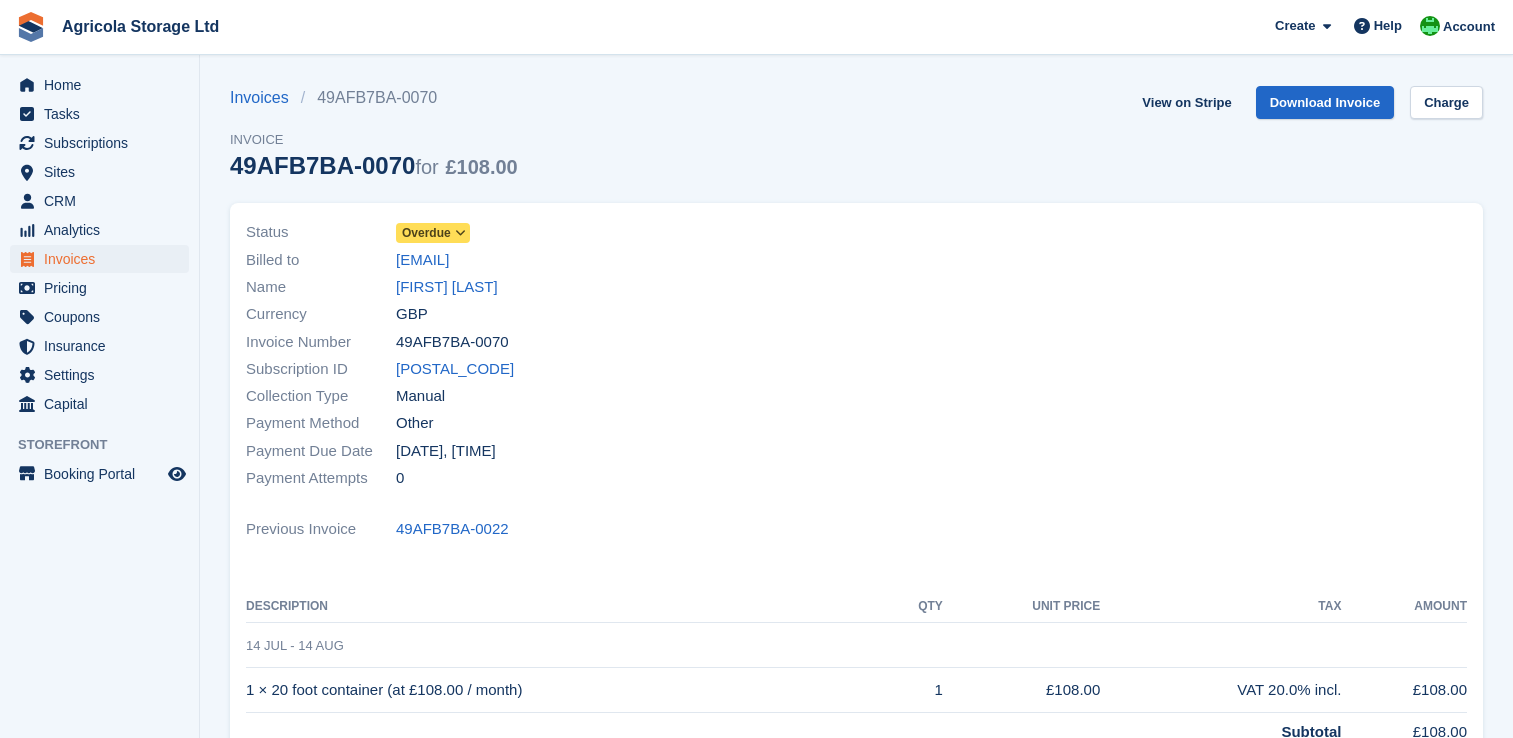 scroll, scrollTop: 0, scrollLeft: 0, axis: both 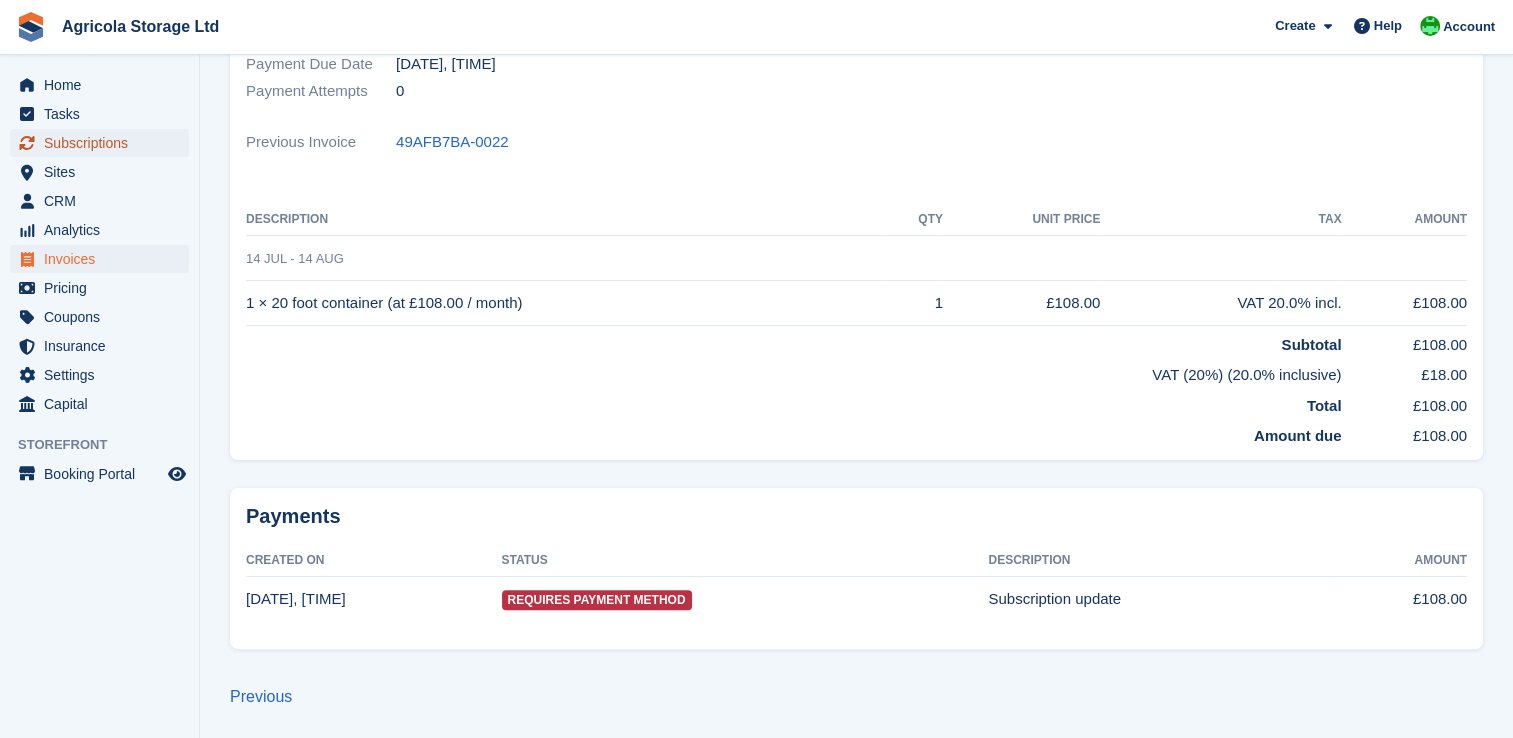click on "Subscriptions" at bounding box center [104, 143] 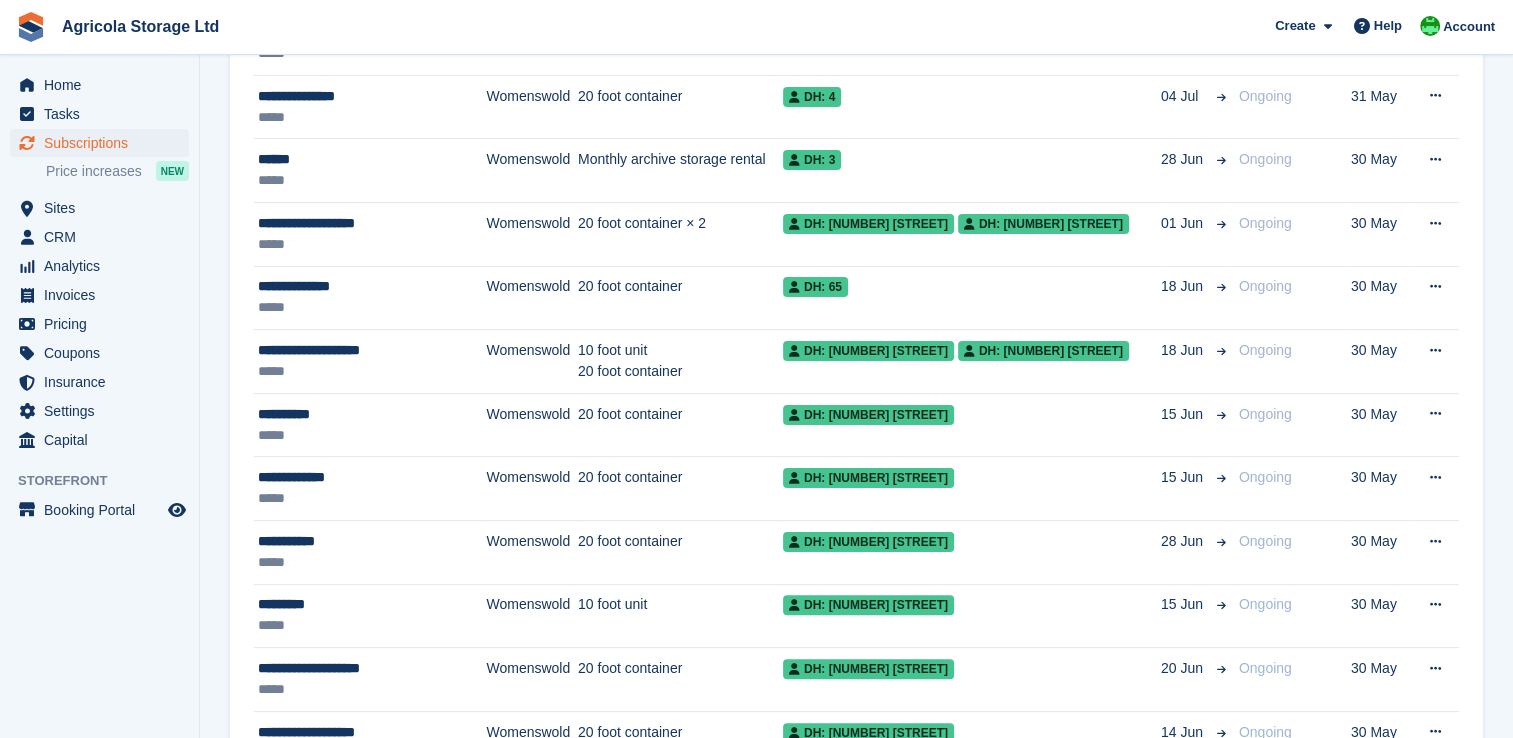 scroll, scrollTop: 0, scrollLeft: 0, axis: both 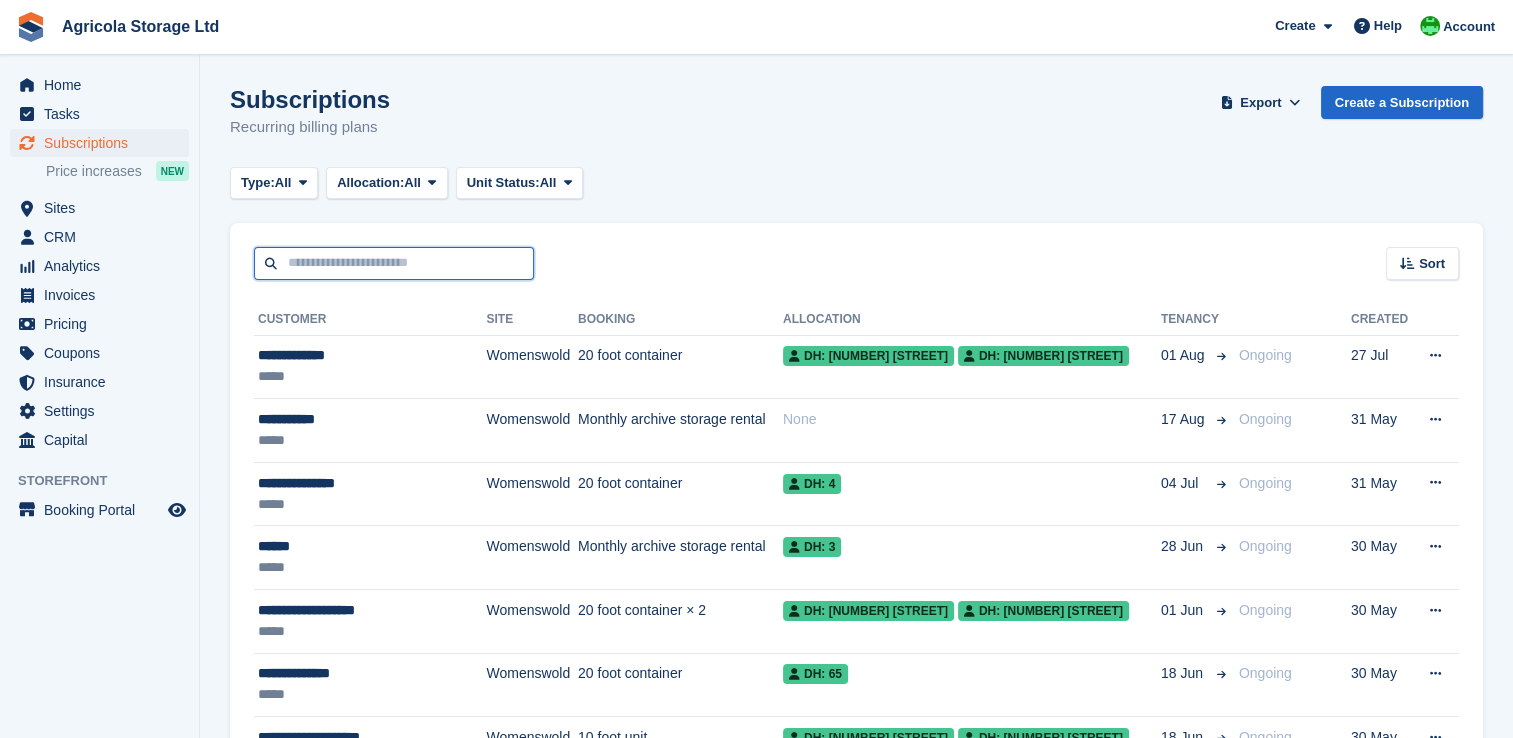 click at bounding box center [394, 263] 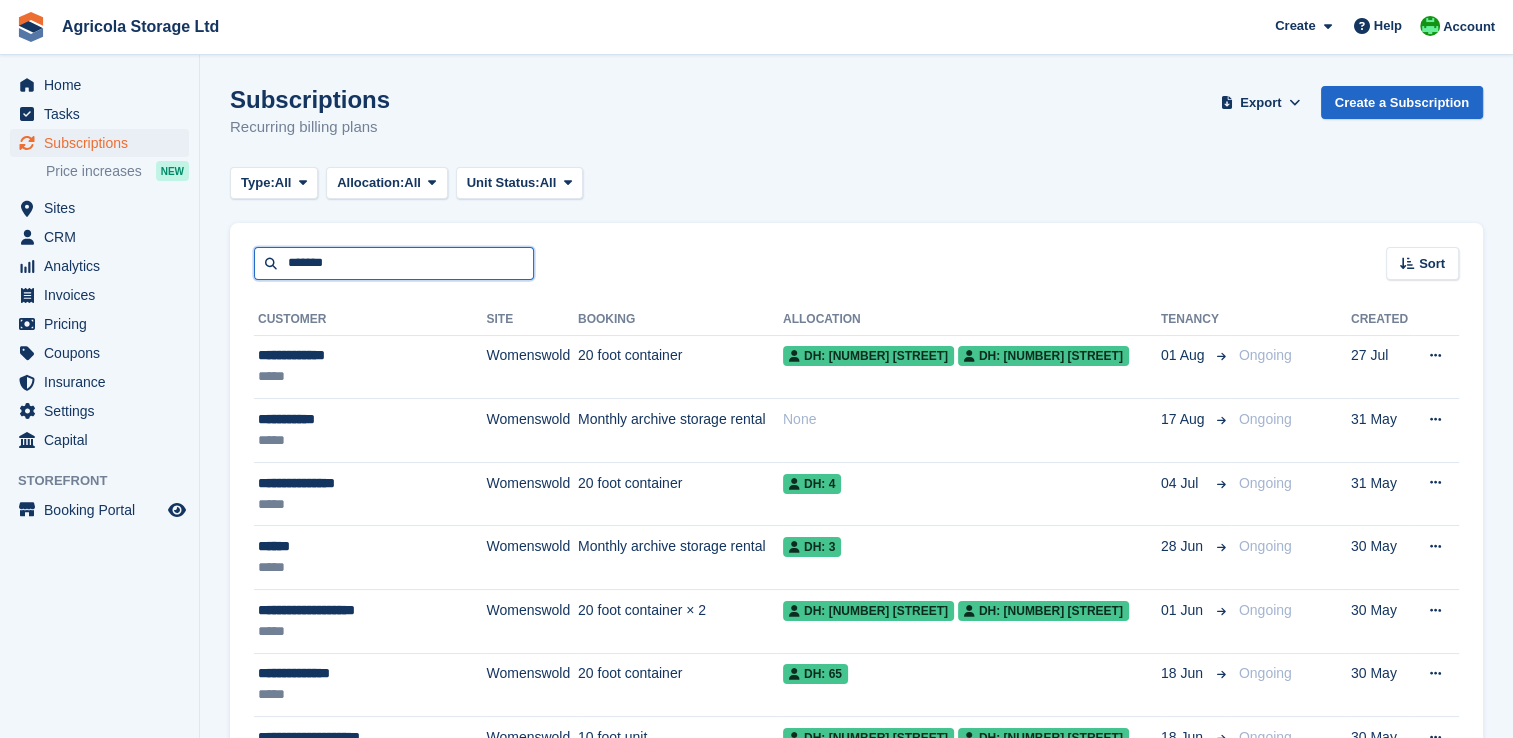 type on "*******" 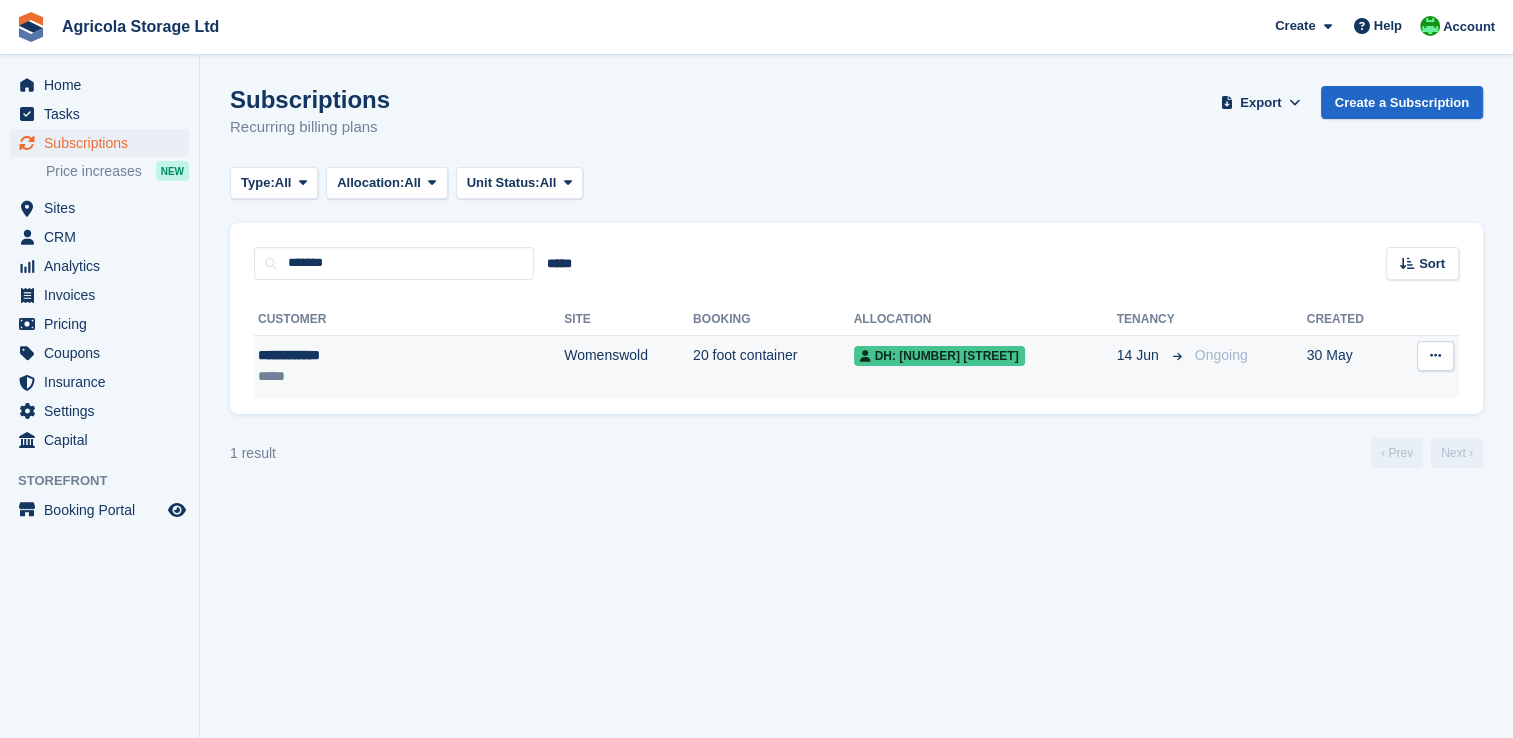 click at bounding box center (1435, 355) 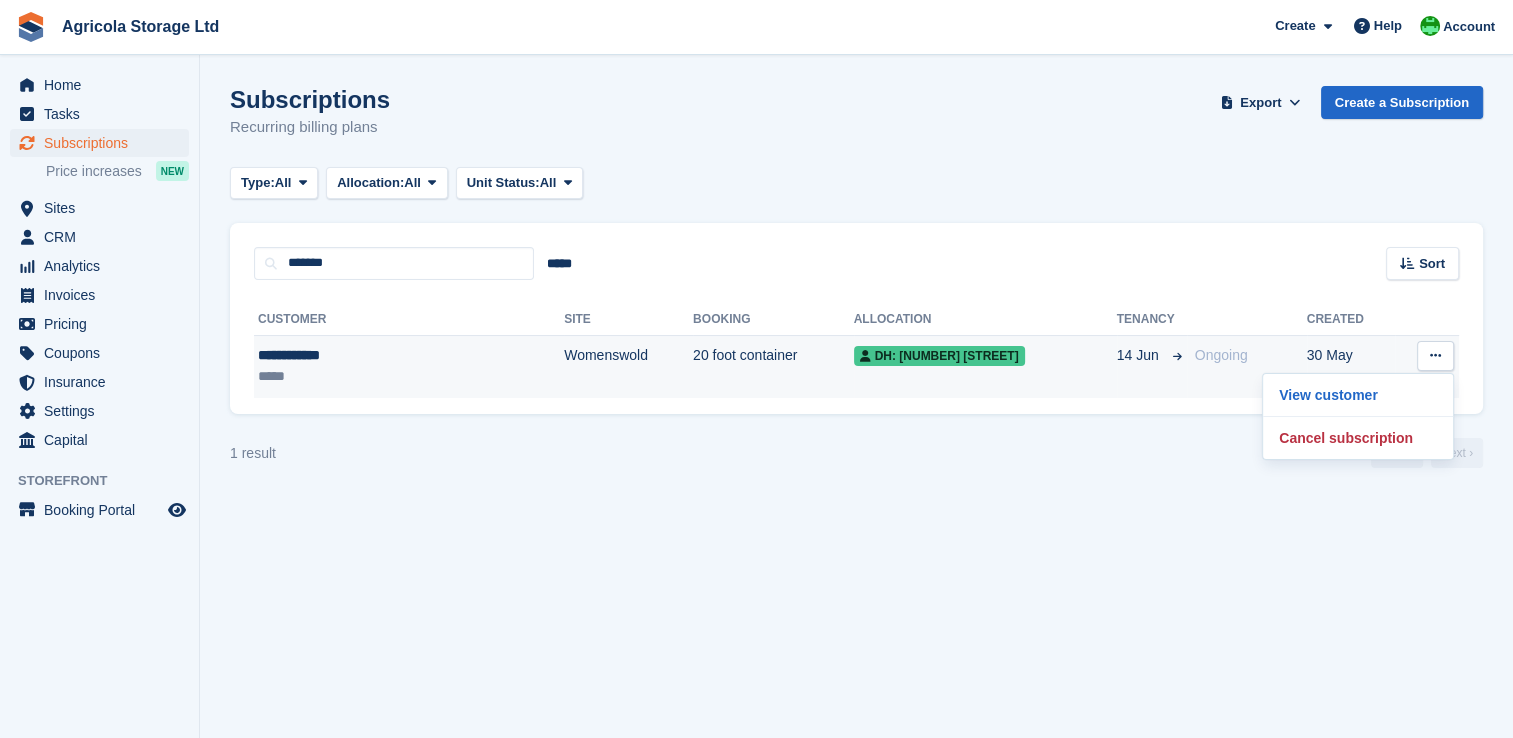 click on "20 foot container" at bounding box center (773, 366) 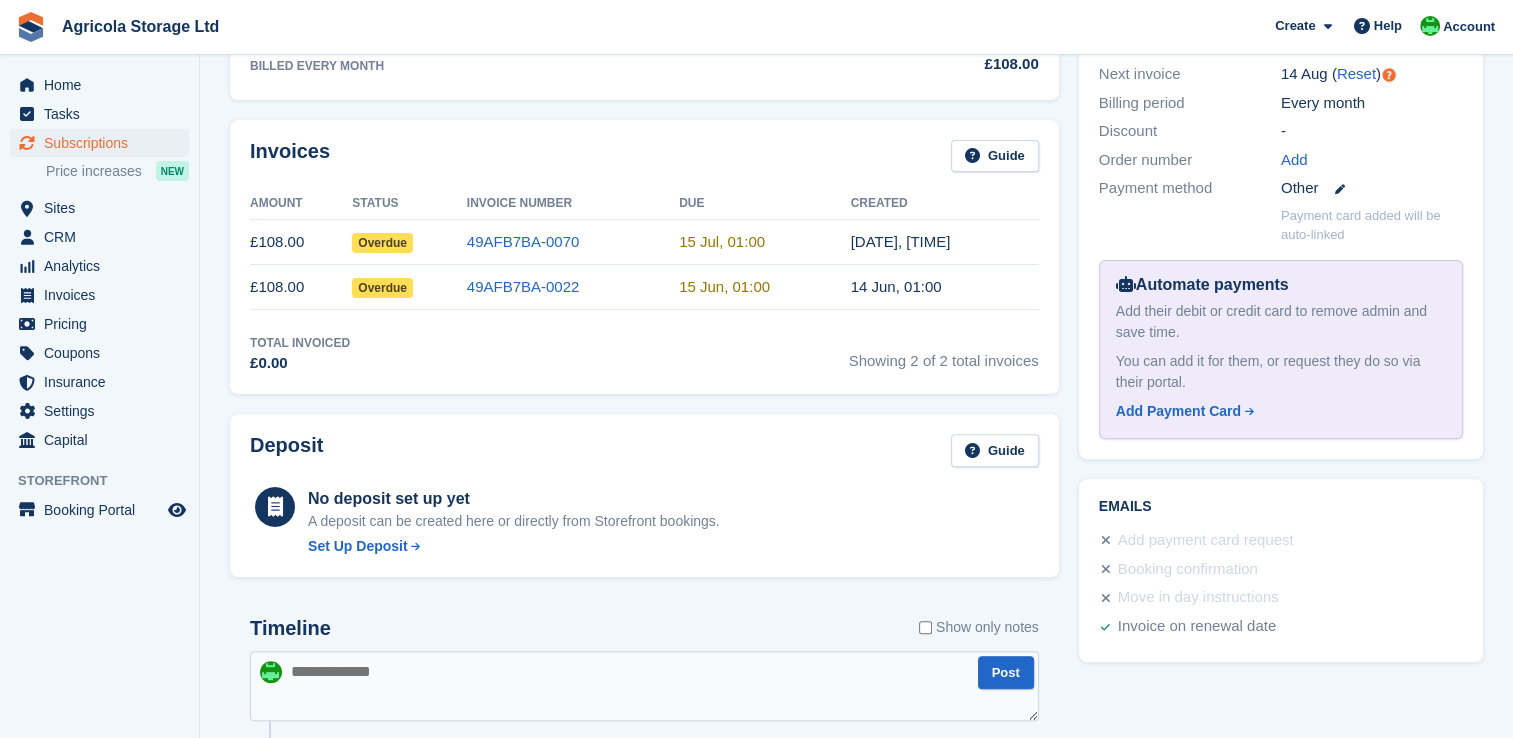 scroll, scrollTop: 640, scrollLeft: 0, axis: vertical 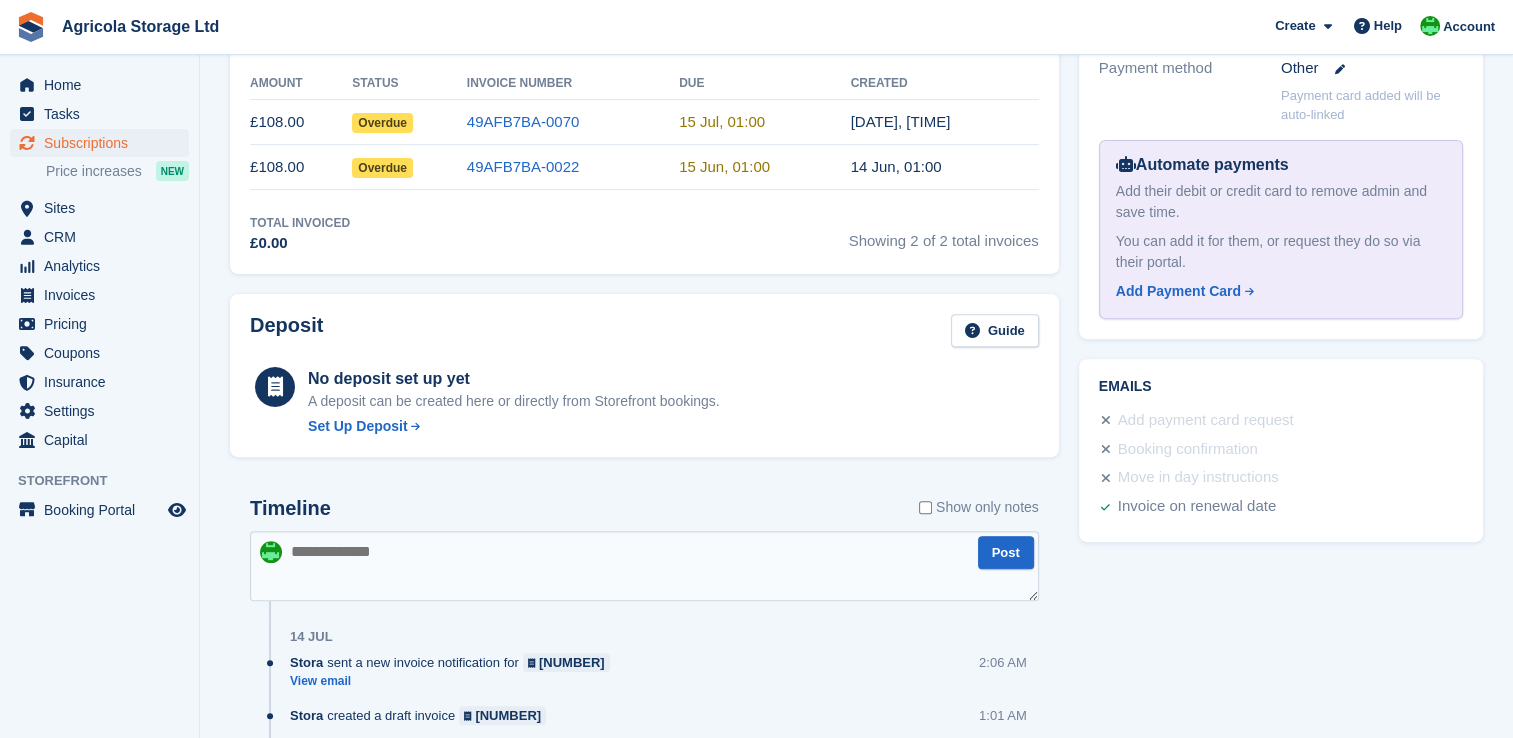 click on "Deposit
Guide" at bounding box center [644, 336] 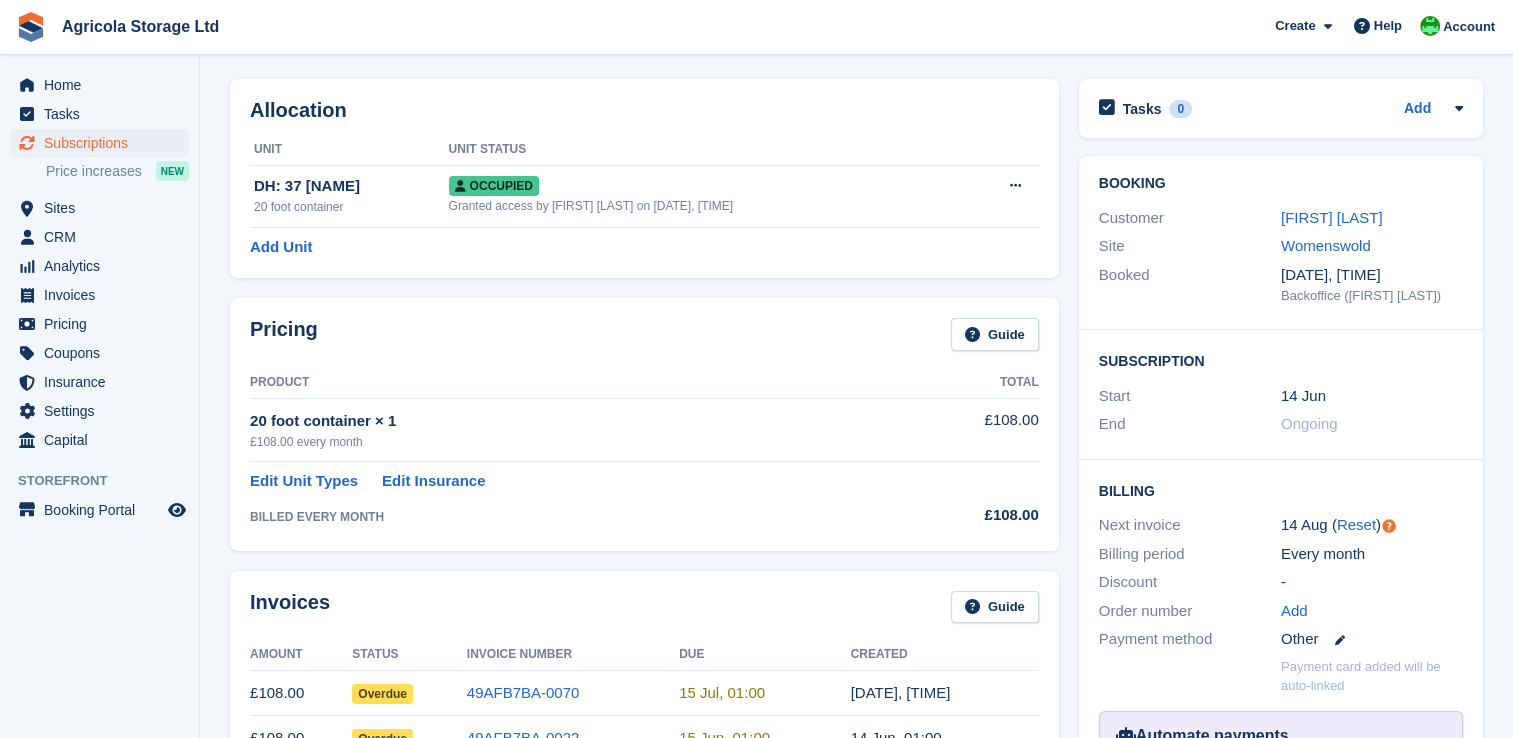 scroll, scrollTop: 0, scrollLeft: 0, axis: both 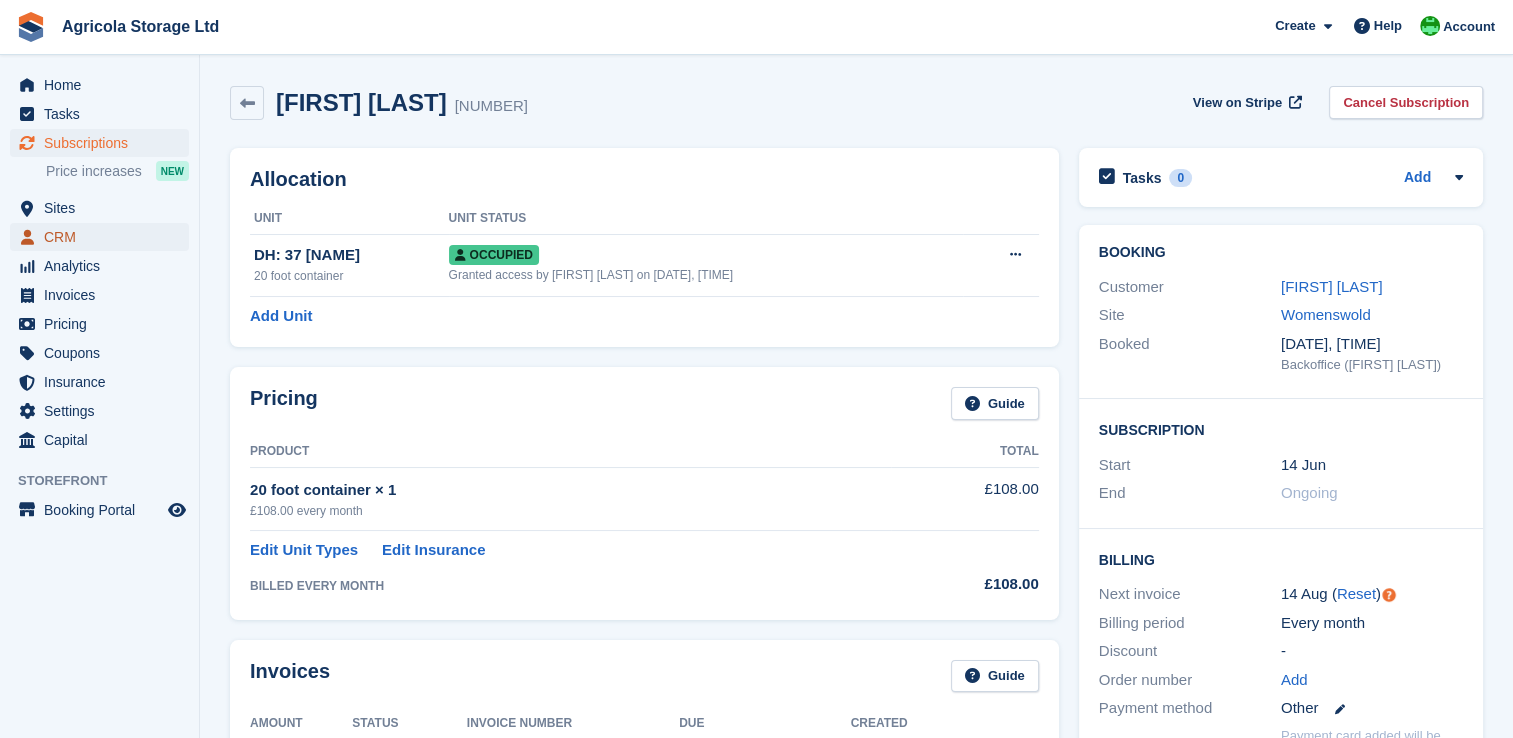 click on "CRM" at bounding box center [104, 237] 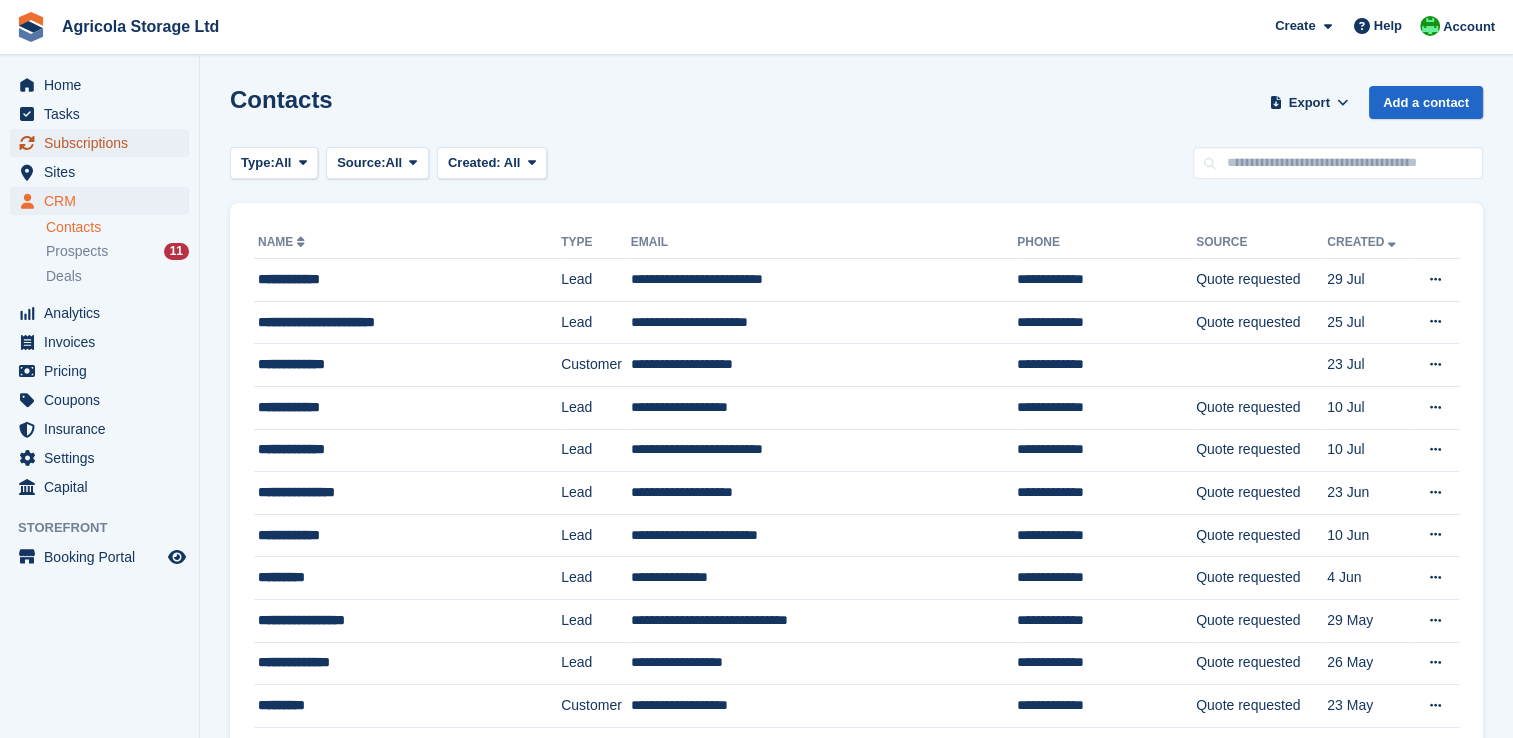 click on "Subscriptions" at bounding box center [104, 143] 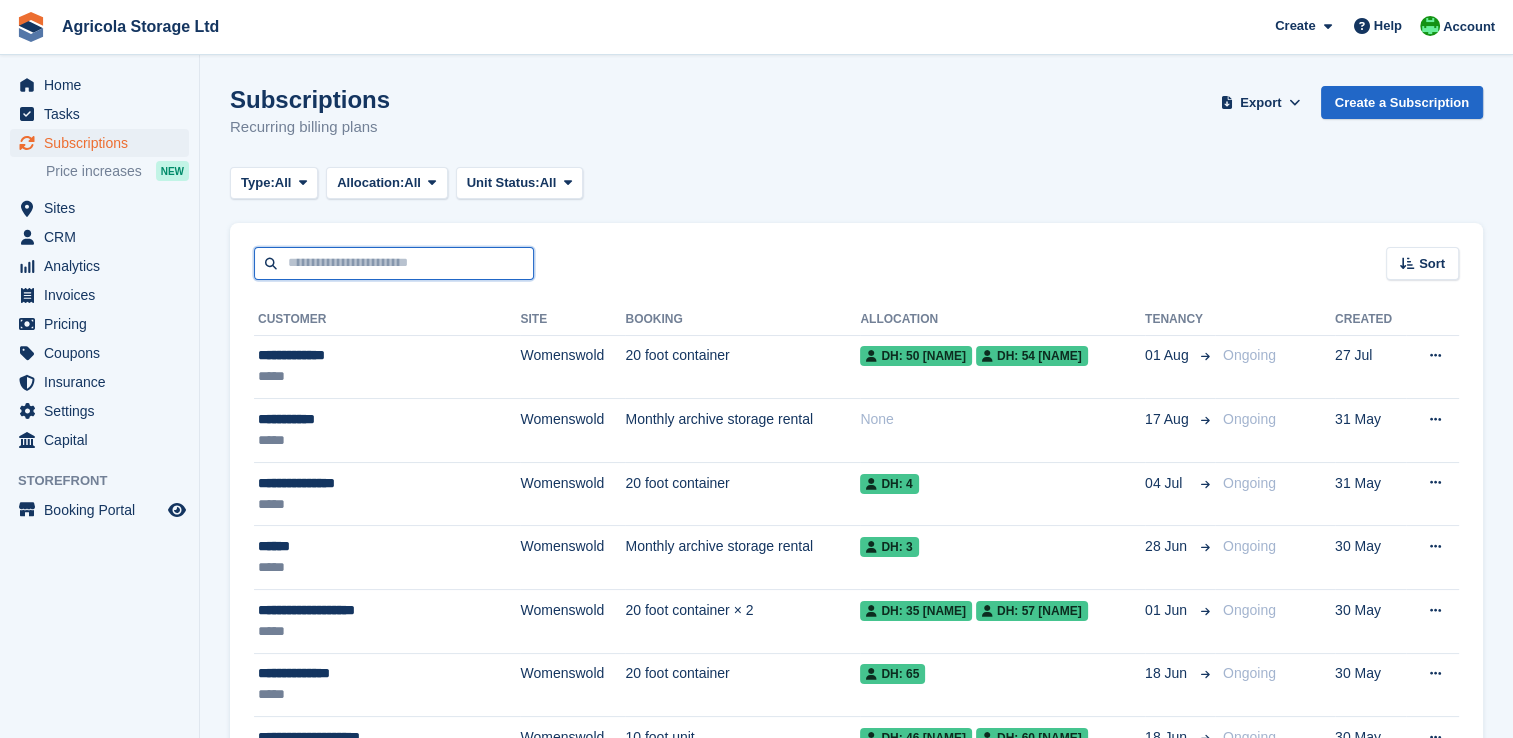 click at bounding box center (394, 263) 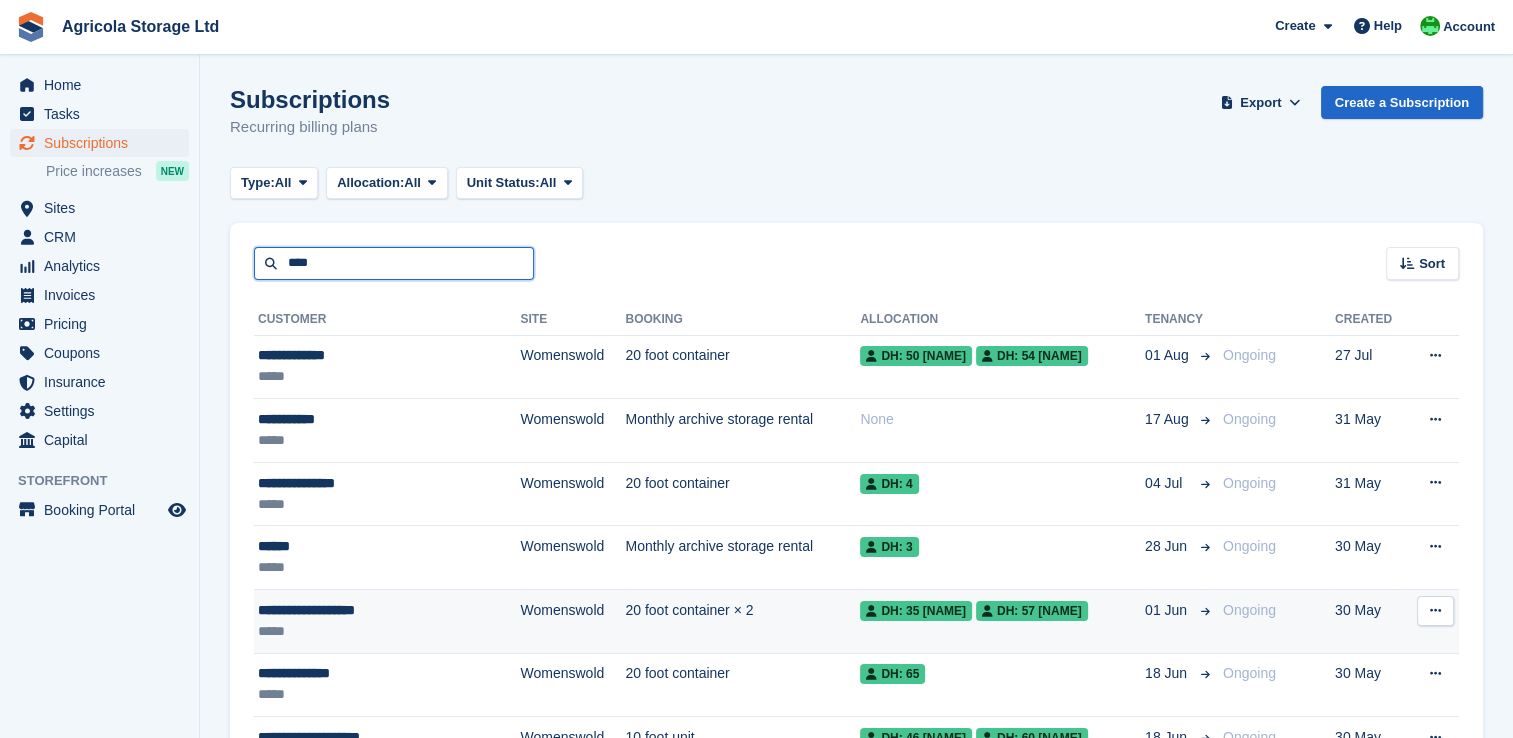 type on "****" 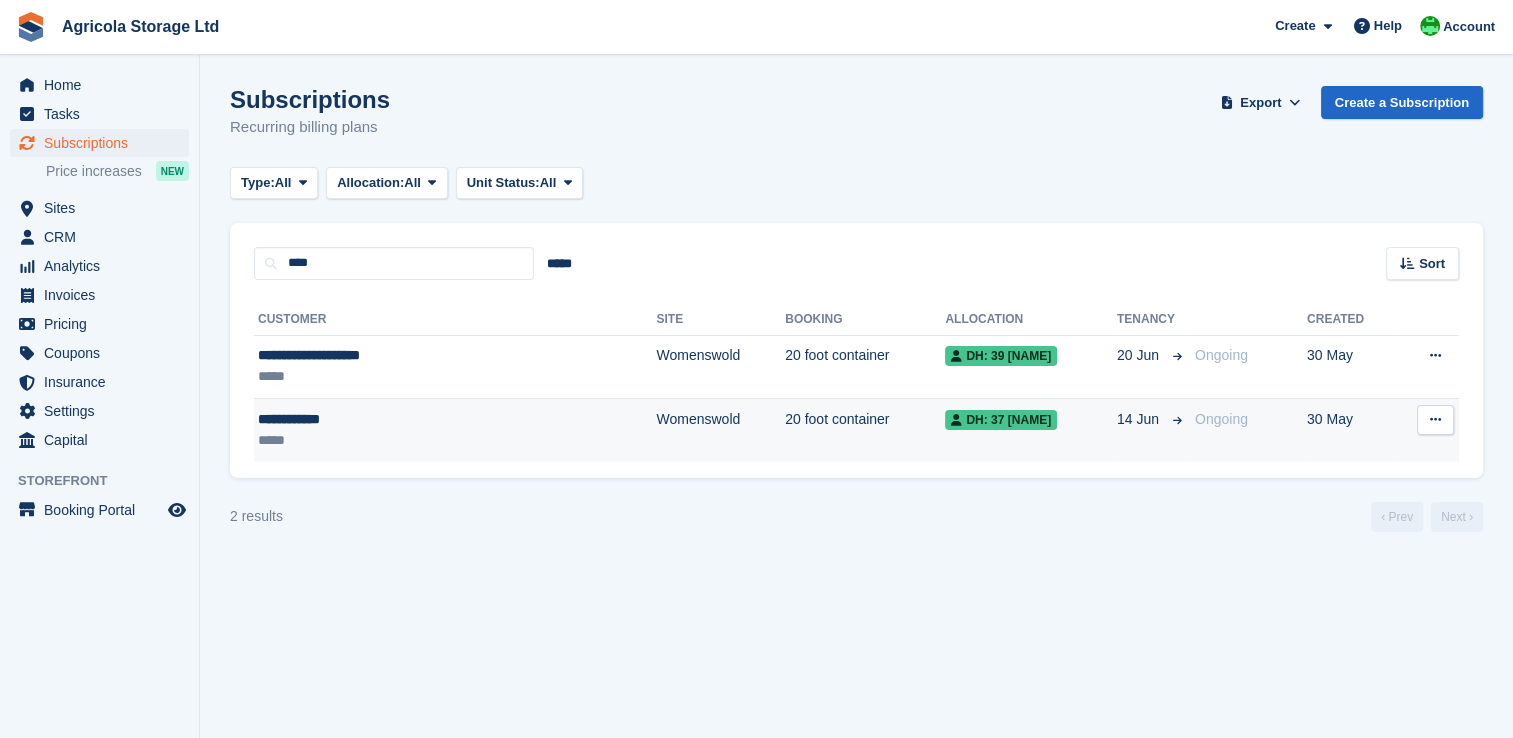 click on "**********" at bounding box center (387, 419) 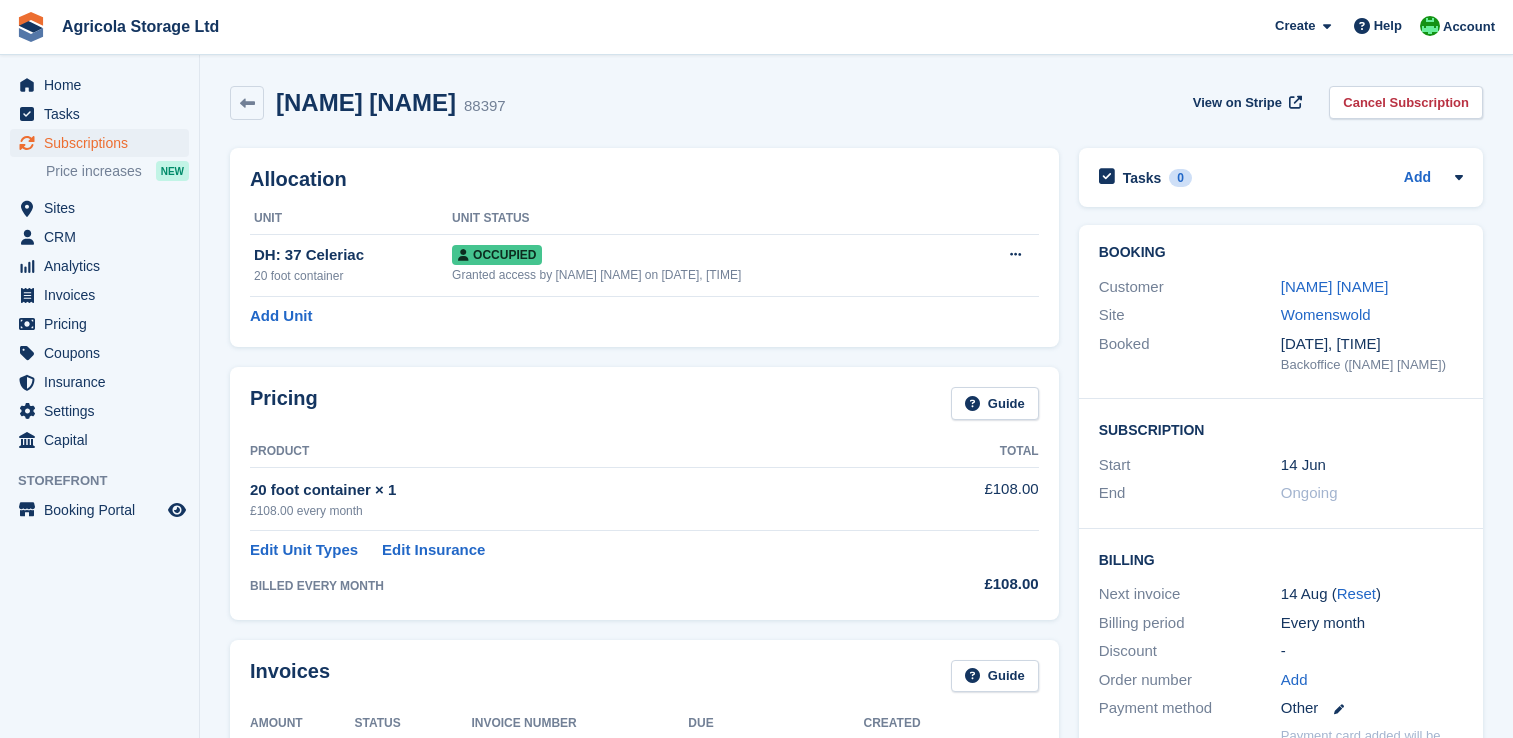 scroll, scrollTop: 0, scrollLeft: 0, axis: both 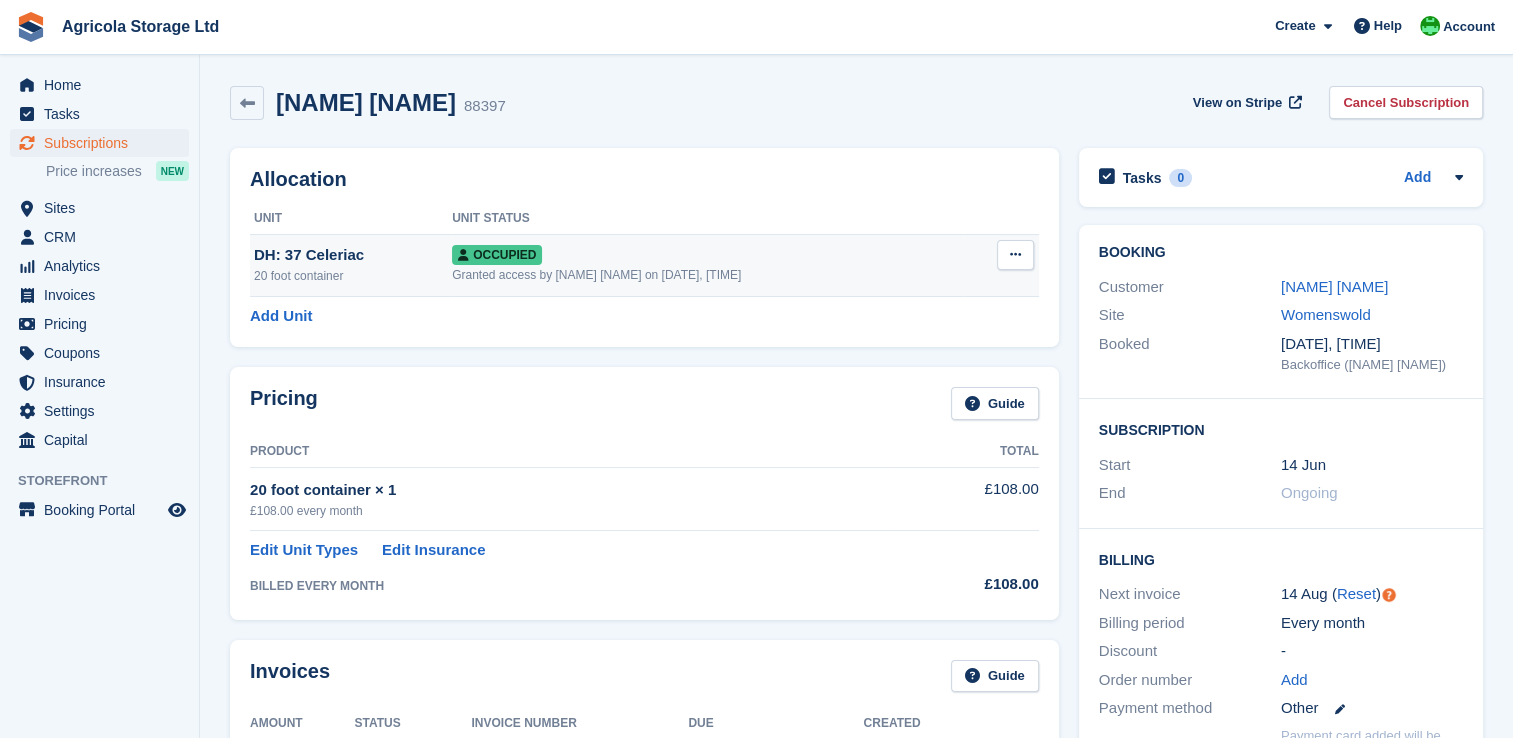 click at bounding box center [1015, 254] 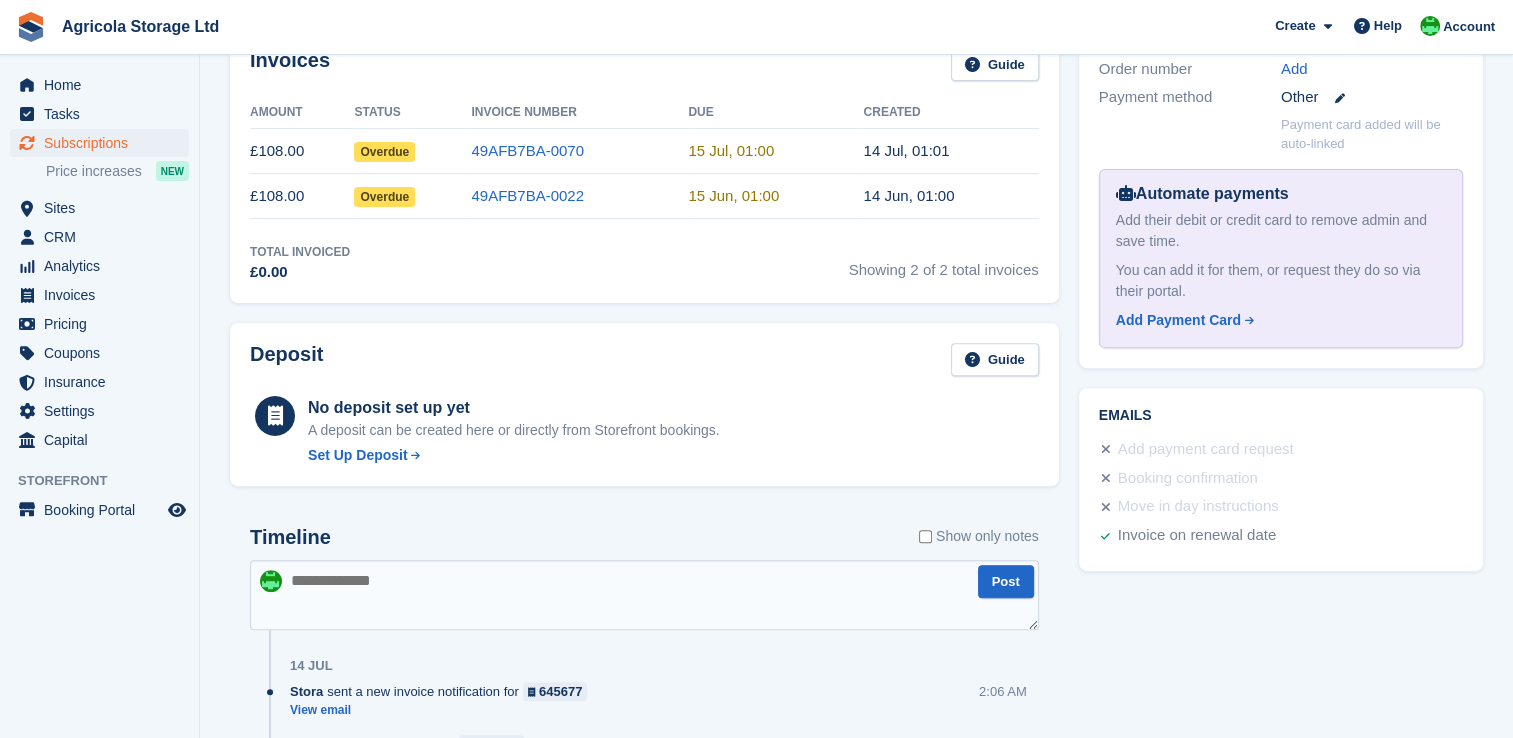 scroll, scrollTop: 608, scrollLeft: 0, axis: vertical 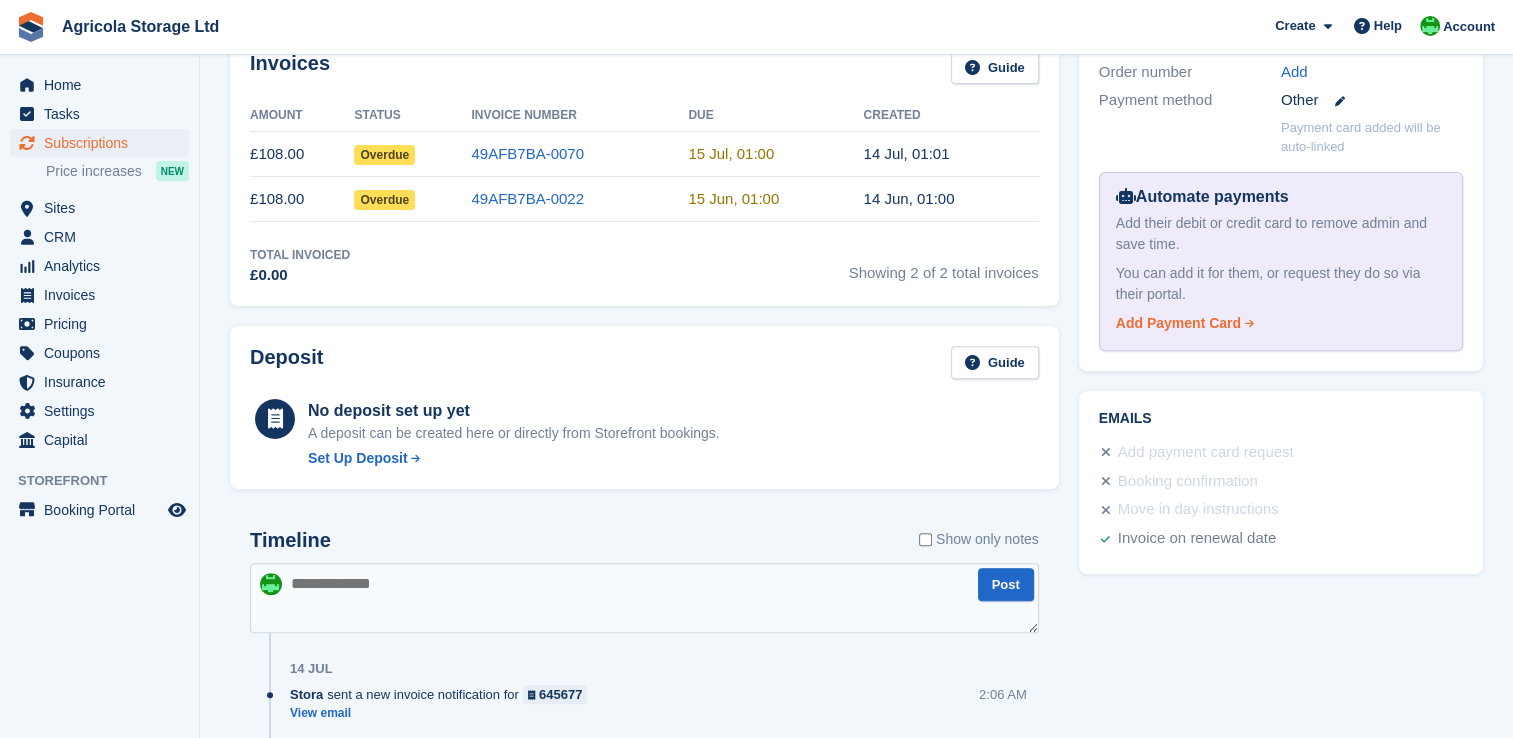 click on "Add Payment Card" at bounding box center (1178, 323) 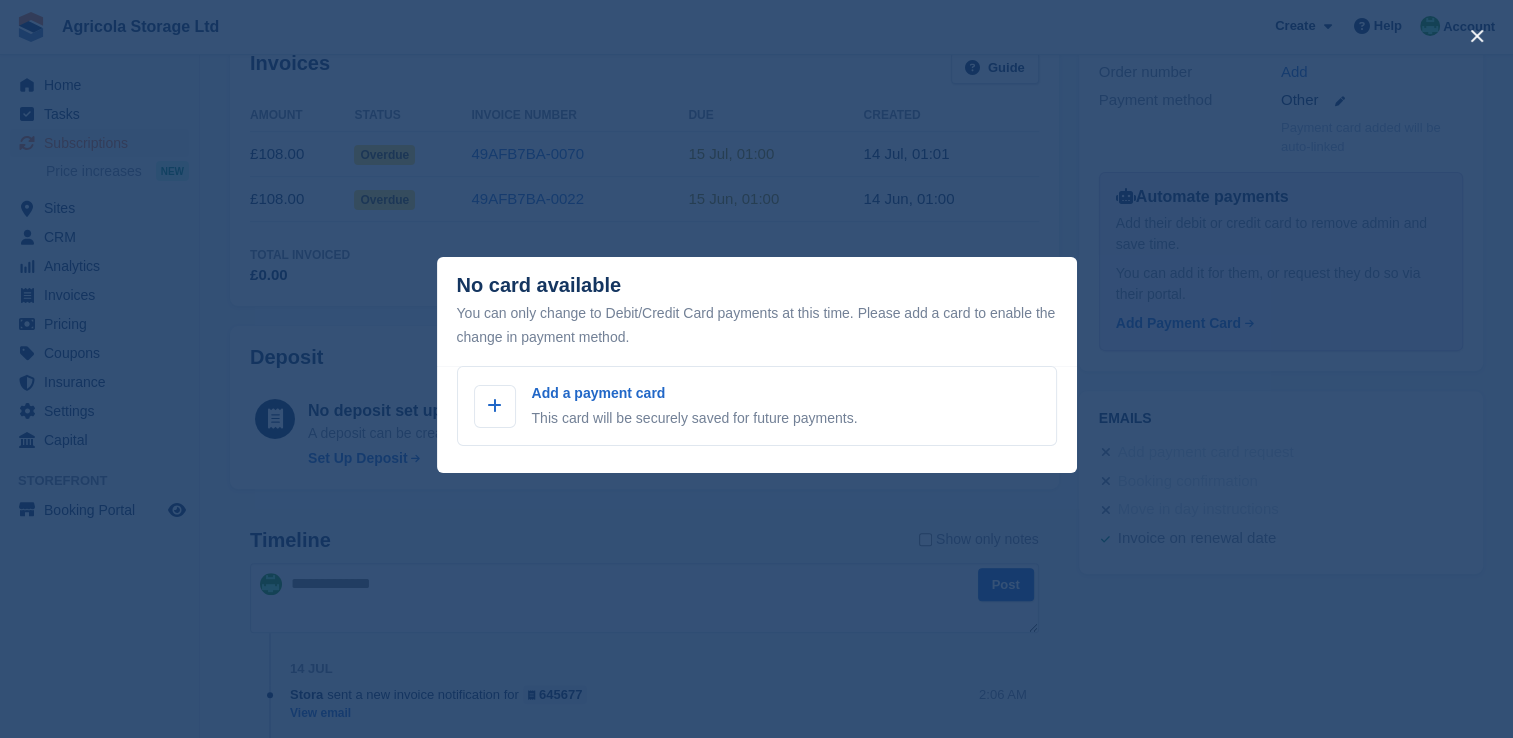 click at bounding box center (756, 369) 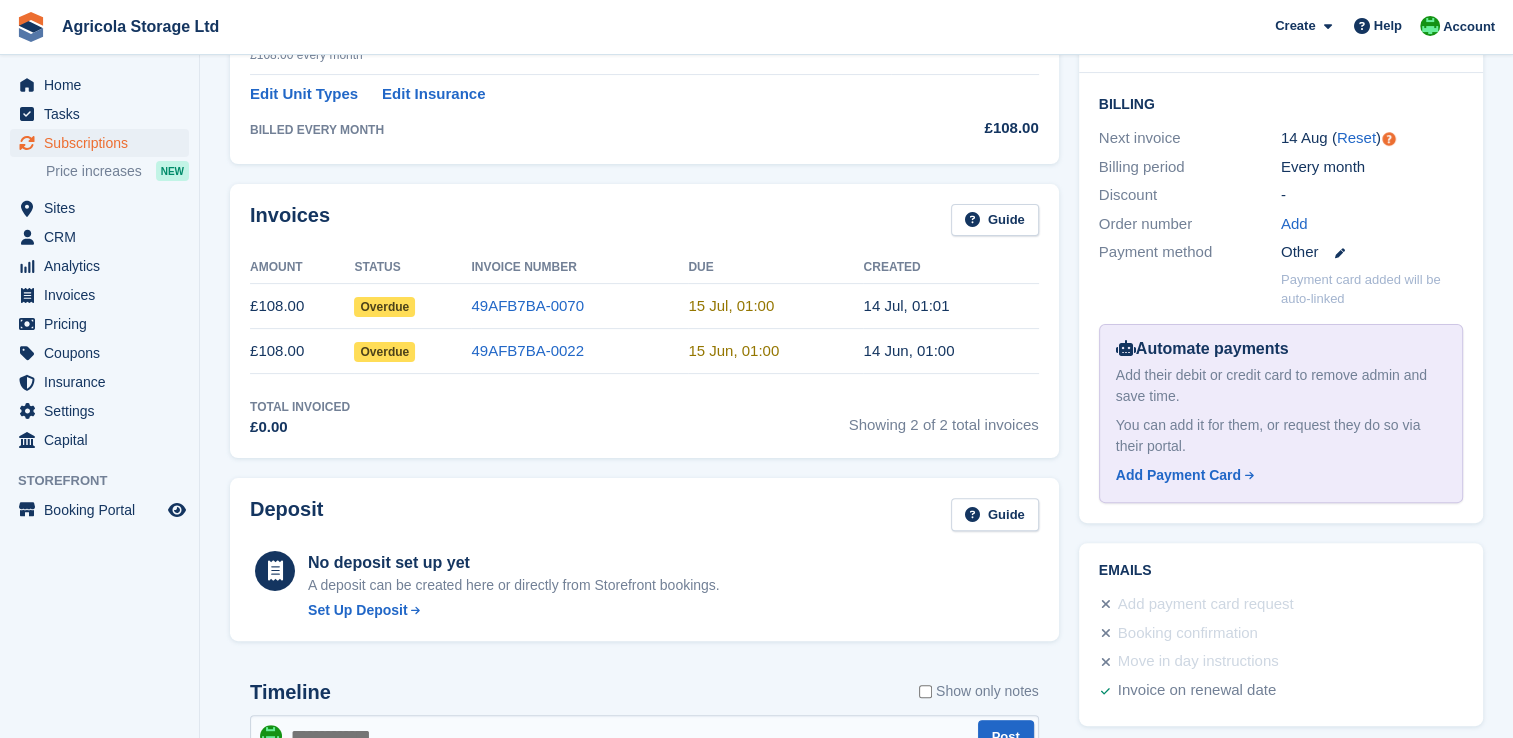 scroll, scrollTop: 665, scrollLeft: 0, axis: vertical 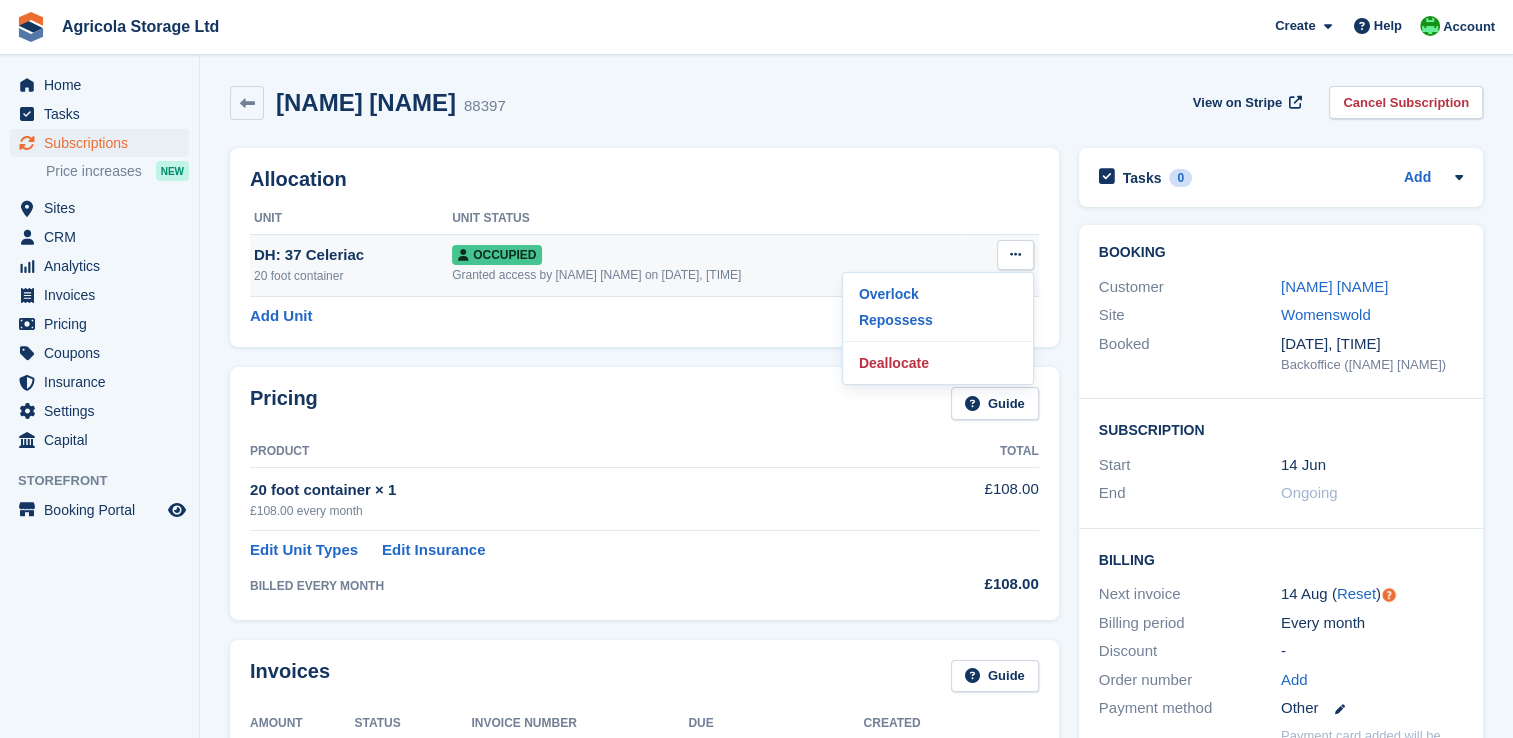 click on "20 foot container" at bounding box center (353, 276) 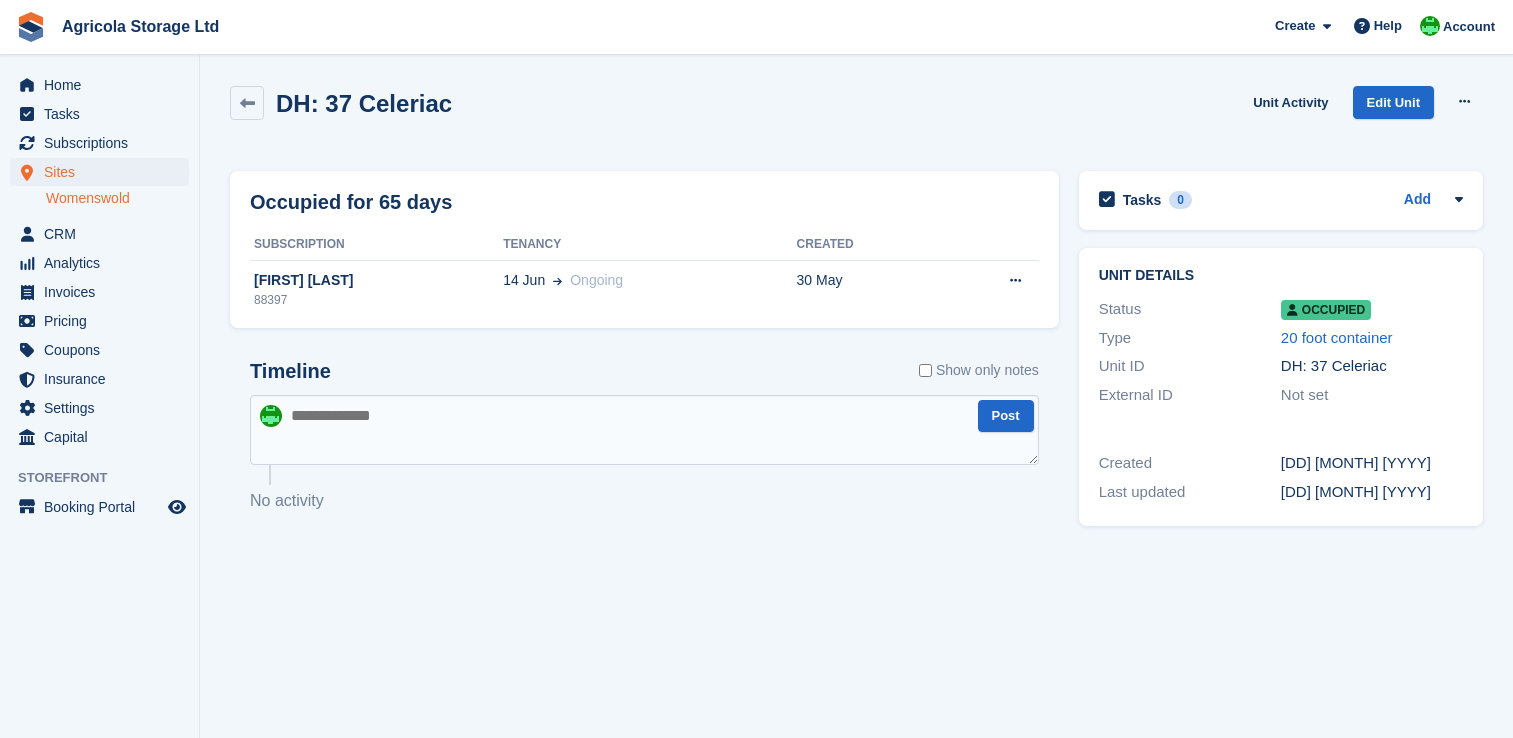 scroll, scrollTop: 0, scrollLeft: 0, axis: both 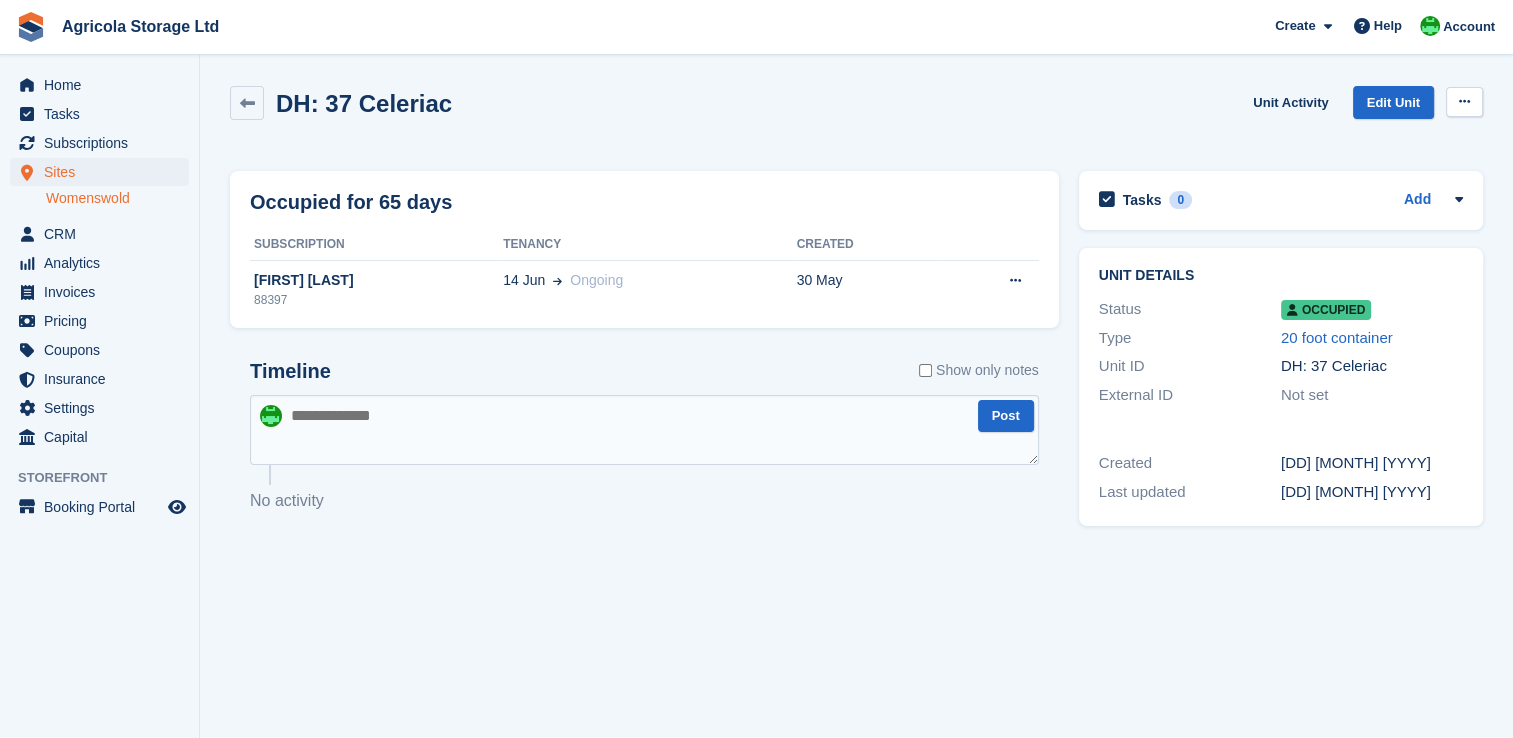 click at bounding box center [1464, 102] 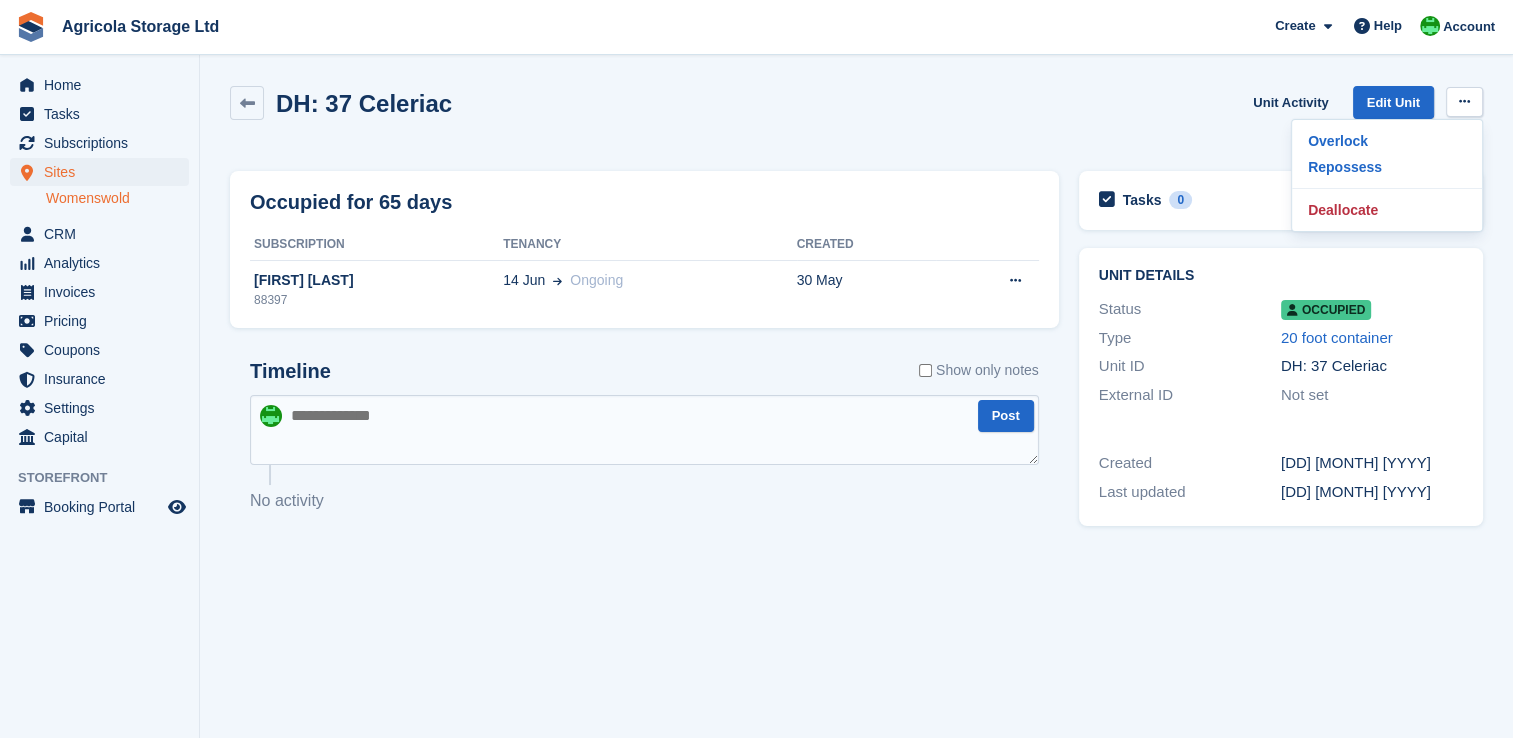 click on "DH: 37 [STREET_NAME]
Unit Activity
Edit Unit
Overlock
Repossess
Deallocate" at bounding box center [856, 114] 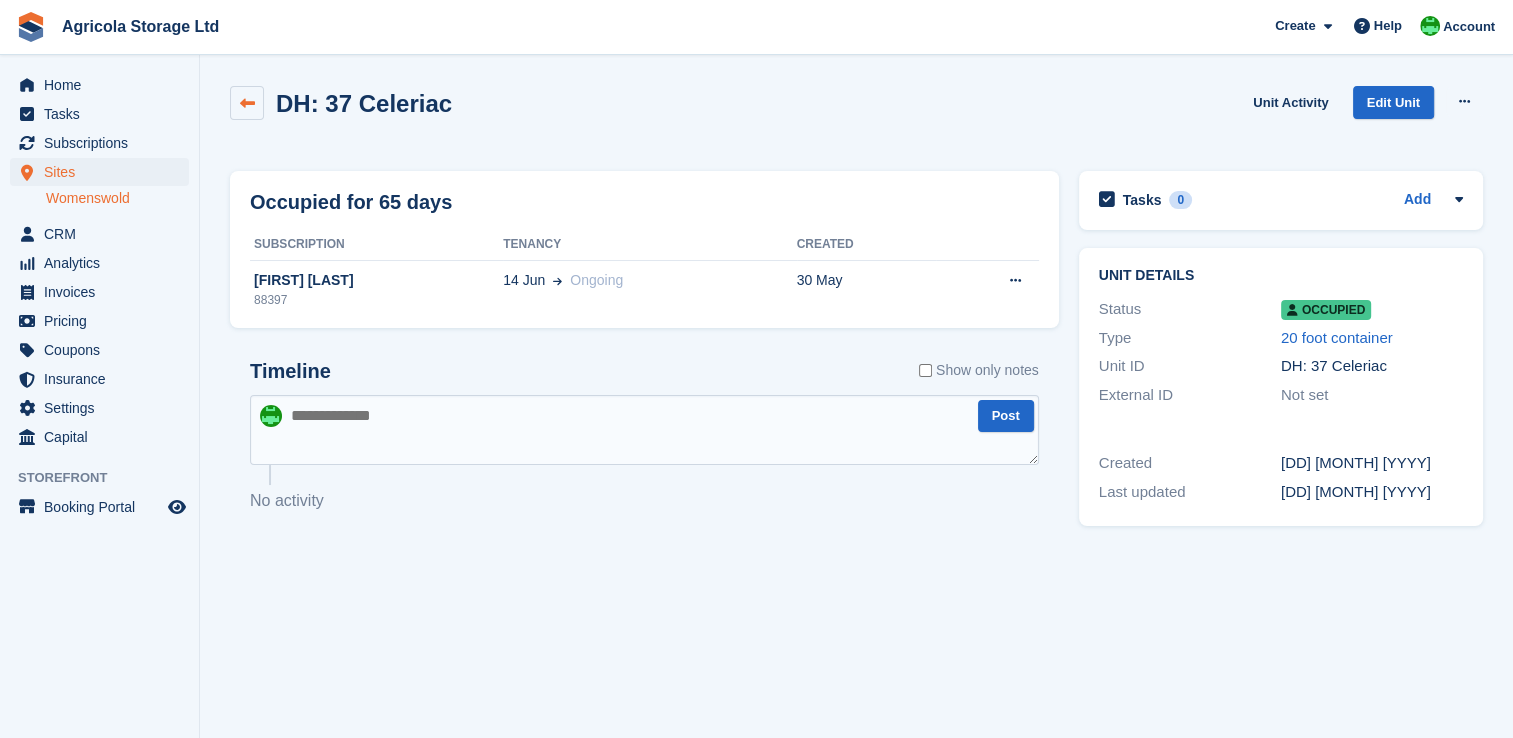 click at bounding box center [247, 103] 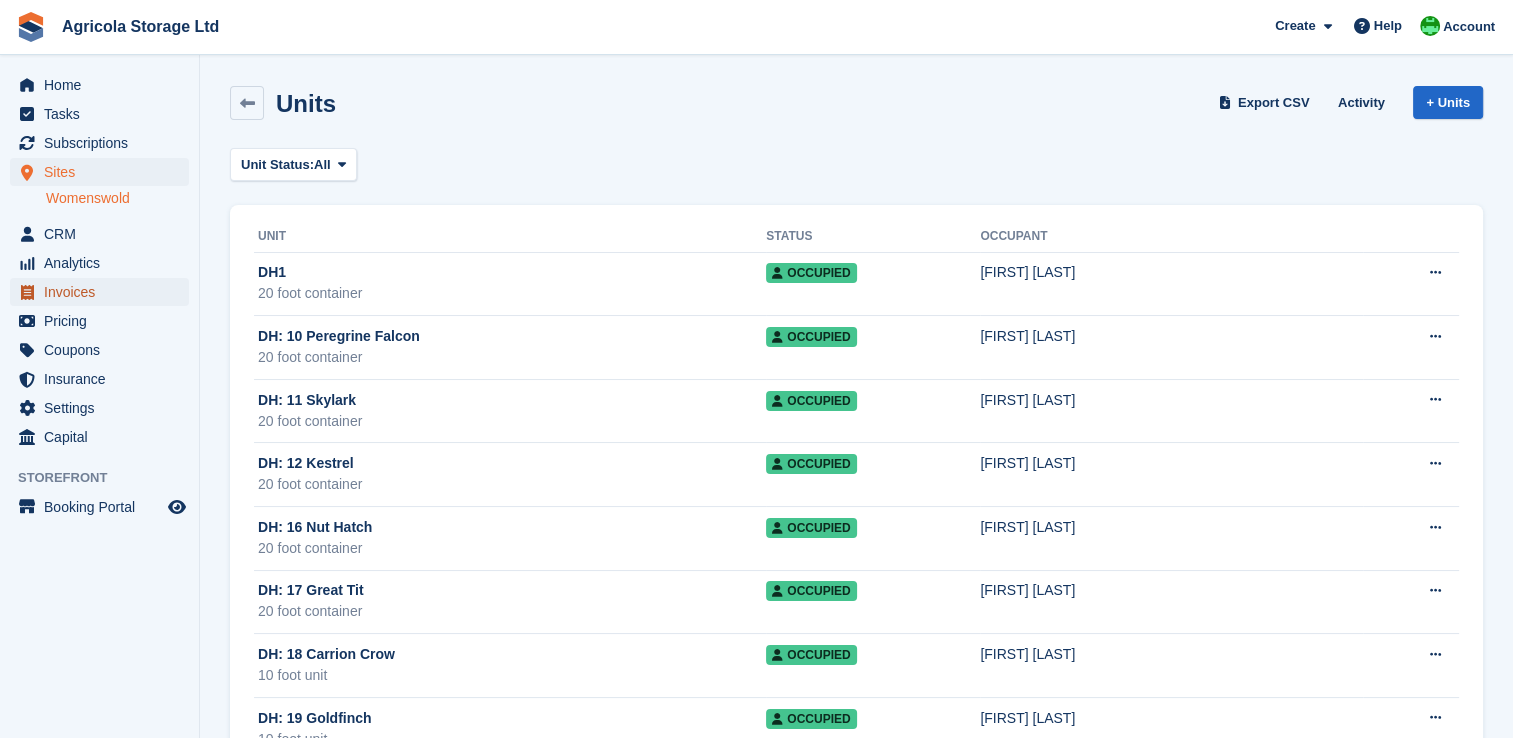 click on "Invoices" at bounding box center (104, 292) 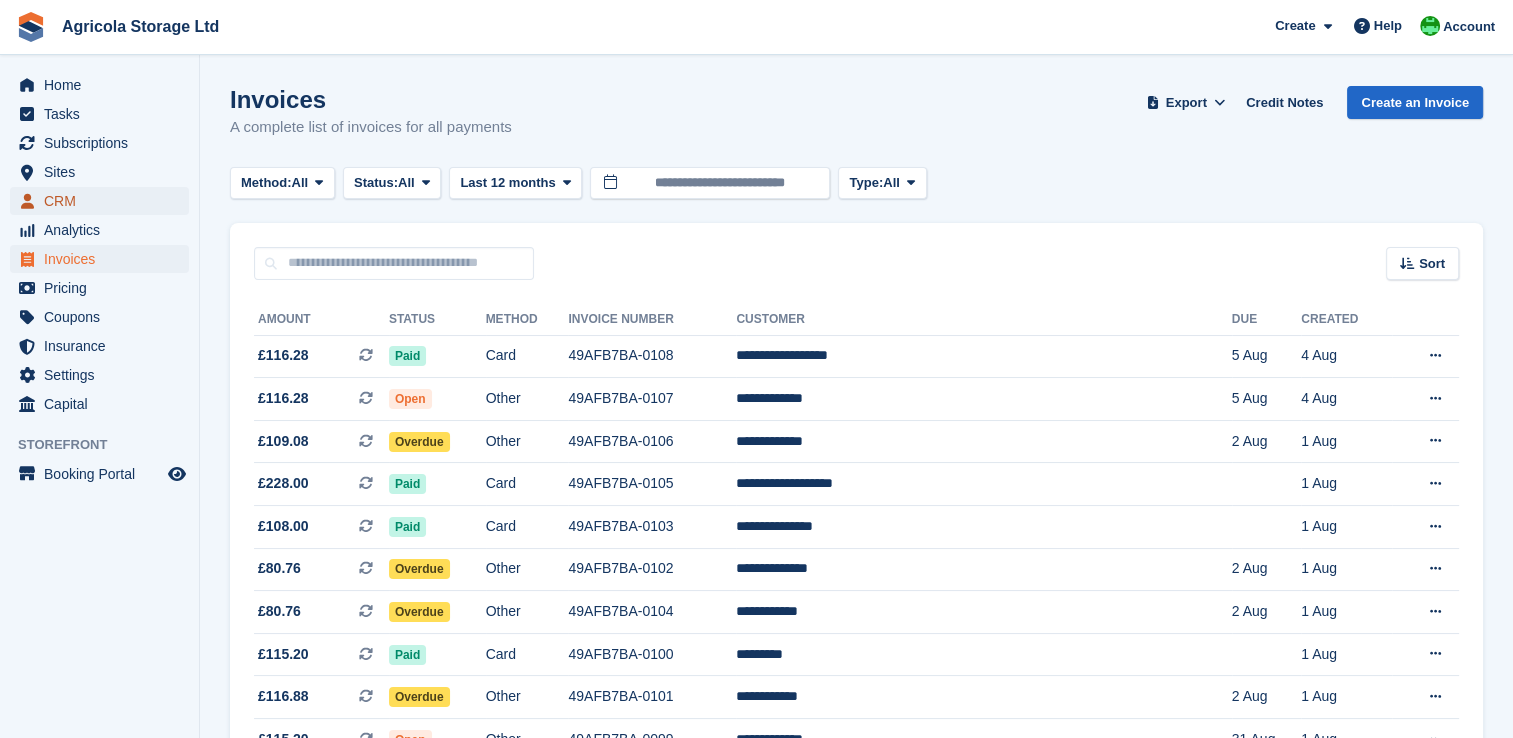 click on "CRM" at bounding box center [104, 201] 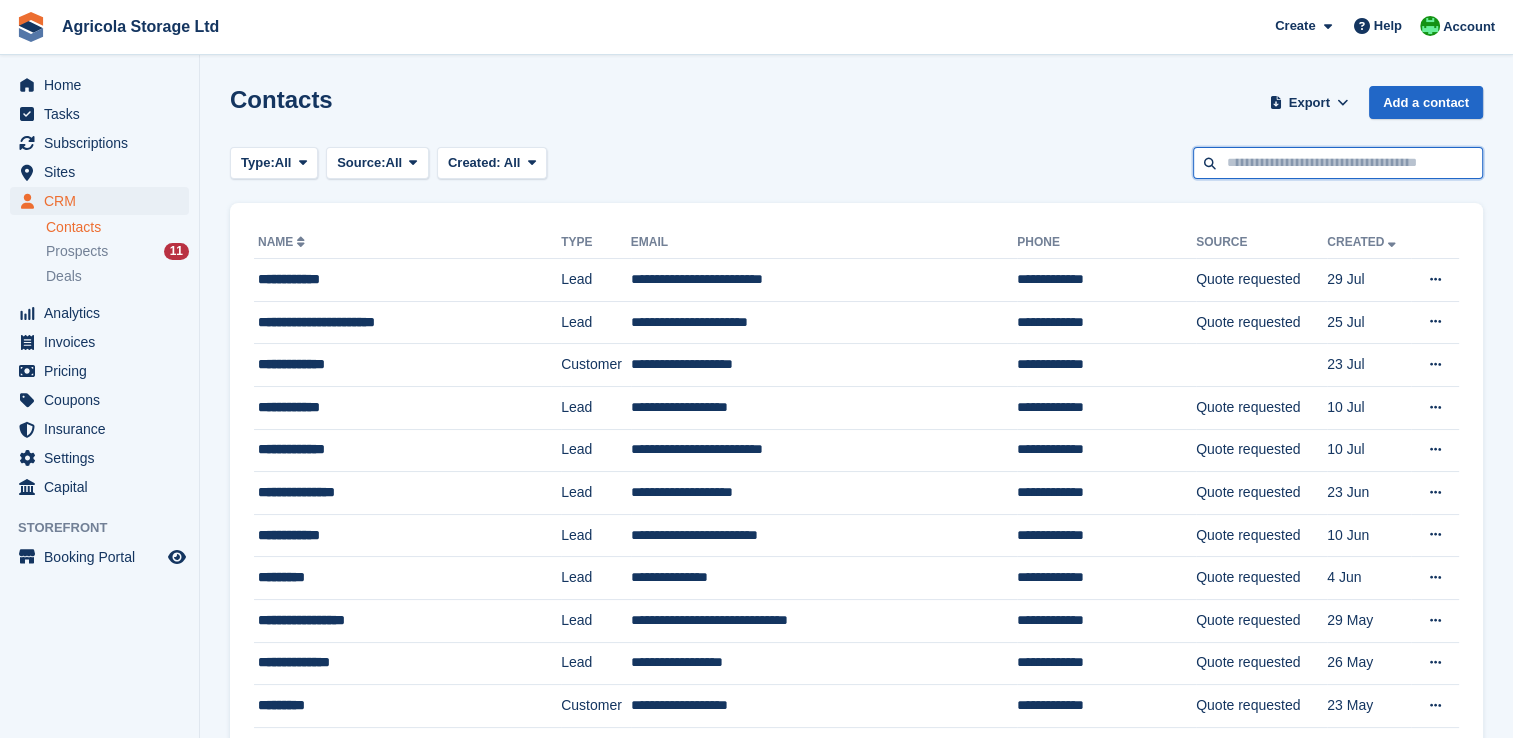 click at bounding box center [1338, 163] 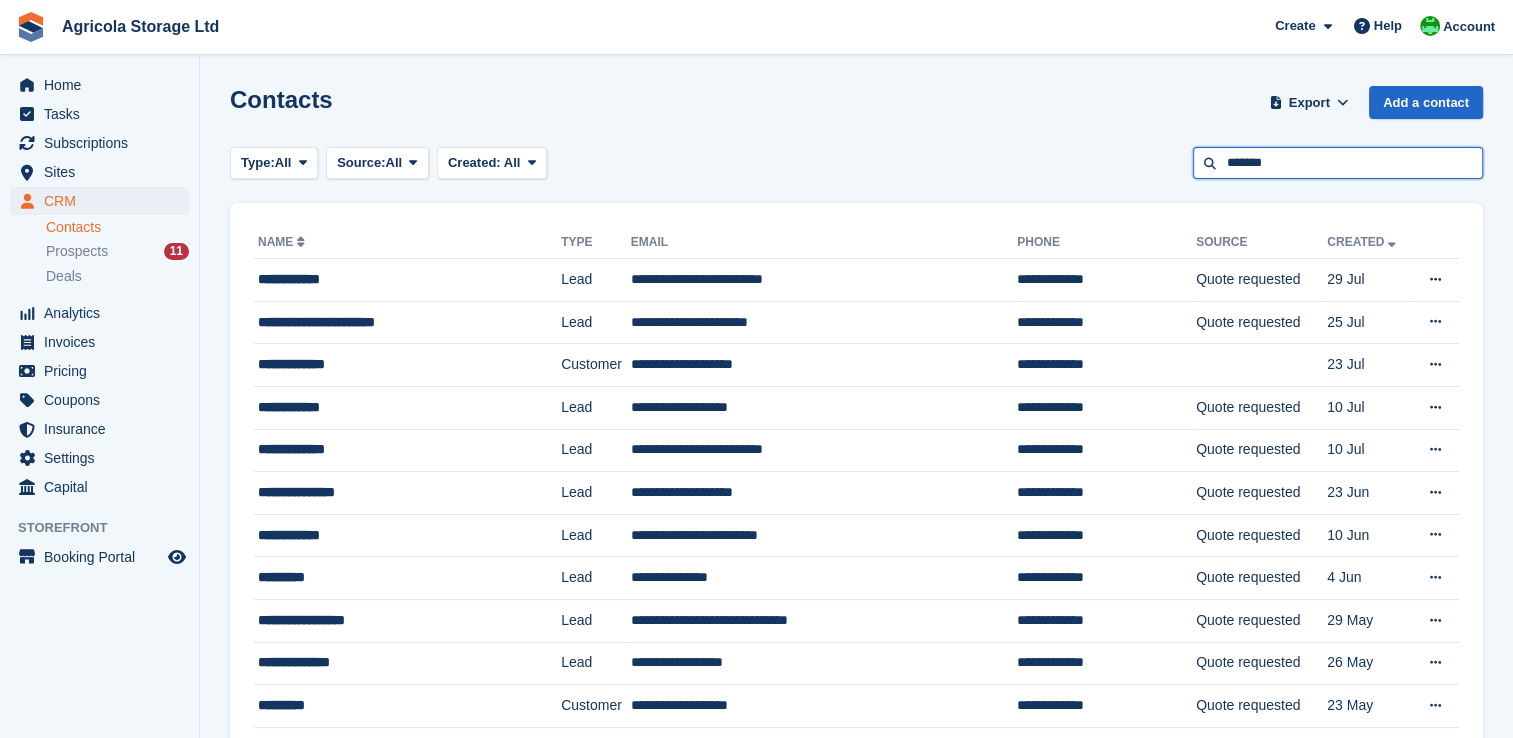 type on "*******" 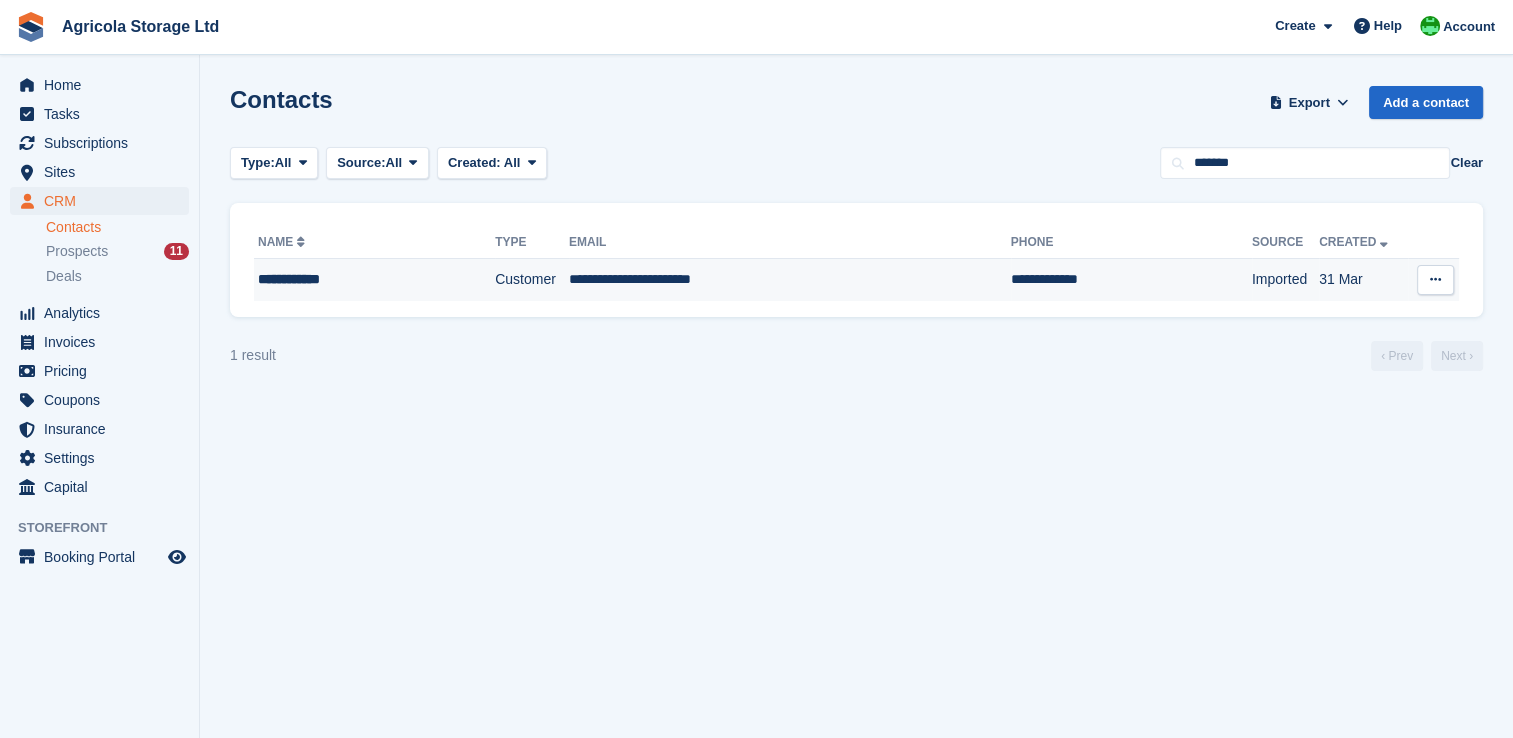 click on "**********" at bounding box center (790, 280) 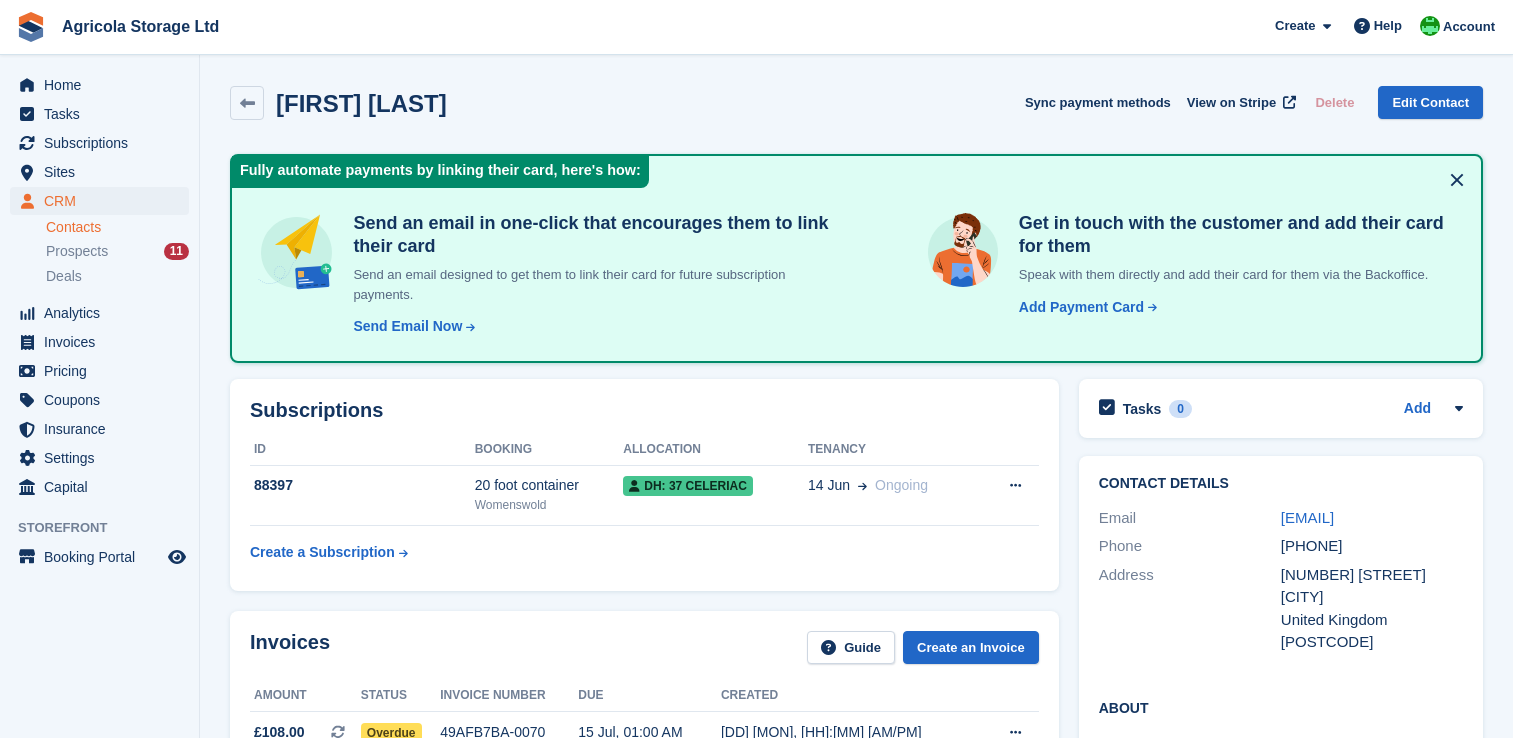 scroll, scrollTop: 0, scrollLeft: 0, axis: both 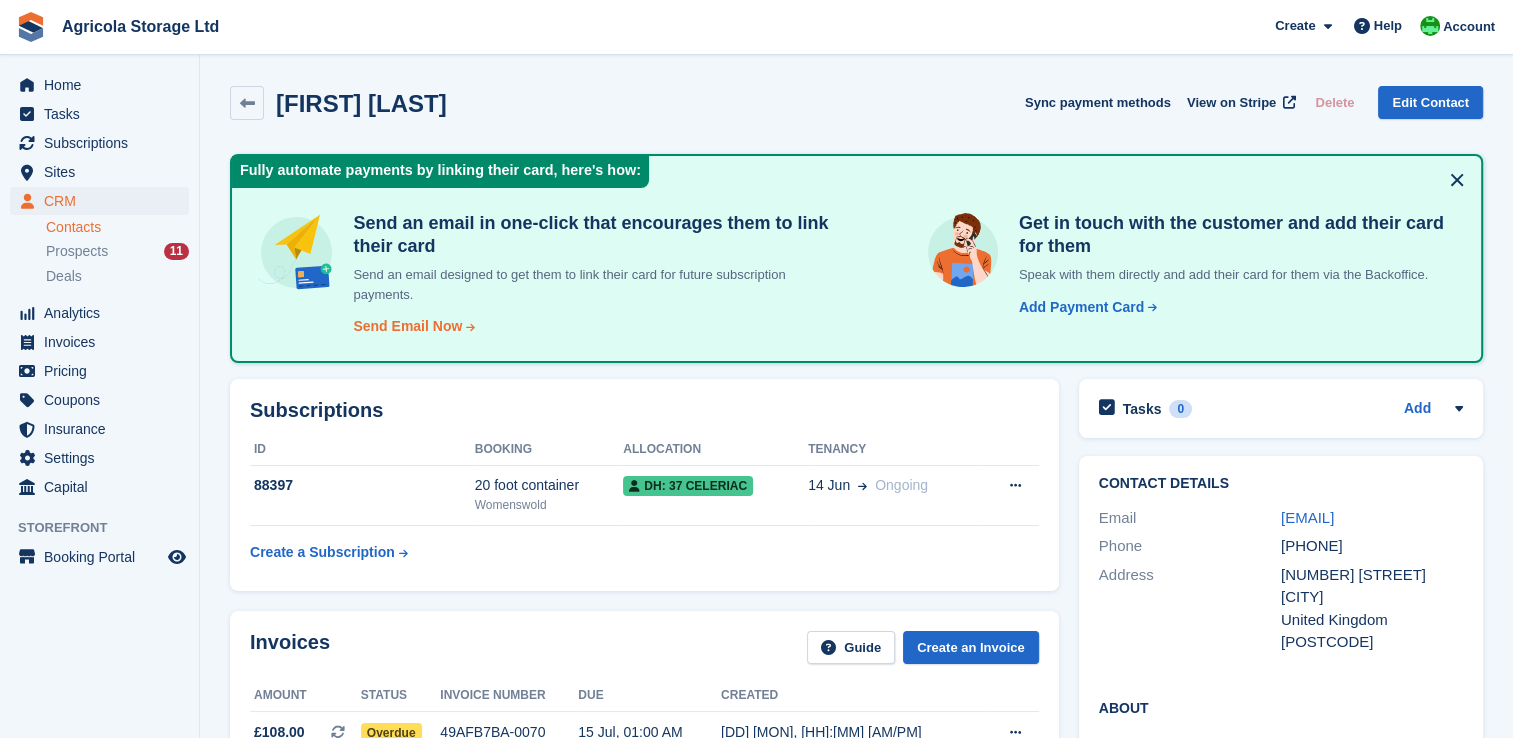 click on "Send Email Now" at bounding box center (407, 326) 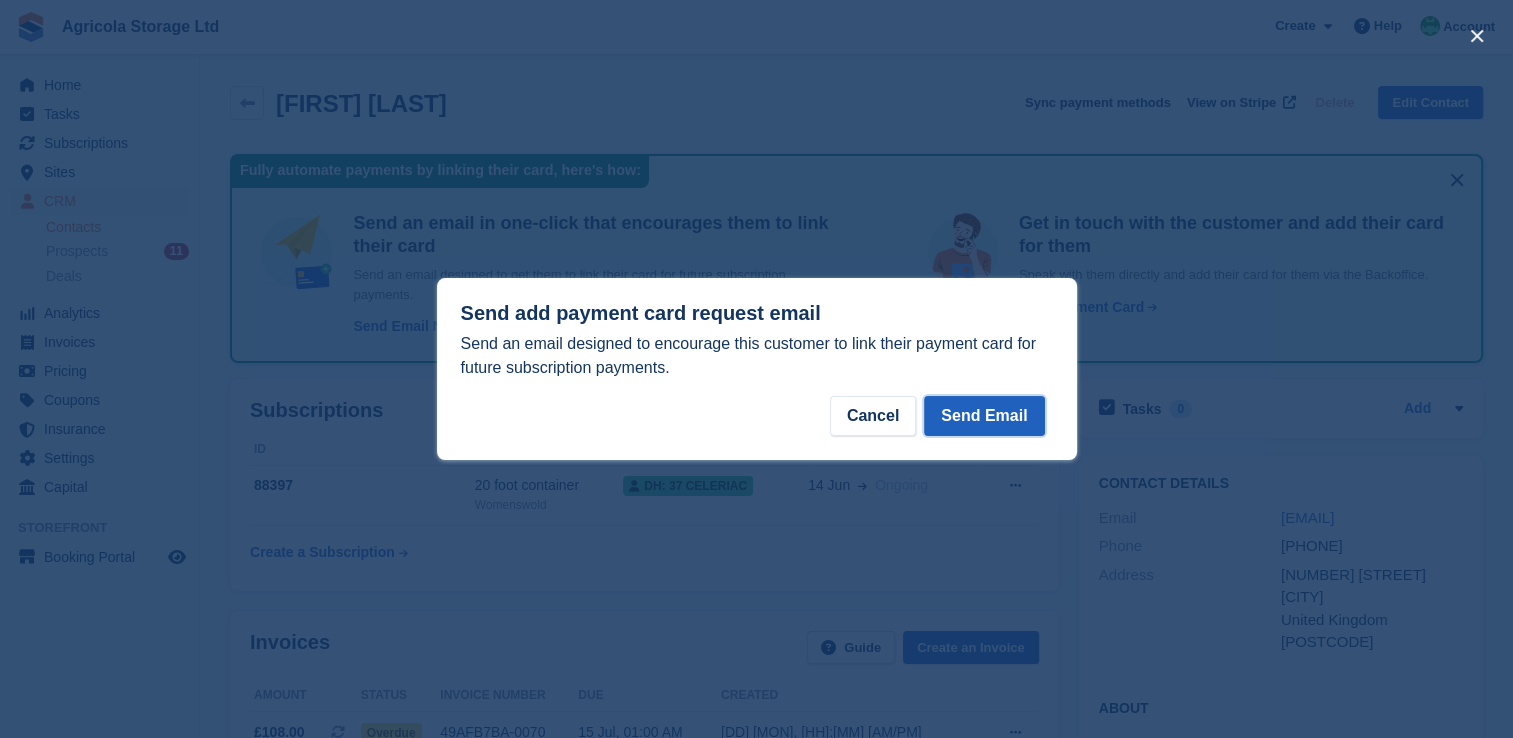 click on "Send Email" at bounding box center [984, 416] 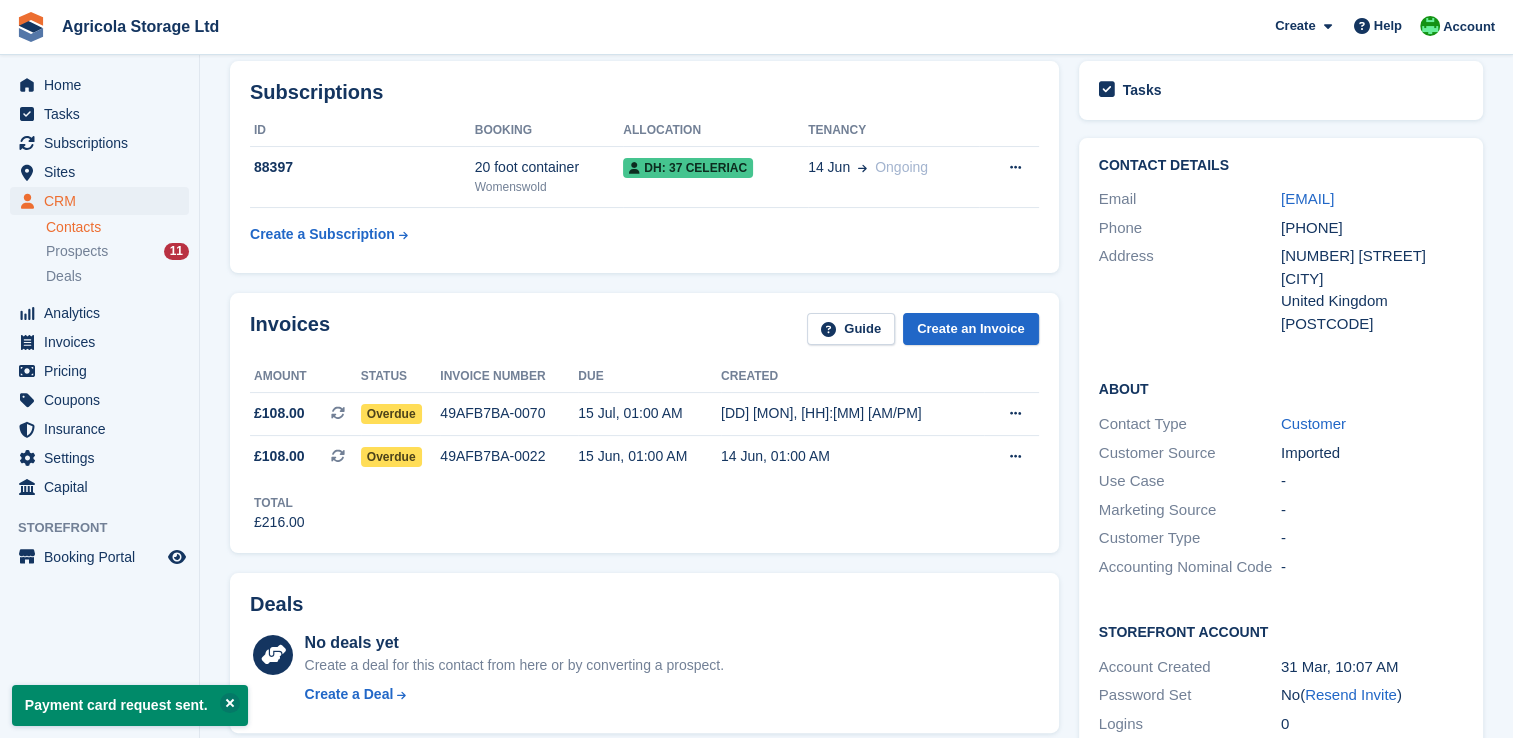 scroll, scrollTop: 272, scrollLeft: 0, axis: vertical 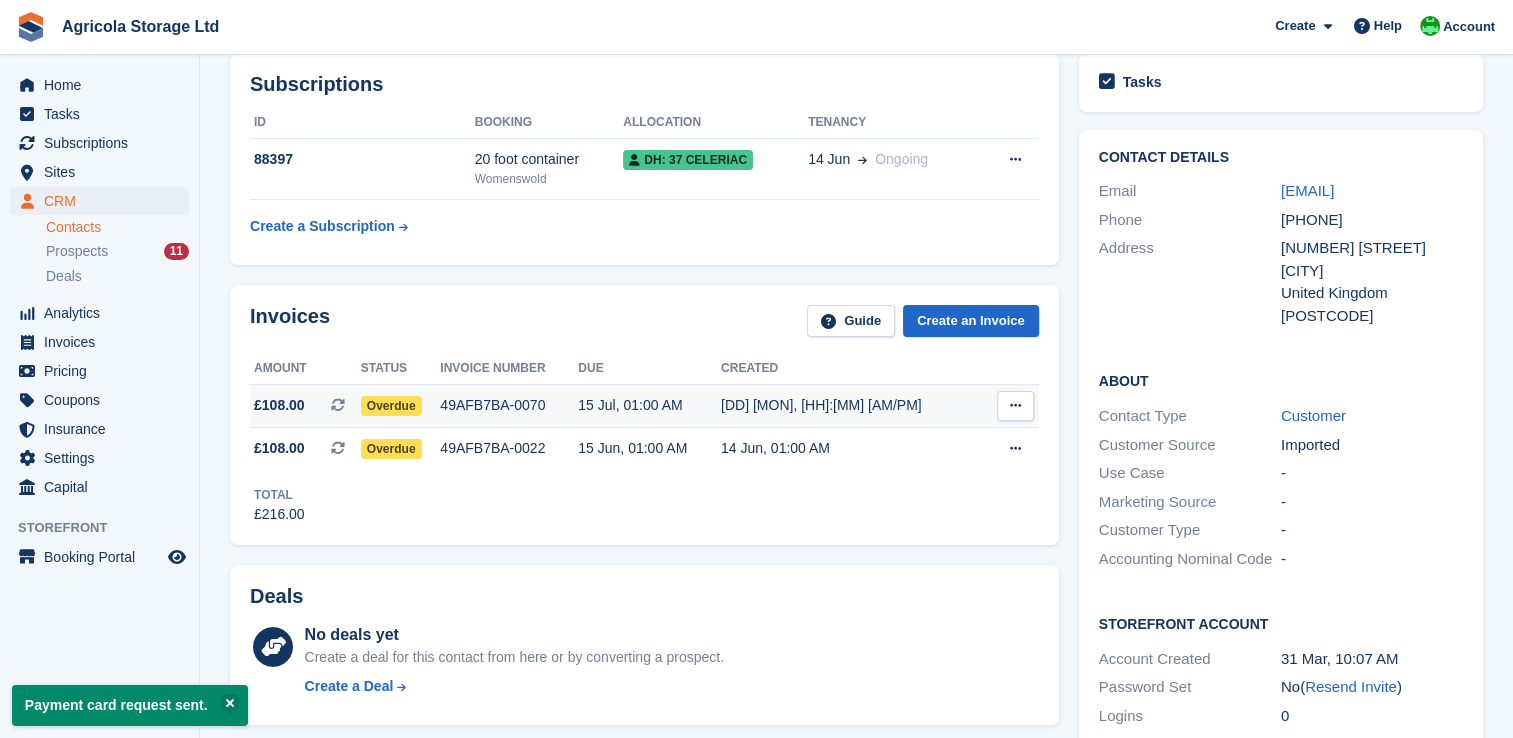 click at bounding box center (1015, 406) 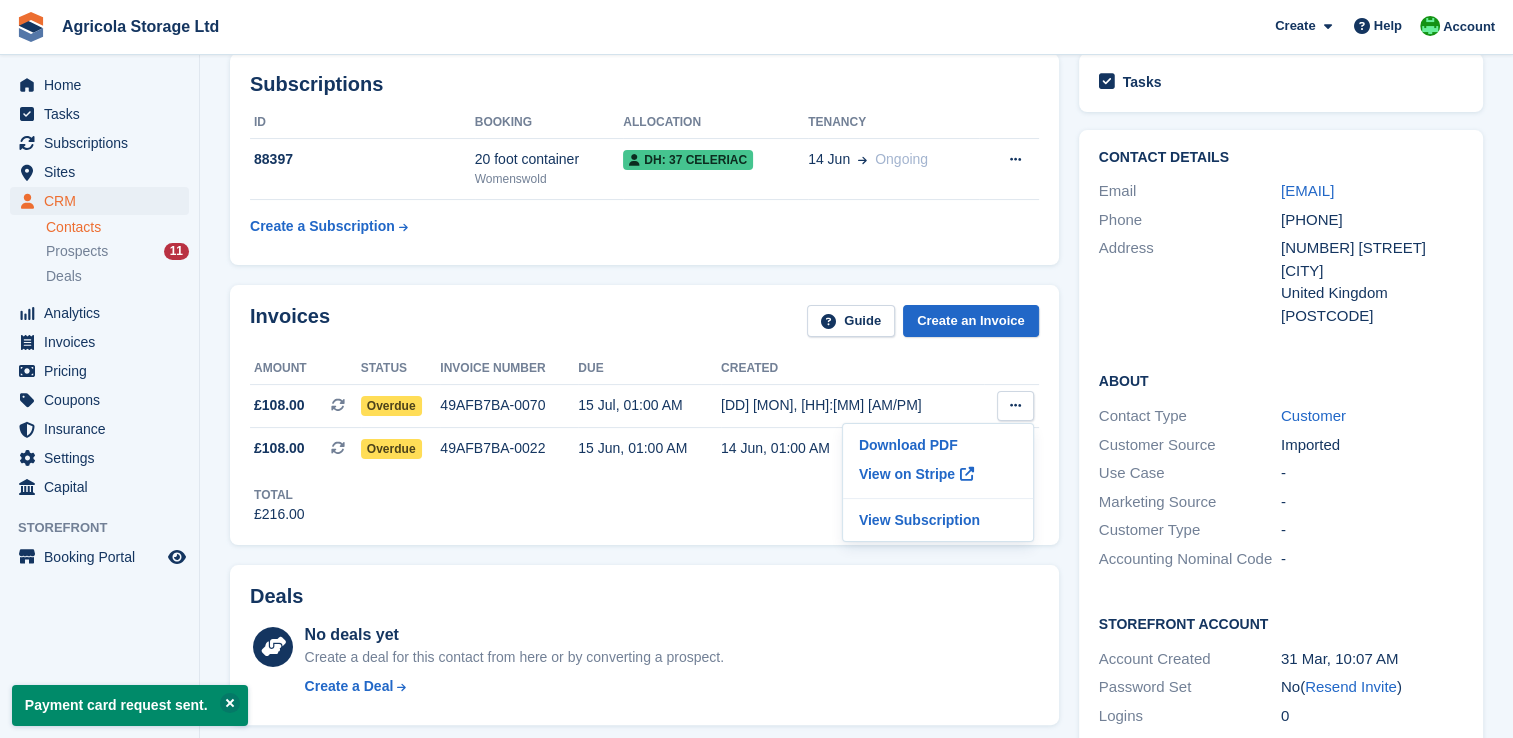 click on "Invoices
Guide
Create an Invoice
Amount
Status
Invoice number
Due
Created
£108.00
This is a recurring subscription invoice.
Overdue
49AFB7BA-0070
15 Jul, 01:00 AM
14 Jul, 01:01 AM" at bounding box center [644, 415] 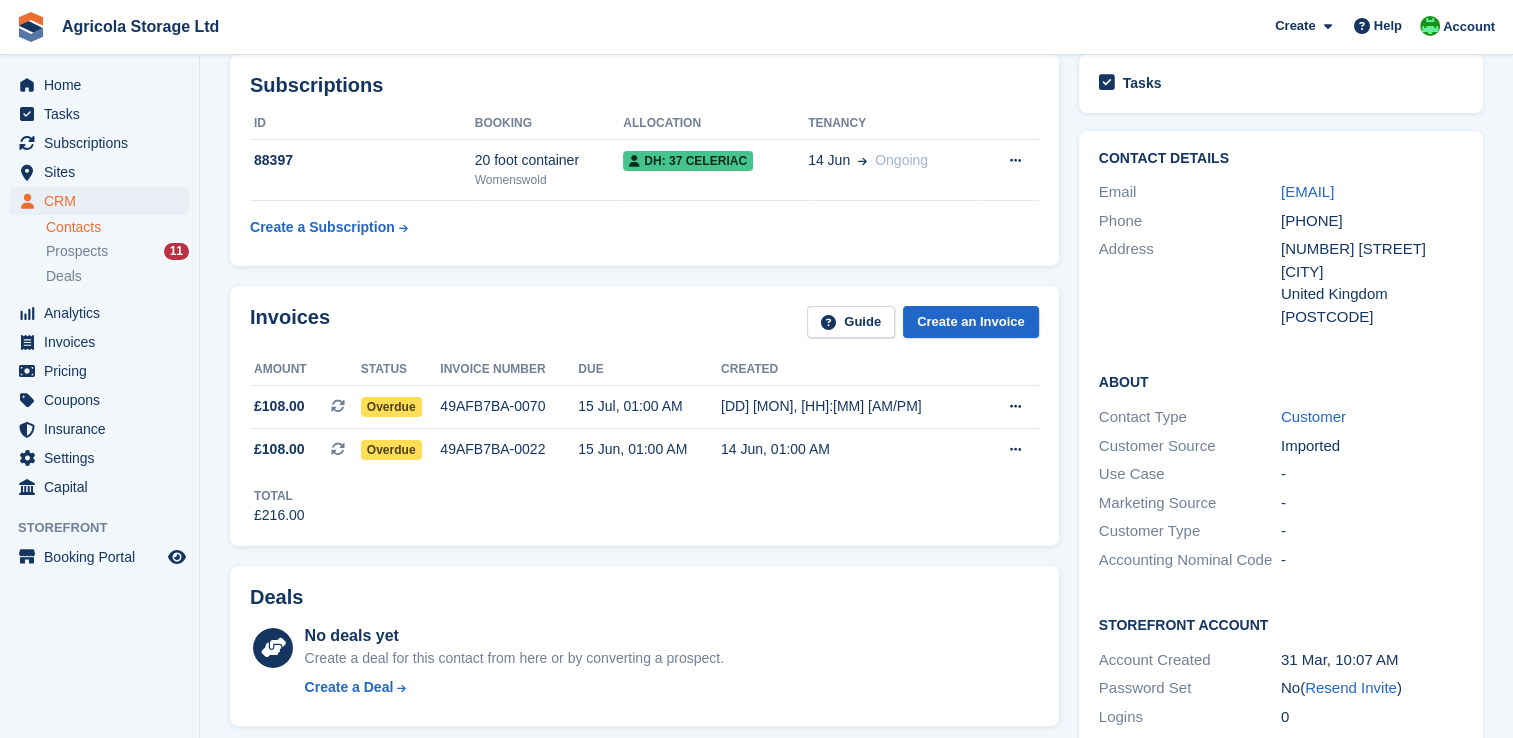 scroll, scrollTop: 0, scrollLeft: 0, axis: both 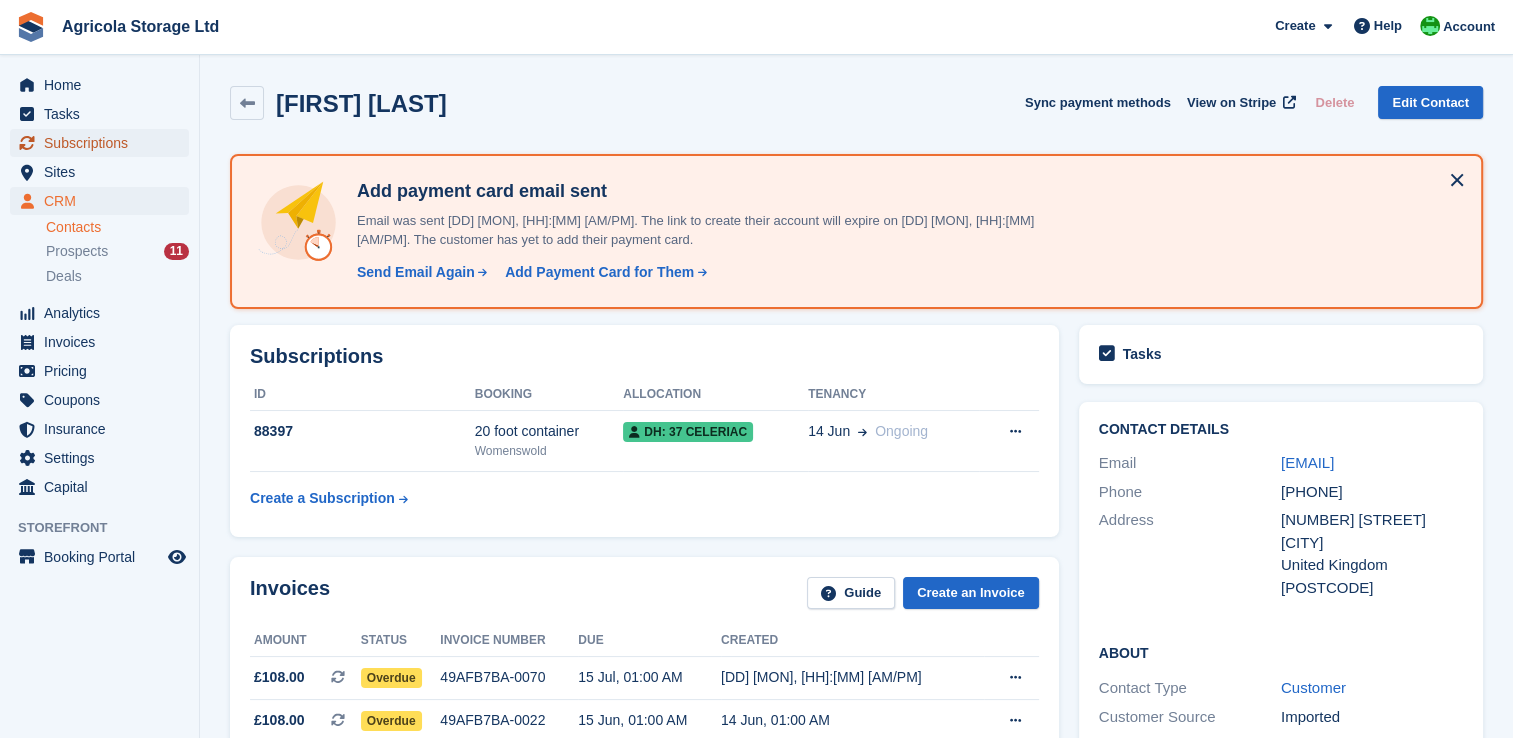 click on "Subscriptions" at bounding box center (104, 143) 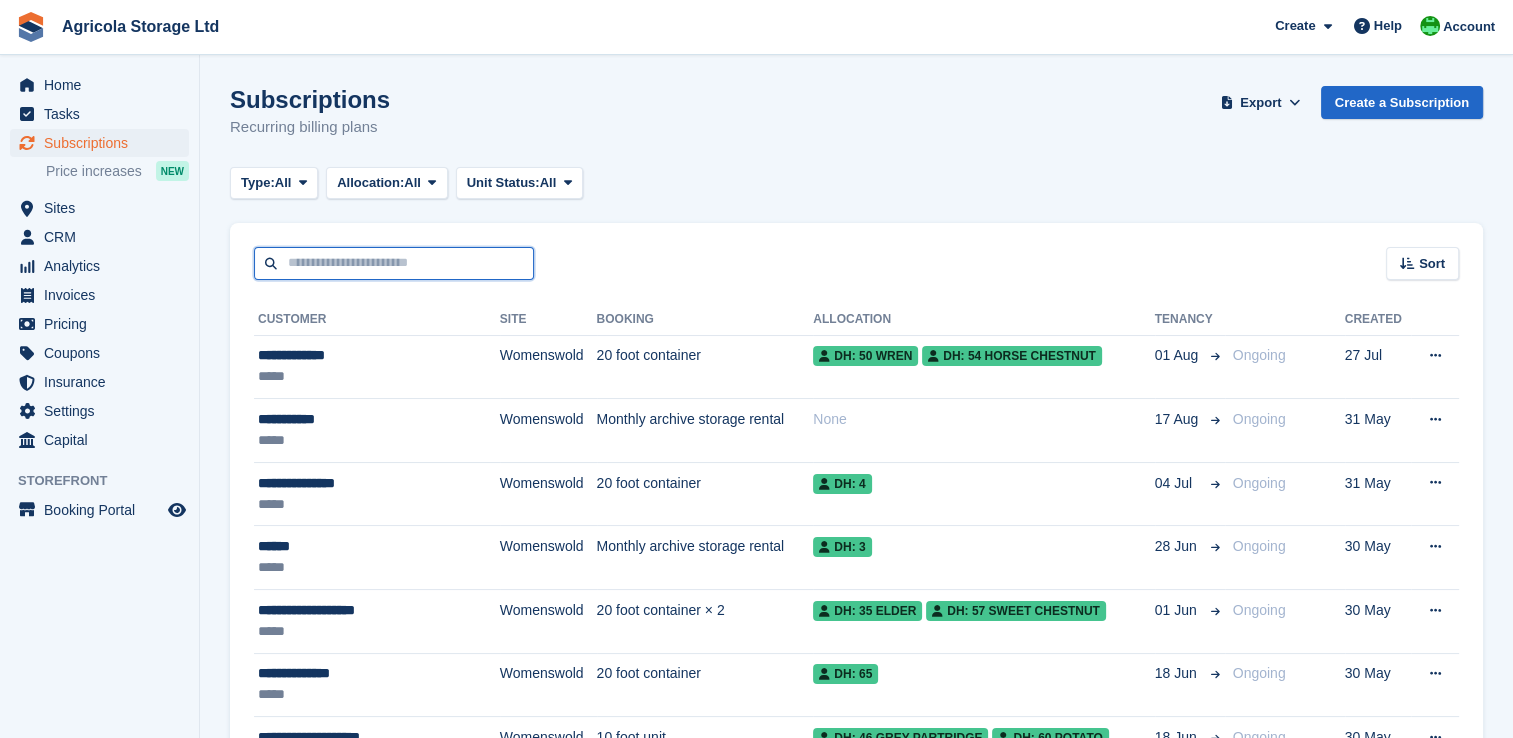 click at bounding box center (394, 263) 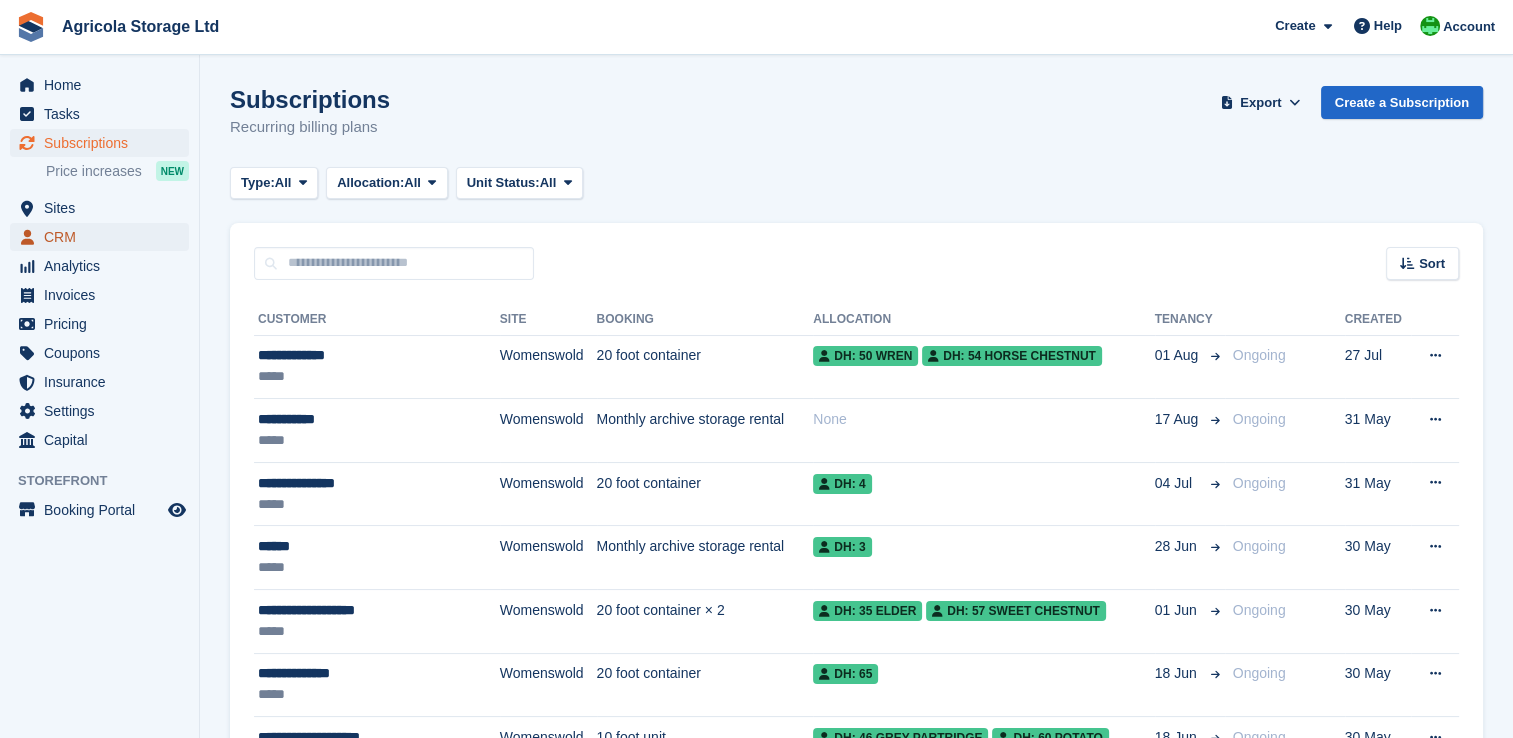 click on "CRM" at bounding box center [104, 237] 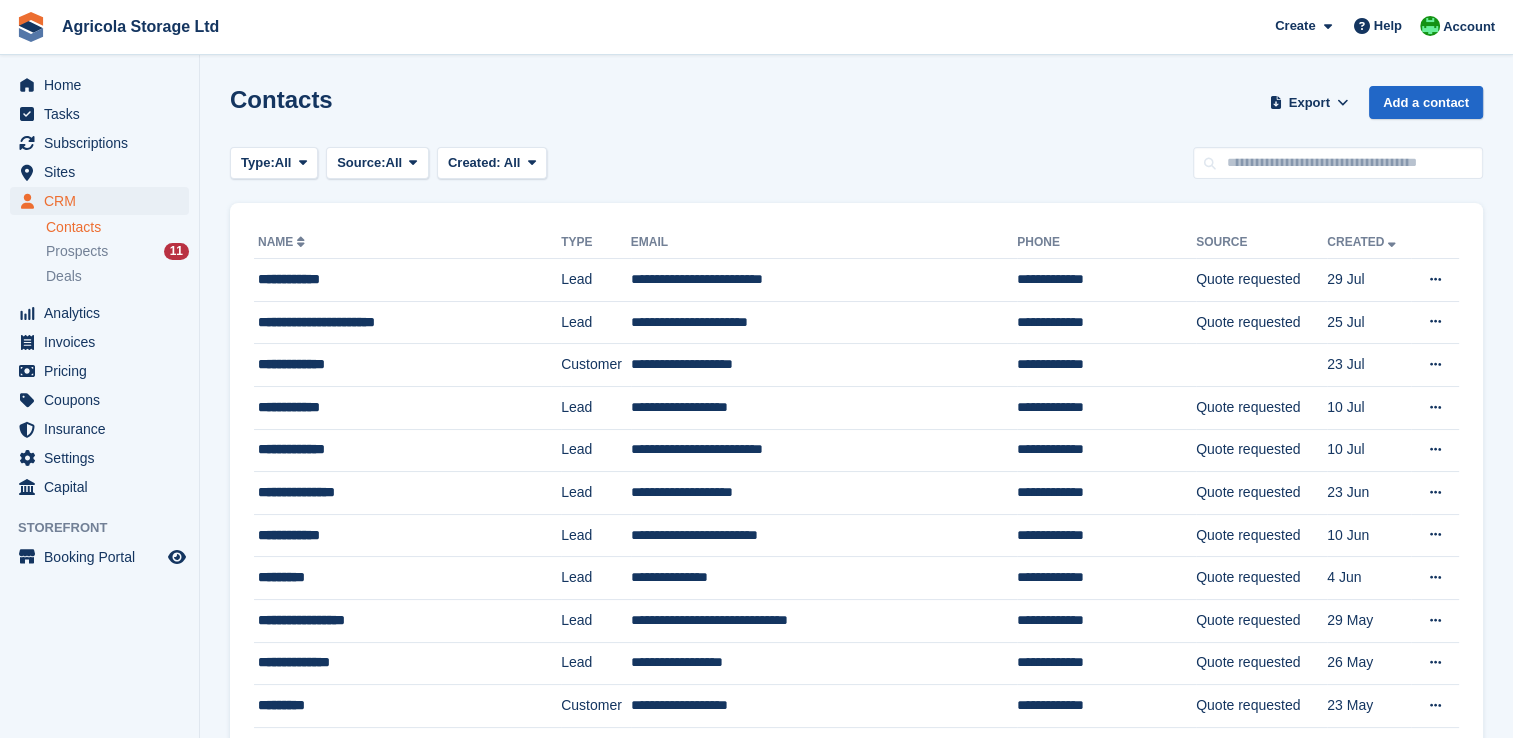 click on "Contacts
Export
Export Contacts
Export a CSV of all Contacts which match the current filters.
Please allow time for large exports.
Start Export
Add a contact
Type:
All
All
Lead
Customer
Source:
All
All
Storefront
Backoffice
Pre-Opening interest
Incomplete booking
Unit type interest
Price reveal
Quote requested
Storefront booking
Storefront pop-up form
External enquiry form
Phone call
Walk-in
Imported Other" at bounding box center (856, 1244) 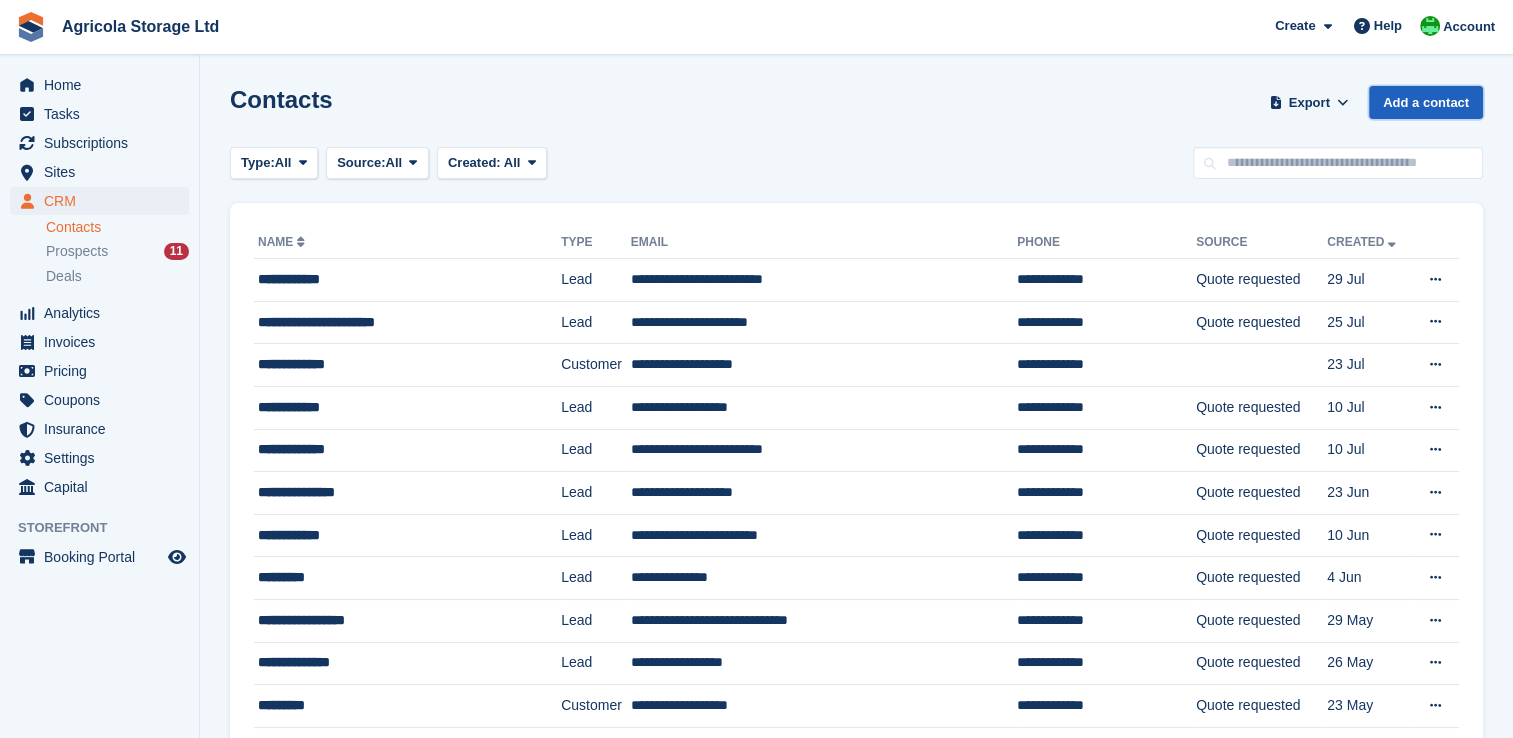 click on "Add a contact" at bounding box center (1426, 102) 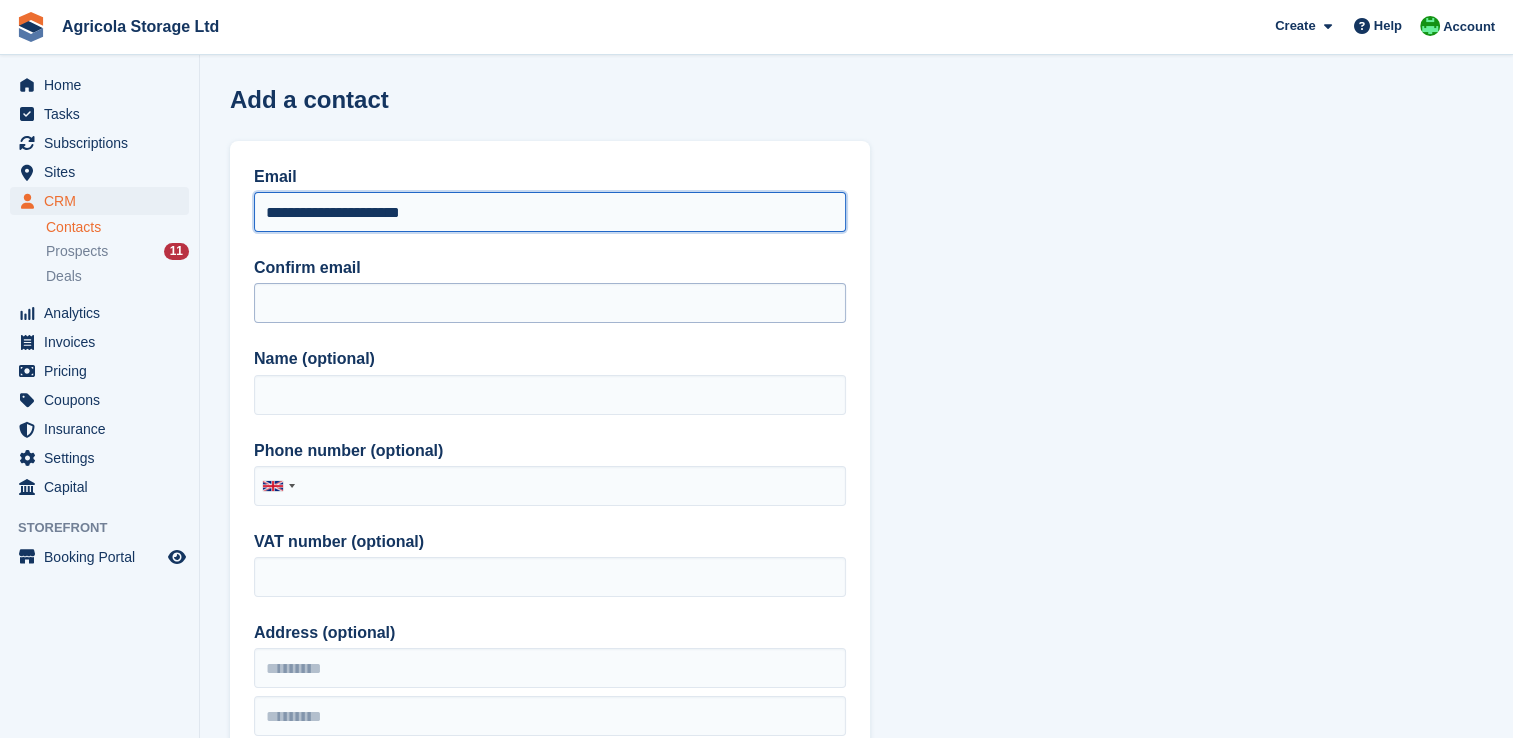 type on "**********" 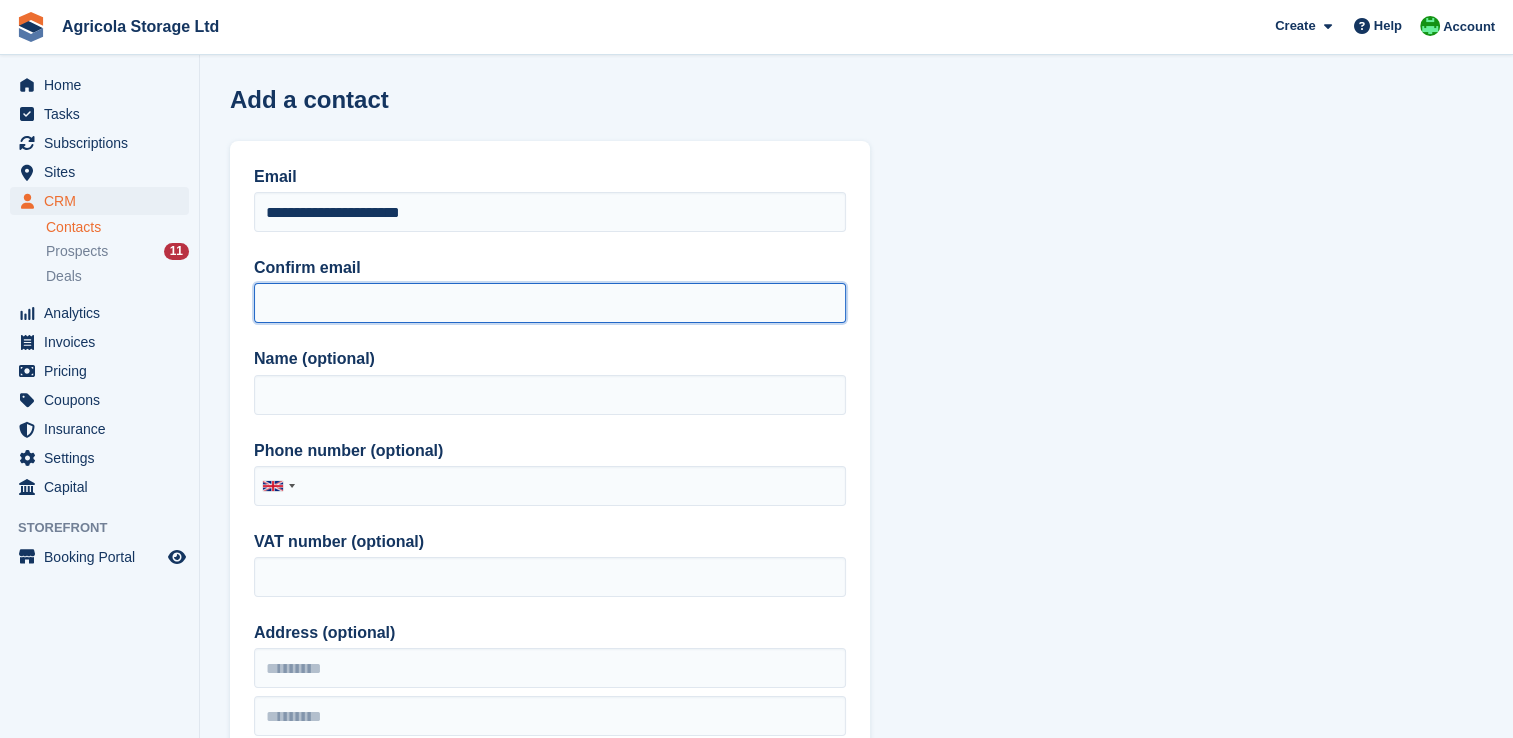 click on "Confirm email" at bounding box center [550, 303] 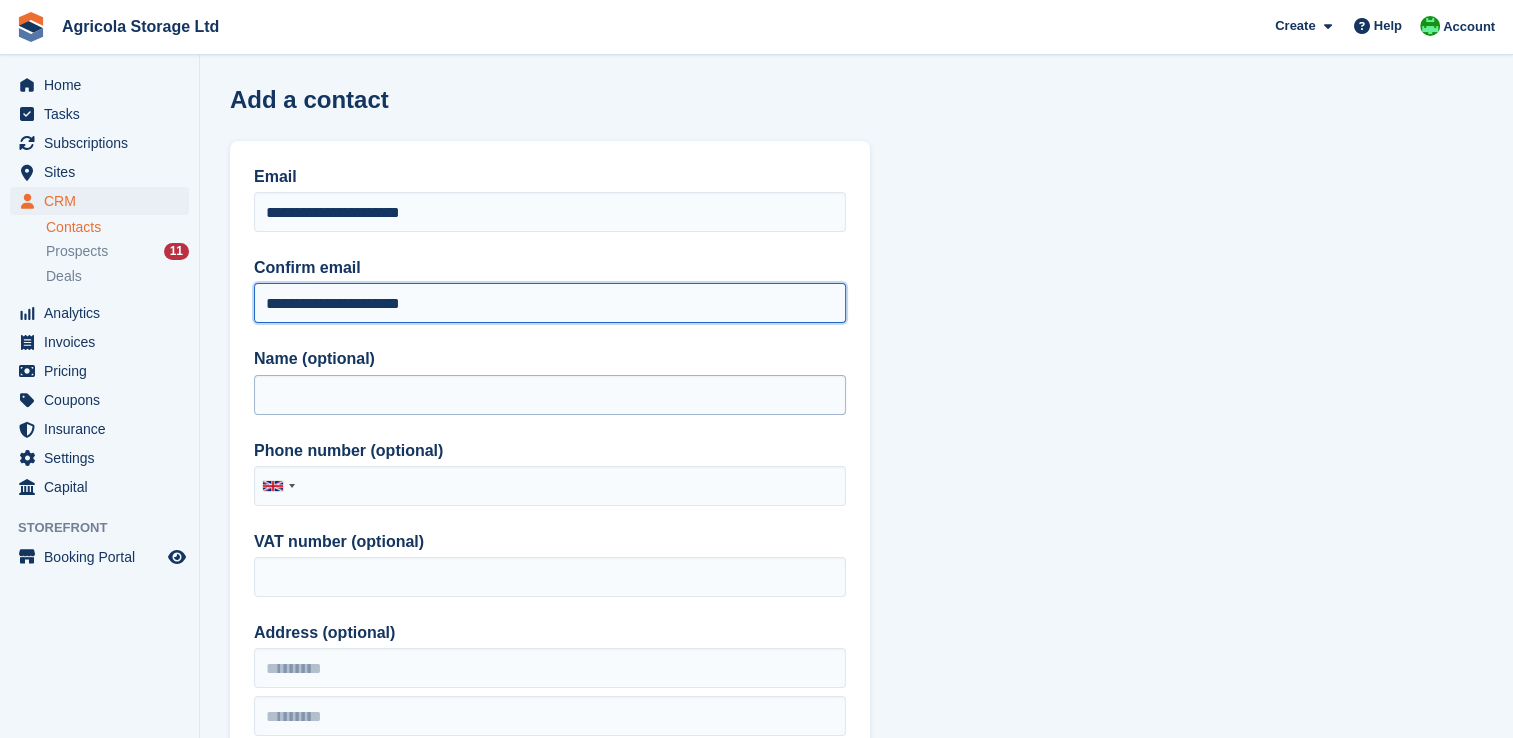 type on "**********" 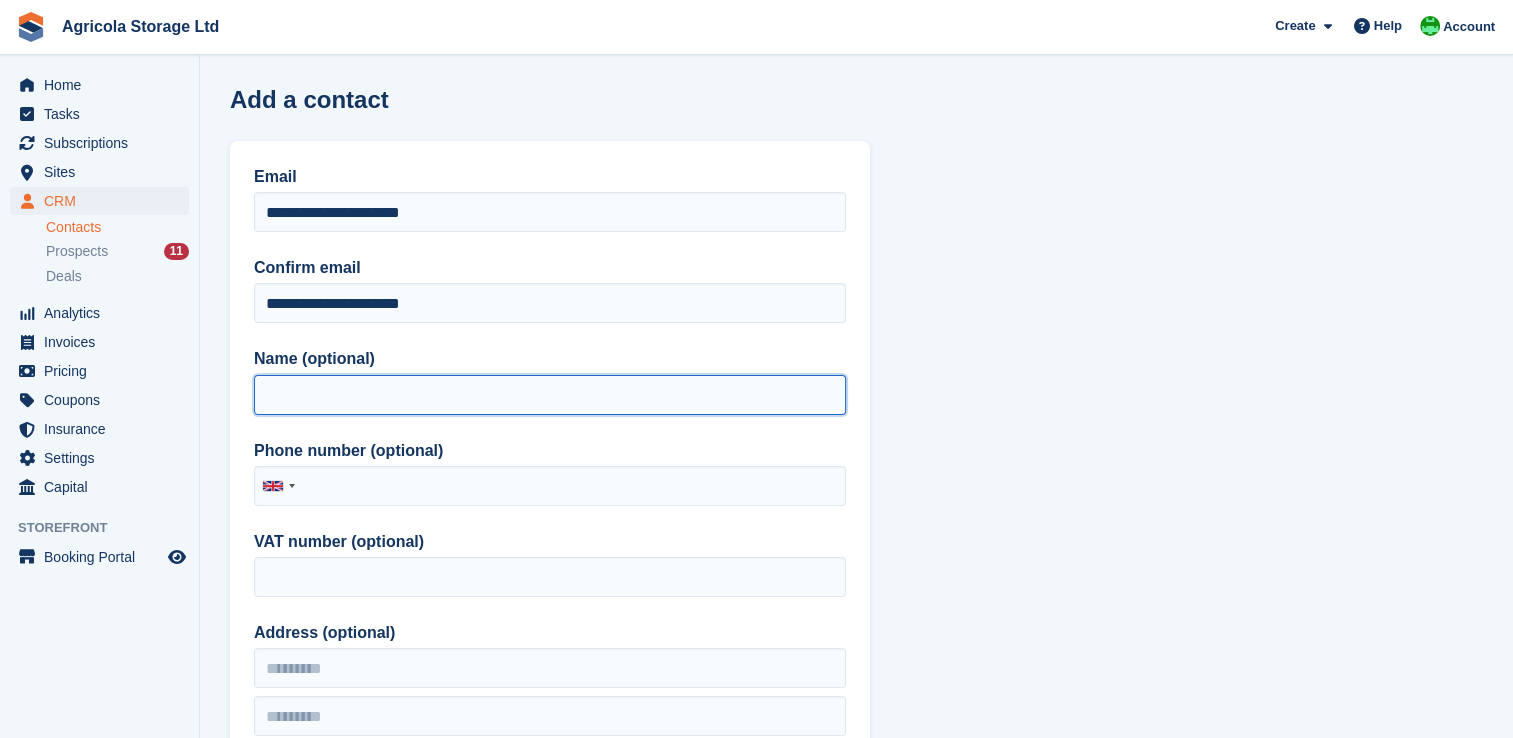 click on "Name (optional)" at bounding box center (550, 395) 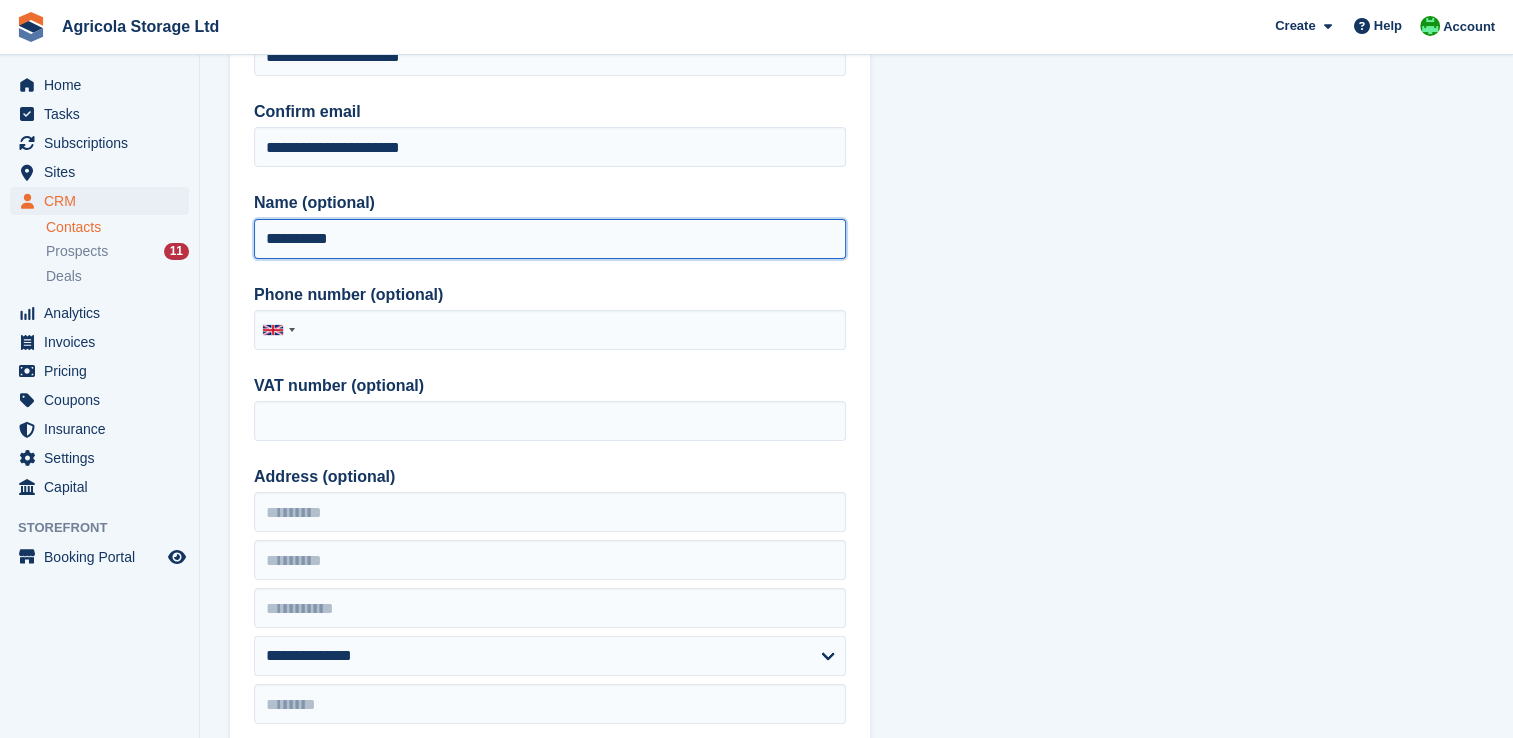 scroll, scrollTop: 178, scrollLeft: 0, axis: vertical 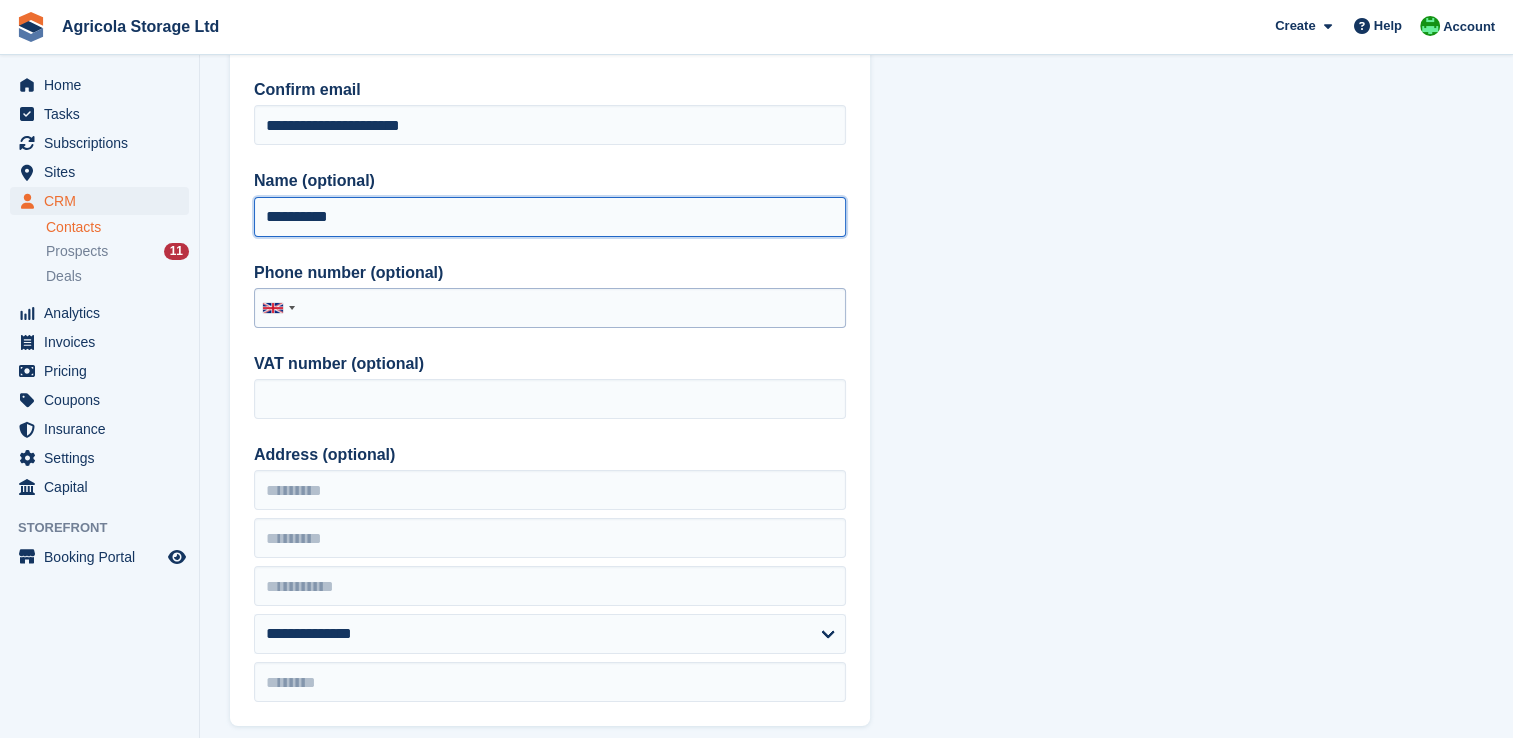 type on "**********" 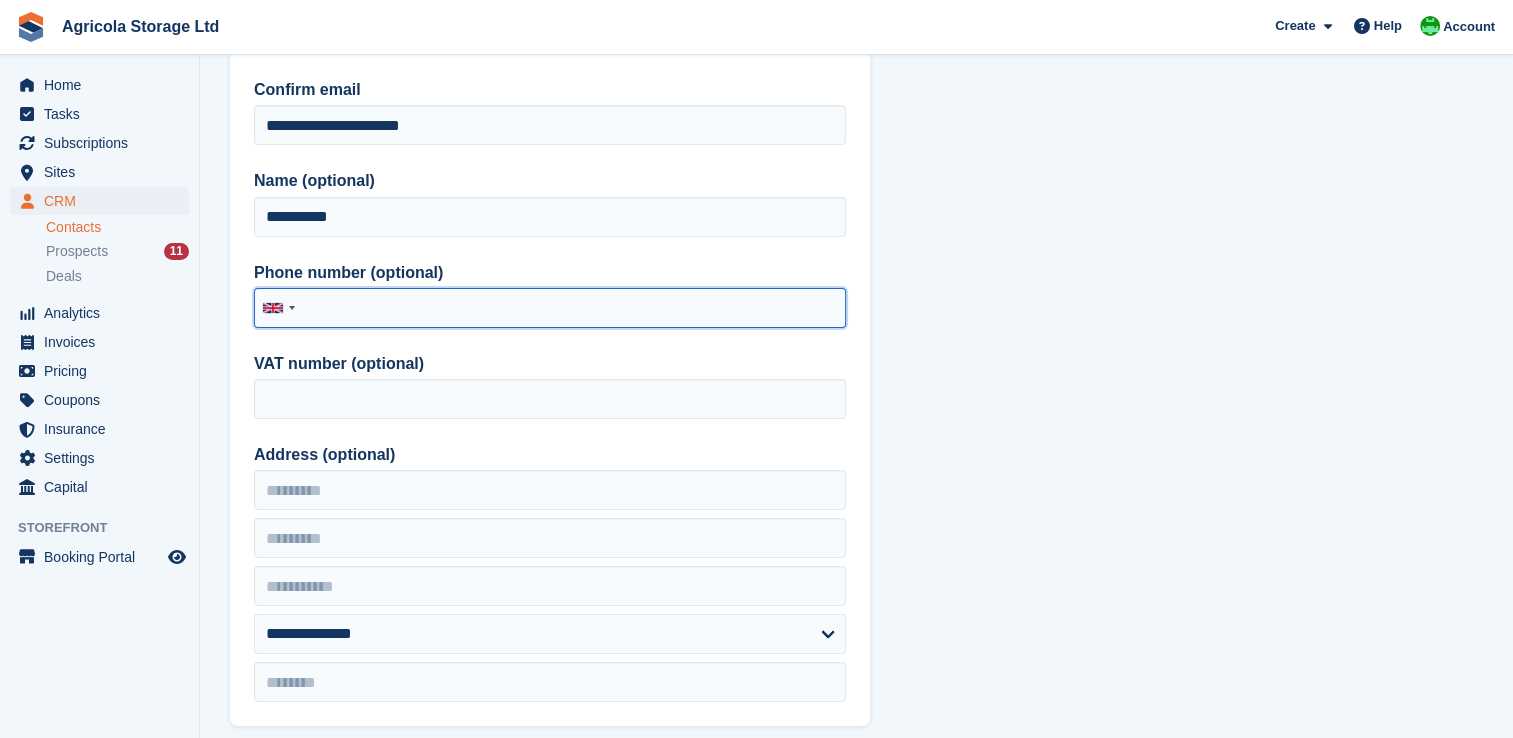click on "Phone number (optional)" at bounding box center (550, 308) 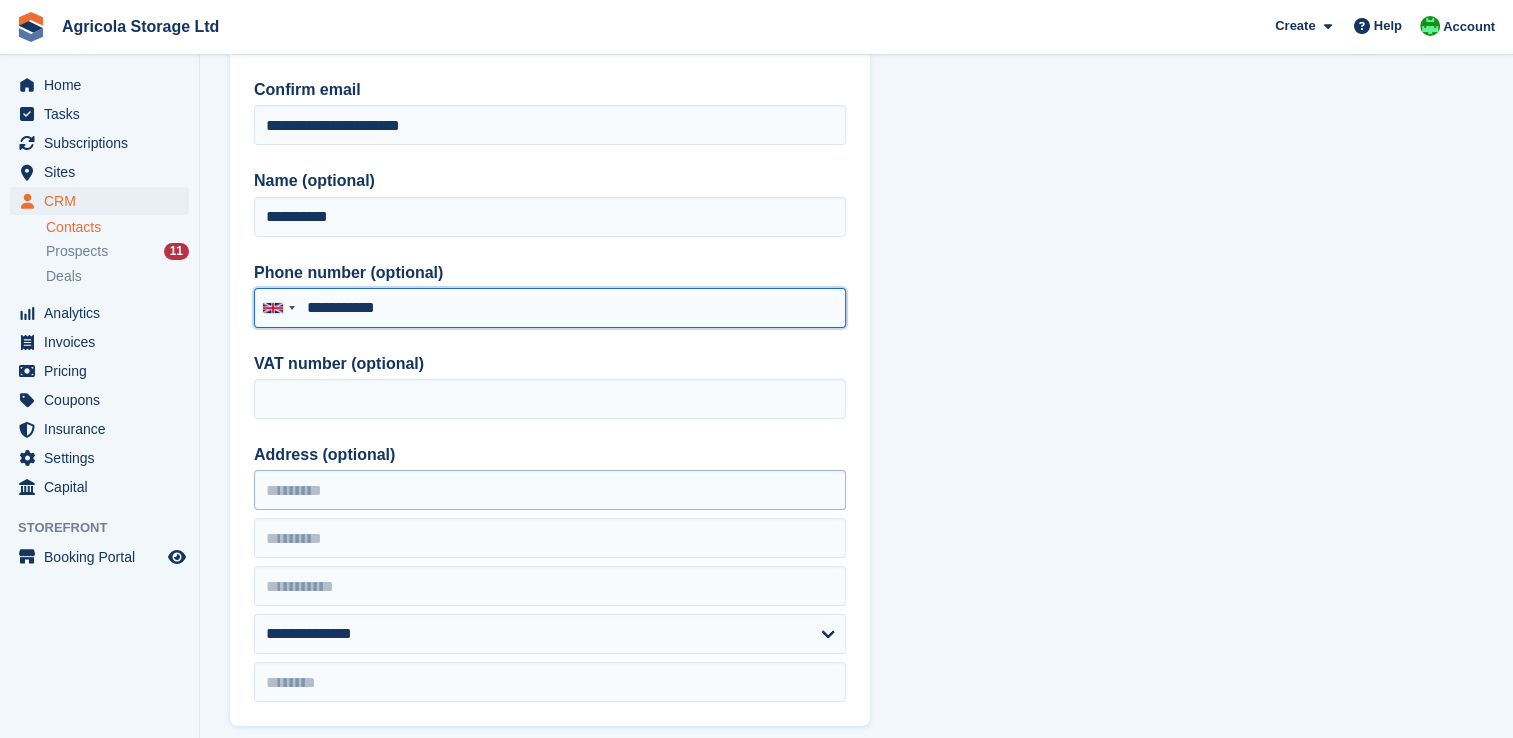 type on "**********" 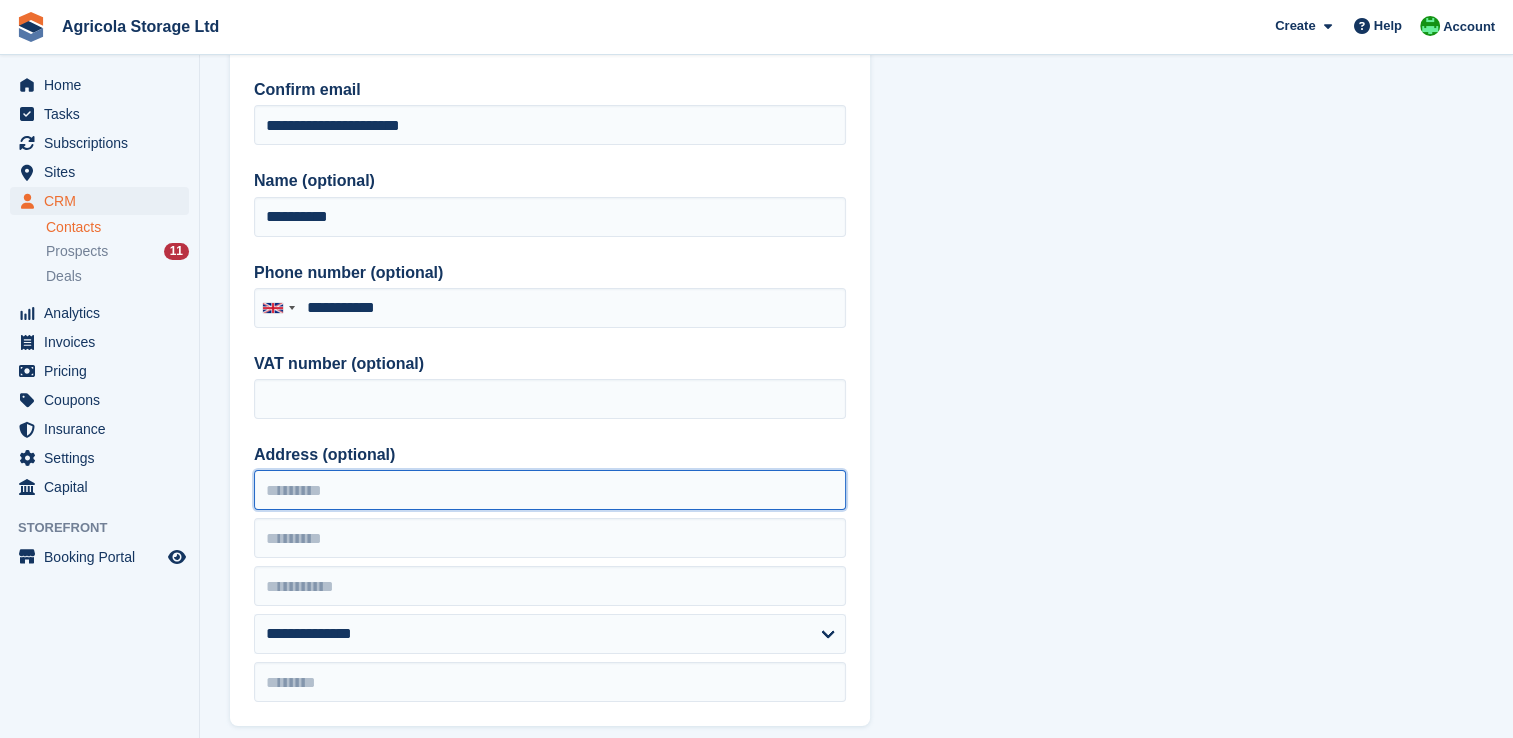 click on "Address (optional)" at bounding box center (550, 490) 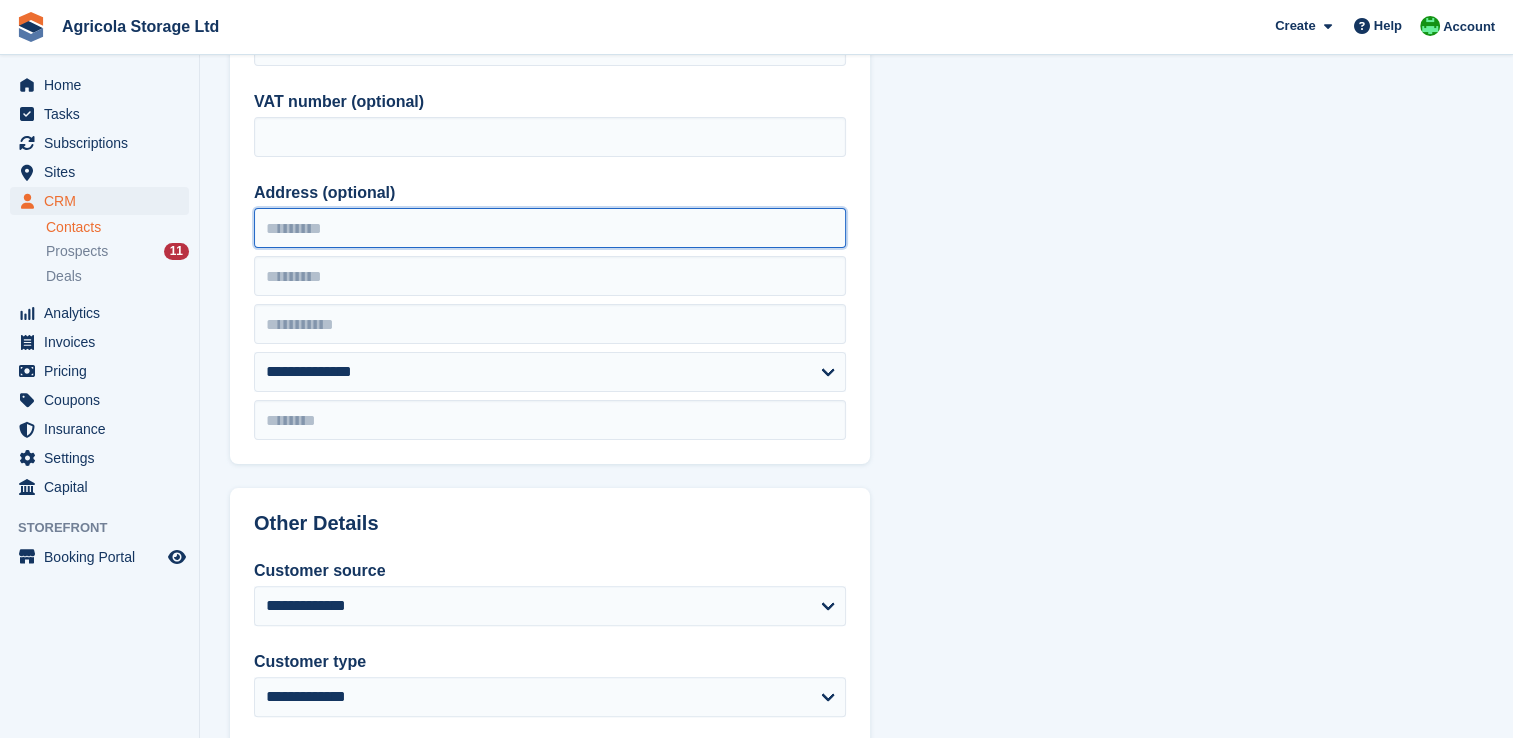 scroll, scrollTop: 468, scrollLeft: 0, axis: vertical 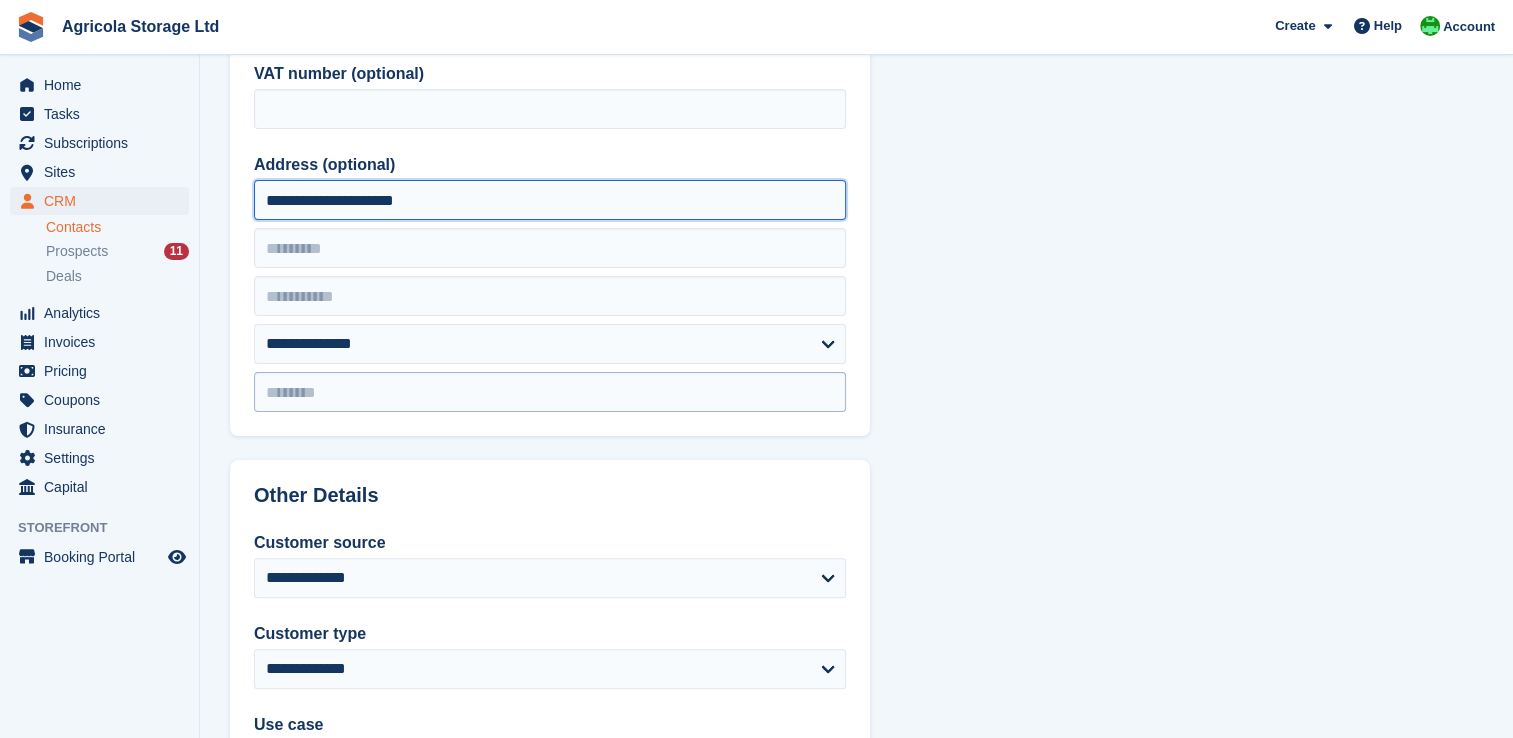 type on "**********" 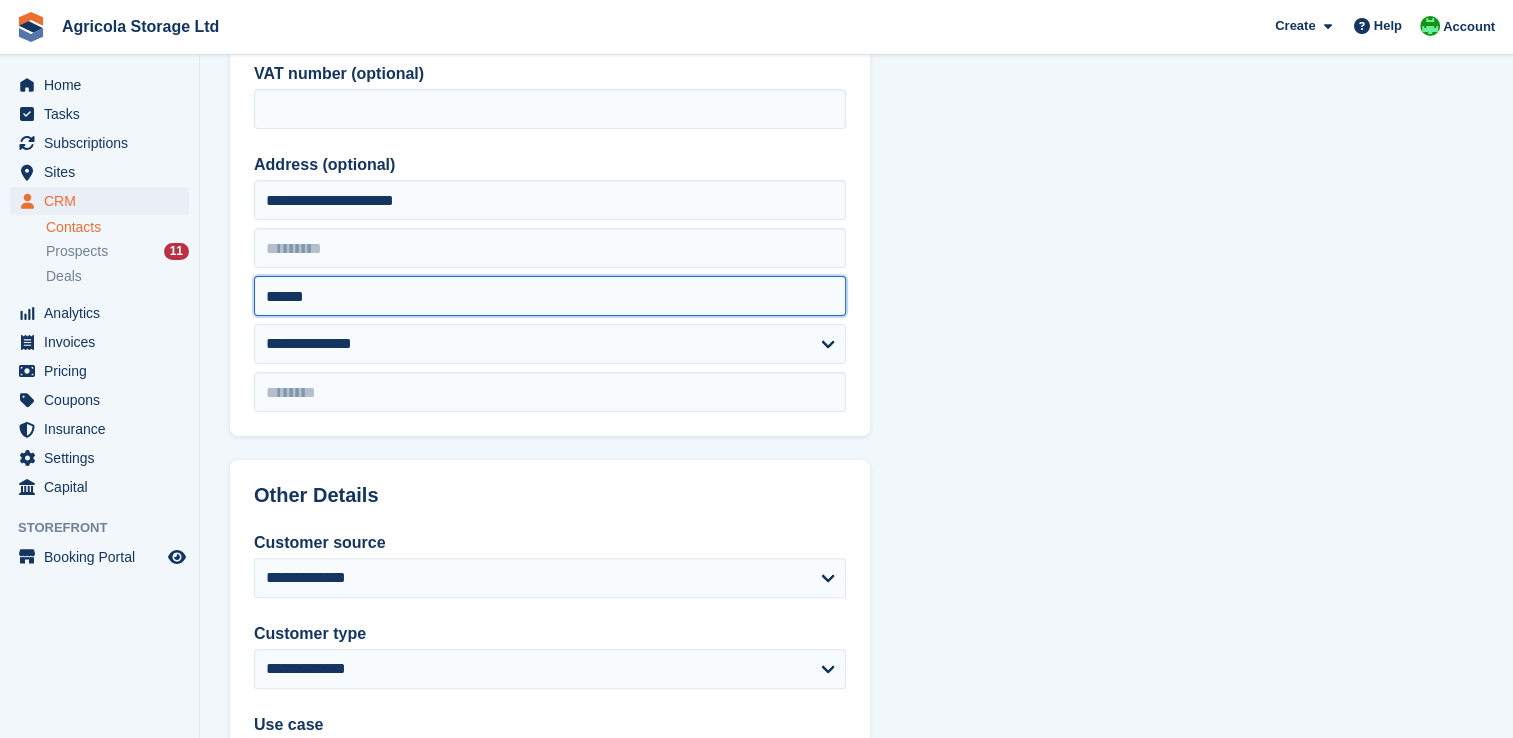type on "**********" 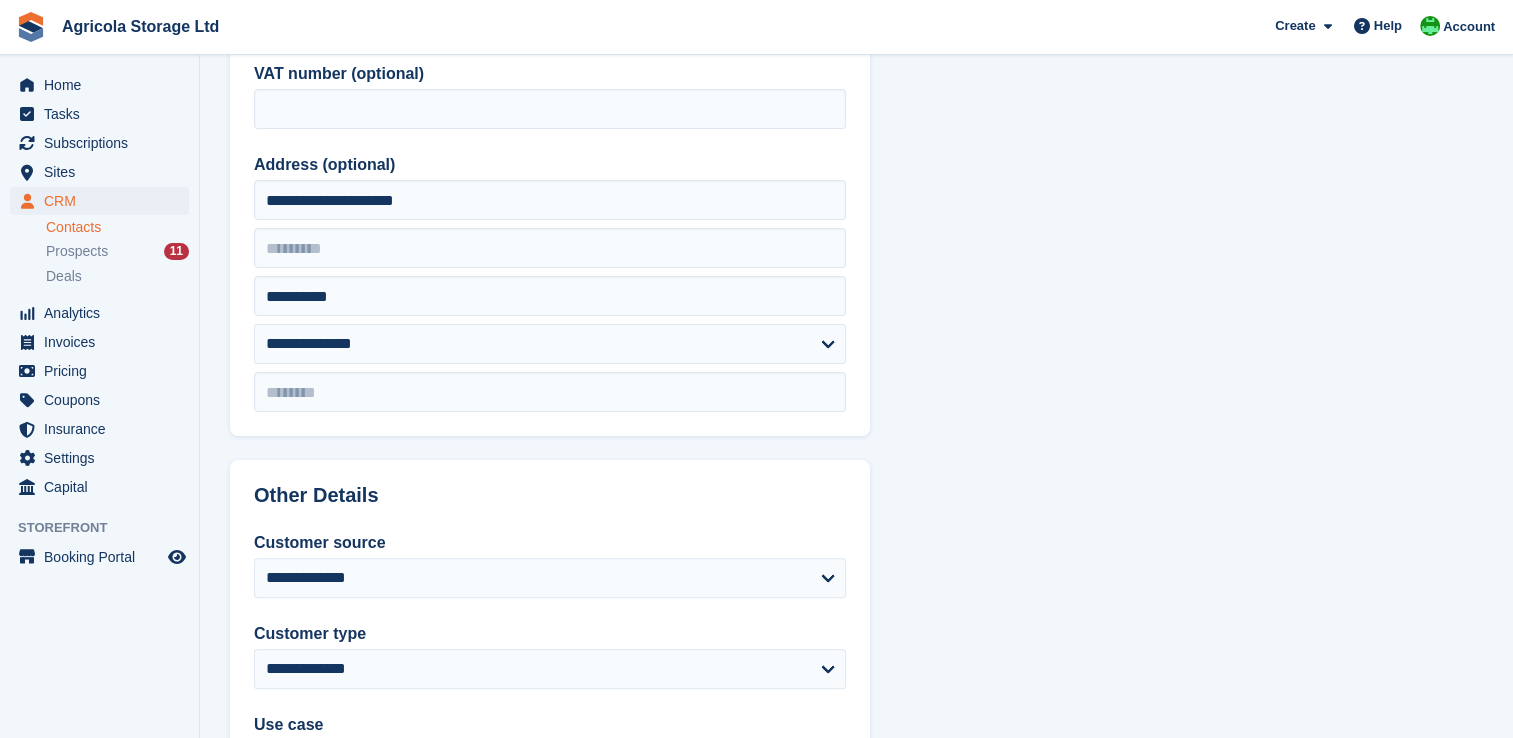 type on "*******" 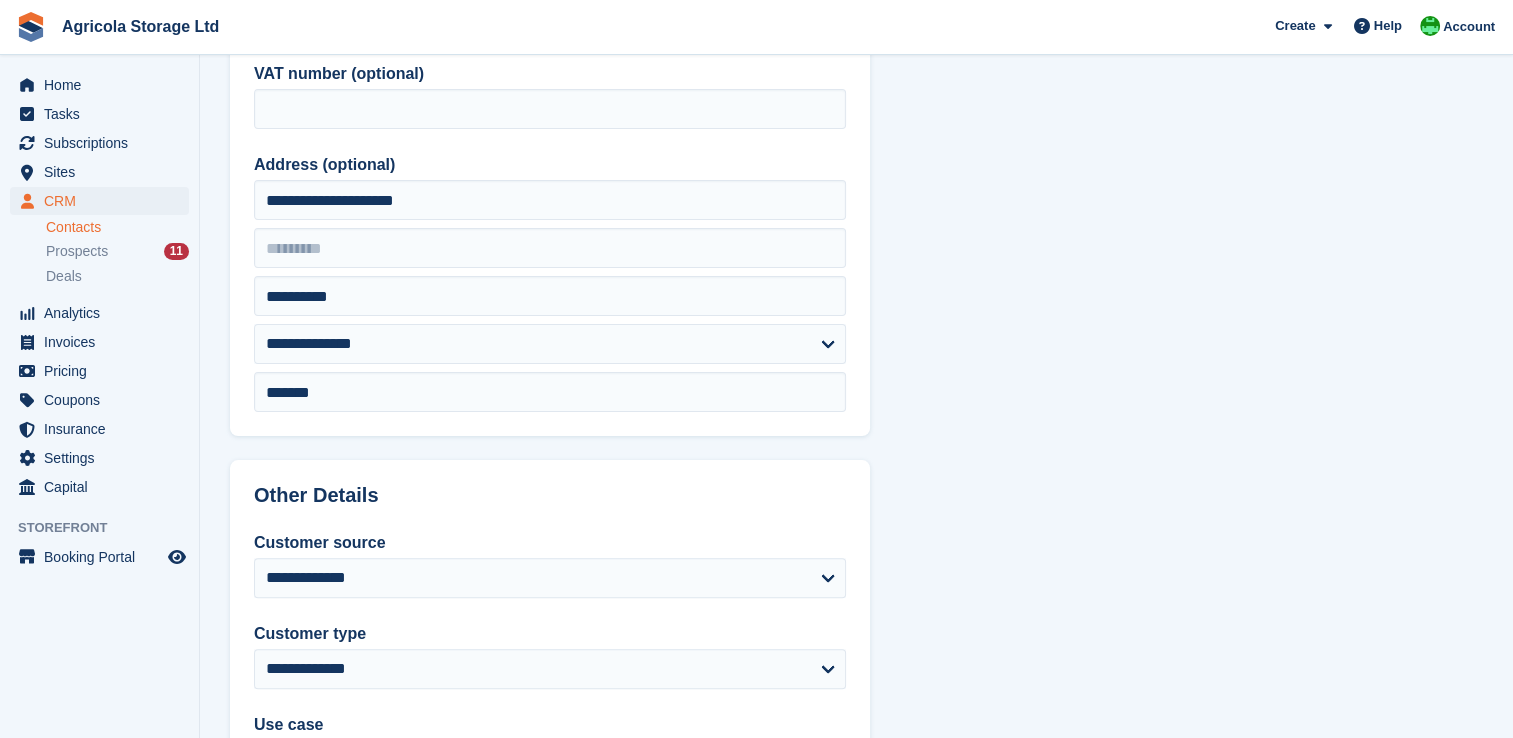 click on "**********" at bounding box center (550, 54) 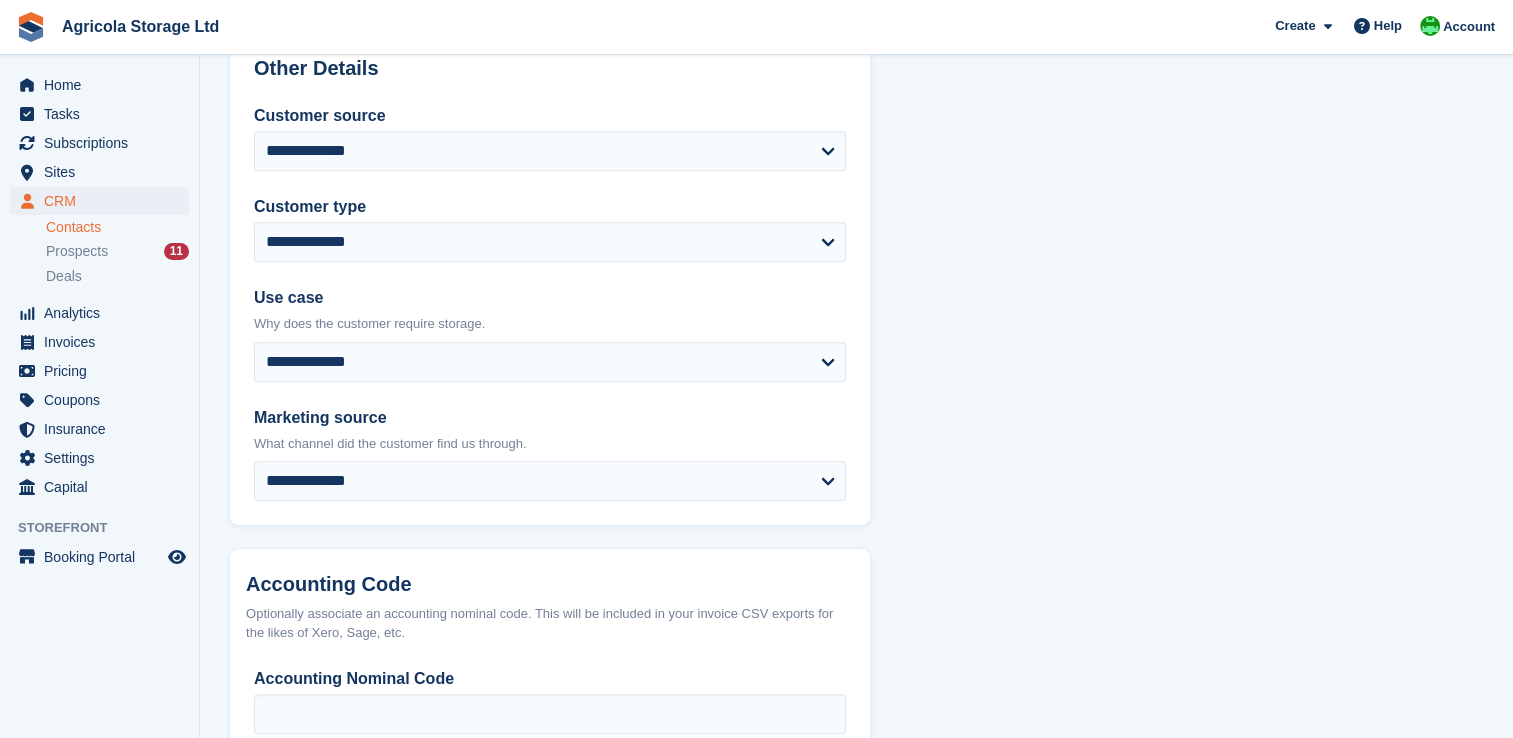 scroll, scrollTop: 1024, scrollLeft: 0, axis: vertical 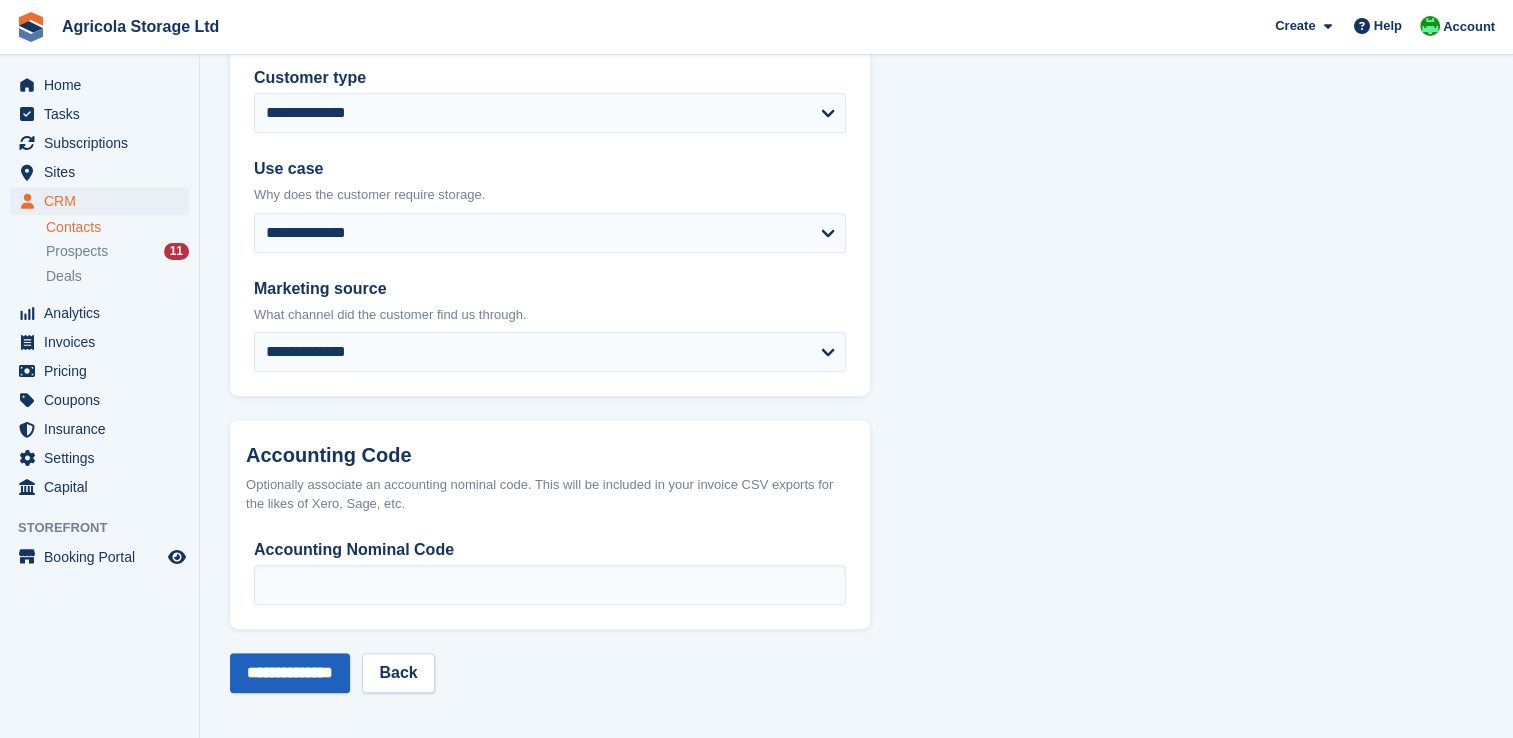 click on "**********" at bounding box center [290, 673] 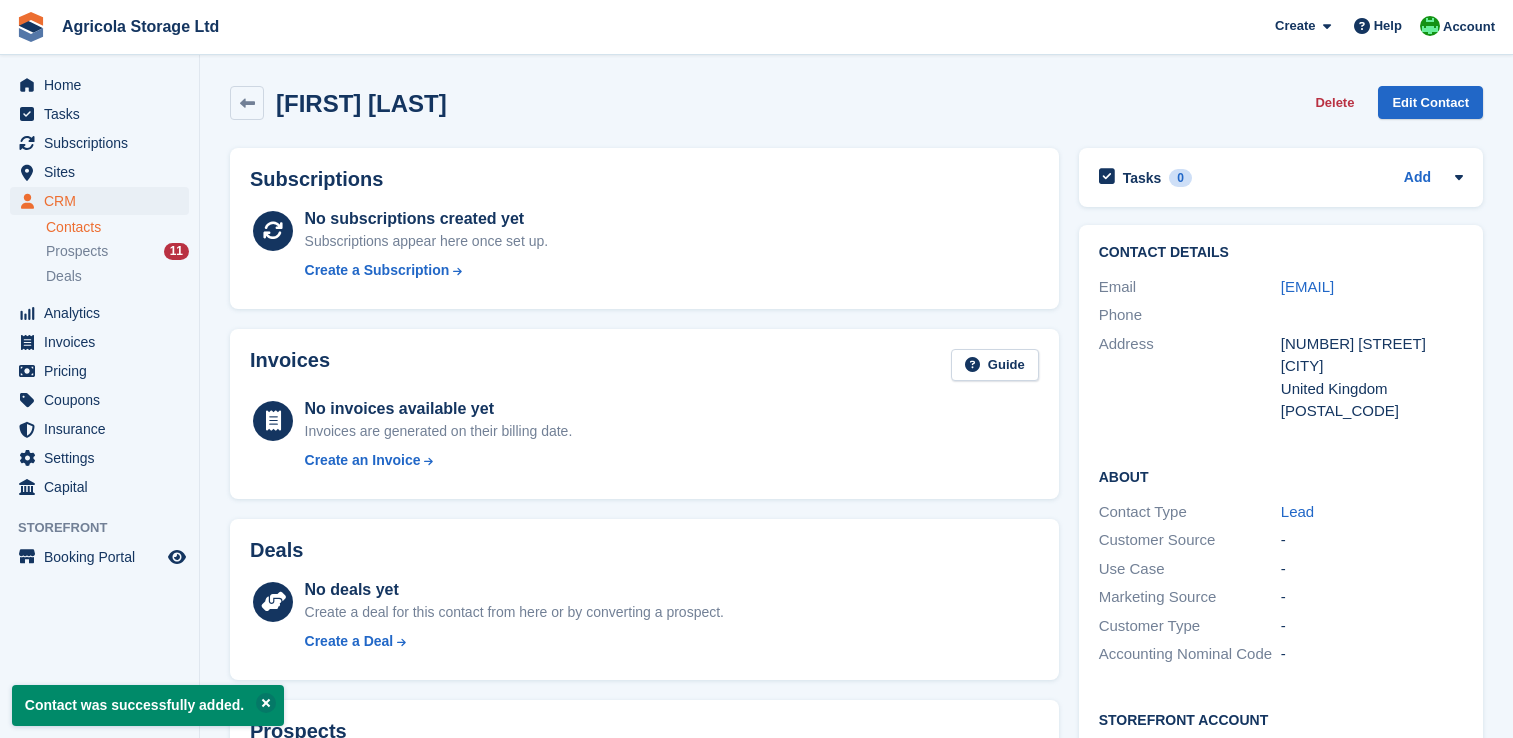 scroll, scrollTop: 0, scrollLeft: 0, axis: both 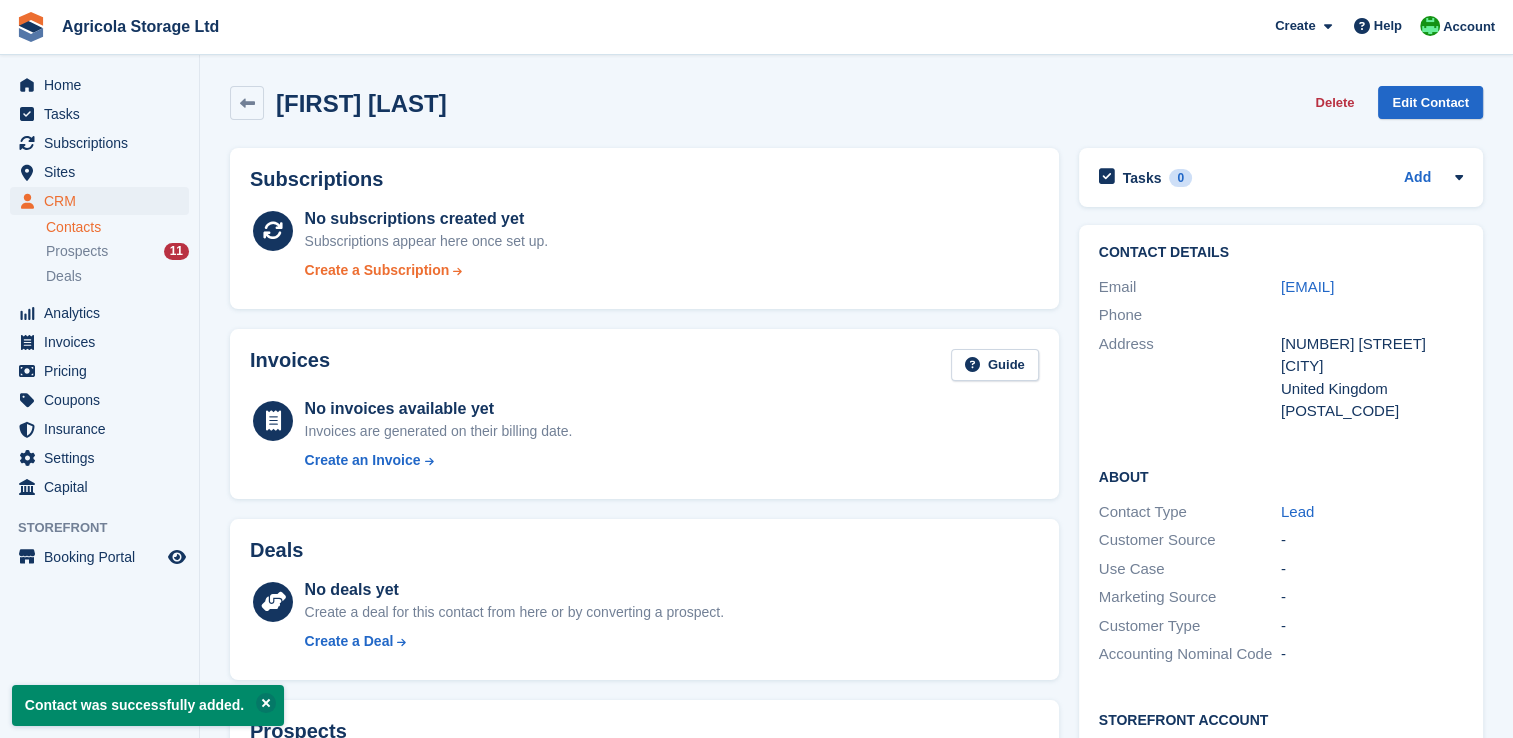 click on "Create a Subscription" at bounding box center [377, 270] 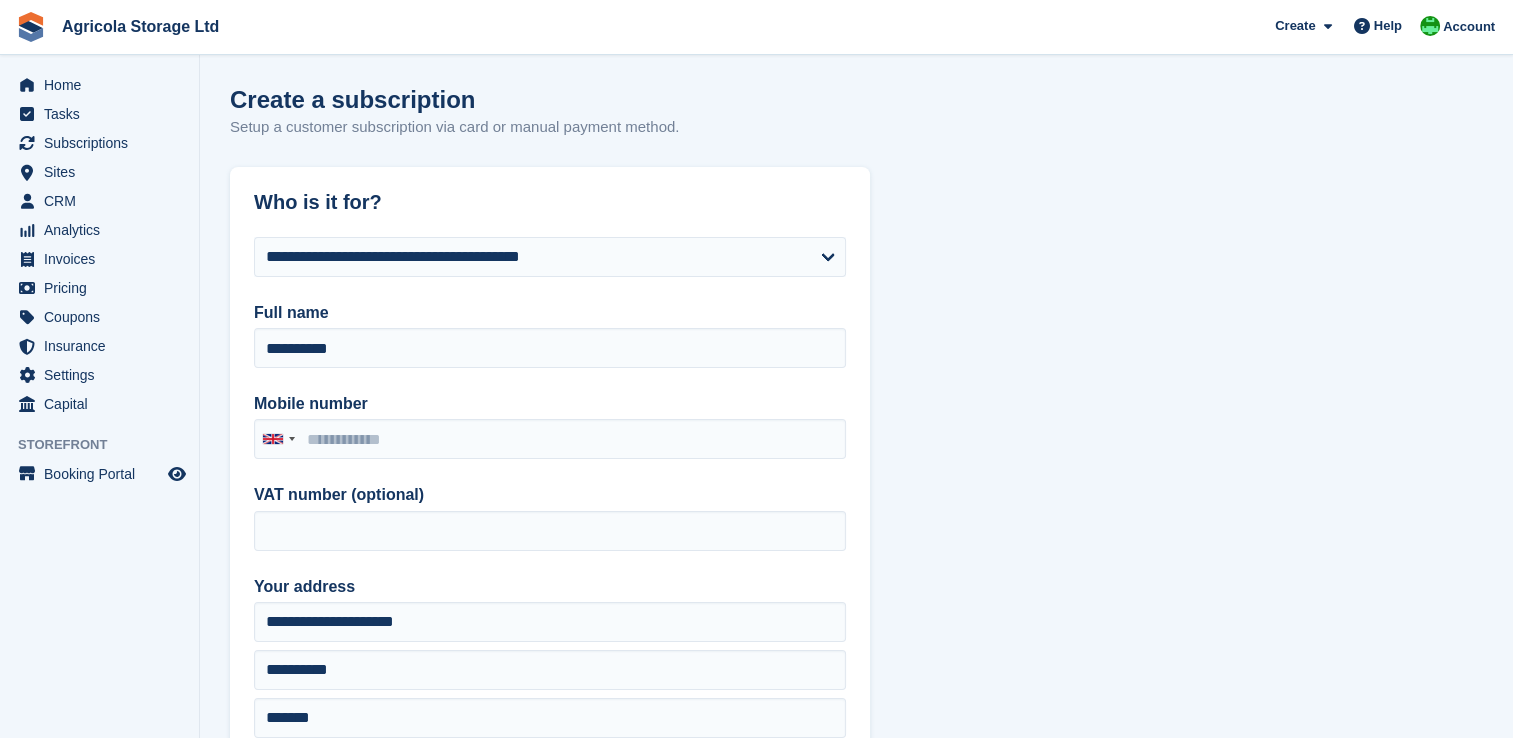 click on "**********" at bounding box center [856, 1615] 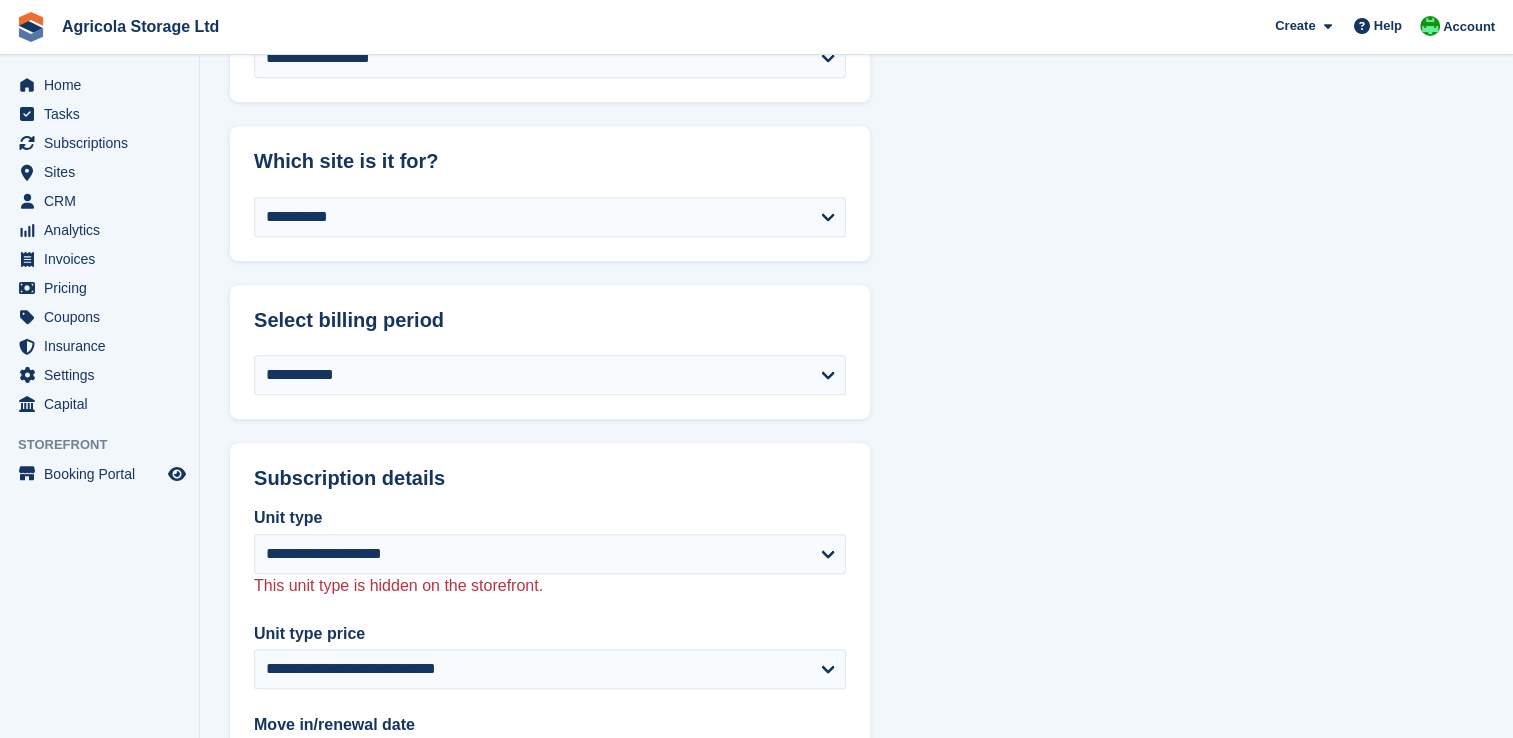 scroll, scrollTop: 1120, scrollLeft: 0, axis: vertical 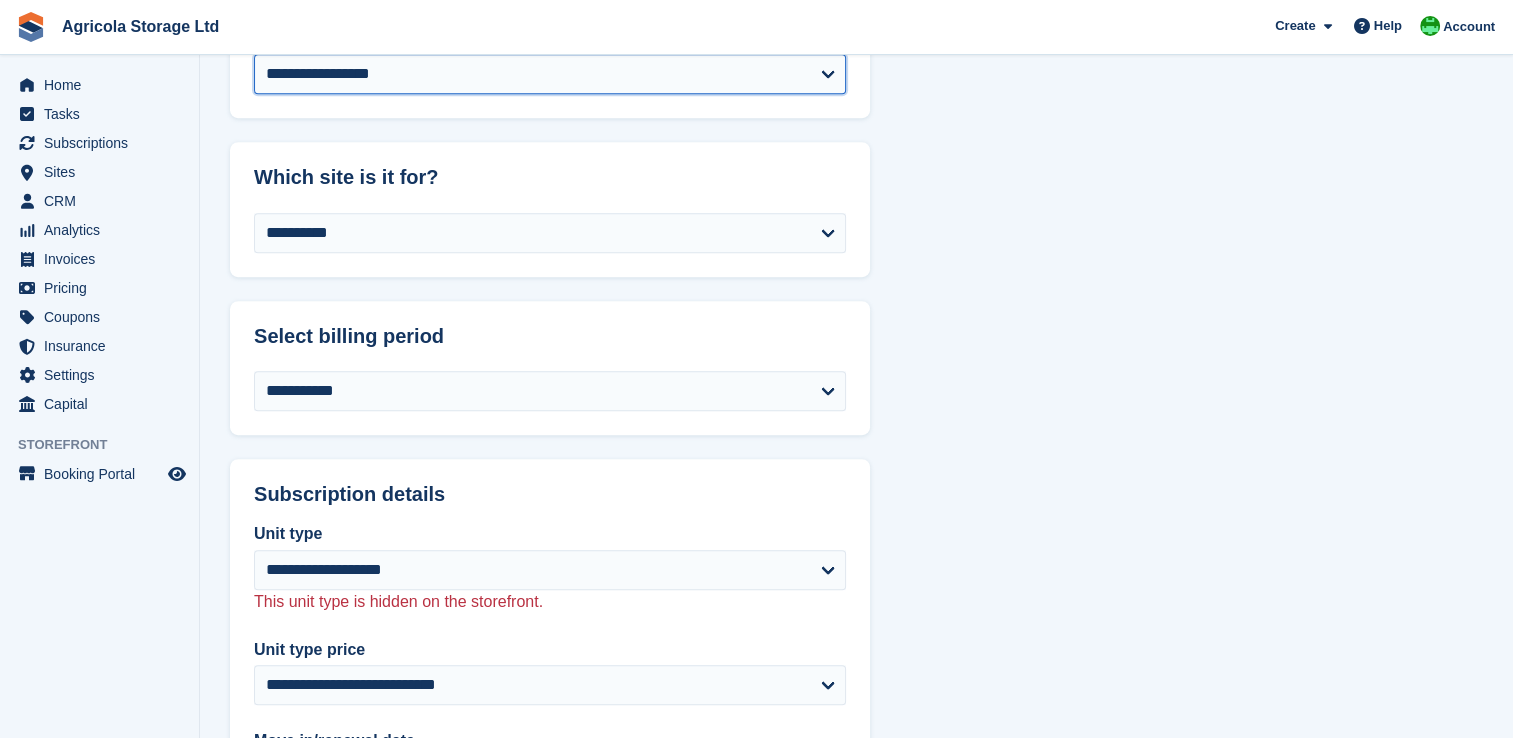 click on "**********" at bounding box center [550, 74] 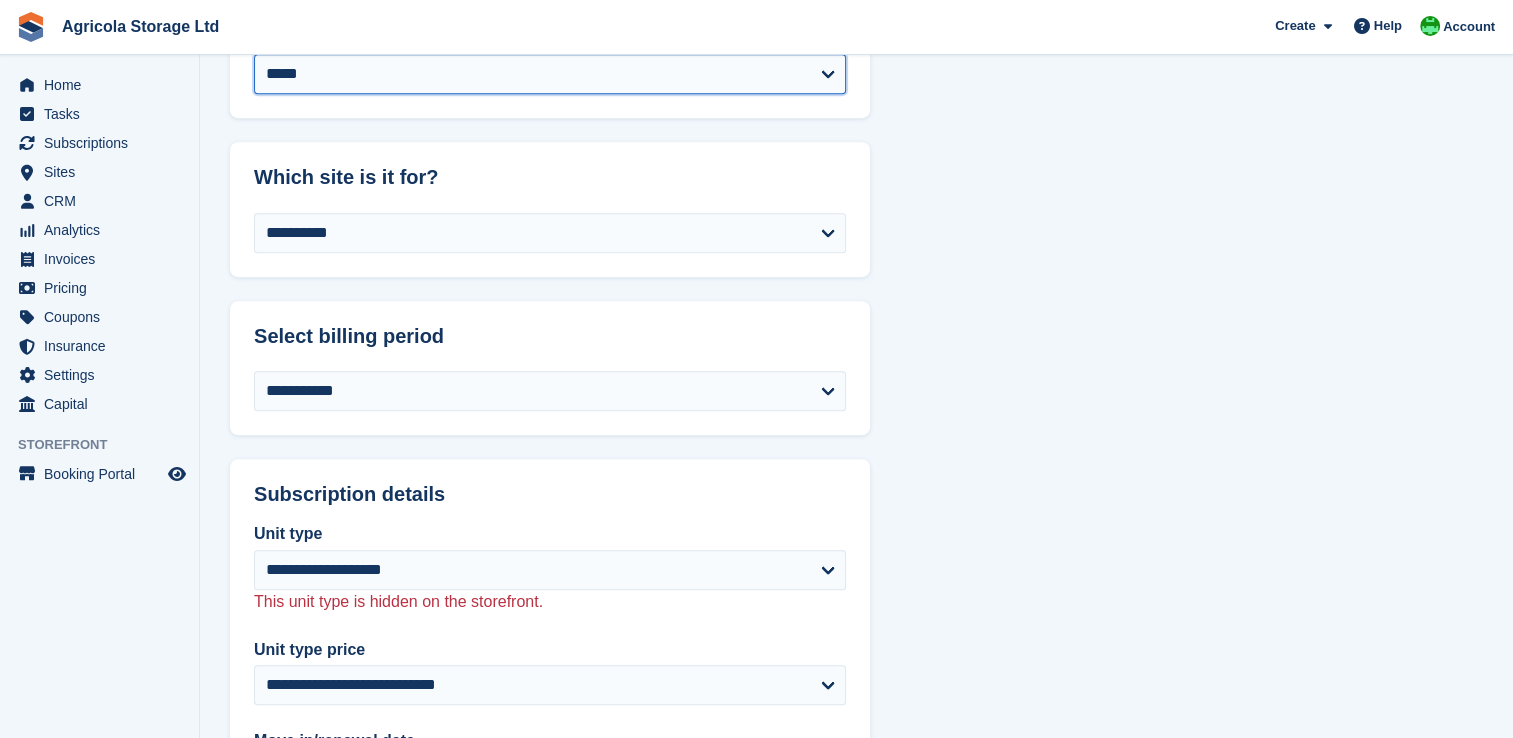 click on "**********" at bounding box center [550, 74] 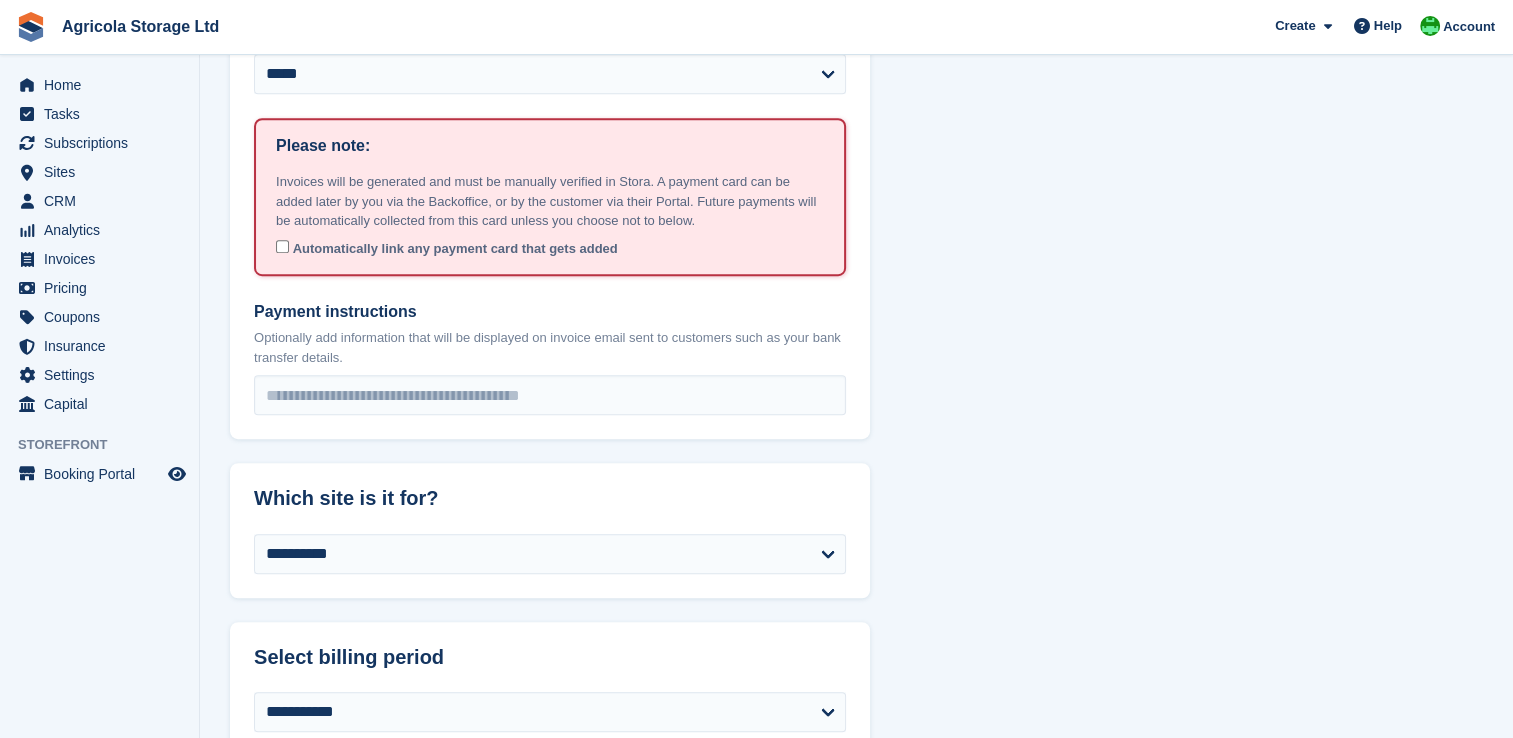 click on "**********" at bounding box center [856, 788] 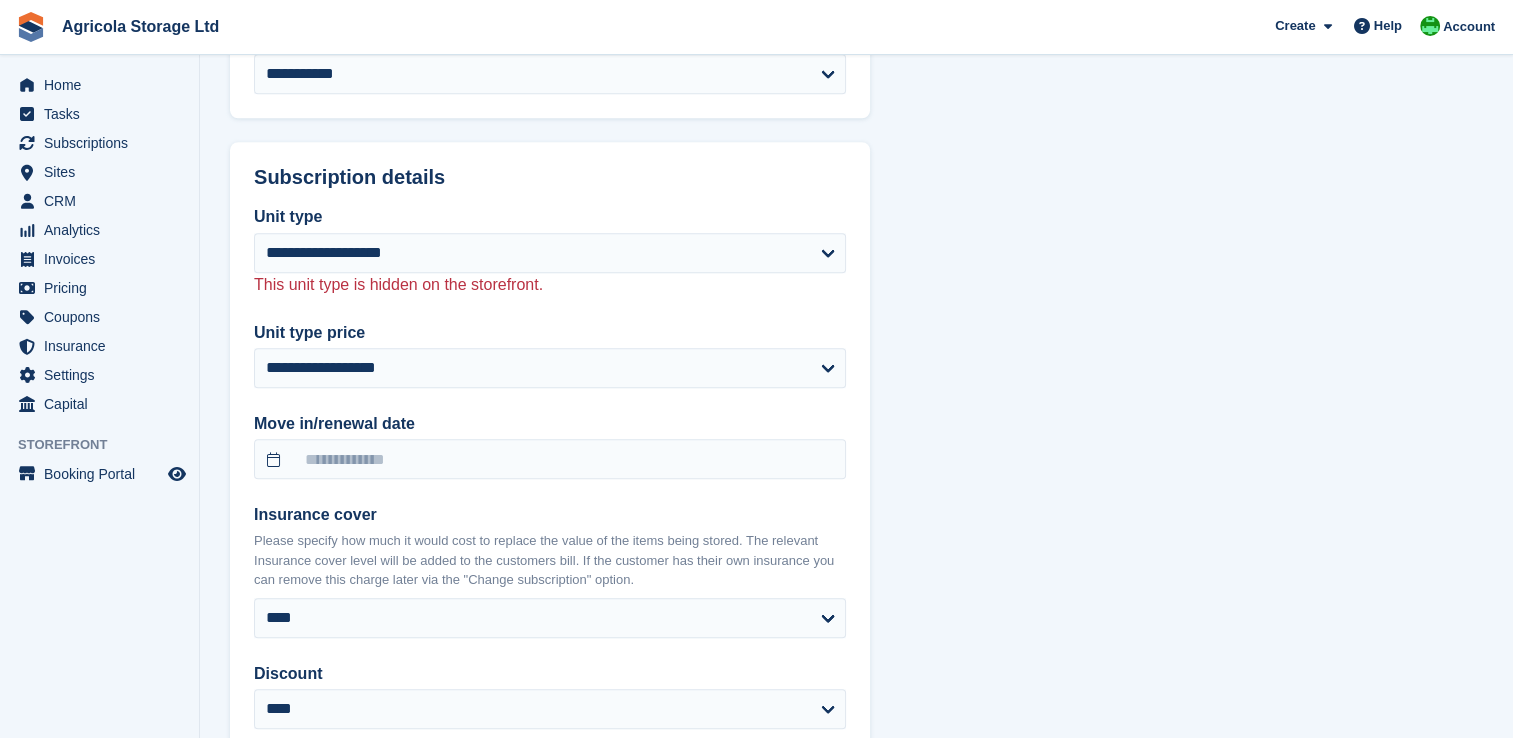 scroll, scrollTop: 1742, scrollLeft: 0, axis: vertical 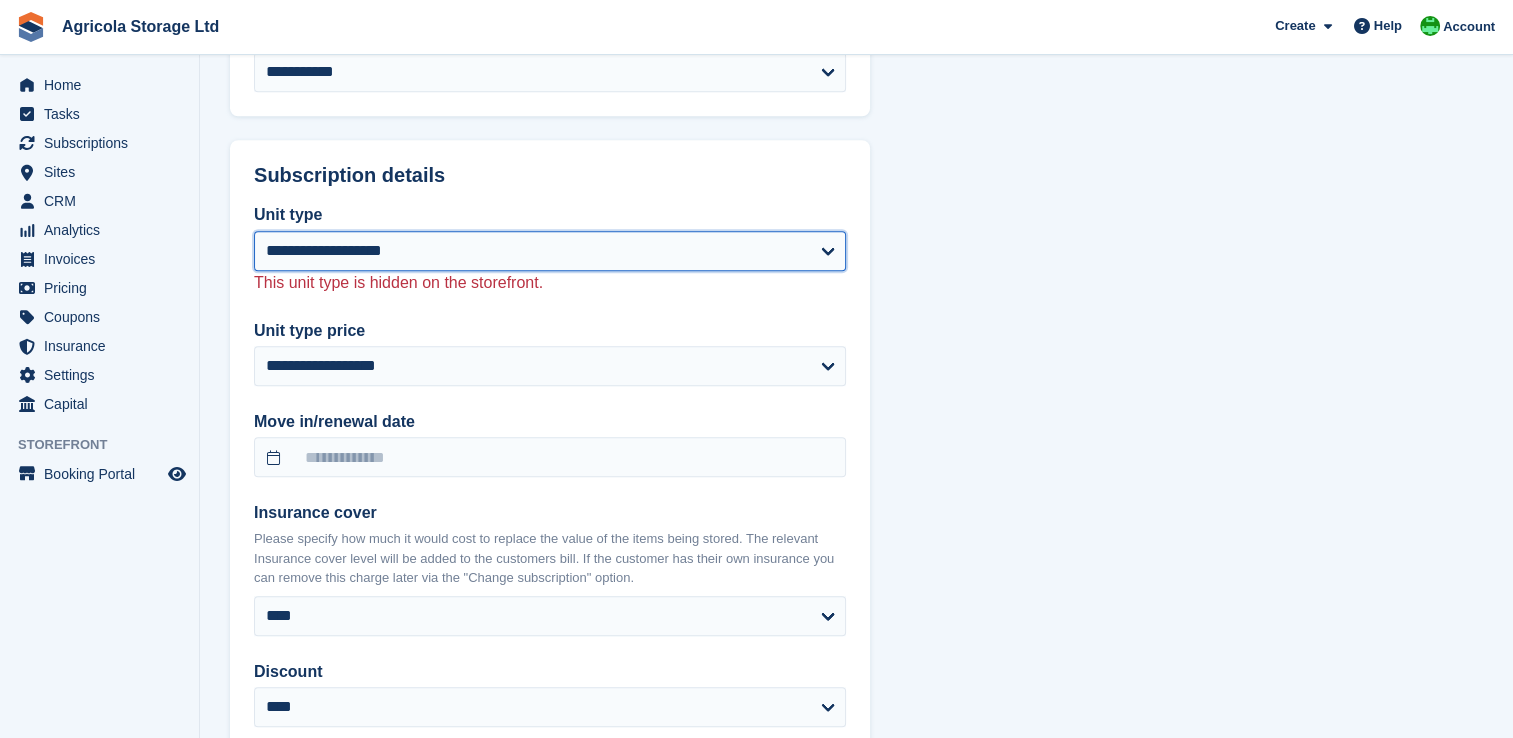 click on "**********" at bounding box center [550, 251] 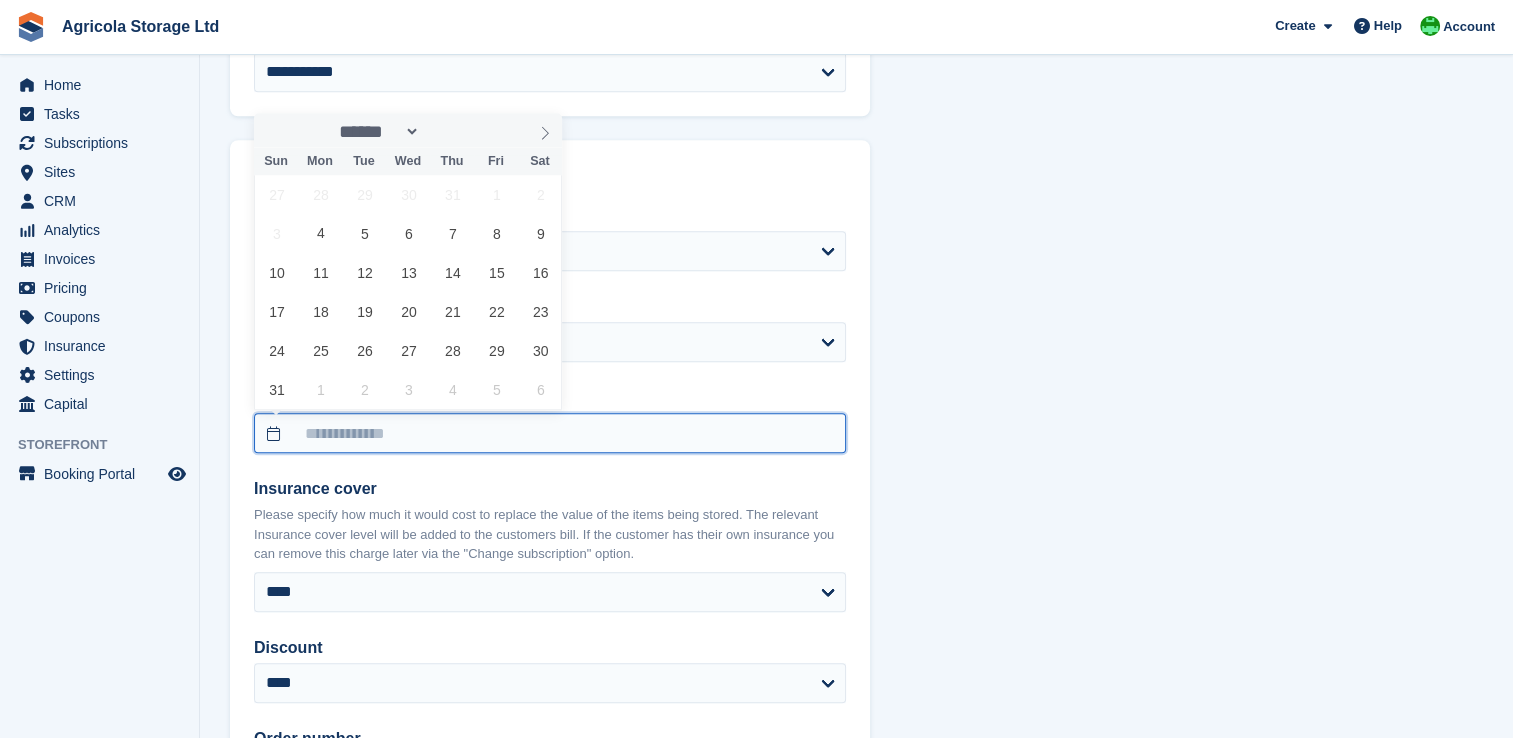 click at bounding box center [550, 433] 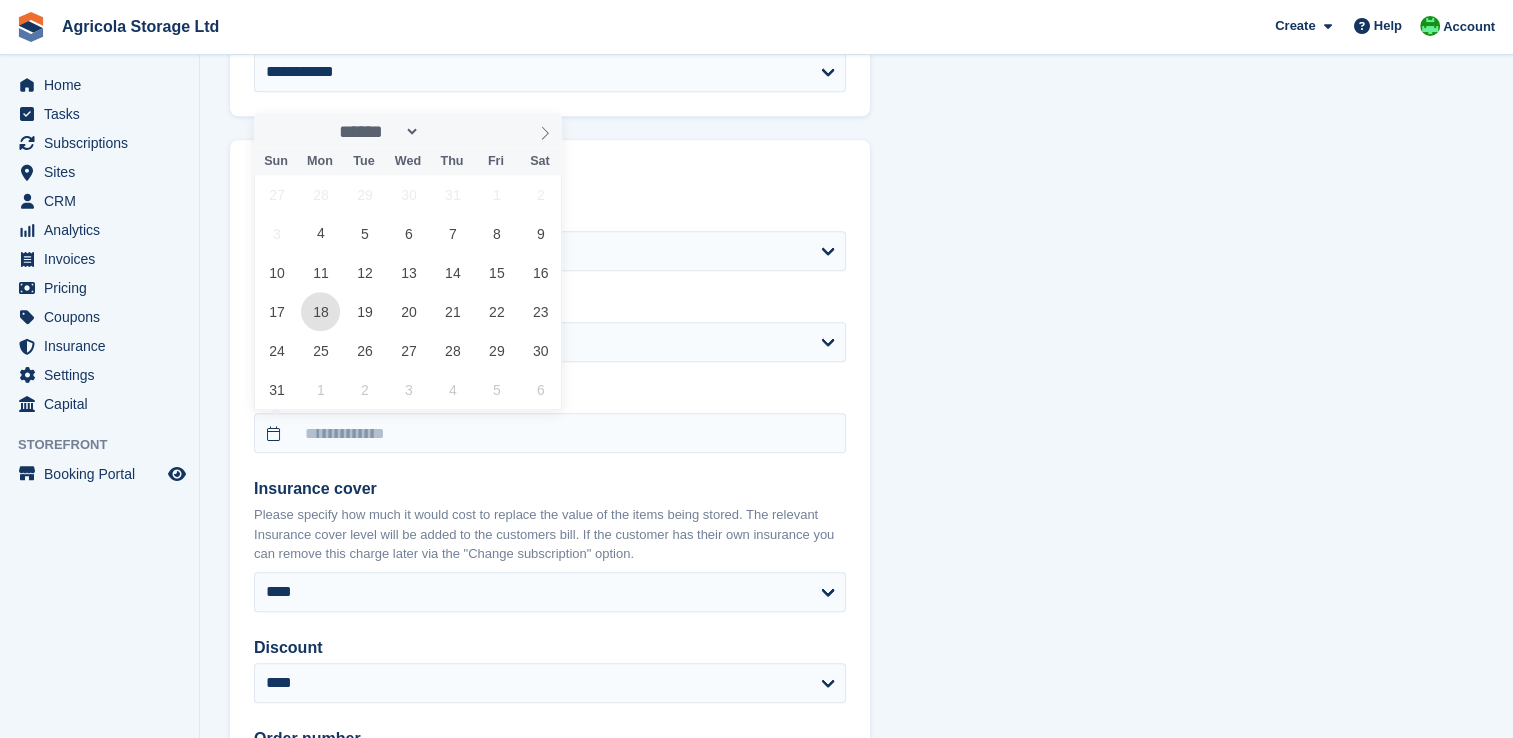 click on "18" at bounding box center [320, 311] 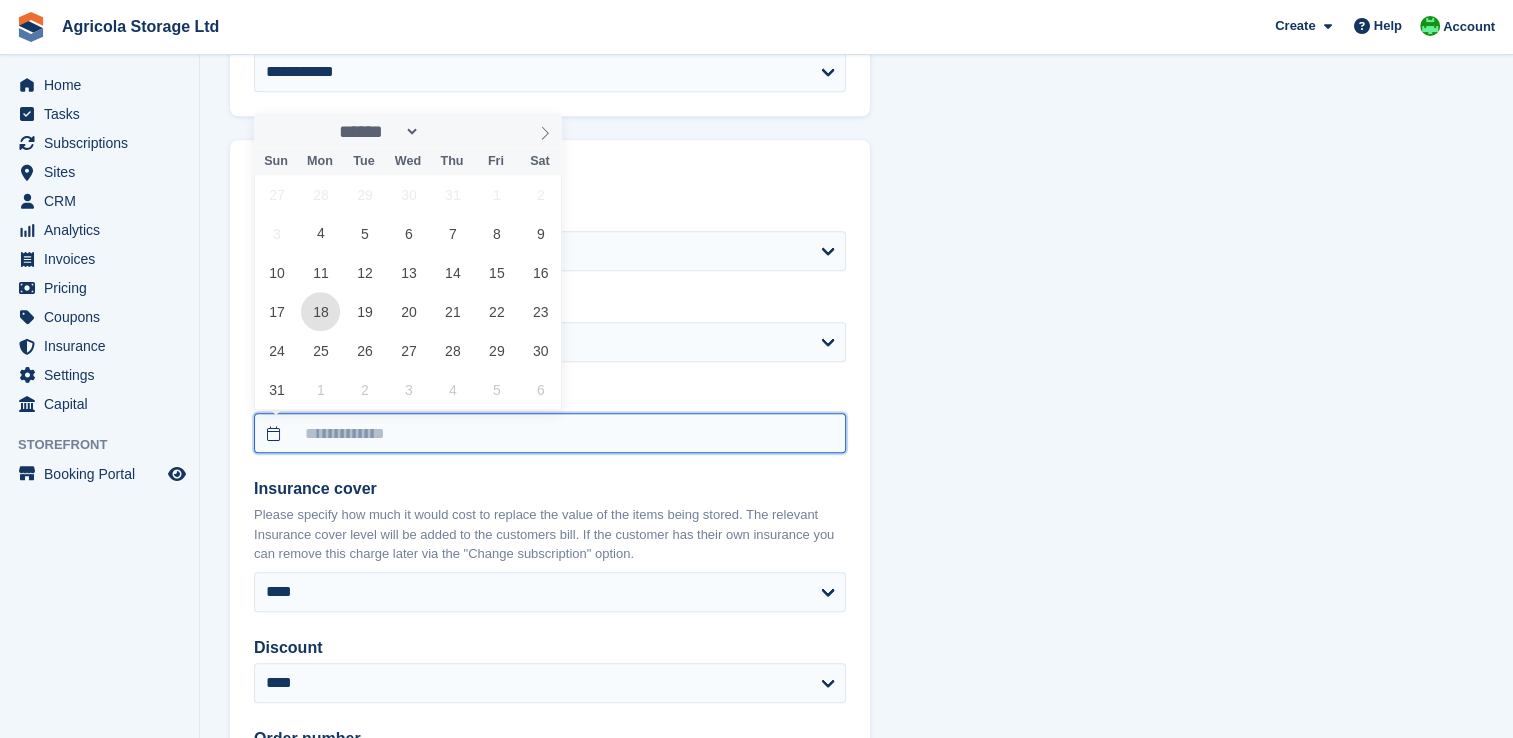 type on "**********" 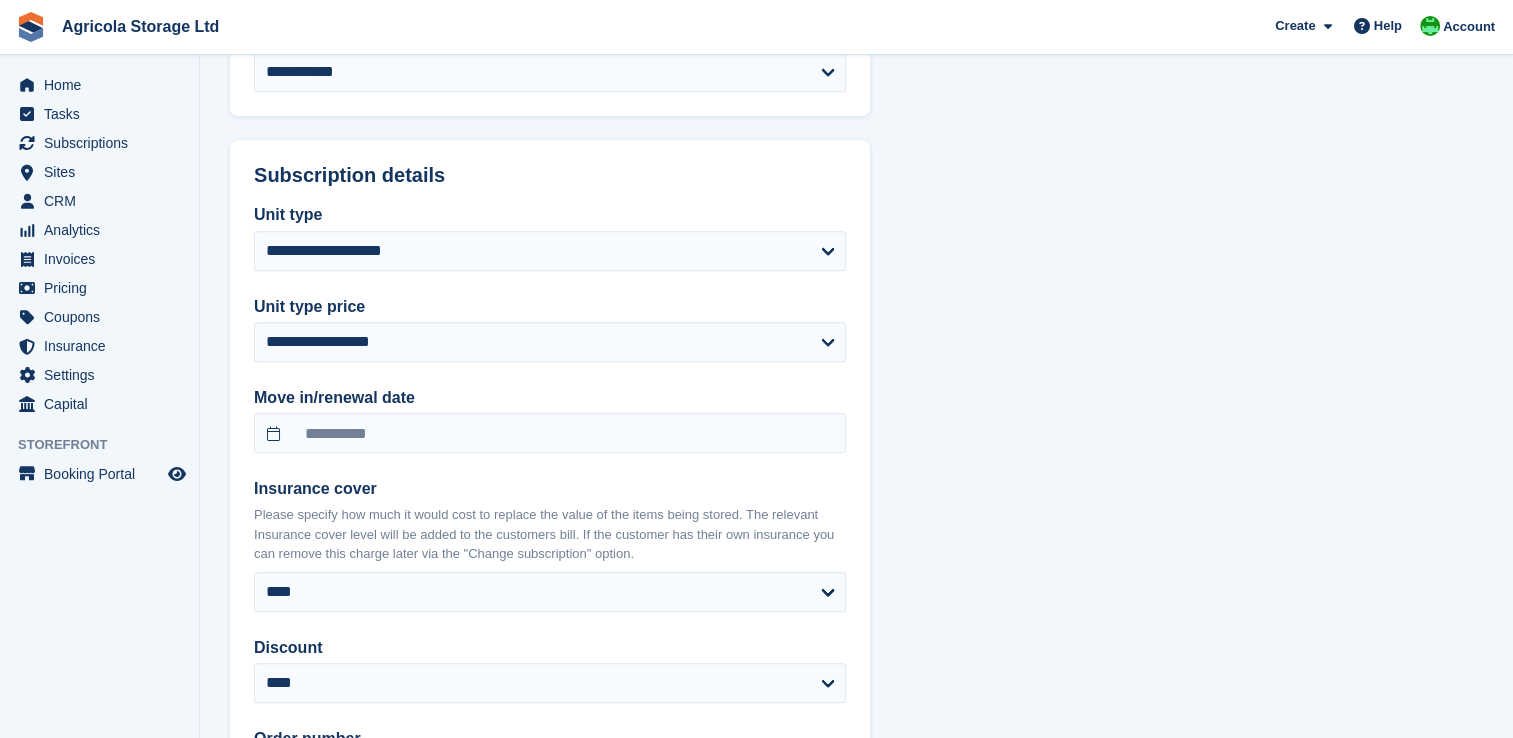 click on "**********" at bounding box center [856, 136] 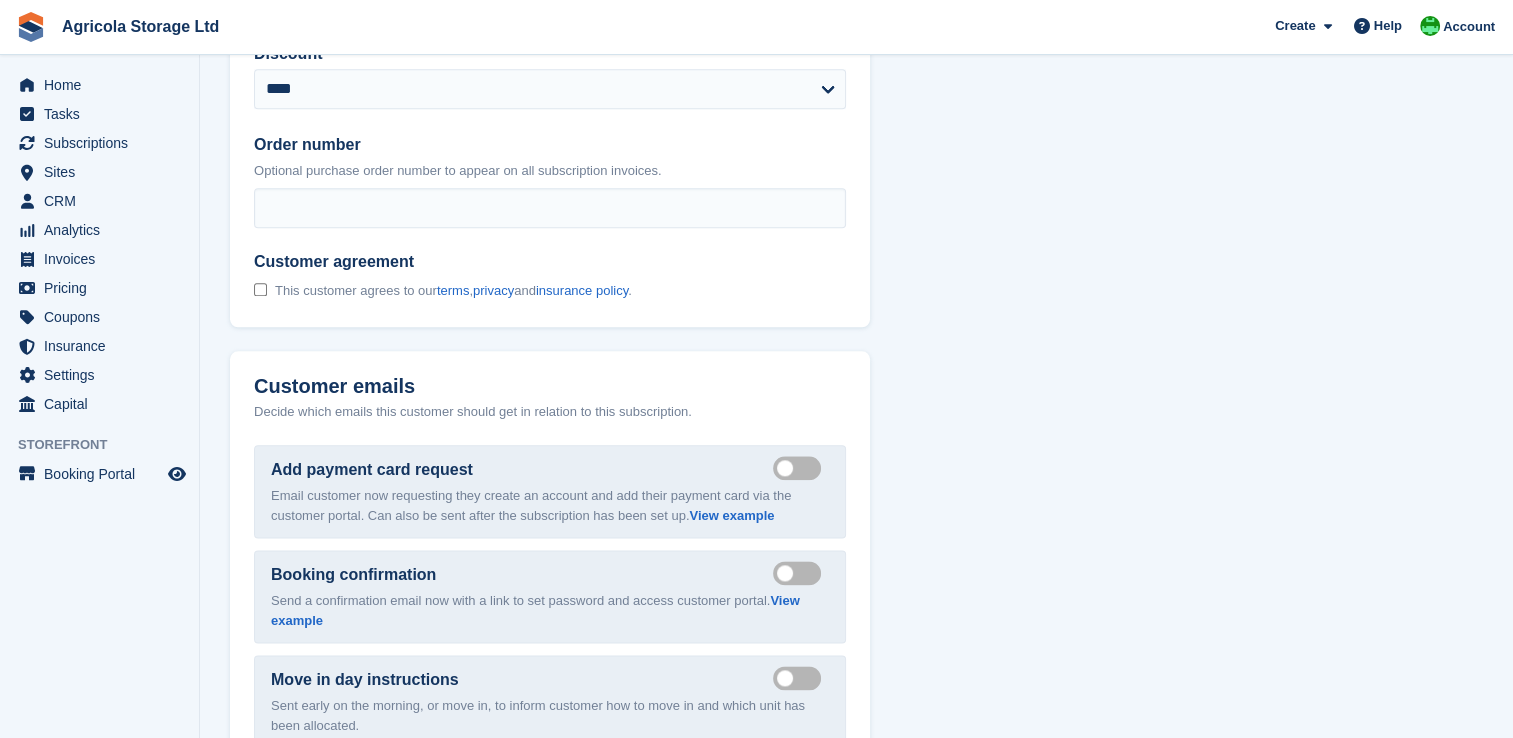 scroll, scrollTop: 2382, scrollLeft: 0, axis: vertical 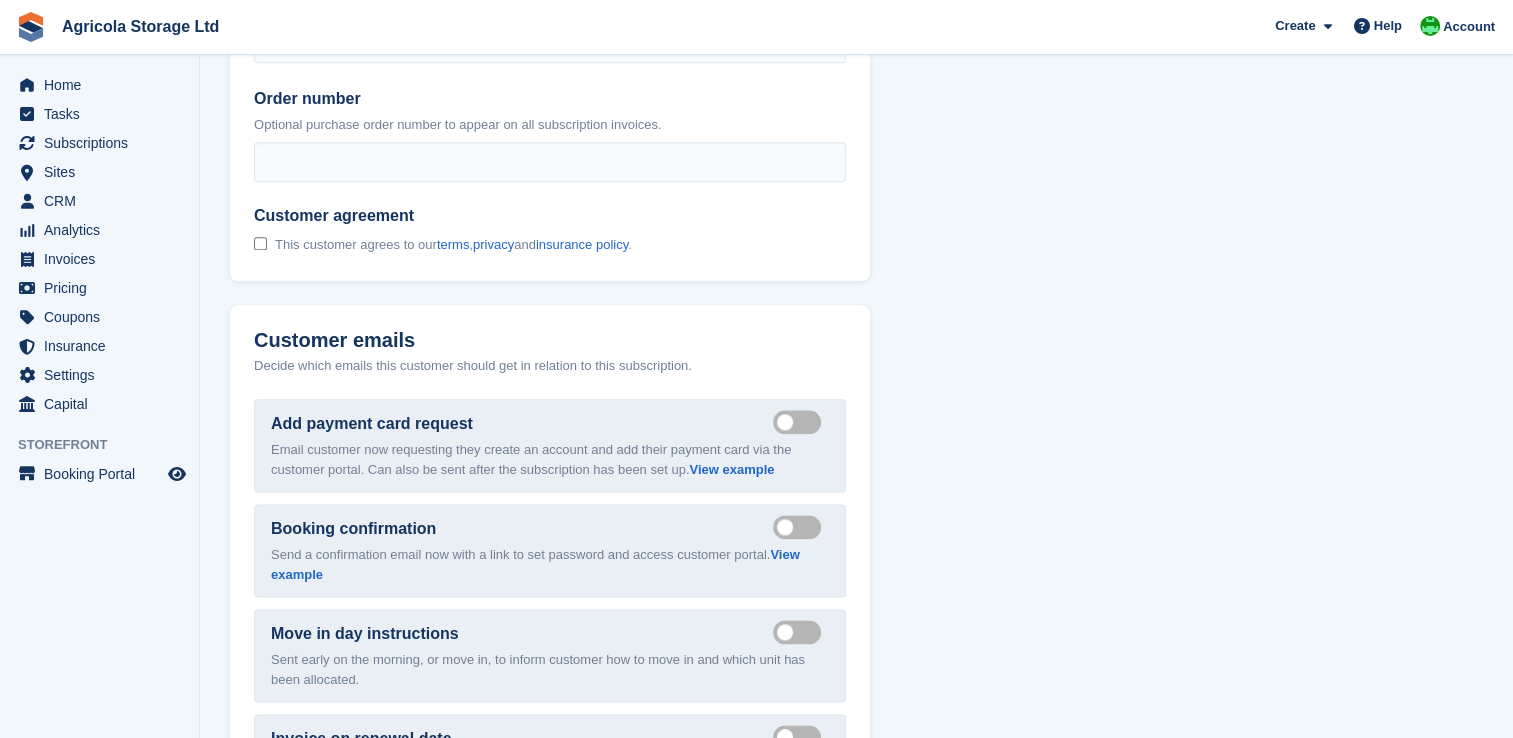 click on "This customer agrees to our  terms ,  privacy  and  insurance policy ." at bounding box center [443, 244] 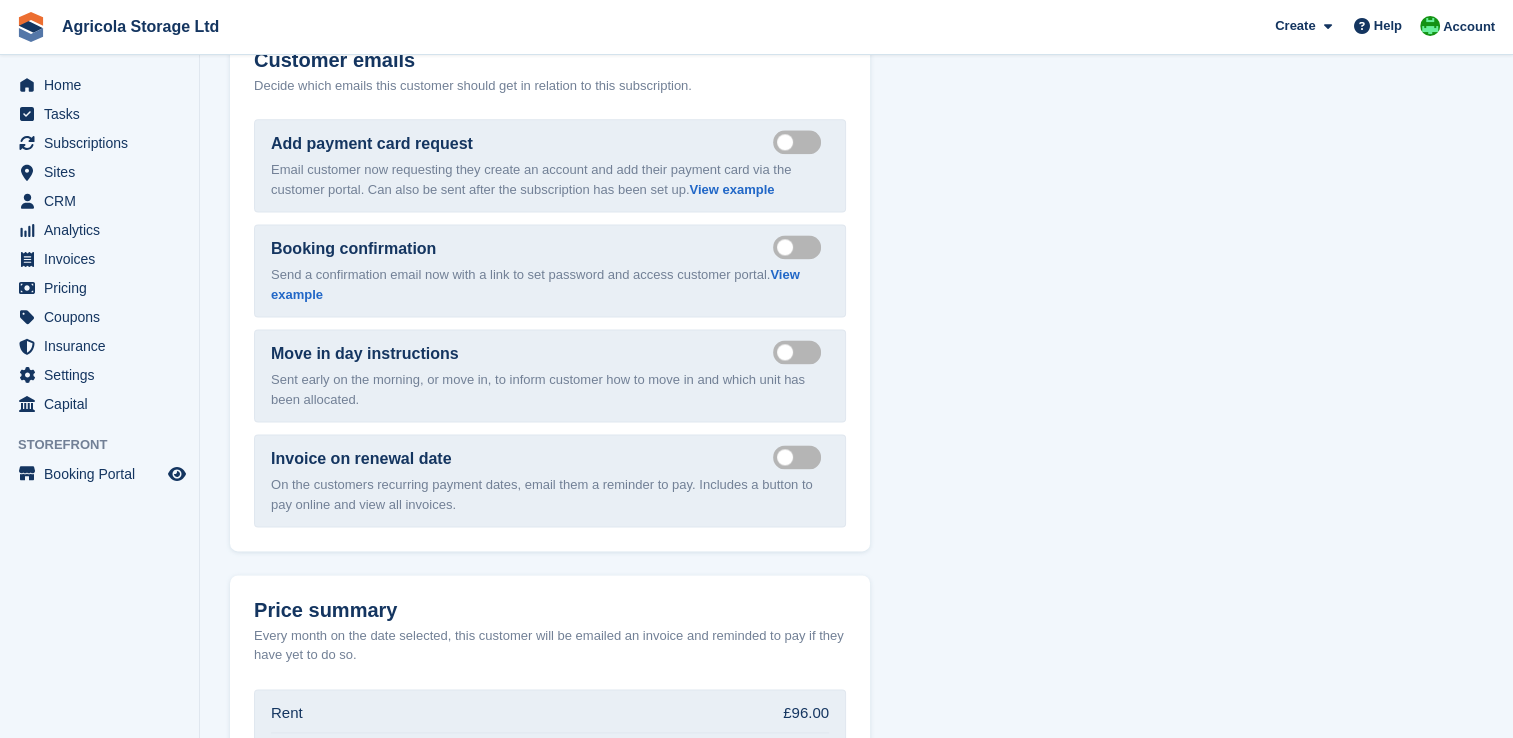scroll, scrollTop: 2702, scrollLeft: 0, axis: vertical 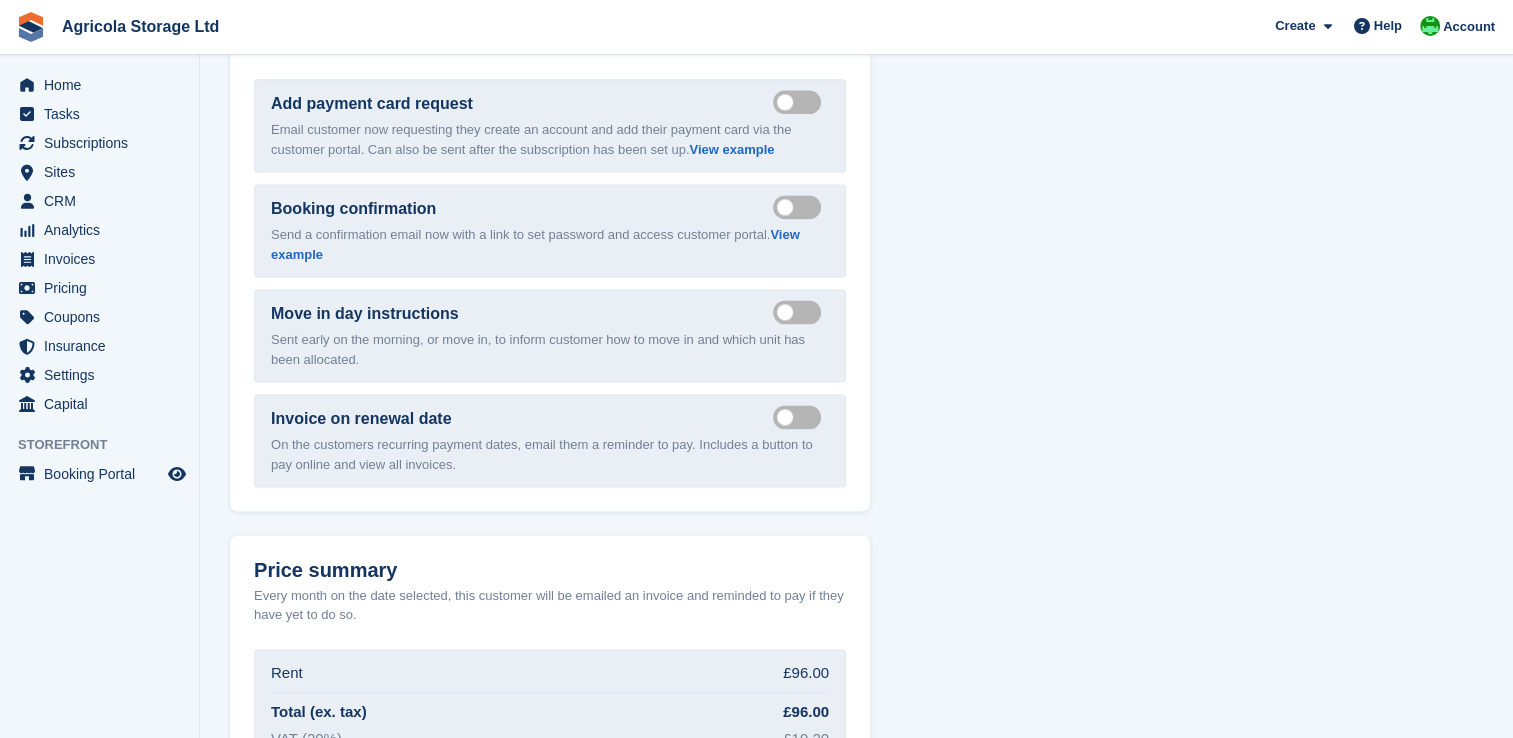 click on "Send move in day email" at bounding box center [801, 311] 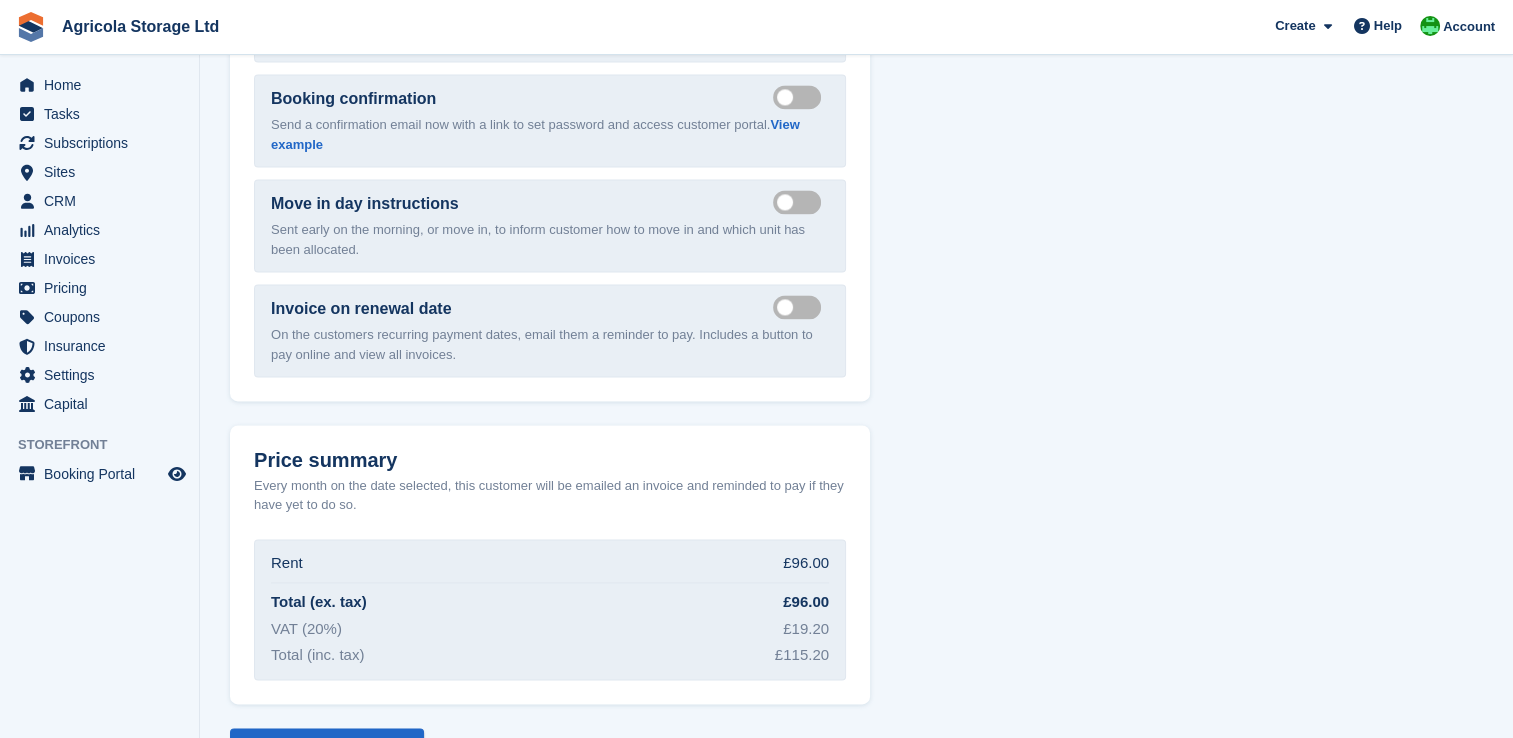 scroll, scrollTop: 2879, scrollLeft: 0, axis: vertical 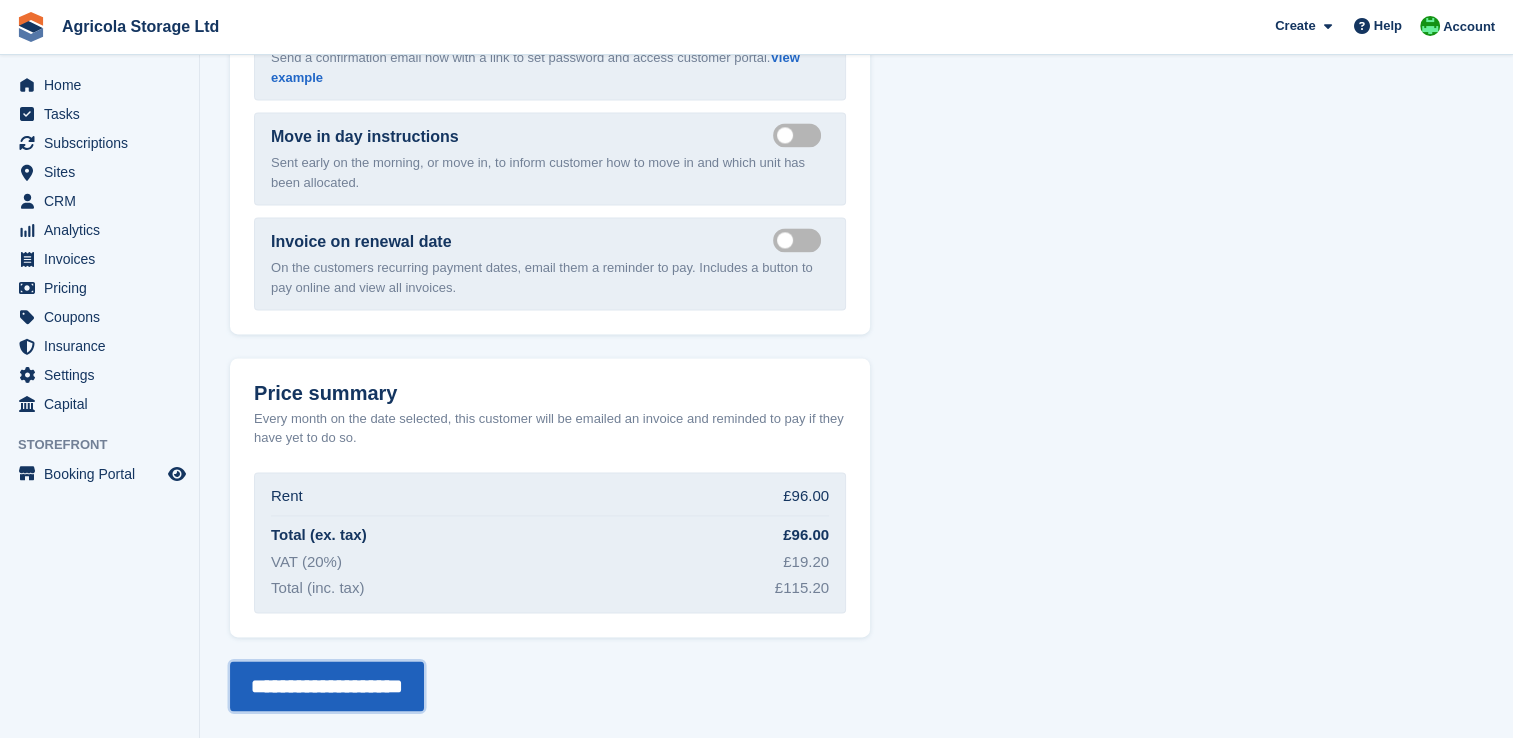 click on "**********" at bounding box center (327, 686) 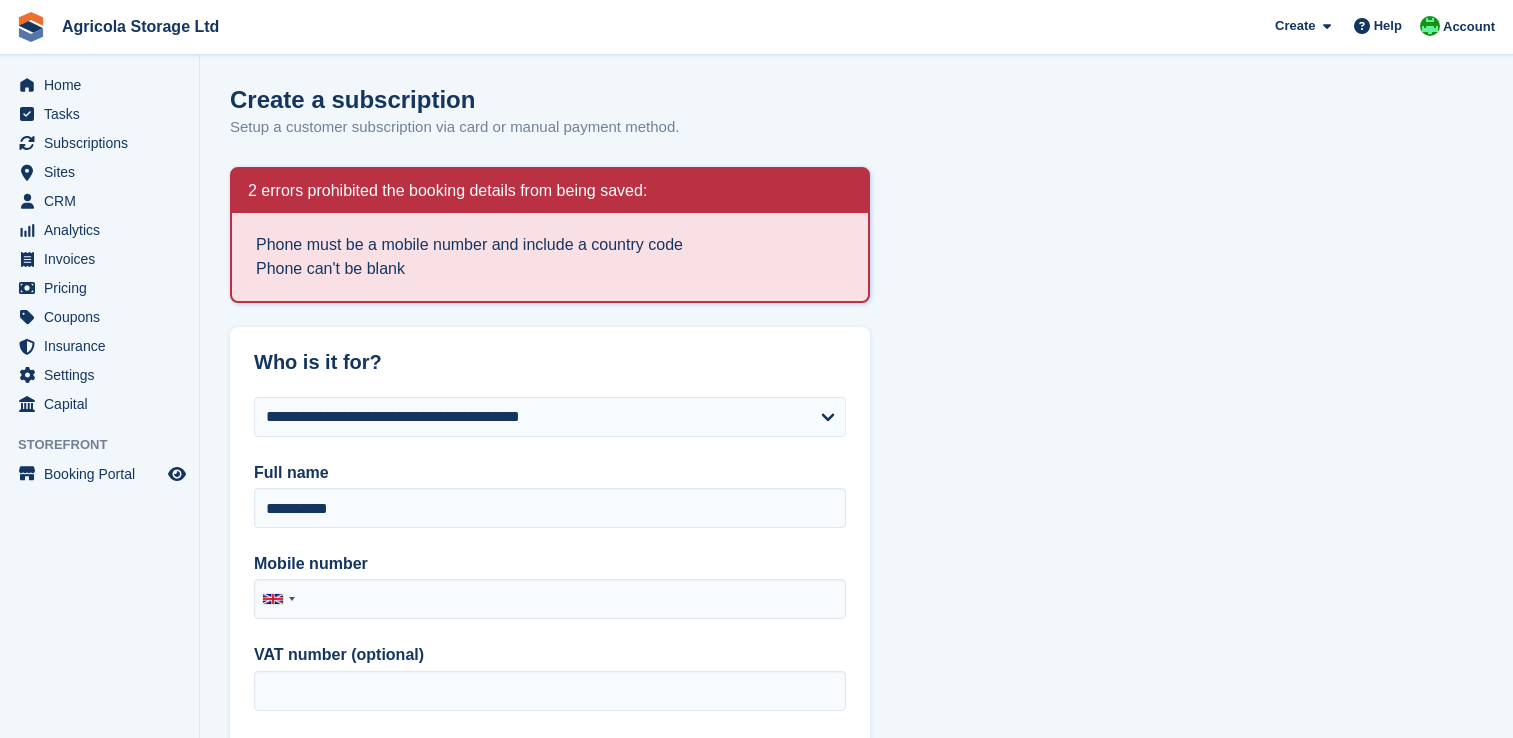 scroll, scrollTop: 0, scrollLeft: 0, axis: both 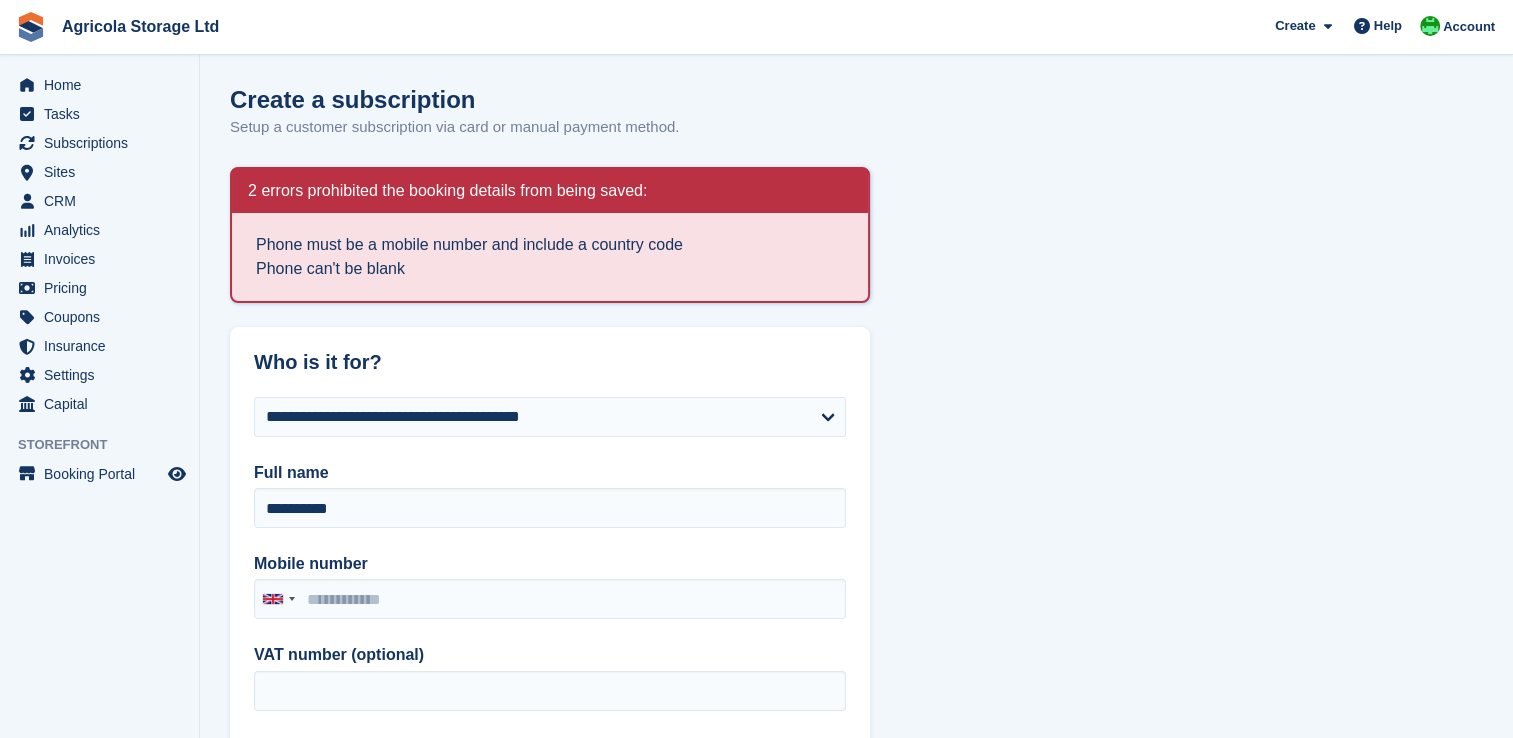 click on "**********" at bounding box center (856, 1958) 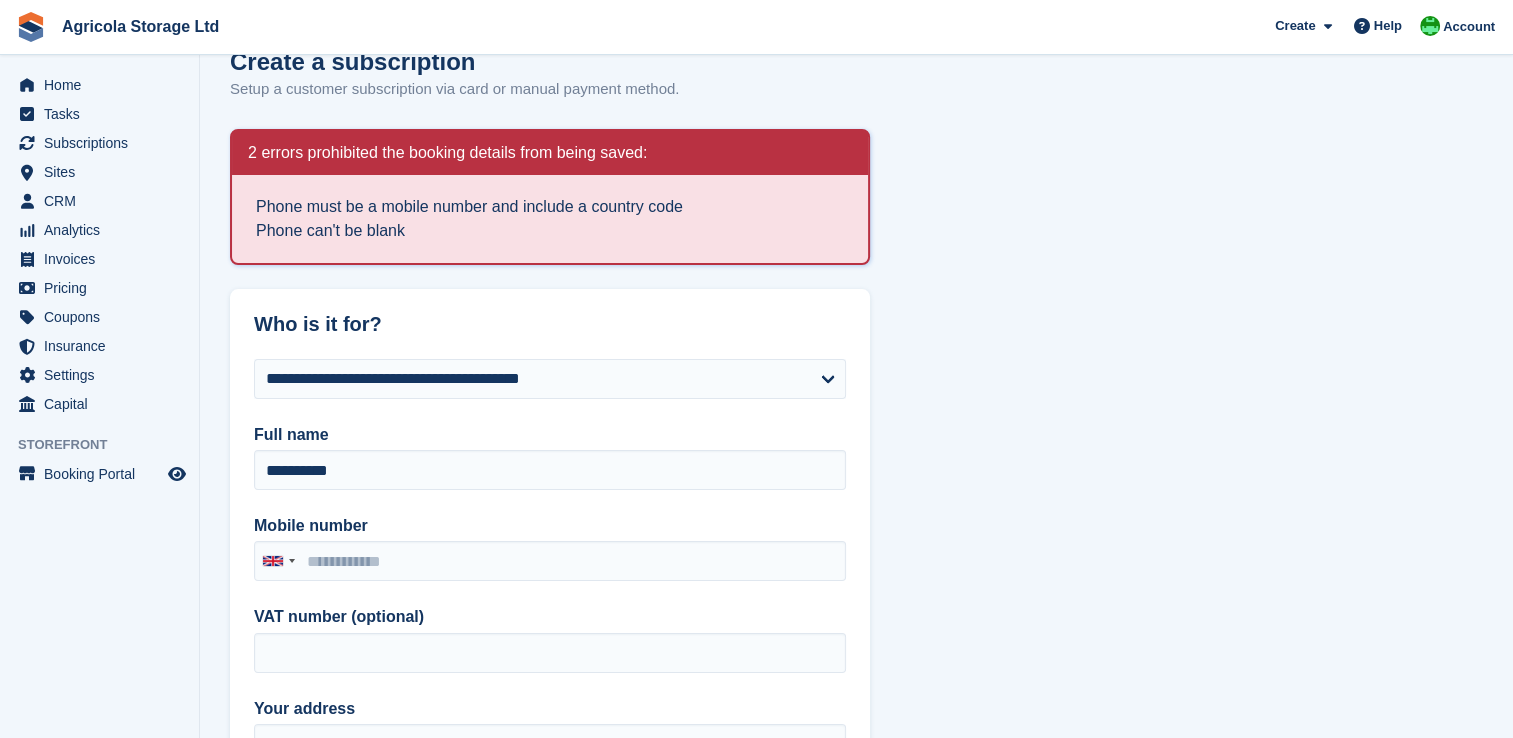 scroll, scrollTop: 0, scrollLeft: 0, axis: both 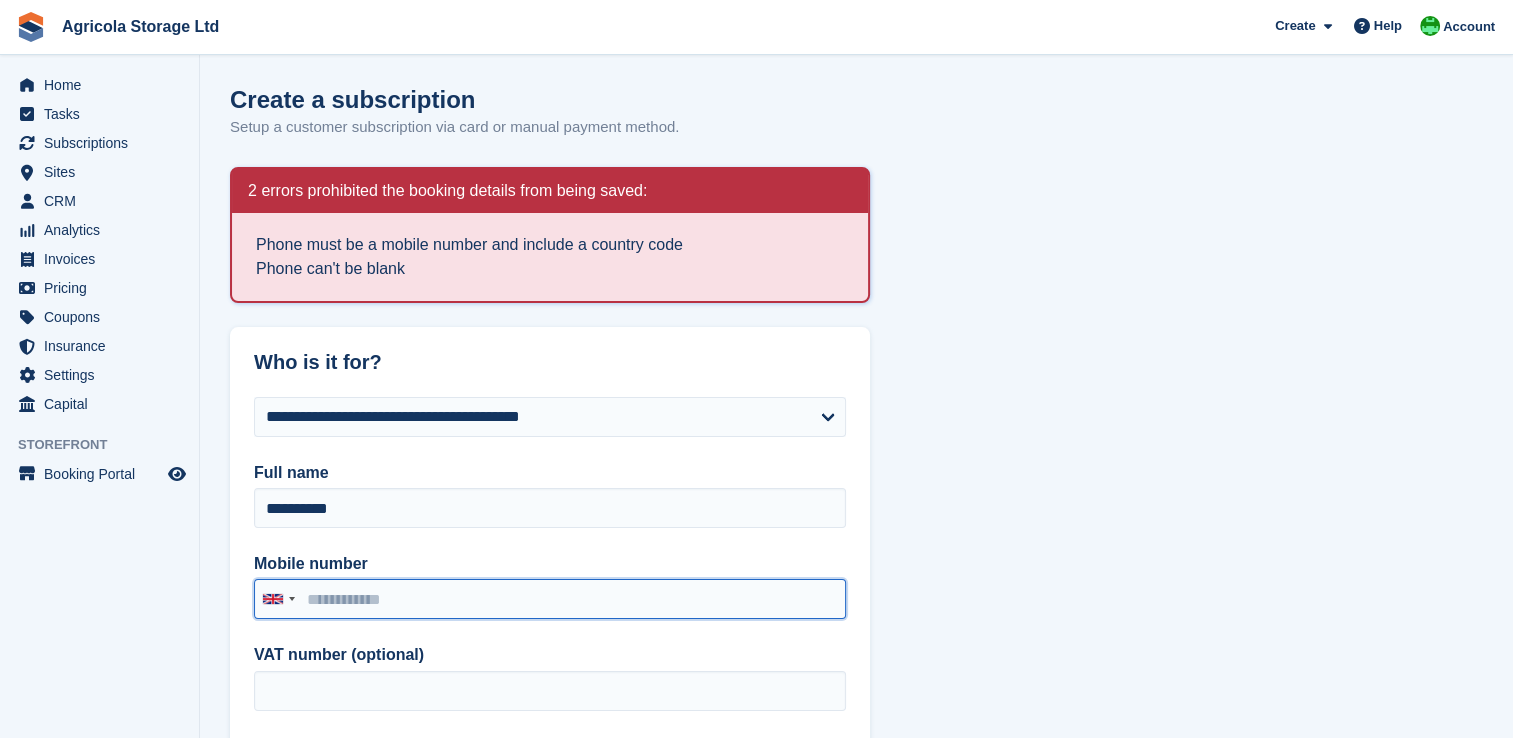 click on "Mobile number" at bounding box center [550, 599] 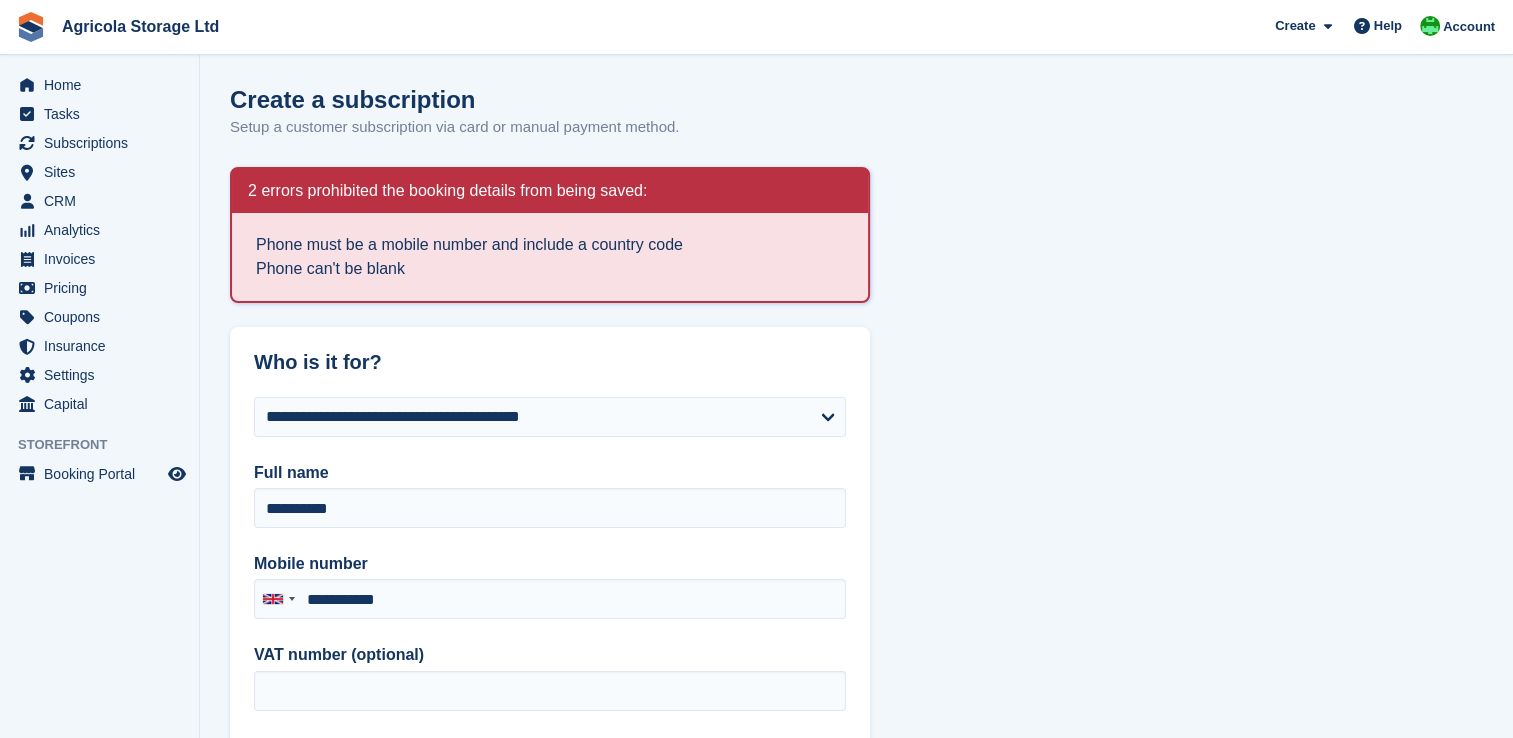 click on "**********" at bounding box center [856, 1958] 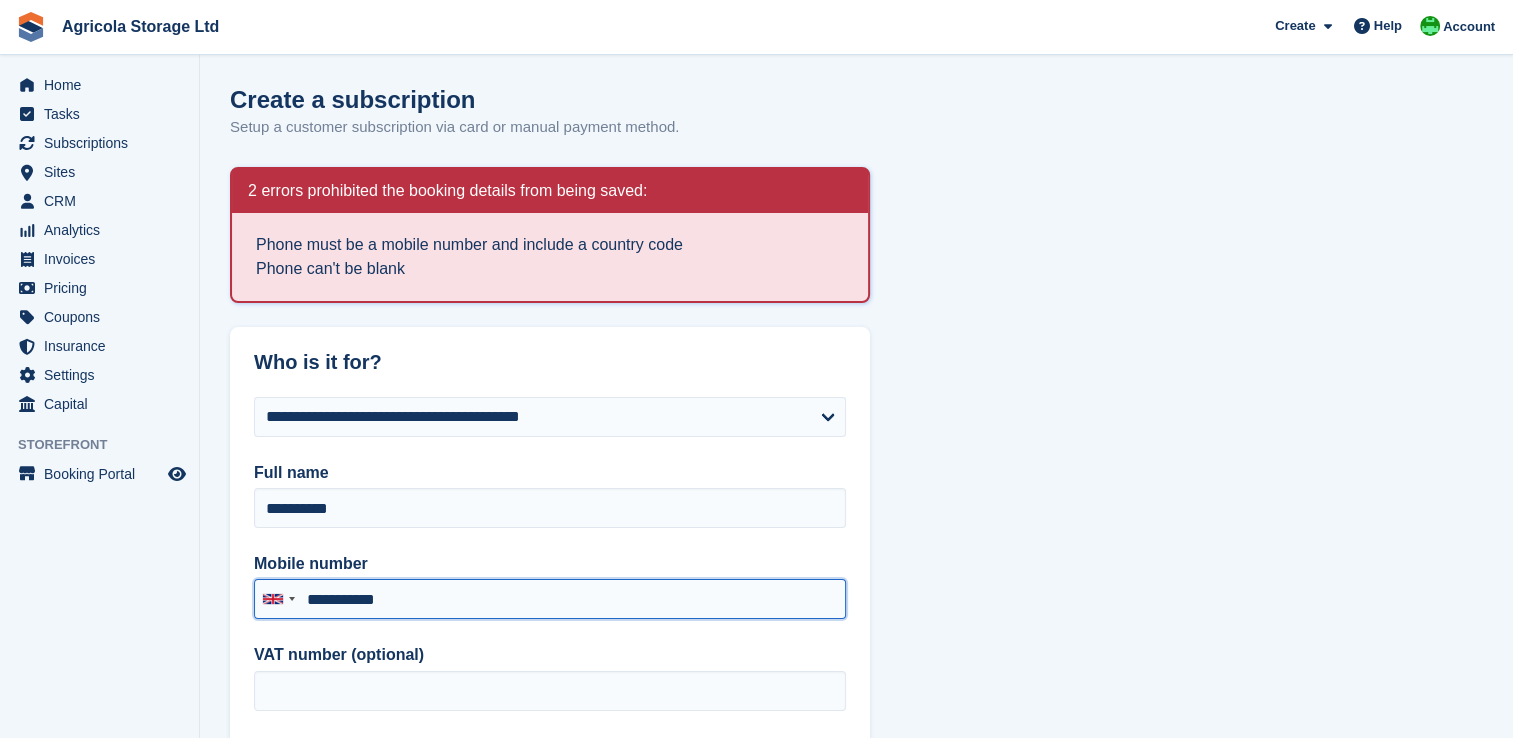 click on "**********" at bounding box center [550, 599] 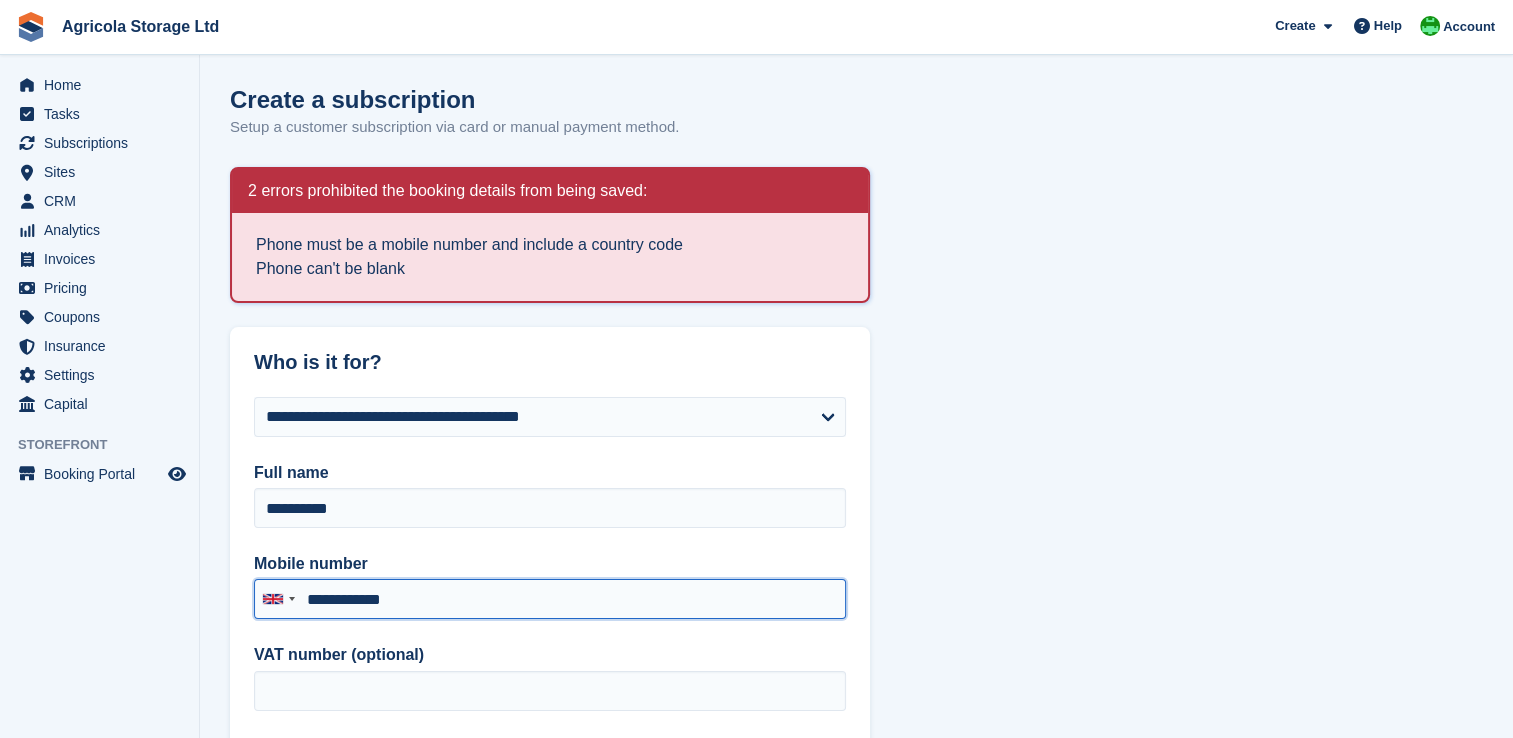 type on "**********" 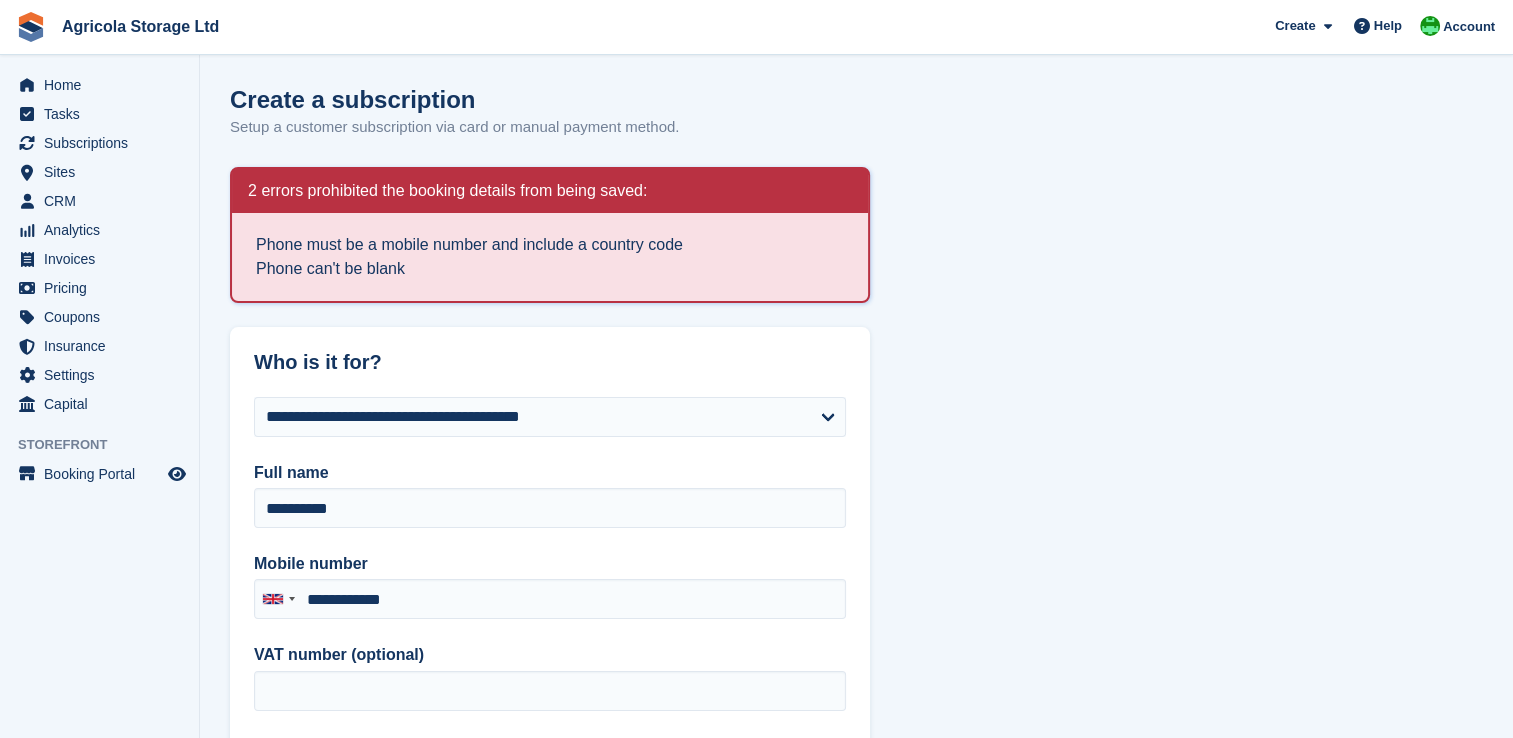 click on "**********" at bounding box center [856, 1958] 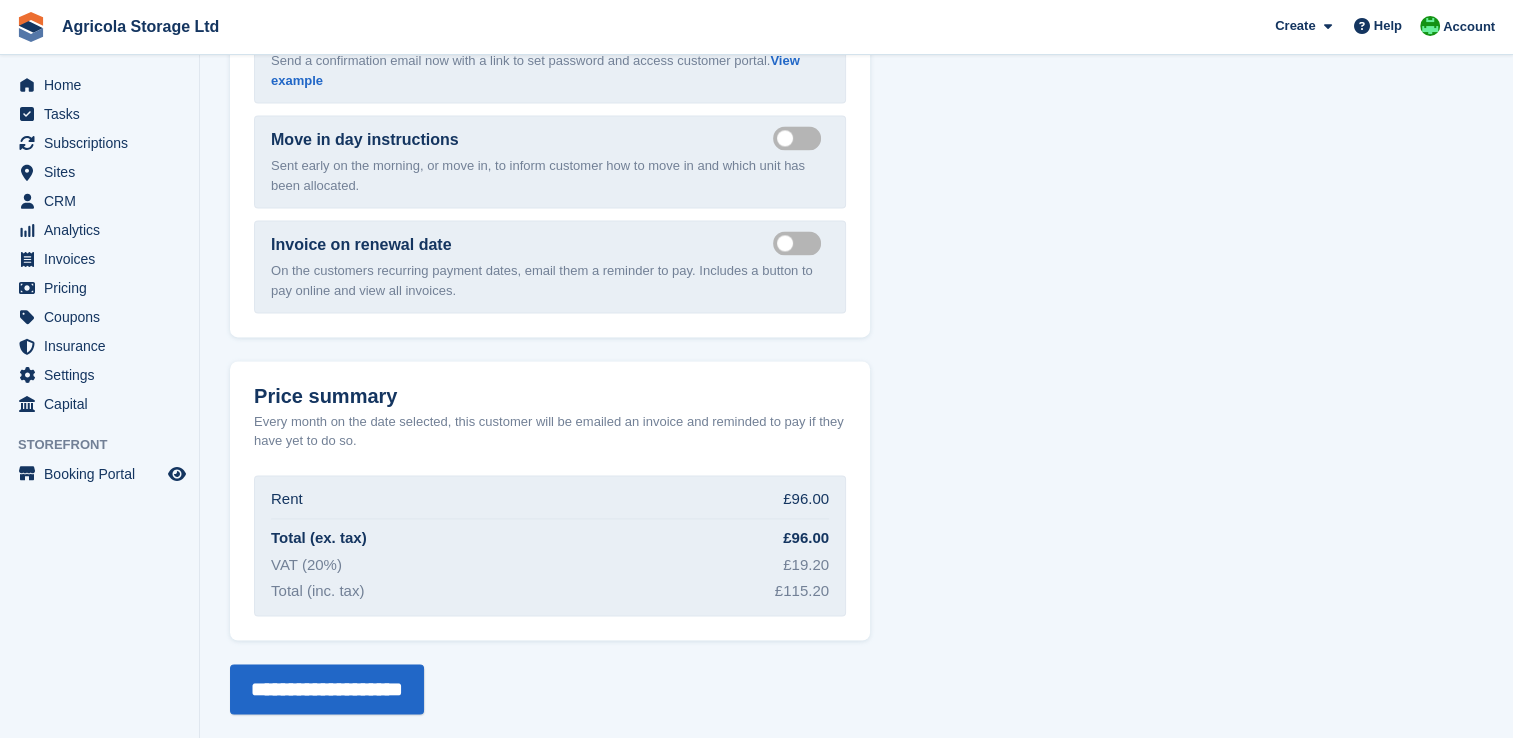 scroll, scrollTop: 3038, scrollLeft: 0, axis: vertical 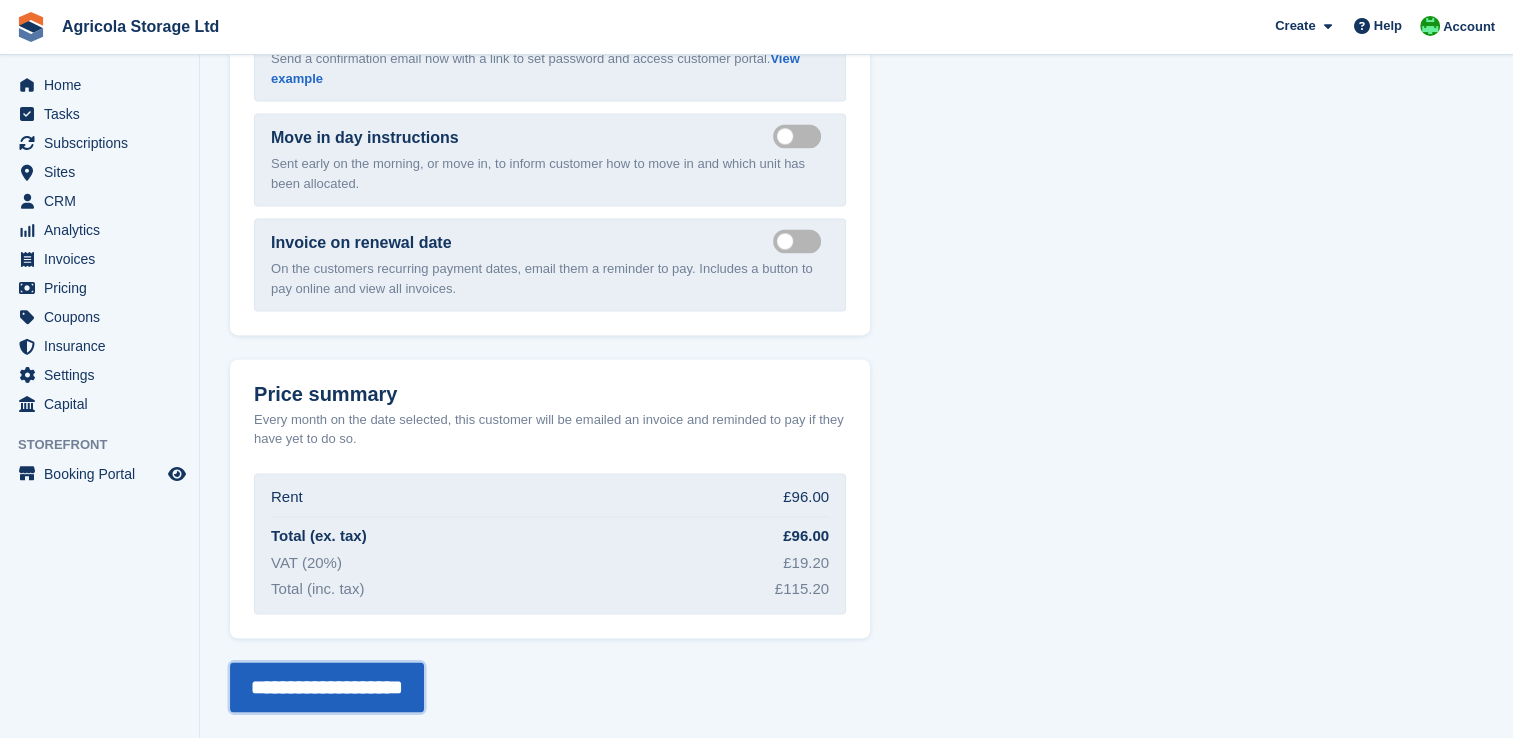 click on "**********" at bounding box center (327, 687) 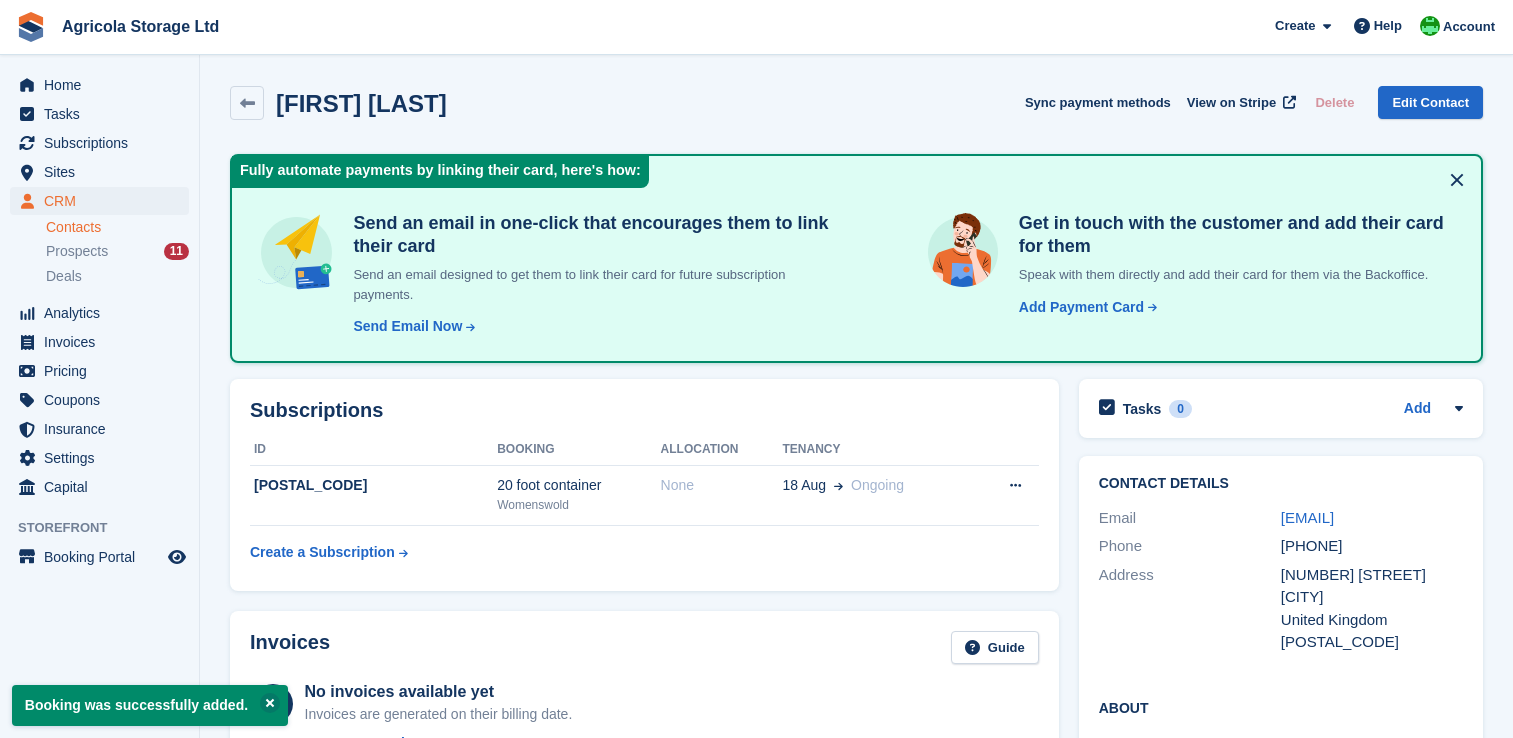 scroll, scrollTop: 0, scrollLeft: 0, axis: both 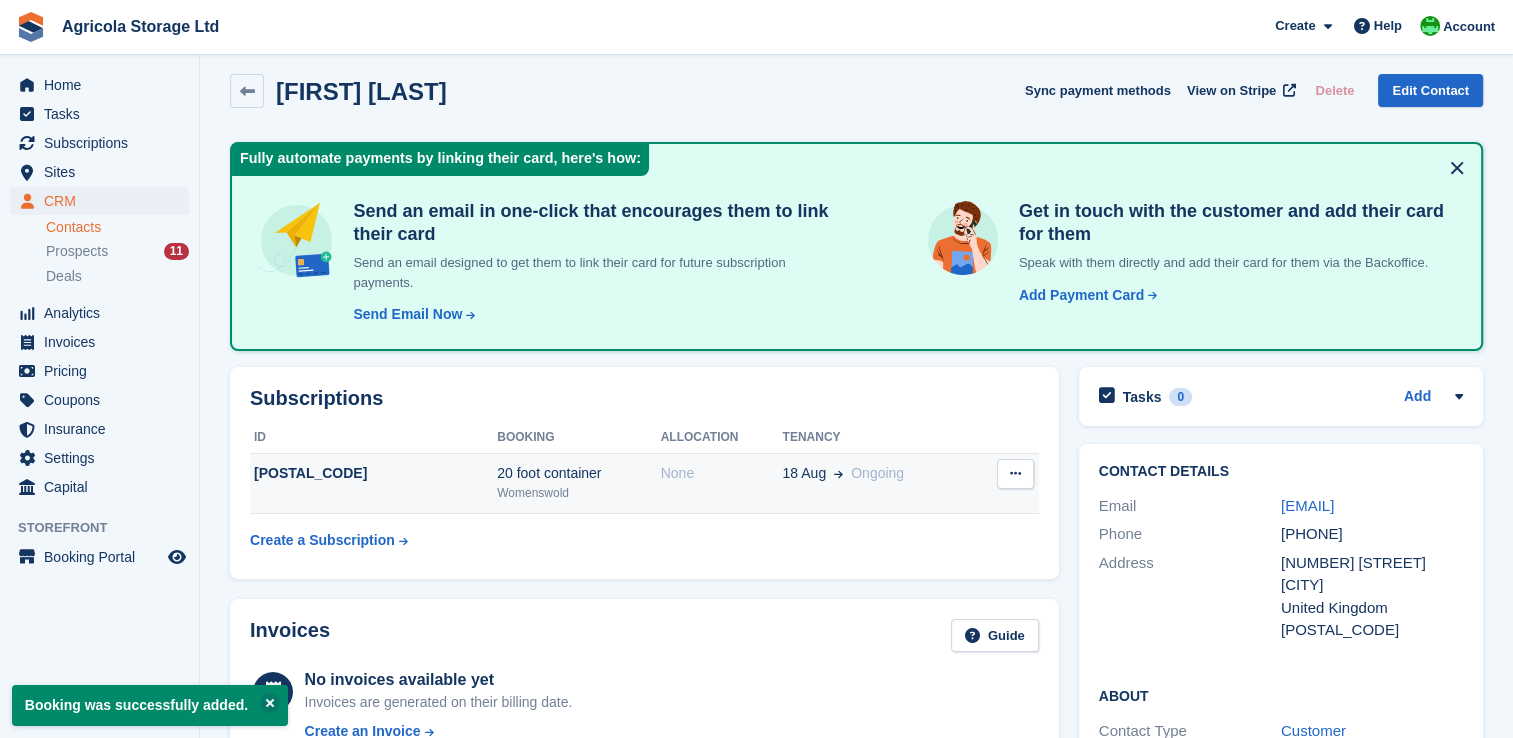 click at bounding box center (1015, 473) 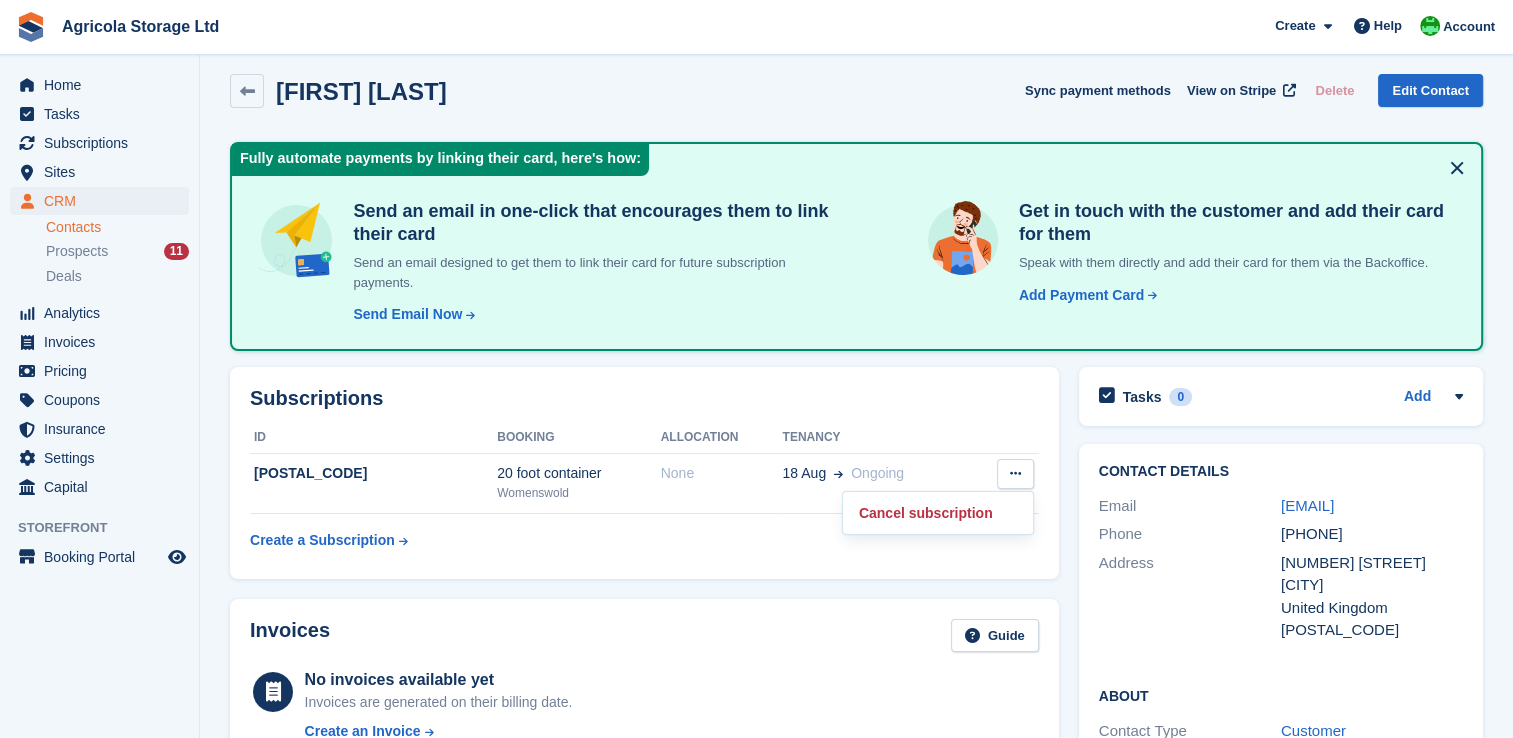 click on "Invoices
Guide
No invoices available yet
Invoices are generated on their billing date.
Create an Invoice" at bounding box center (644, 684) 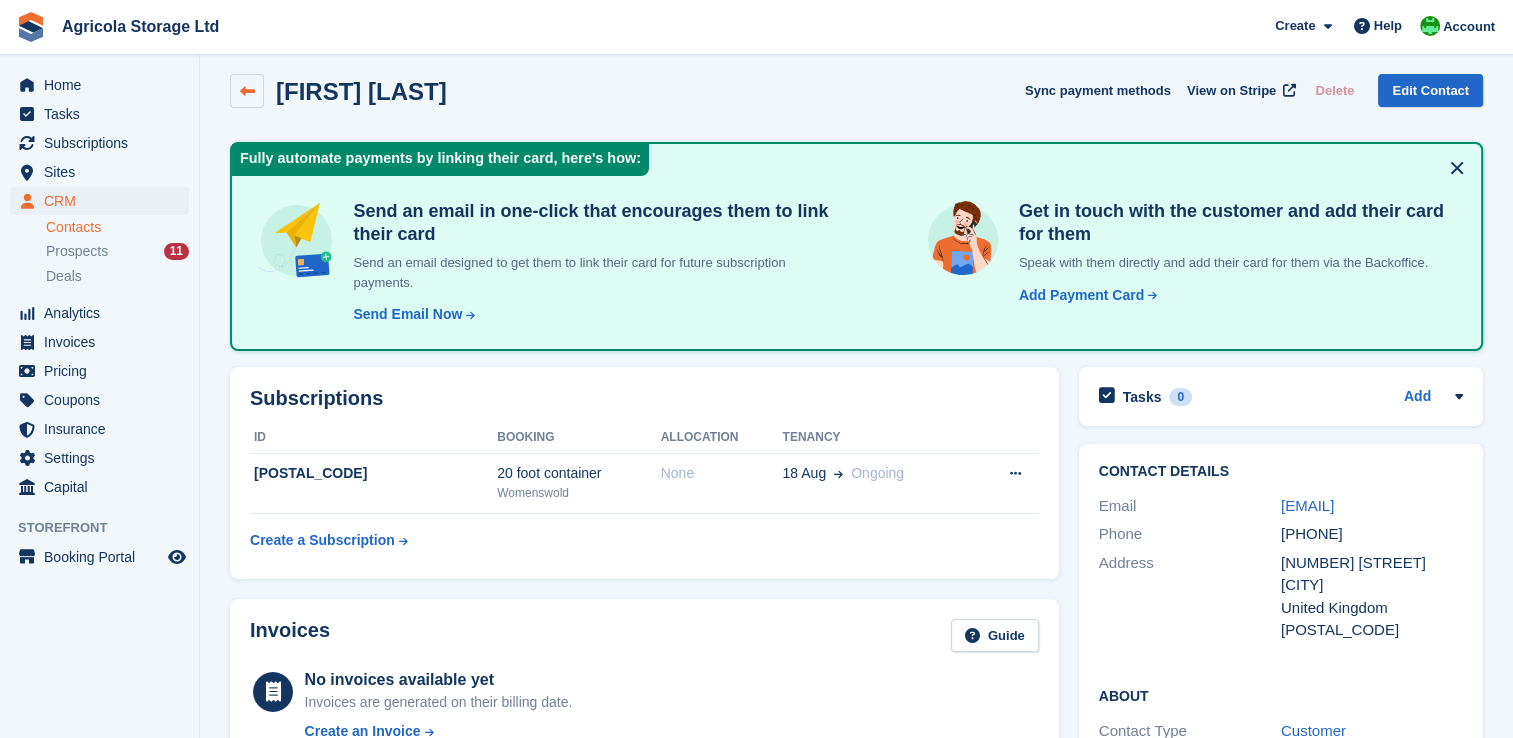 click at bounding box center [247, 91] 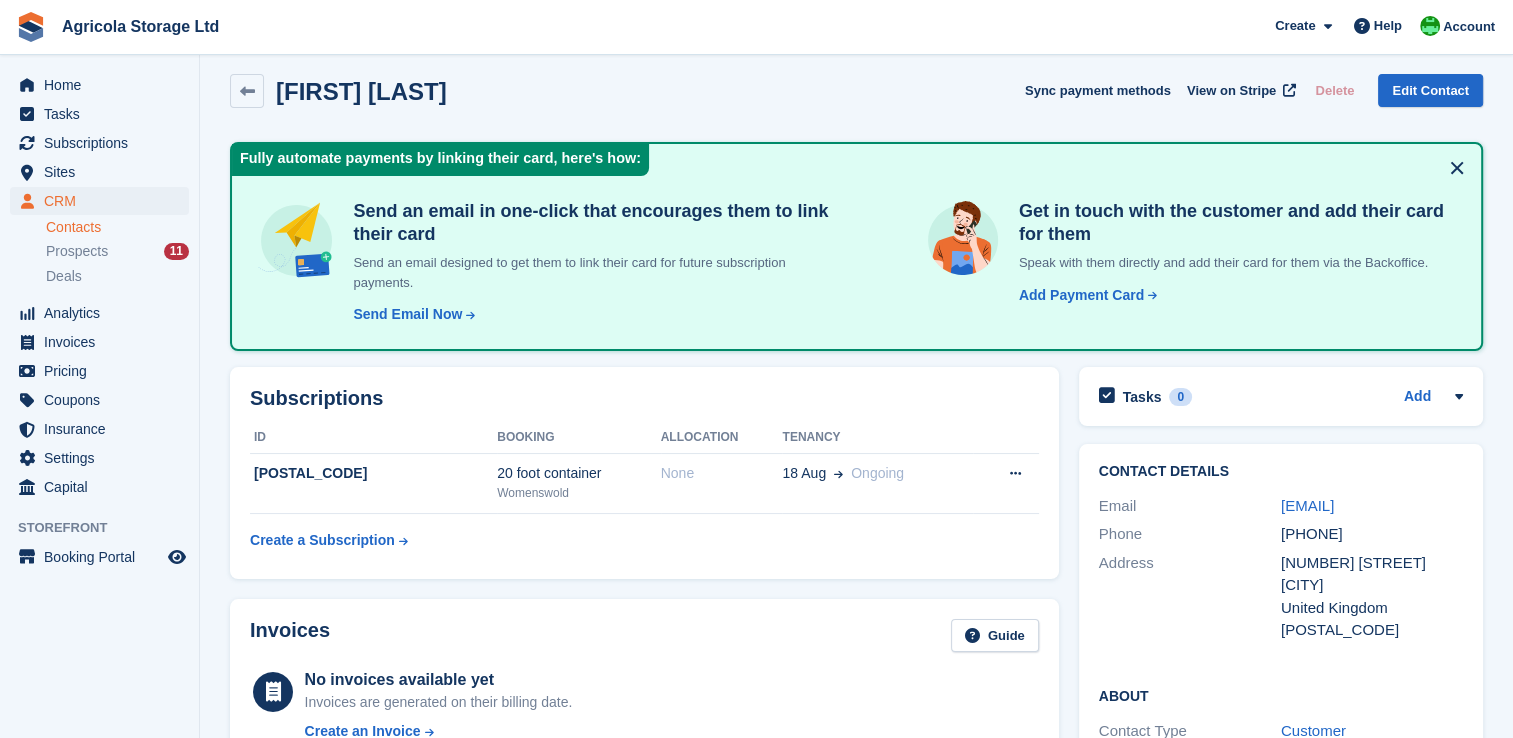 scroll, scrollTop: 0, scrollLeft: 0, axis: both 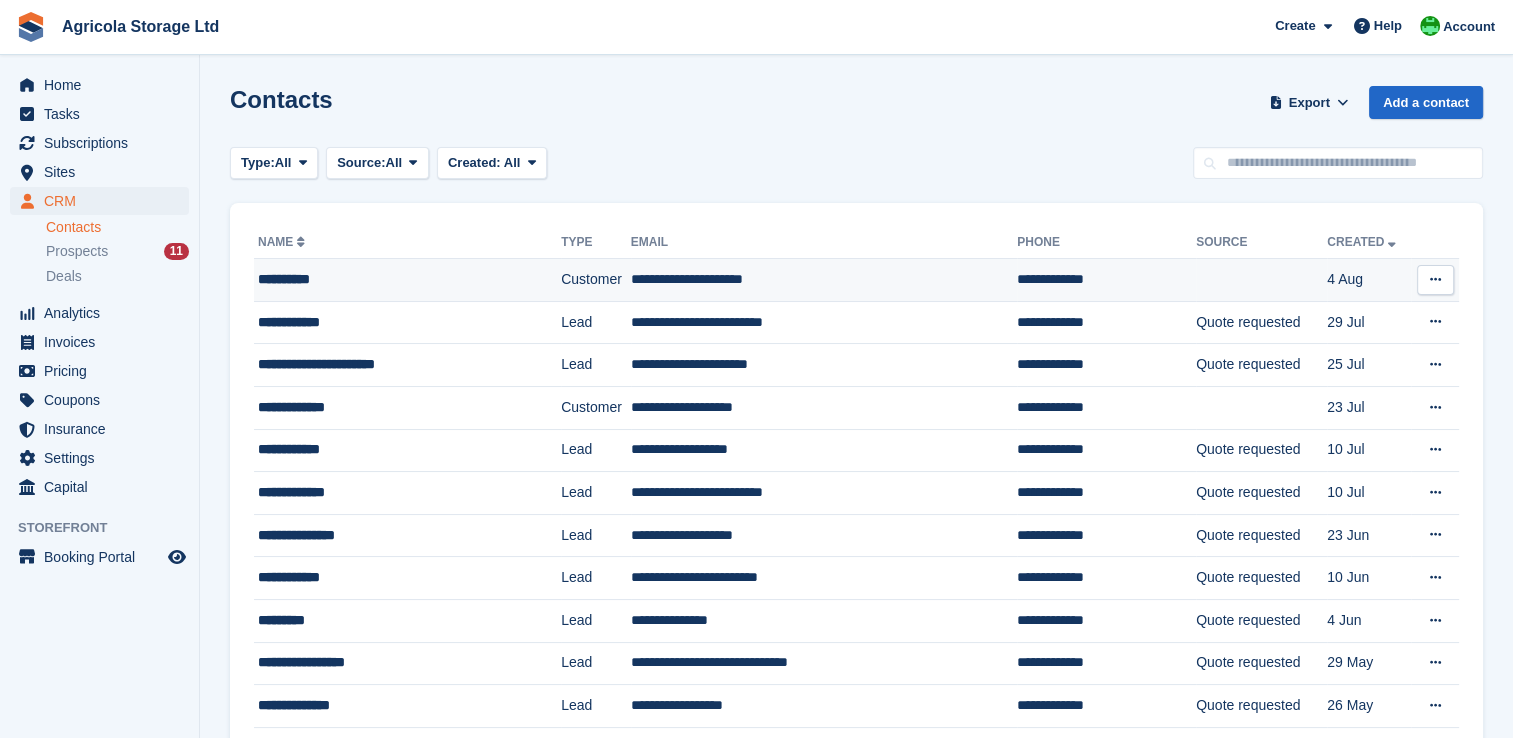 click on "**********" at bounding box center [390, 279] 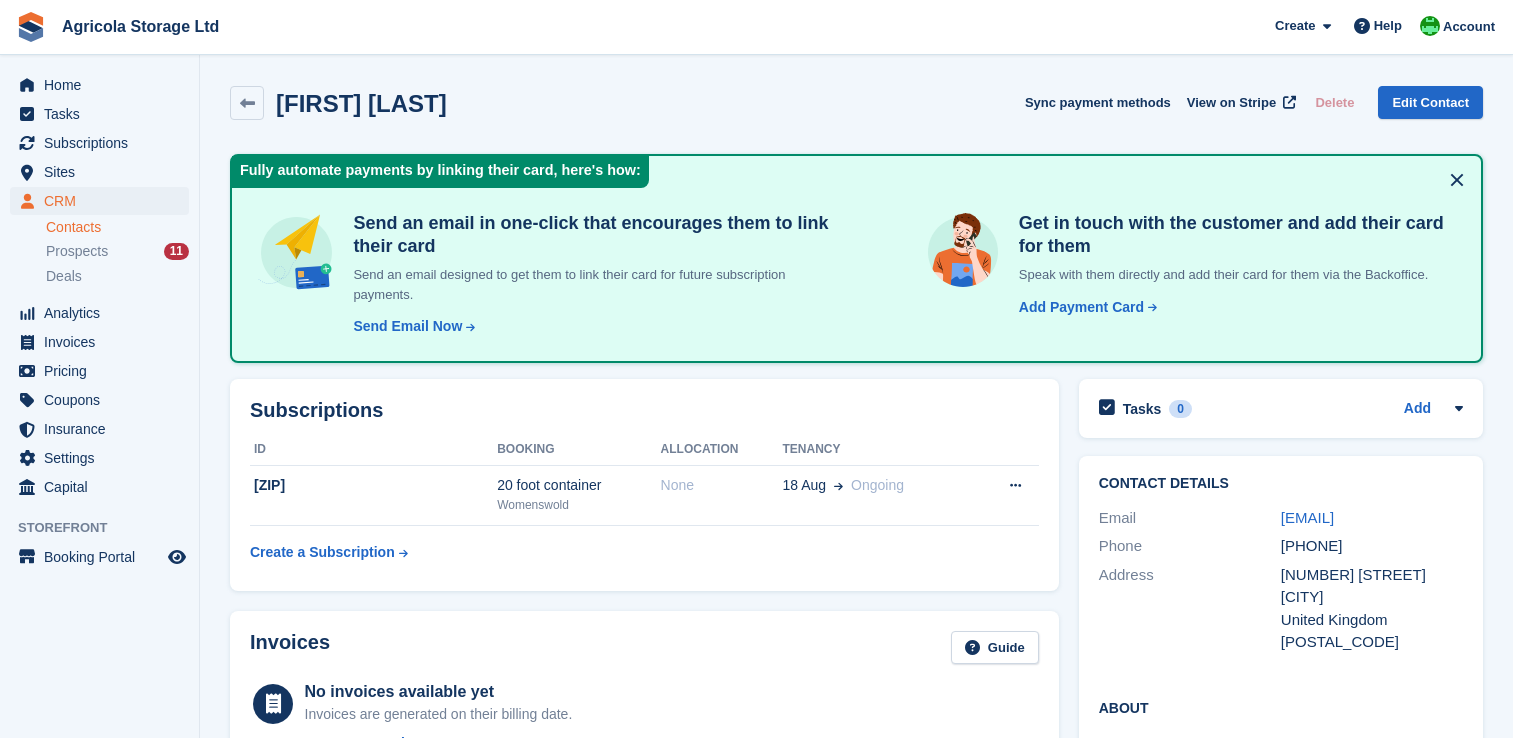 scroll, scrollTop: 0, scrollLeft: 0, axis: both 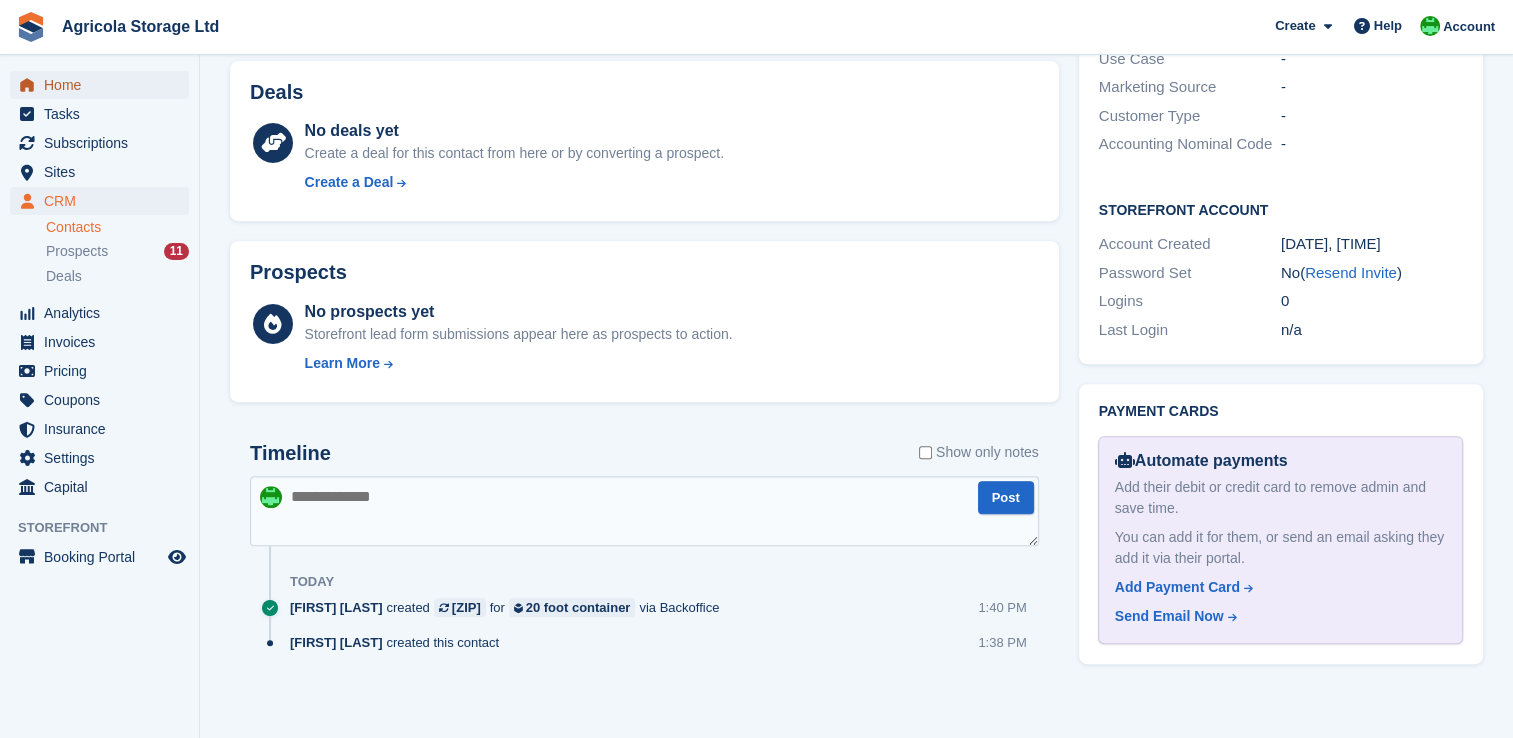 click on "Home" at bounding box center [104, 85] 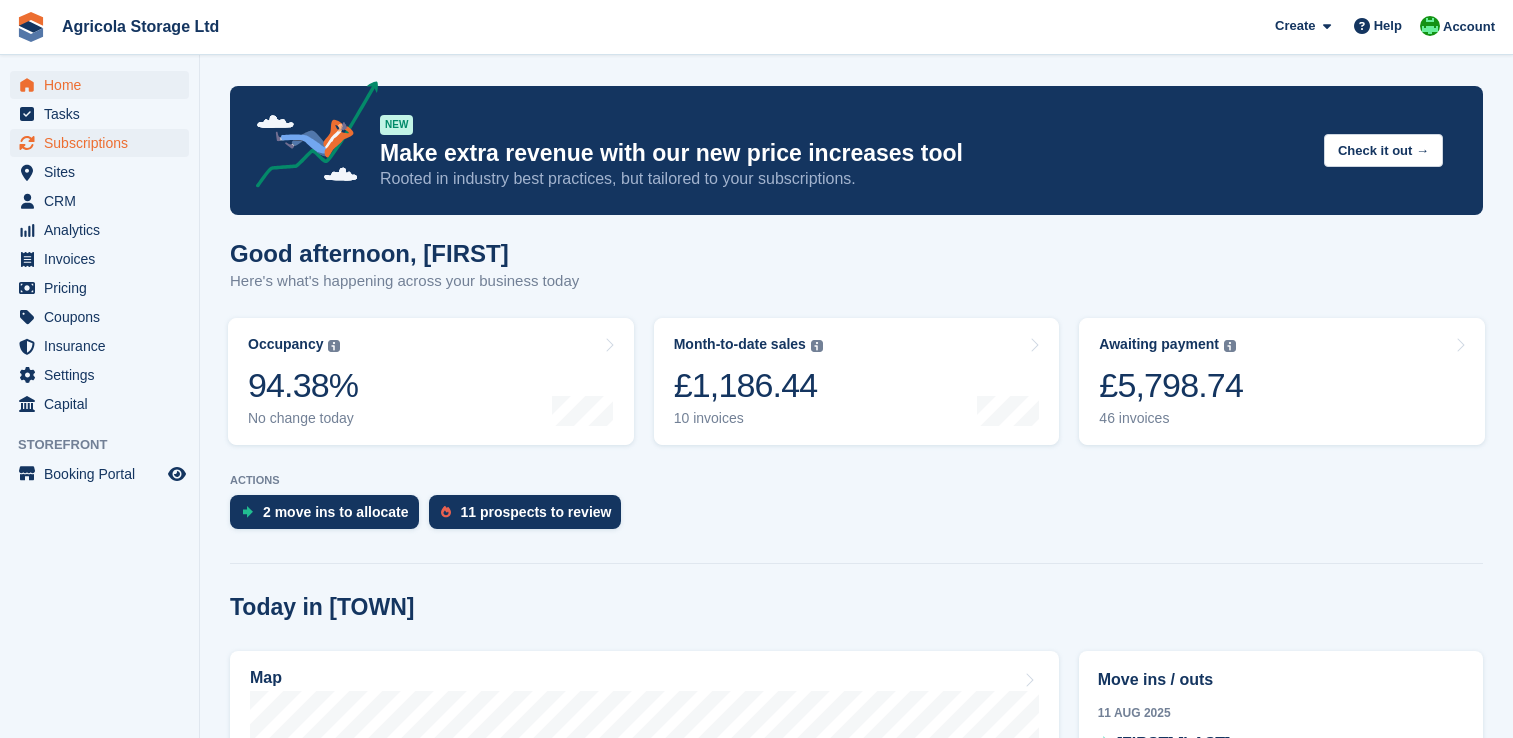 scroll, scrollTop: 0, scrollLeft: 0, axis: both 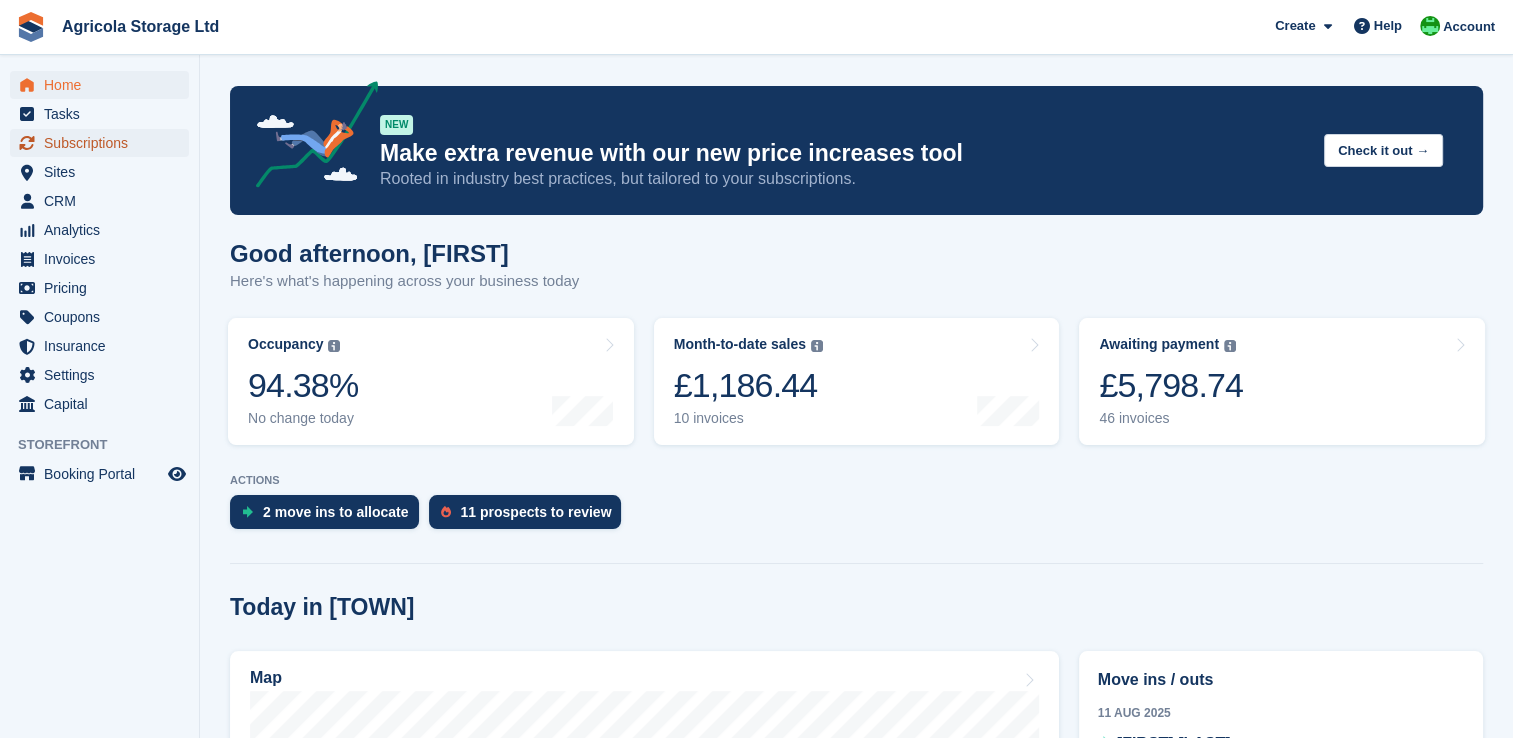 click on "Subscriptions" at bounding box center (104, 143) 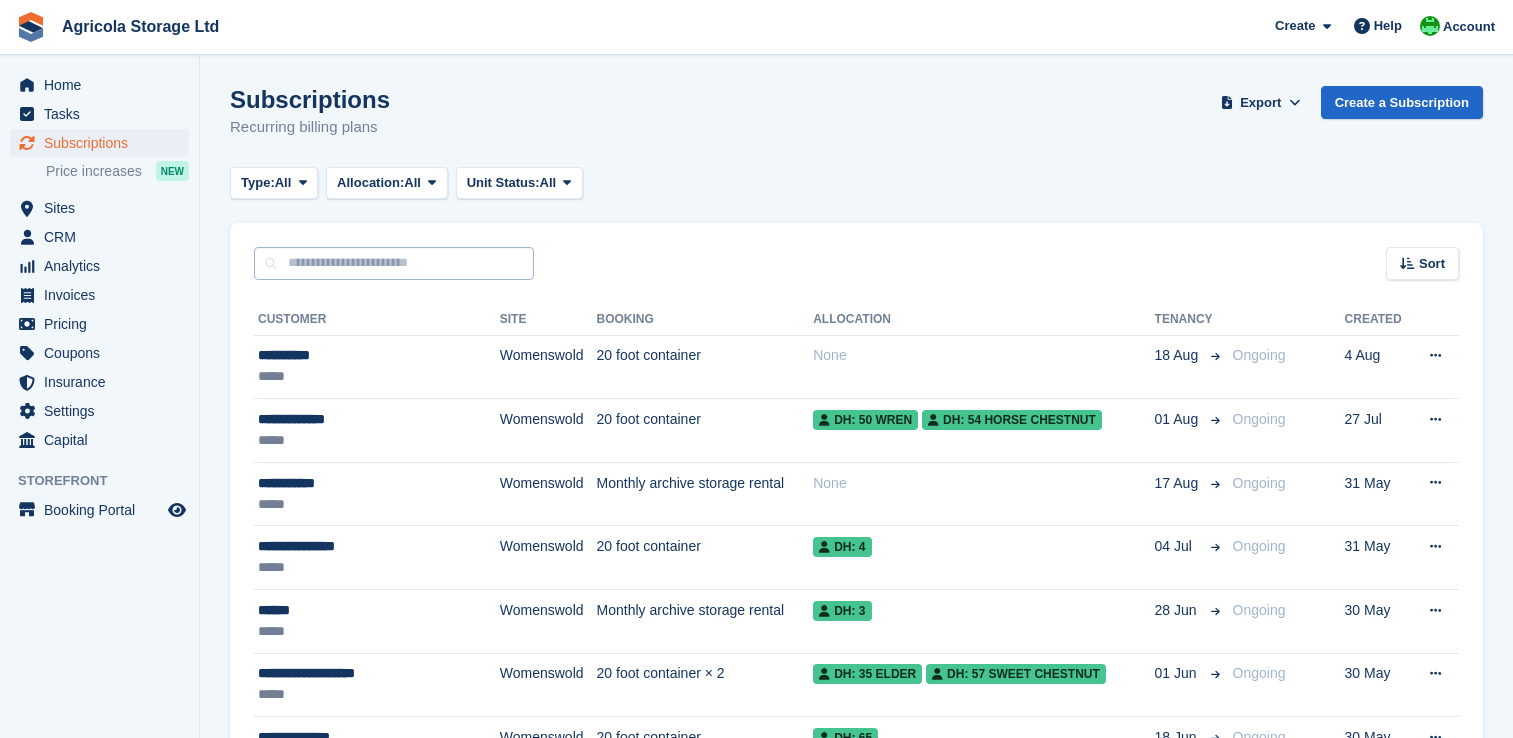 scroll, scrollTop: 0, scrollLeft: 0, axis: both 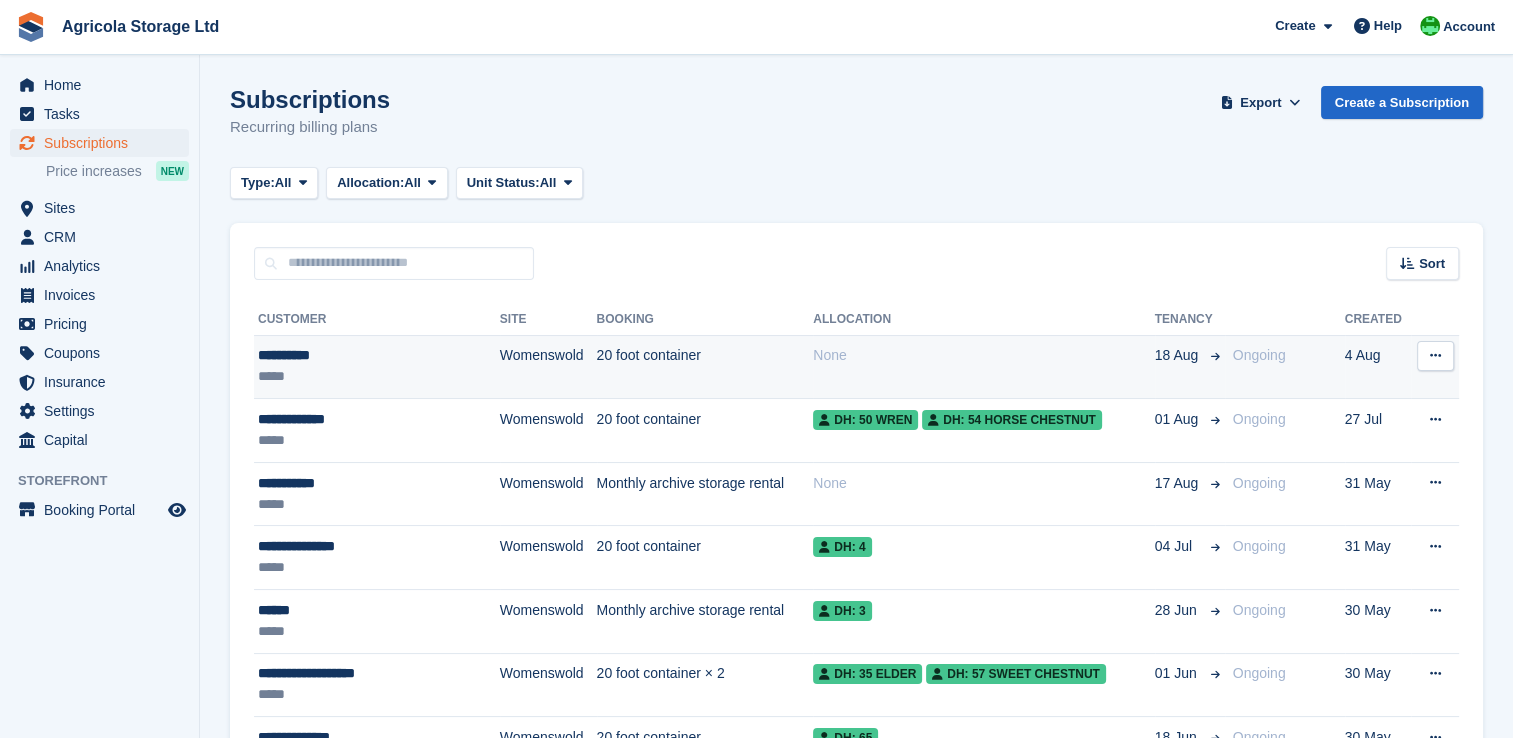 click on "None" at bounding box center [983, 355] 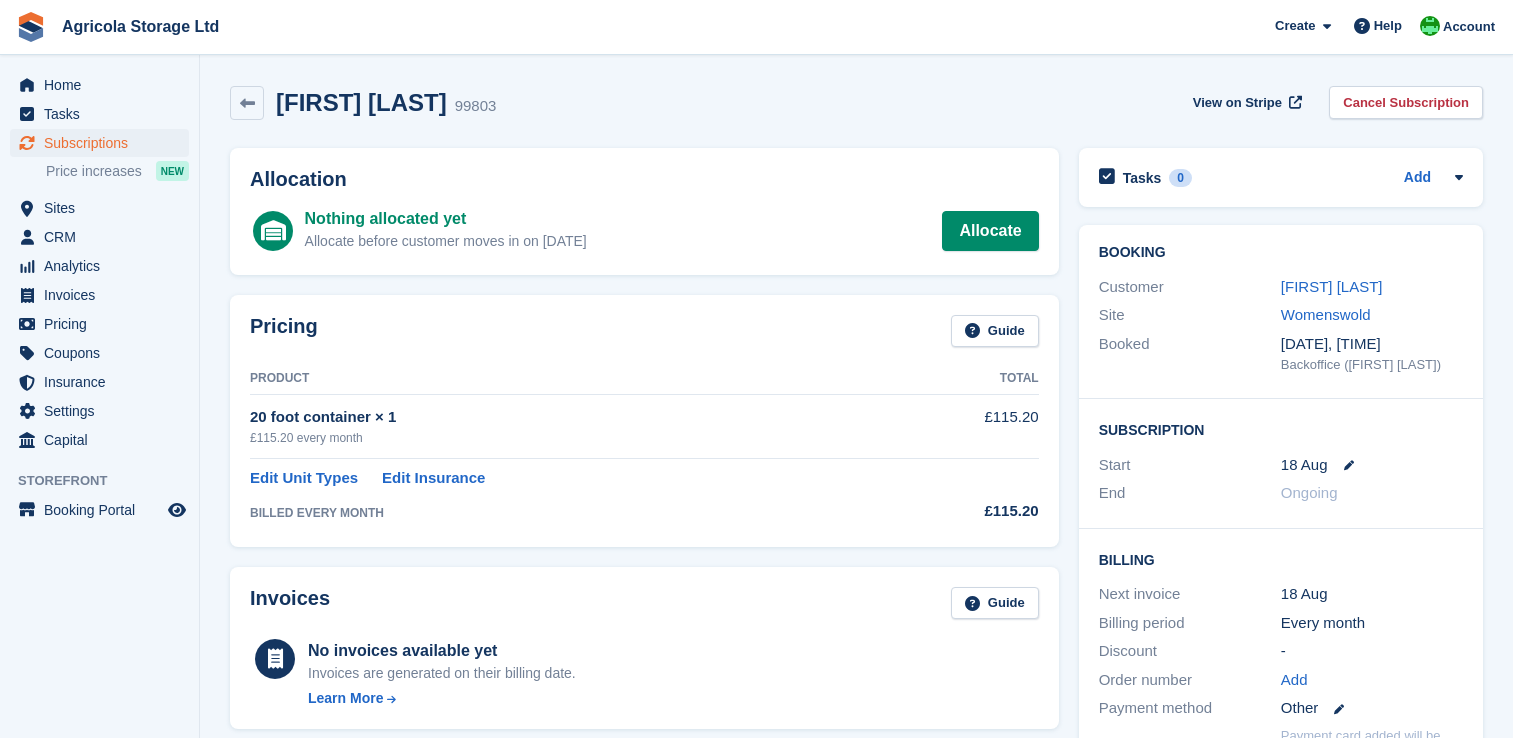 scroll, scrollTop: 0, scrollLeft: 0, axis: both 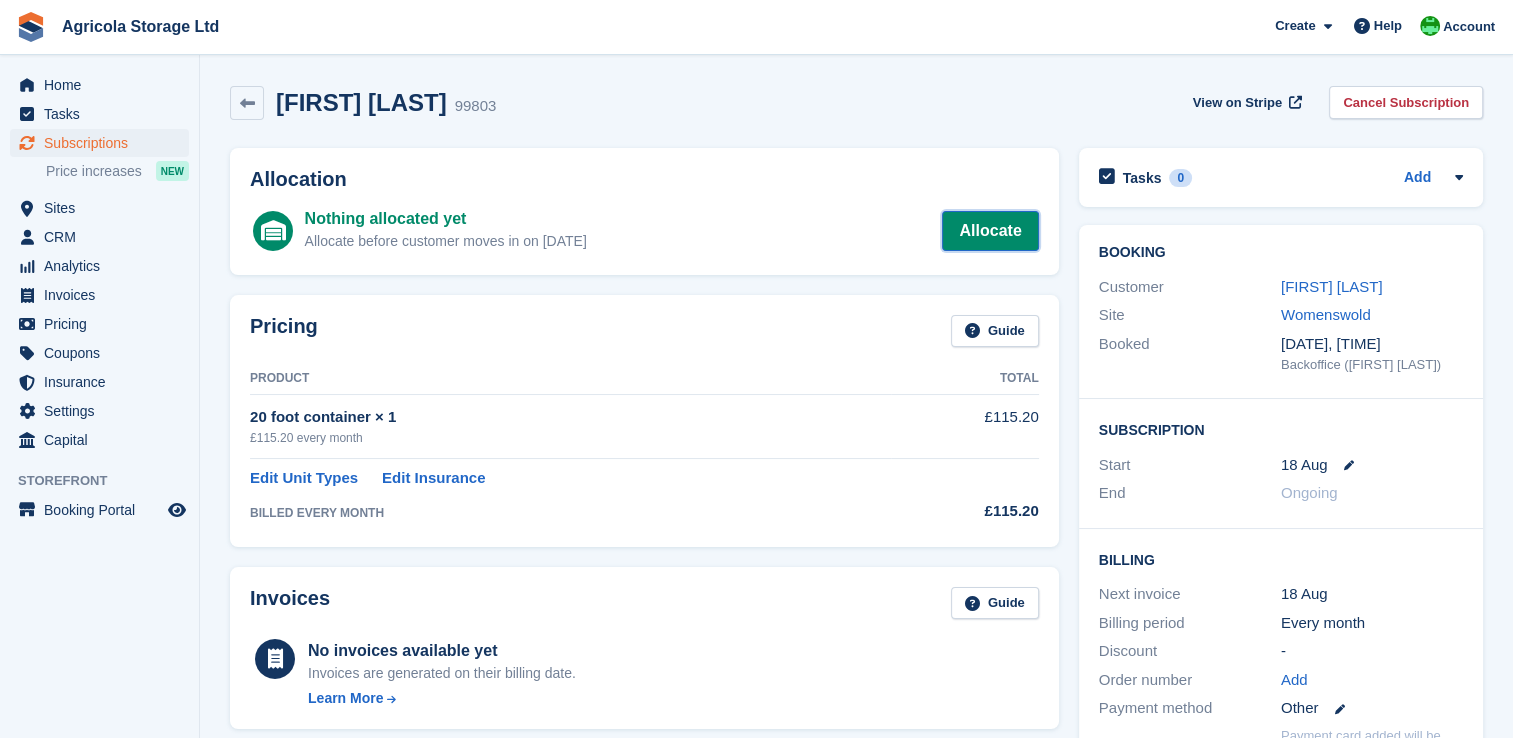 click on "Allocate" at bounding box center [990, 231] 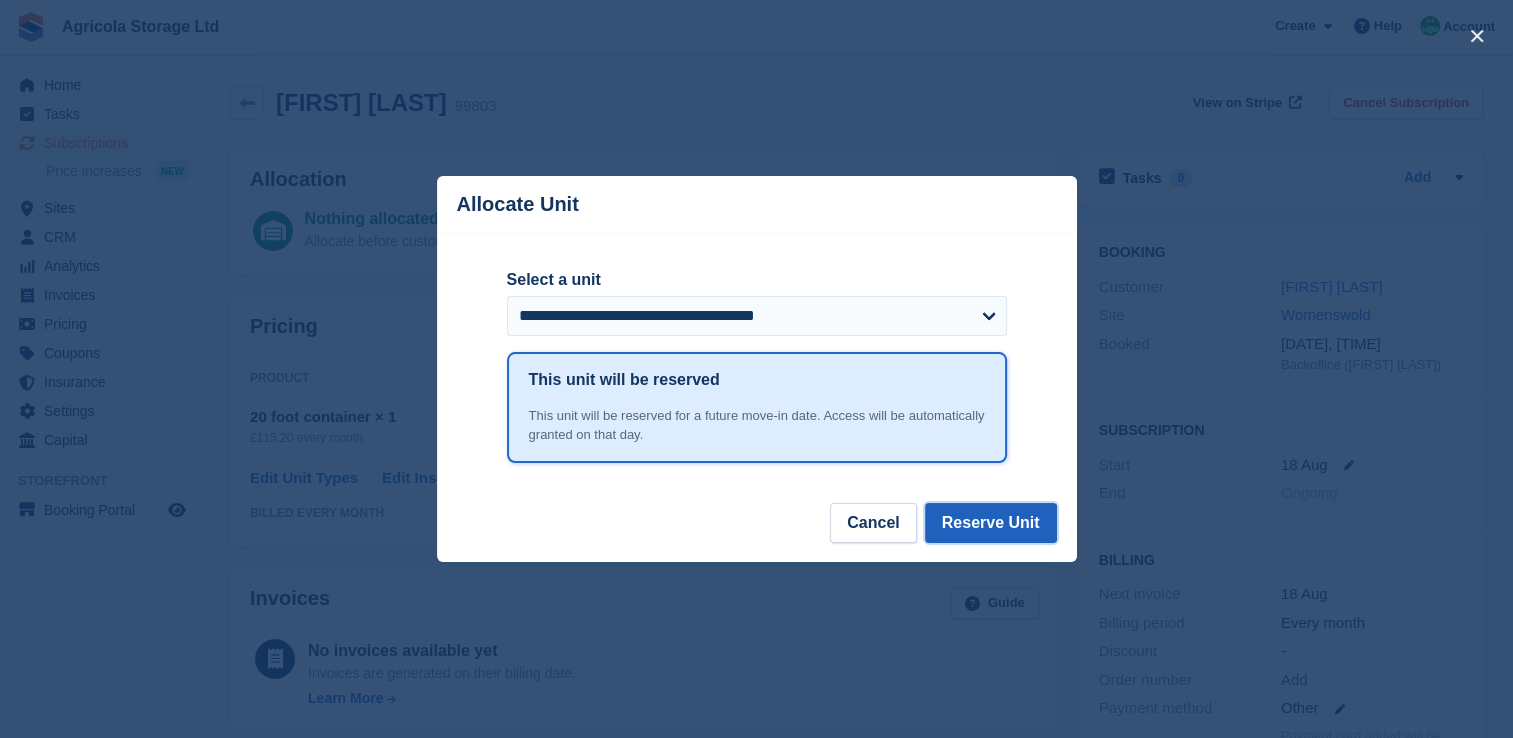 click on "Reserve Unit" at bounding box center [991, 523] 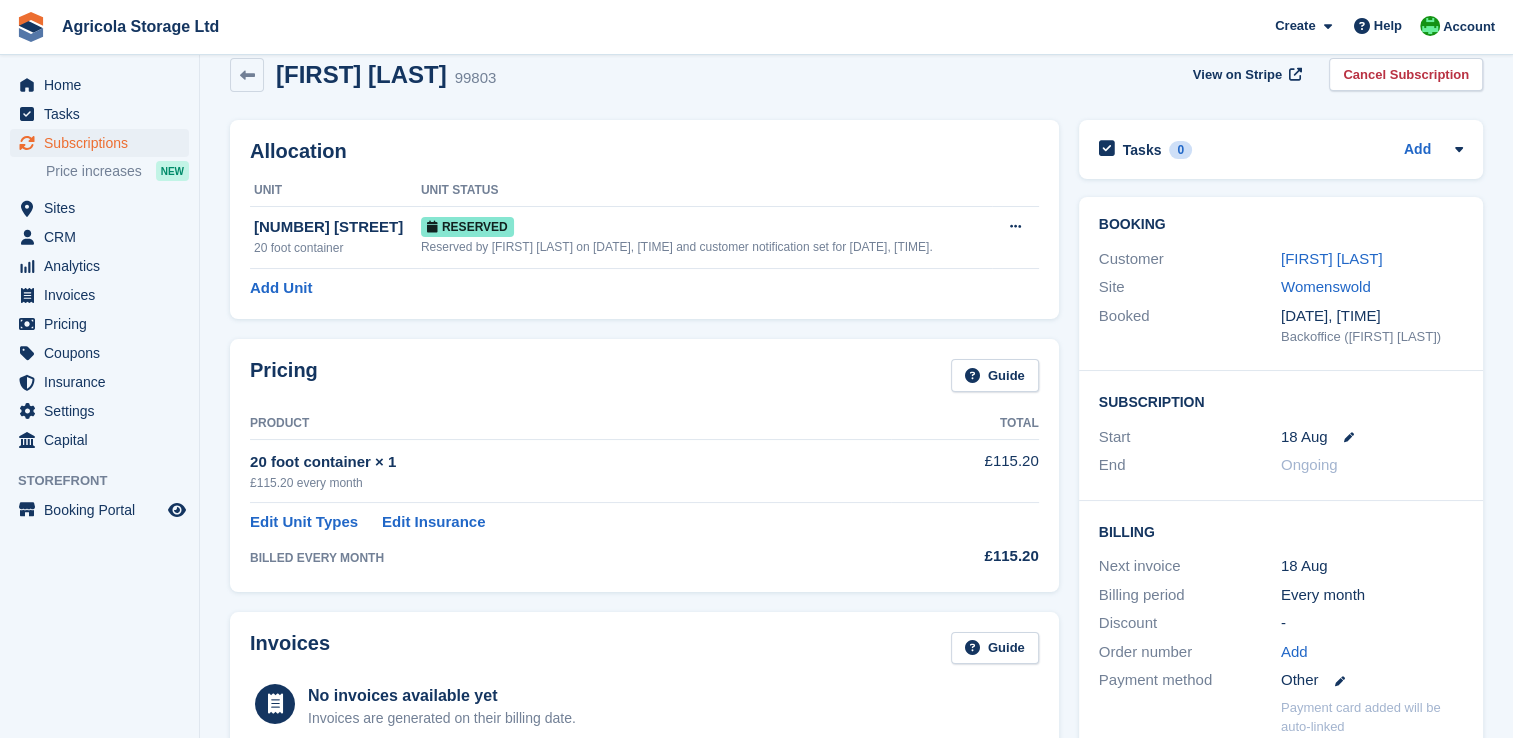 scroll, scrollTop: 0, scrollLeft: 0, axis: both 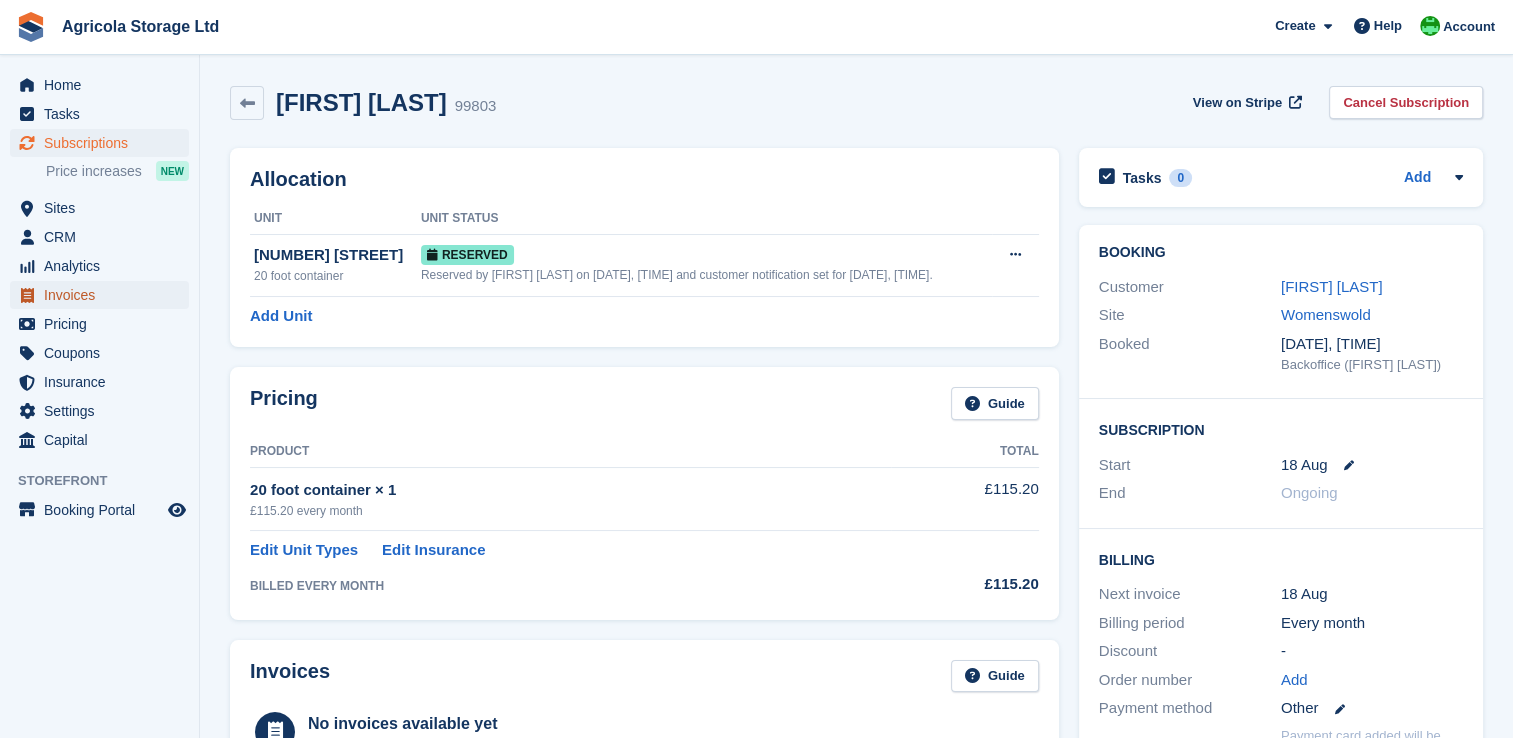 click on "Invoices" at bounding box center (104, 295) 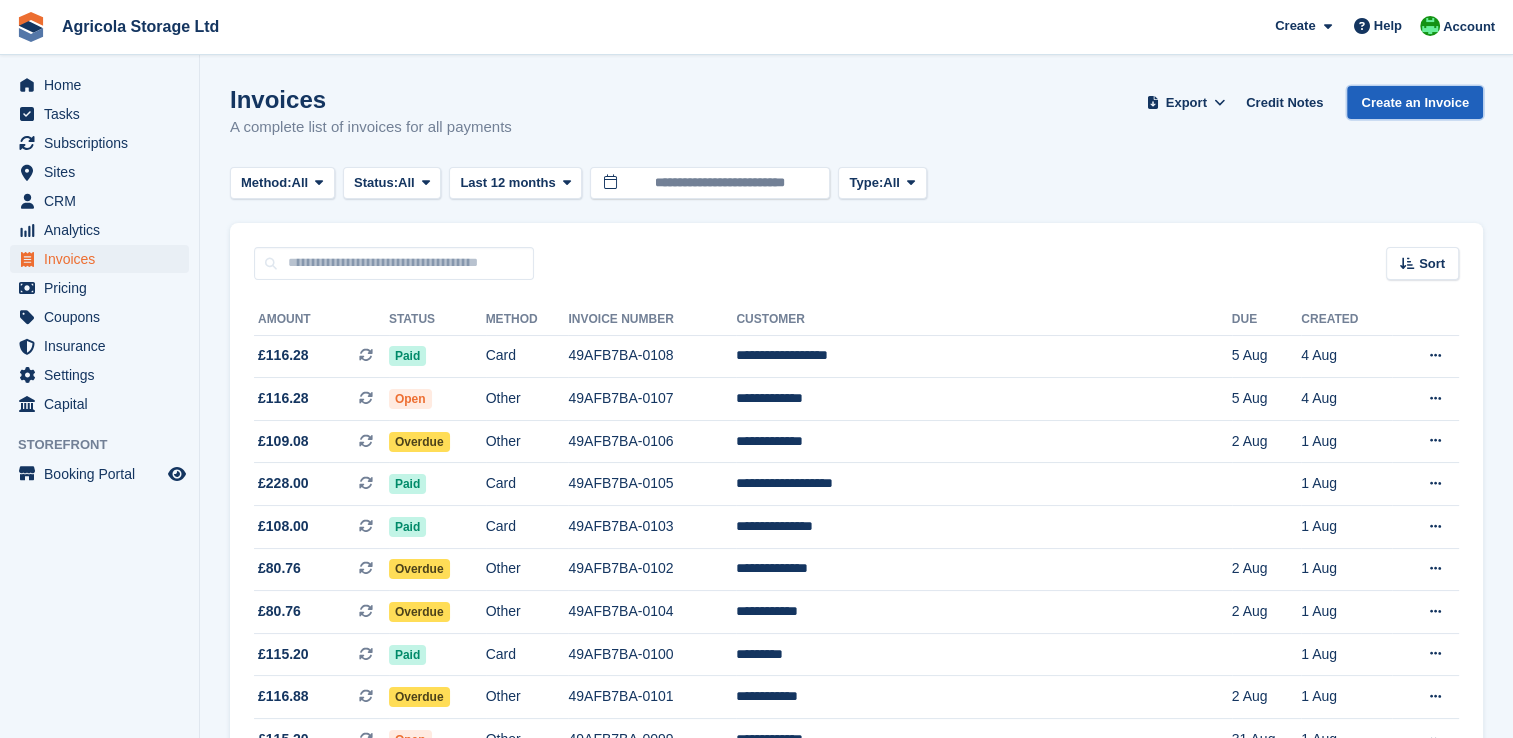 click on "Create an Invoice" at bounding box center [1415, 102] 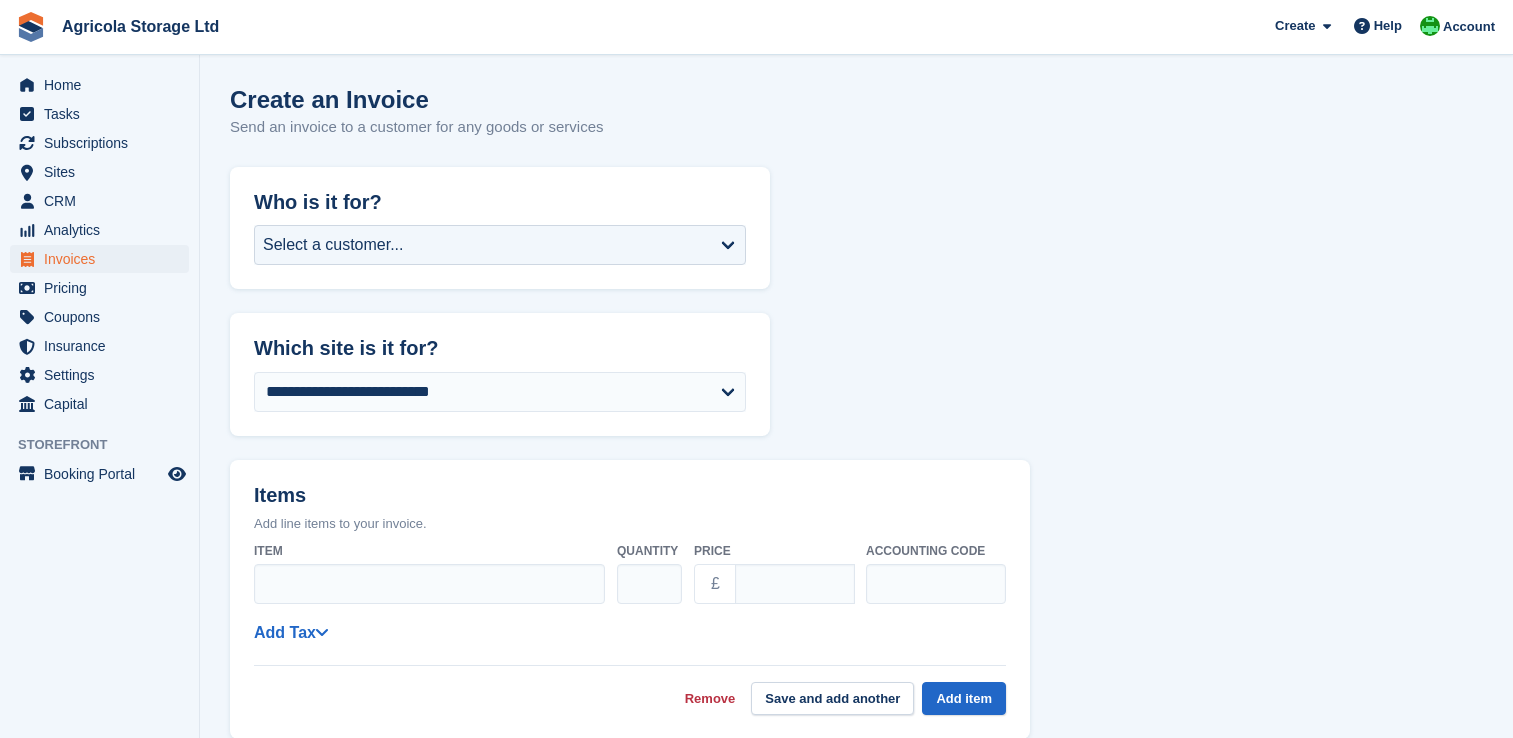 scroll, scrollTop: 0, scrollLeft: 0, axis: both 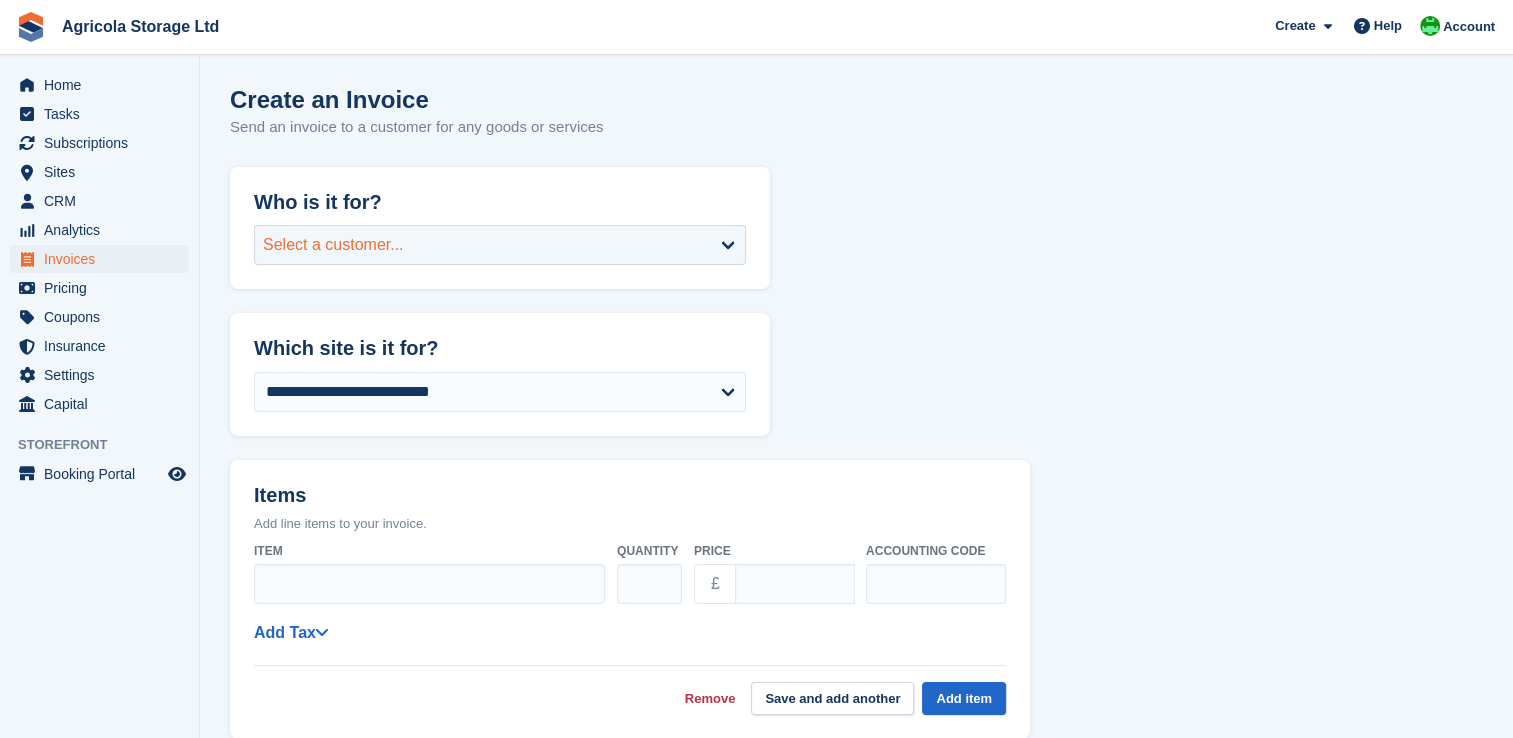 click on "Select a customer..." at bounding box center [500, 245] 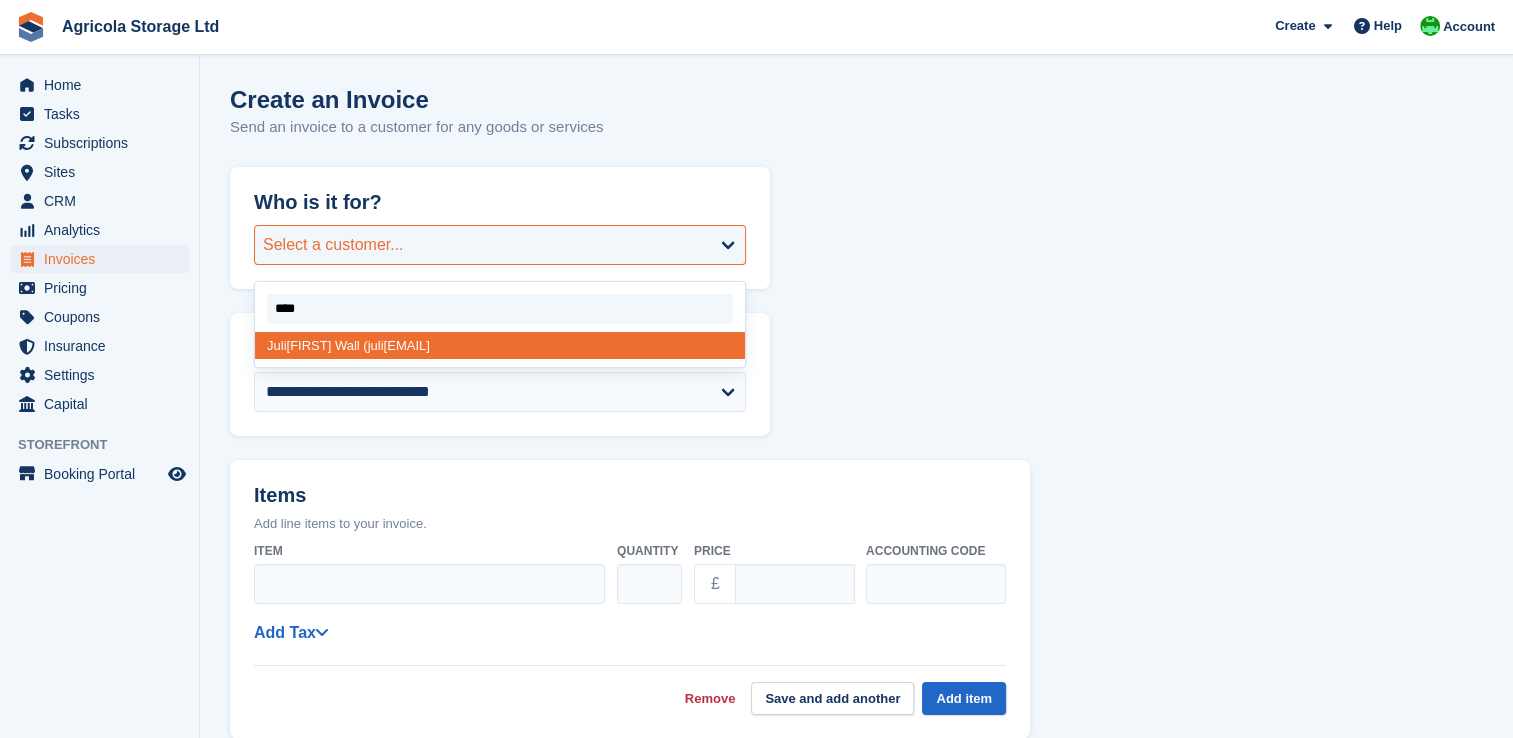 type on "*****" 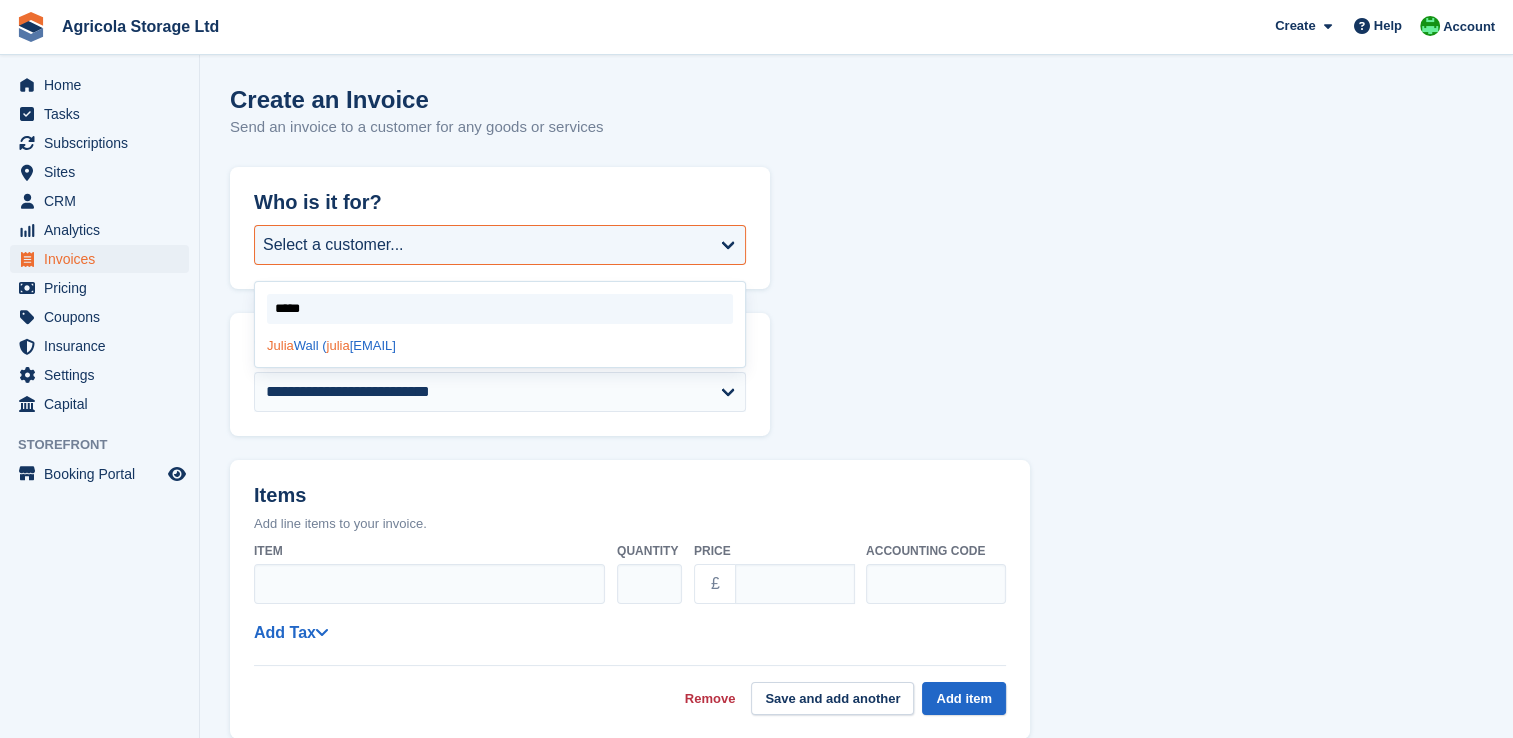 click on "[FIRST]  [LAST] ( [EMAIL])" at bounding box center [500, 345] 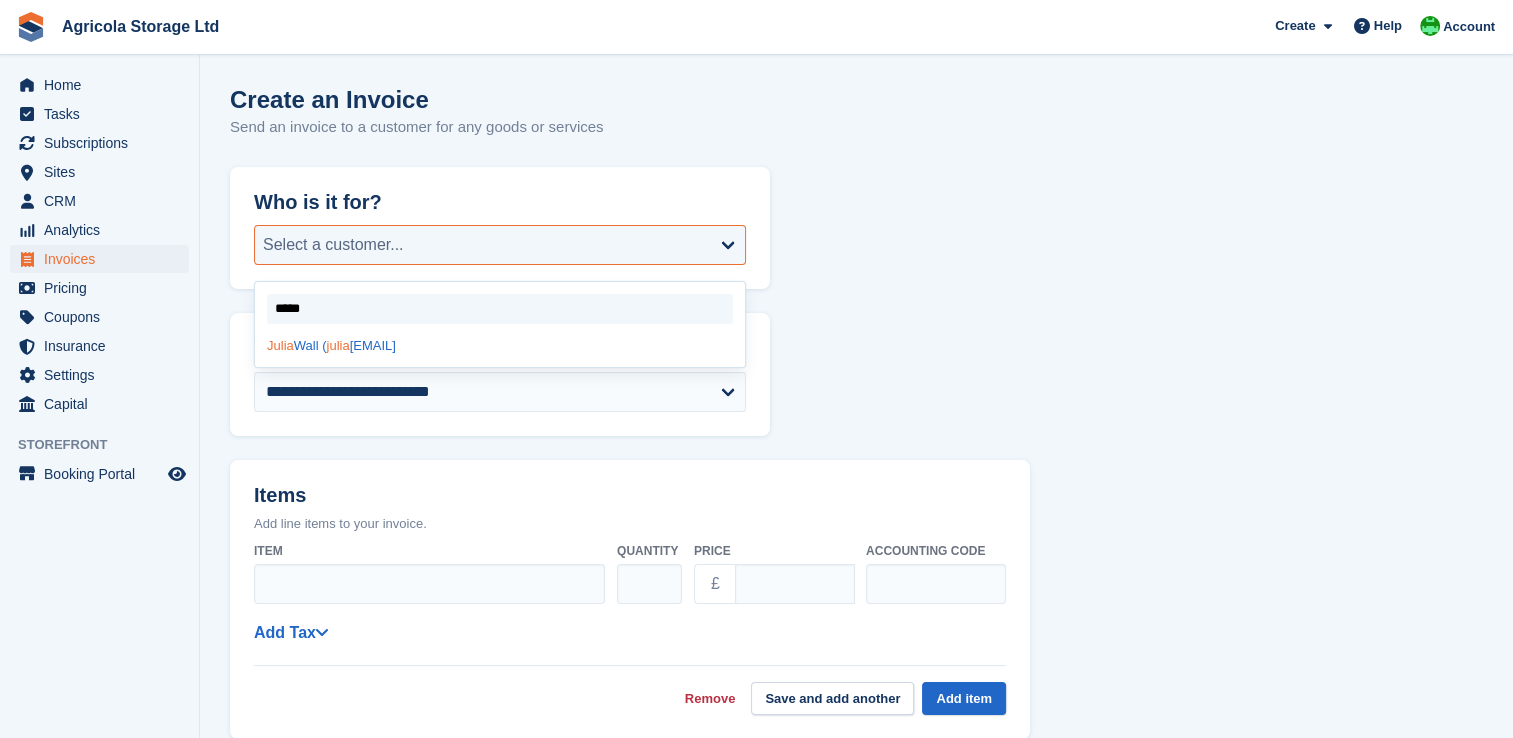 select on "******" 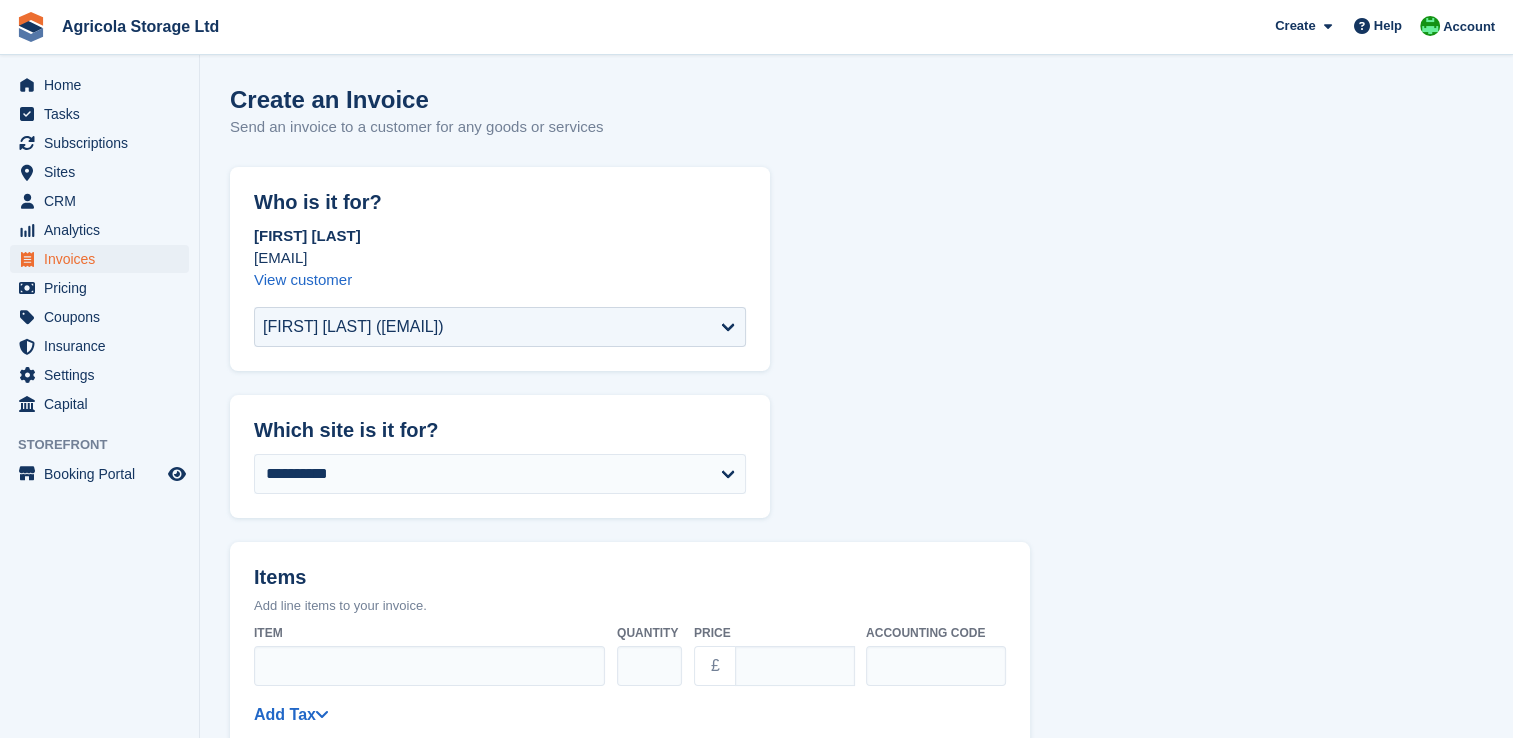 click on "**********" at bounding box center [856, 837] 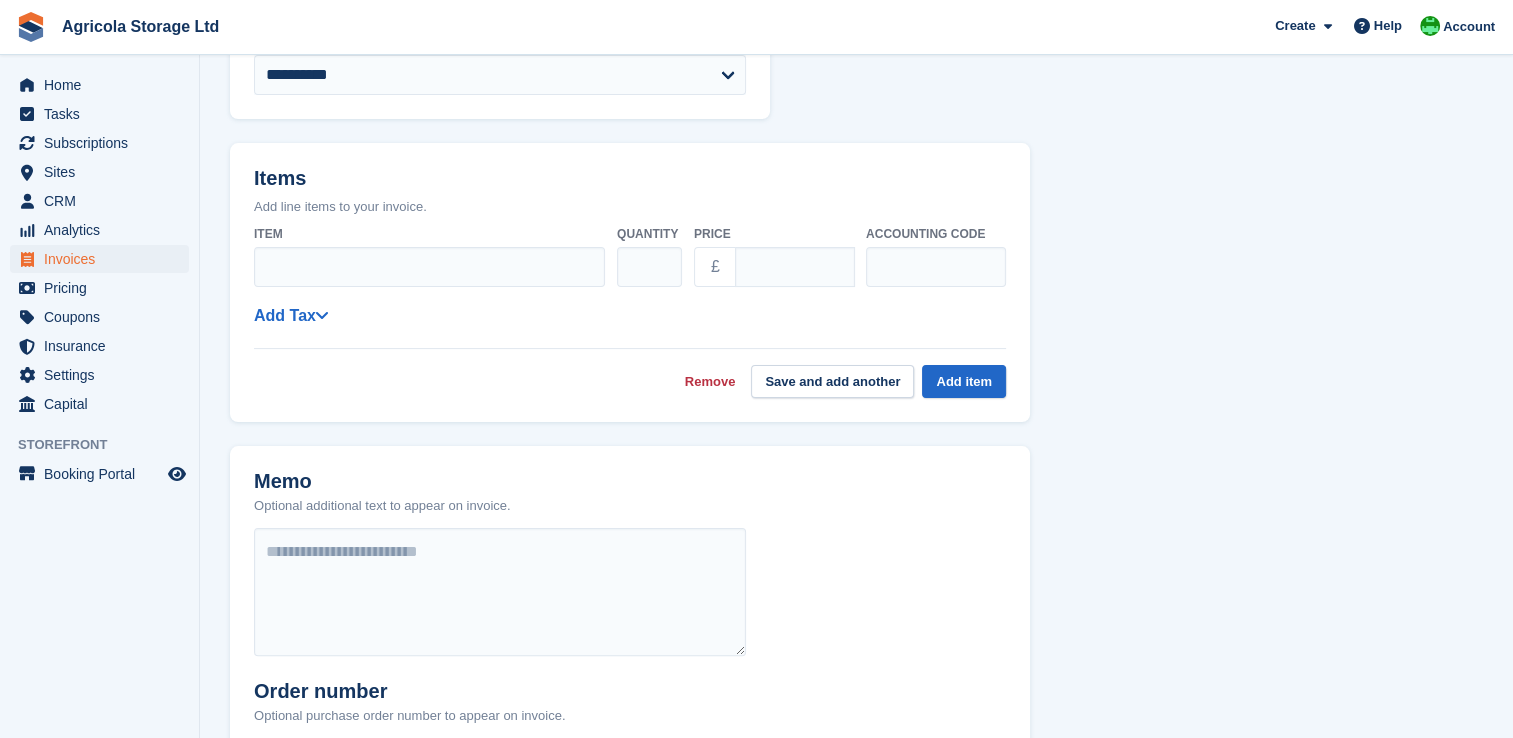 scroll, scrollTop: 400, scrollLeft: 0, axis: vertical 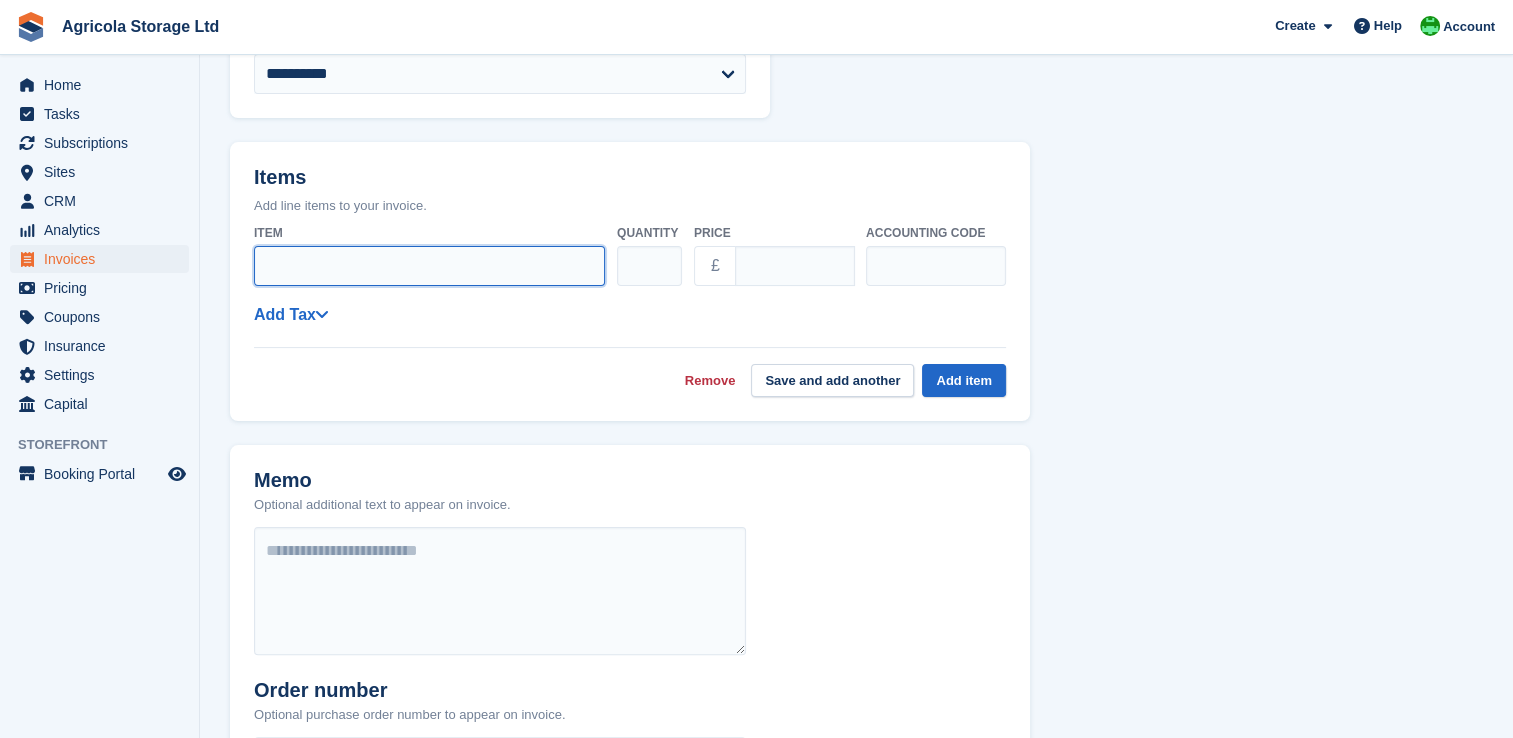 click on "Item" at bounding box center [429, 266] 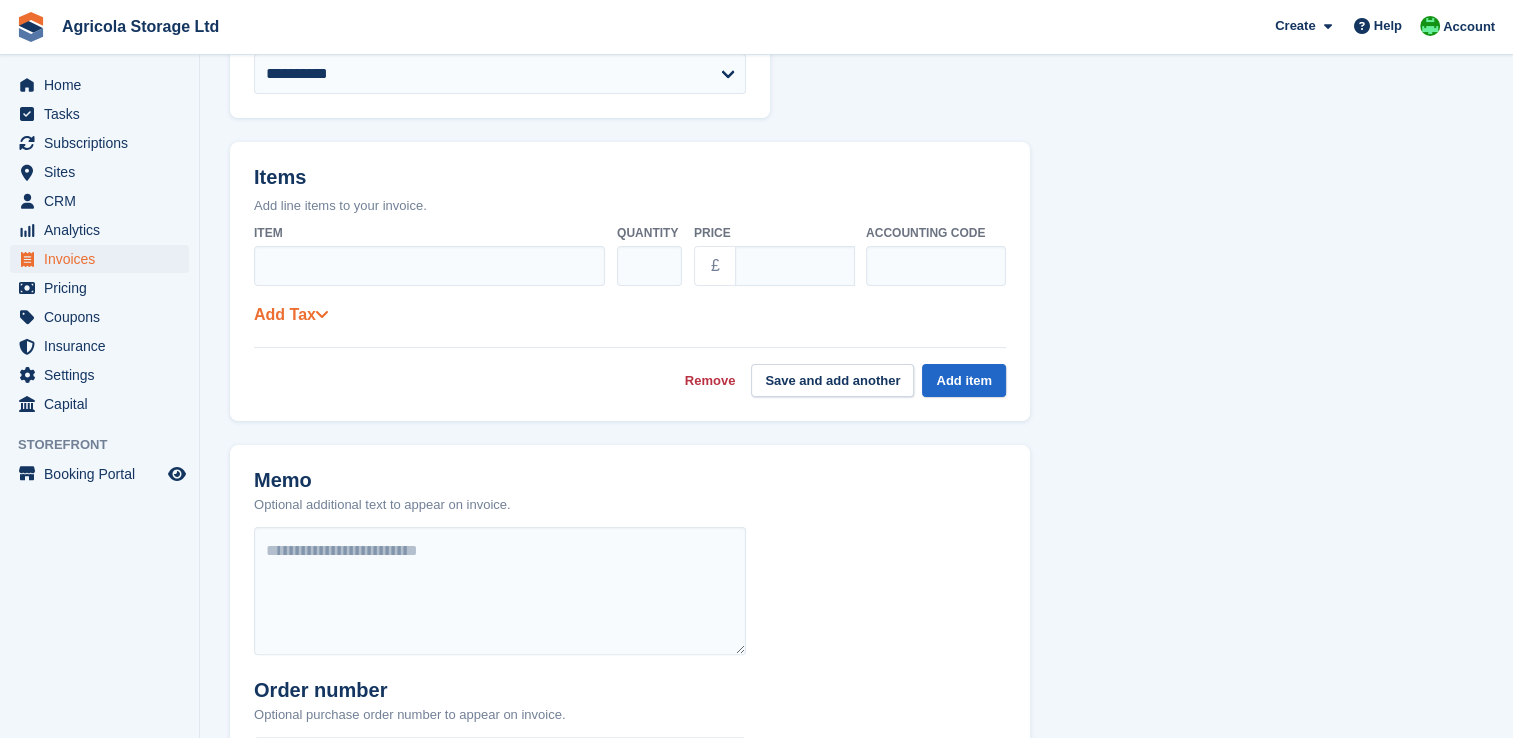 click on "Add Tax" at bounding box center (291, 314) 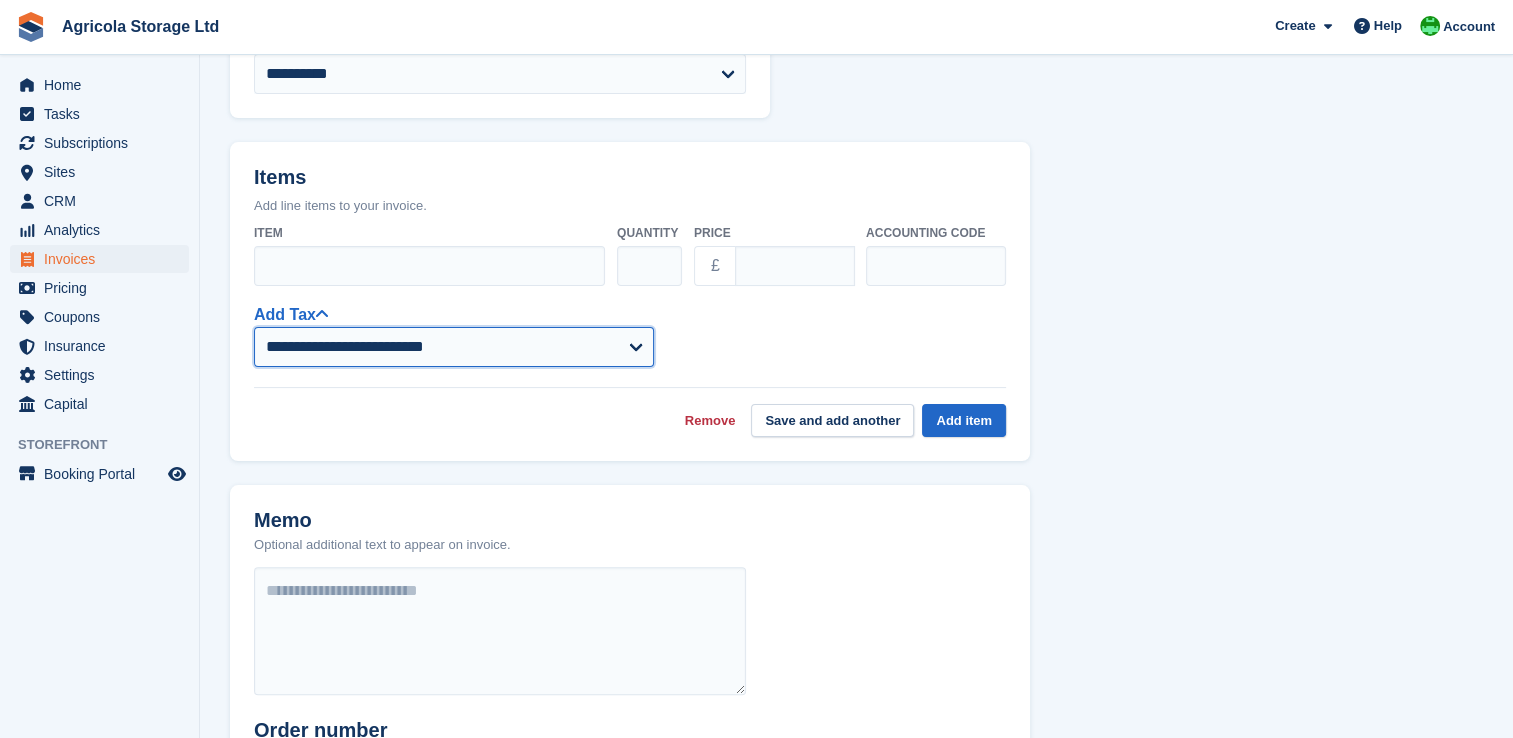 click on "**********" at bounding box center (454, 347) 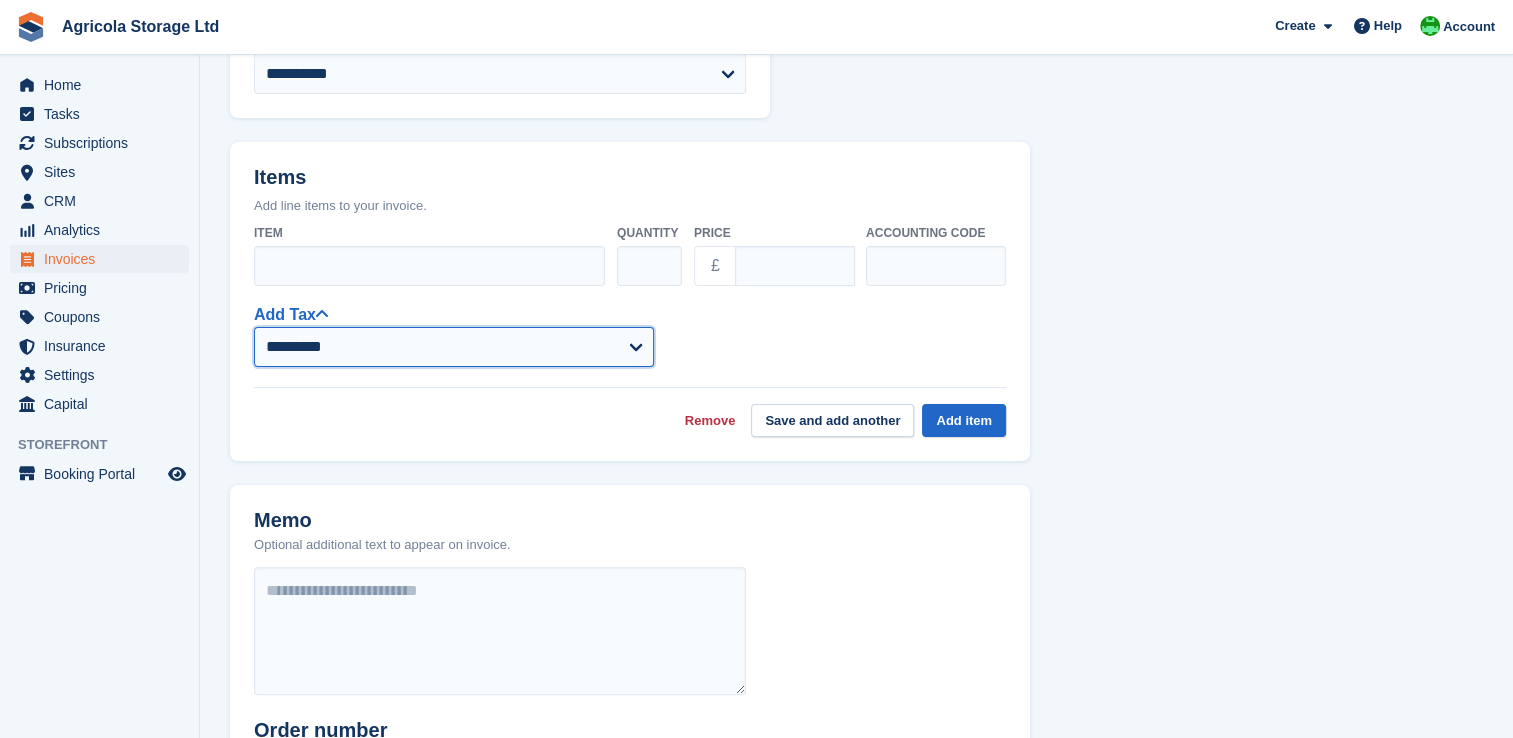 click on "**********" at bounding box center (454, 347) 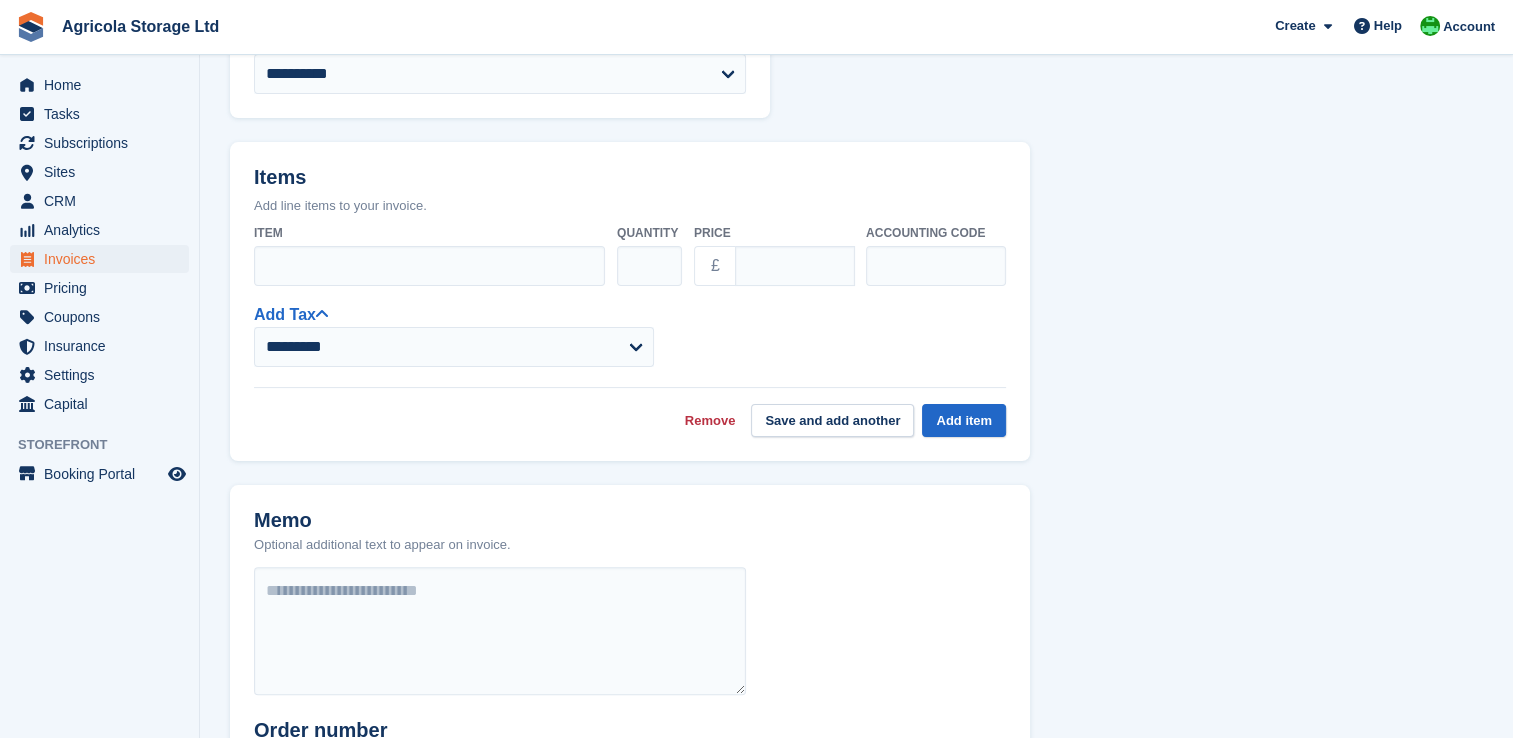 click on "**********" at bounding box center [630, 334] 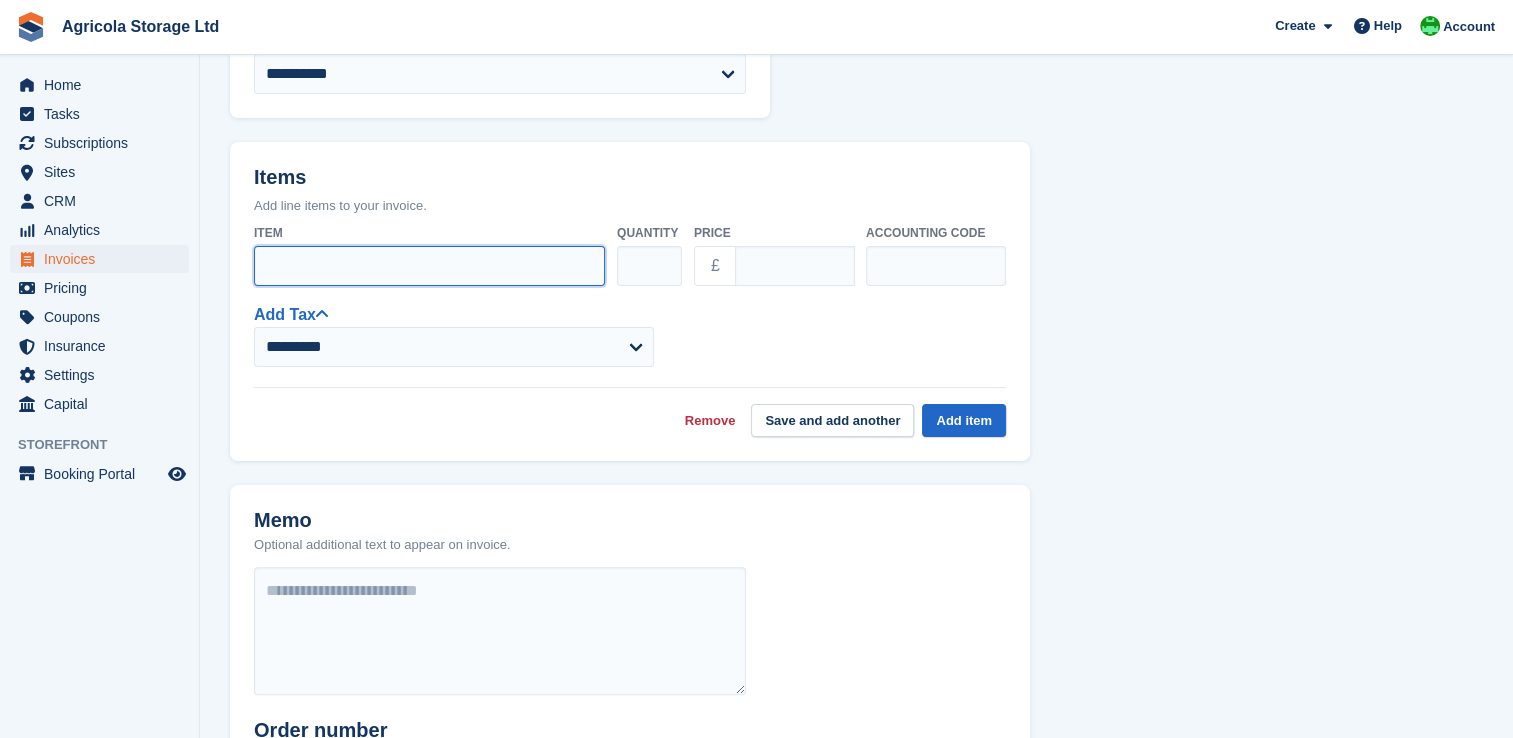 click on "Item" at bounding box center (429, 266) 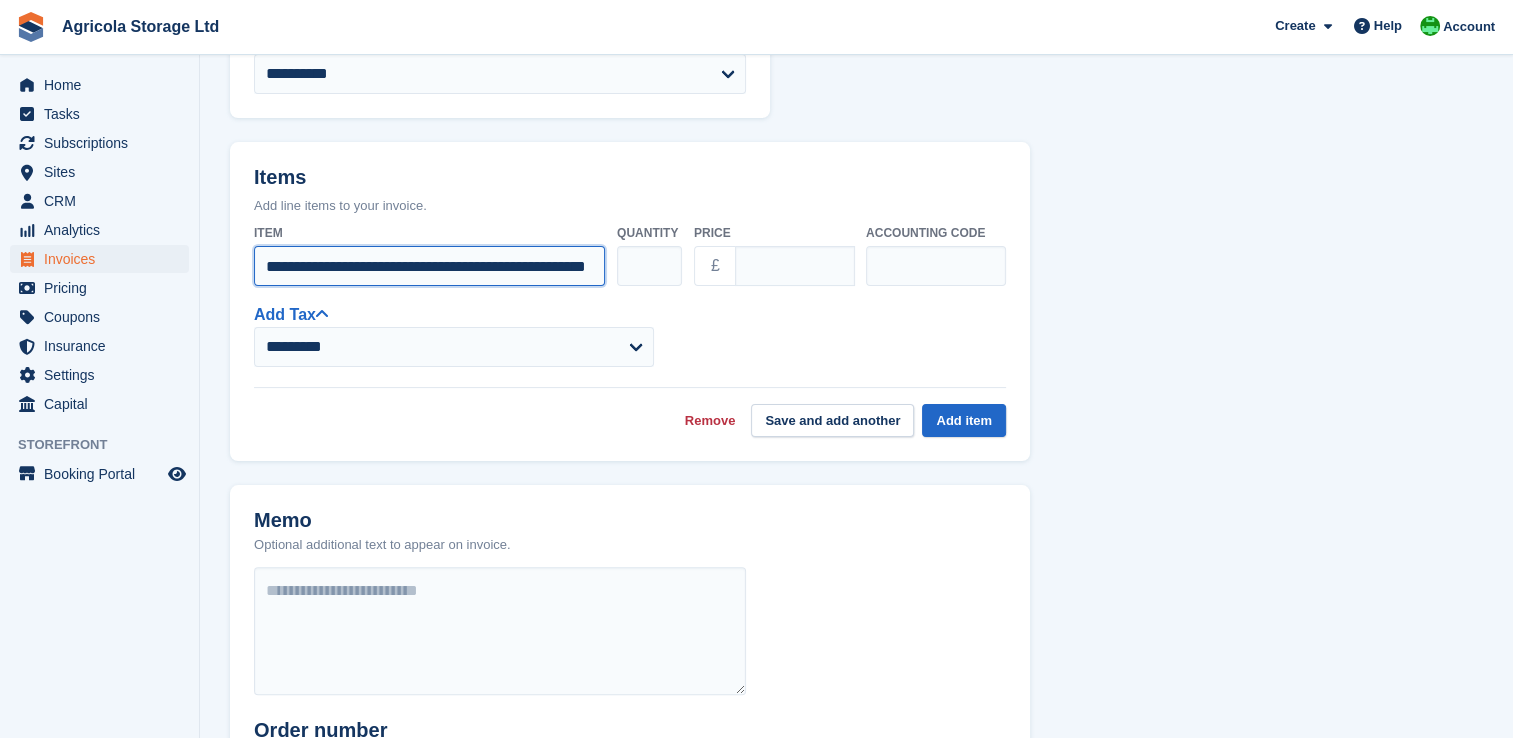 scroll, scrollTop: 0, scrollLeft: 52, axis: horizontal 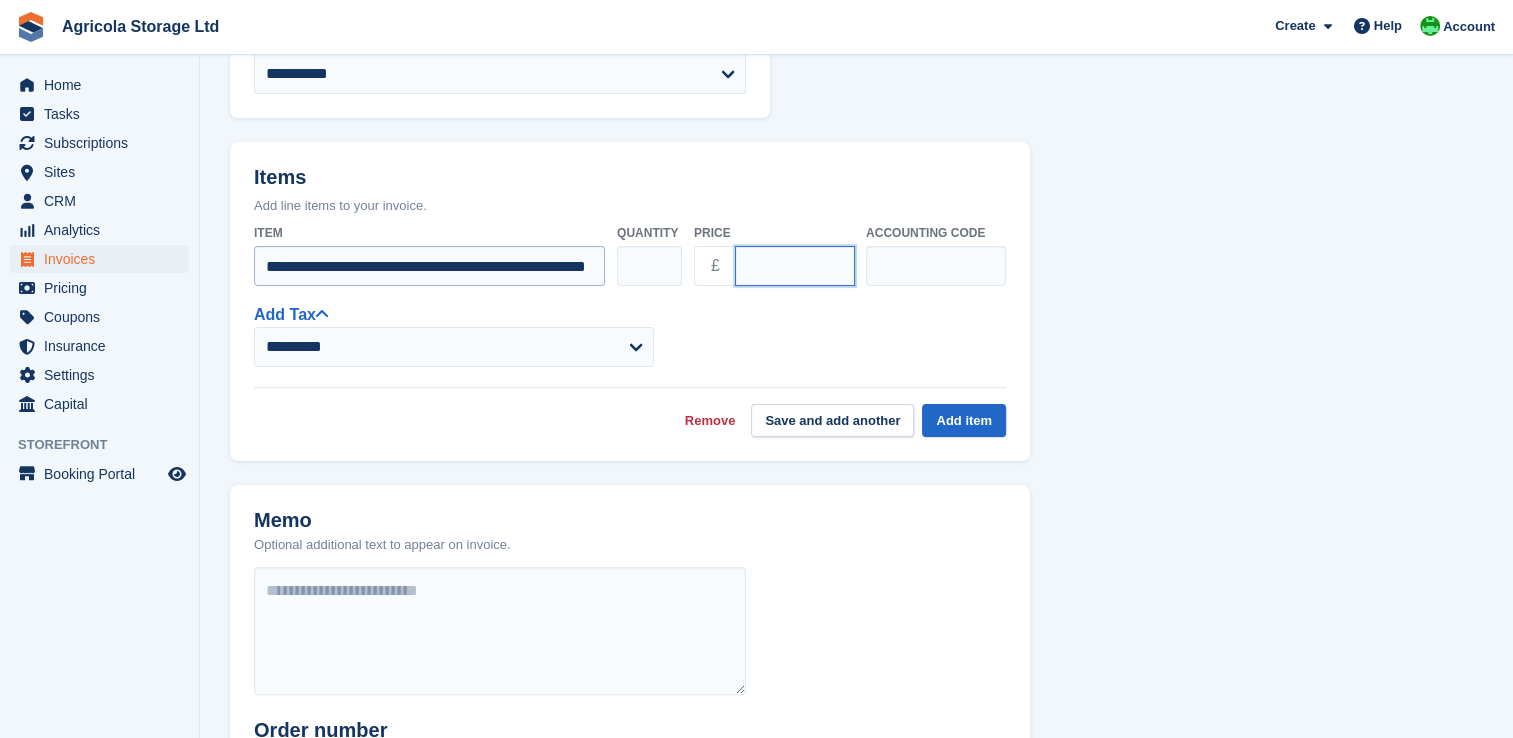 type on "**" 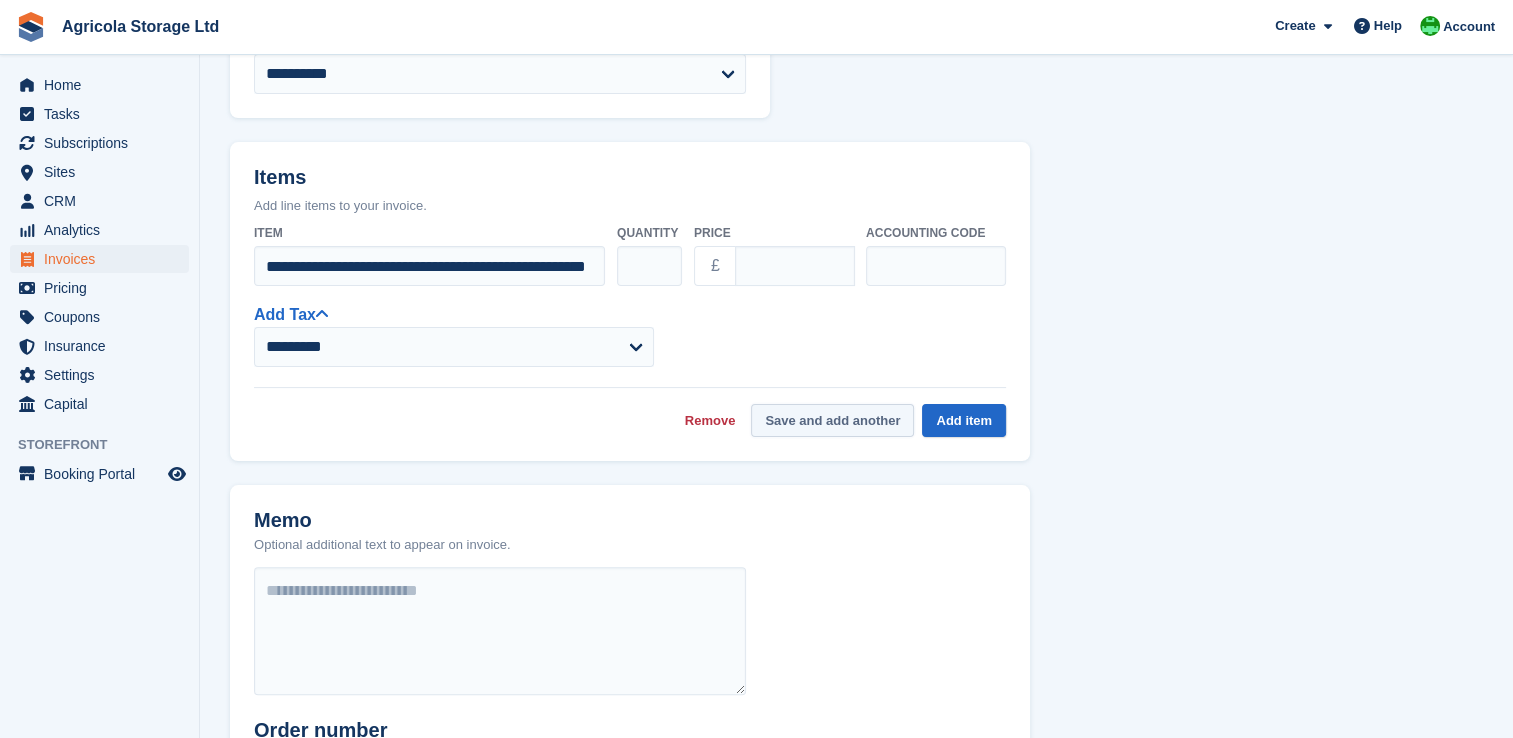 click on "Save and add another" at bounding box center (832, 420) 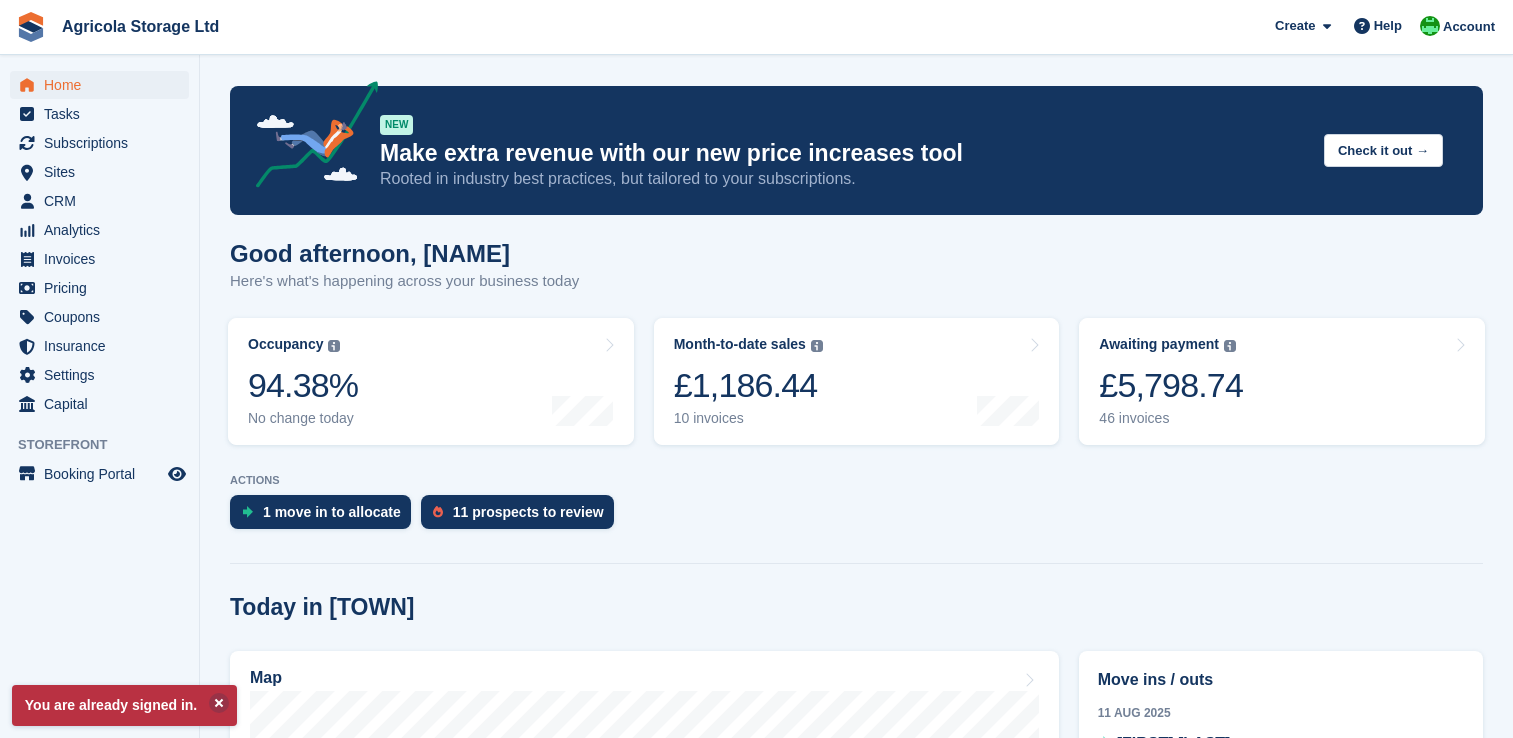 scroll, scrollTop: 0, scrollLeft: 0, axis: both 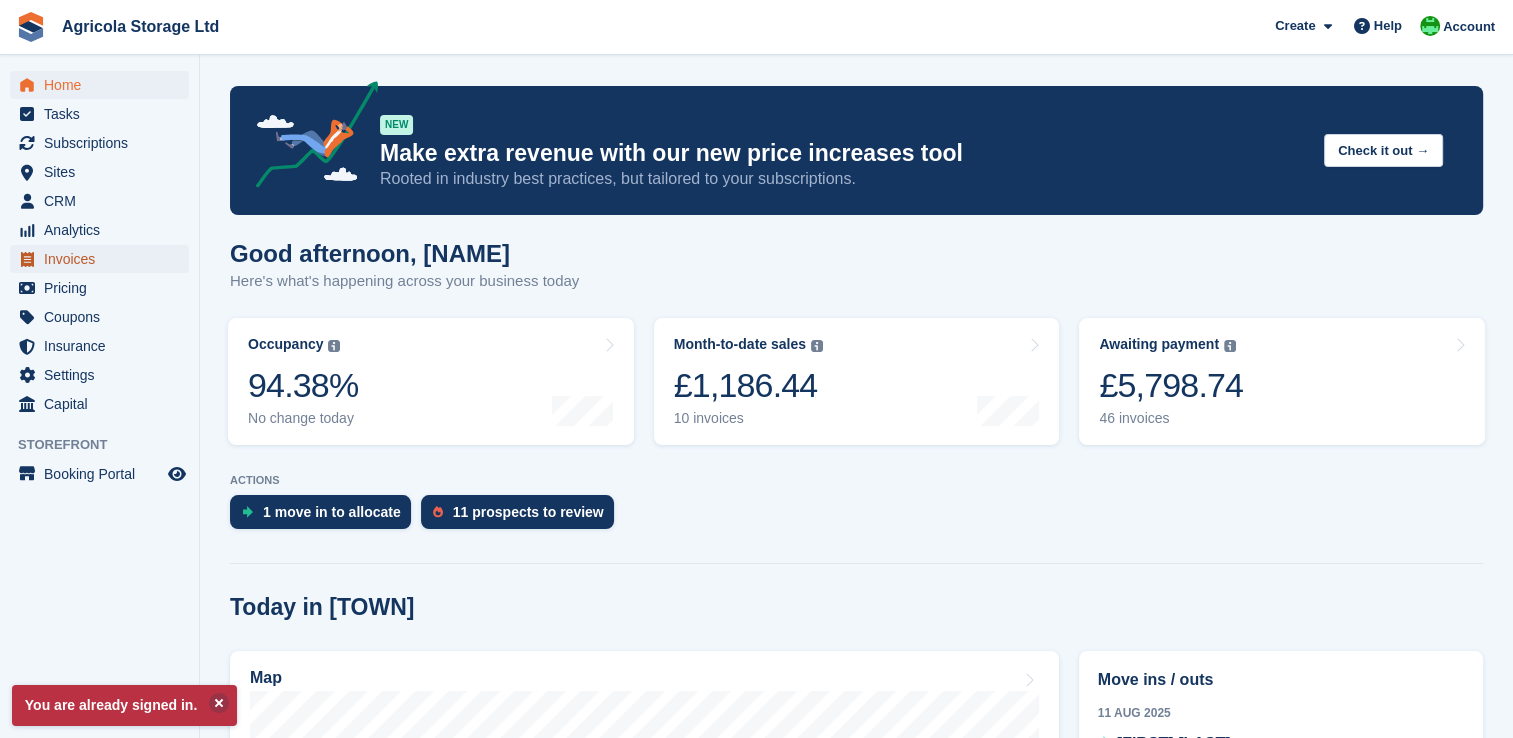click on "Invoices" at bounding box center [104, 259] 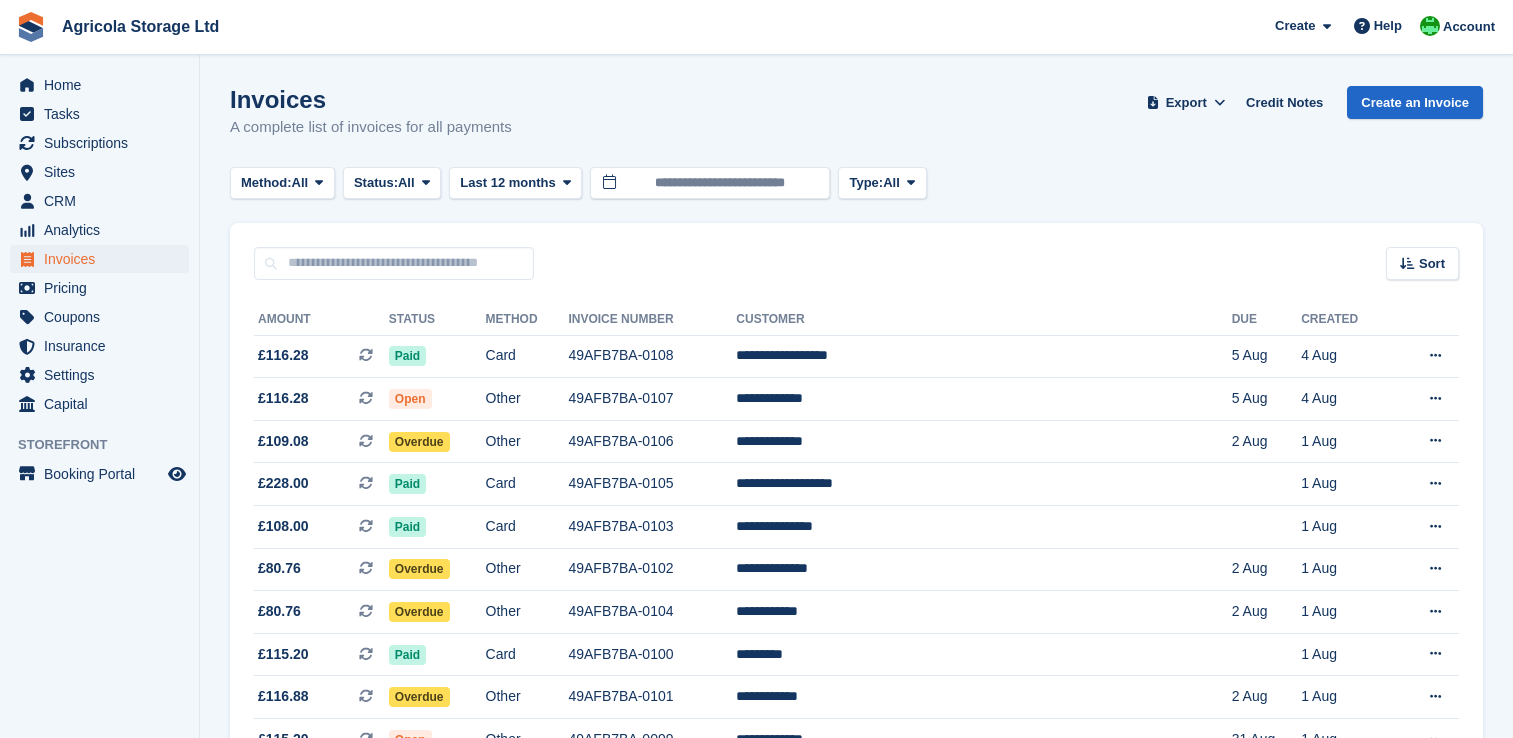 scroll, scrollTop: 0, scrollLeft: 0, axis: both 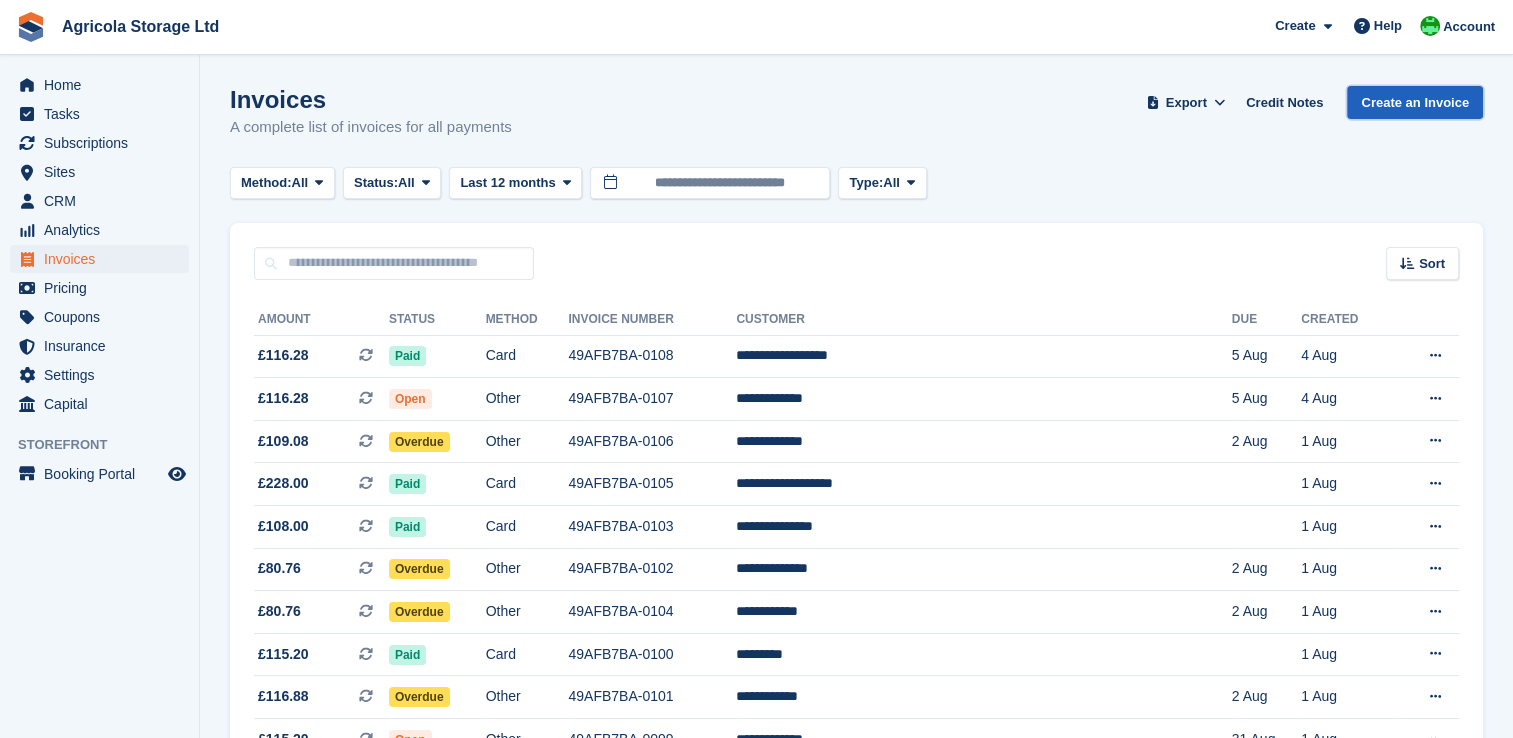 click on "Create an Invoice" at bounding box center (1415, 102) 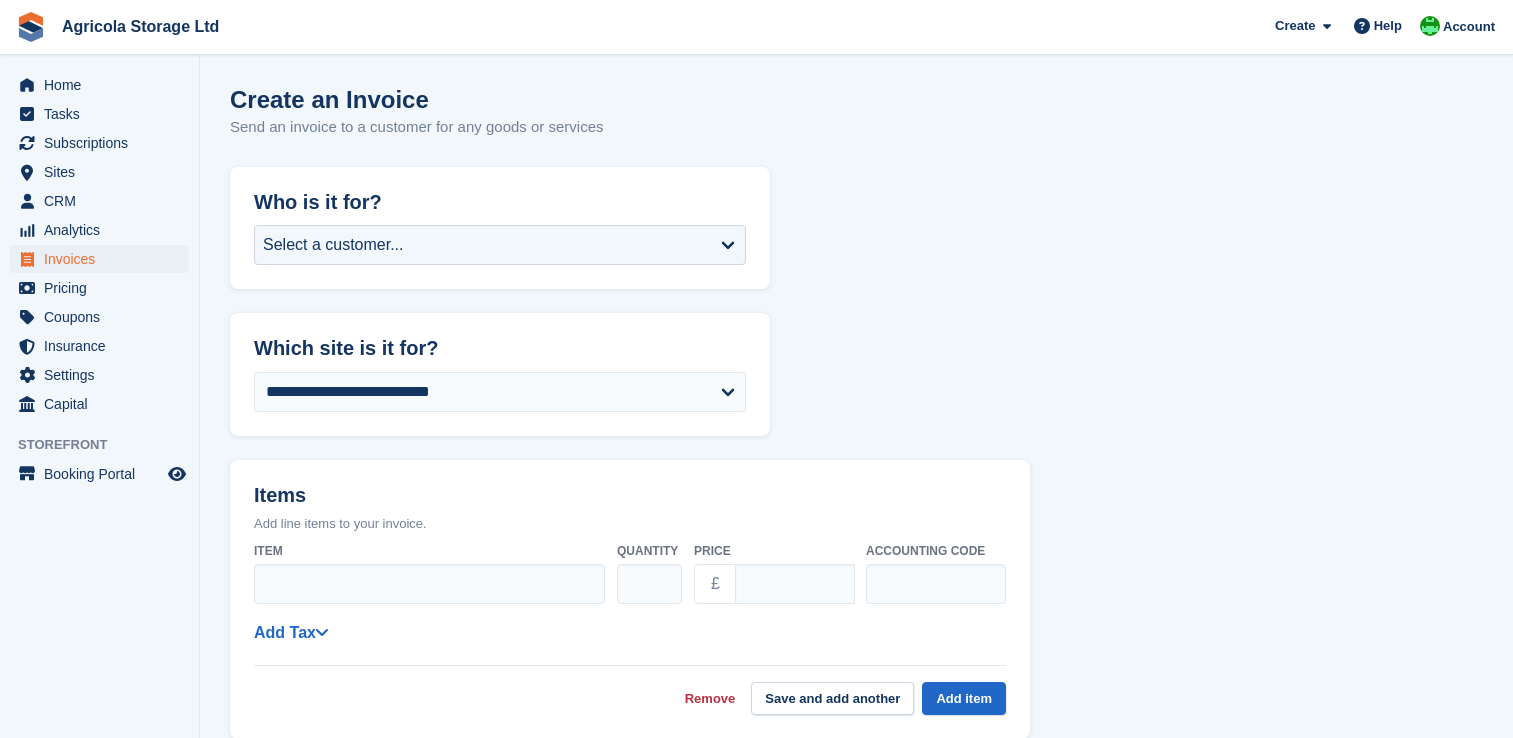 scroll, scrollTop: 0, scrollLeft: 0, axis: both 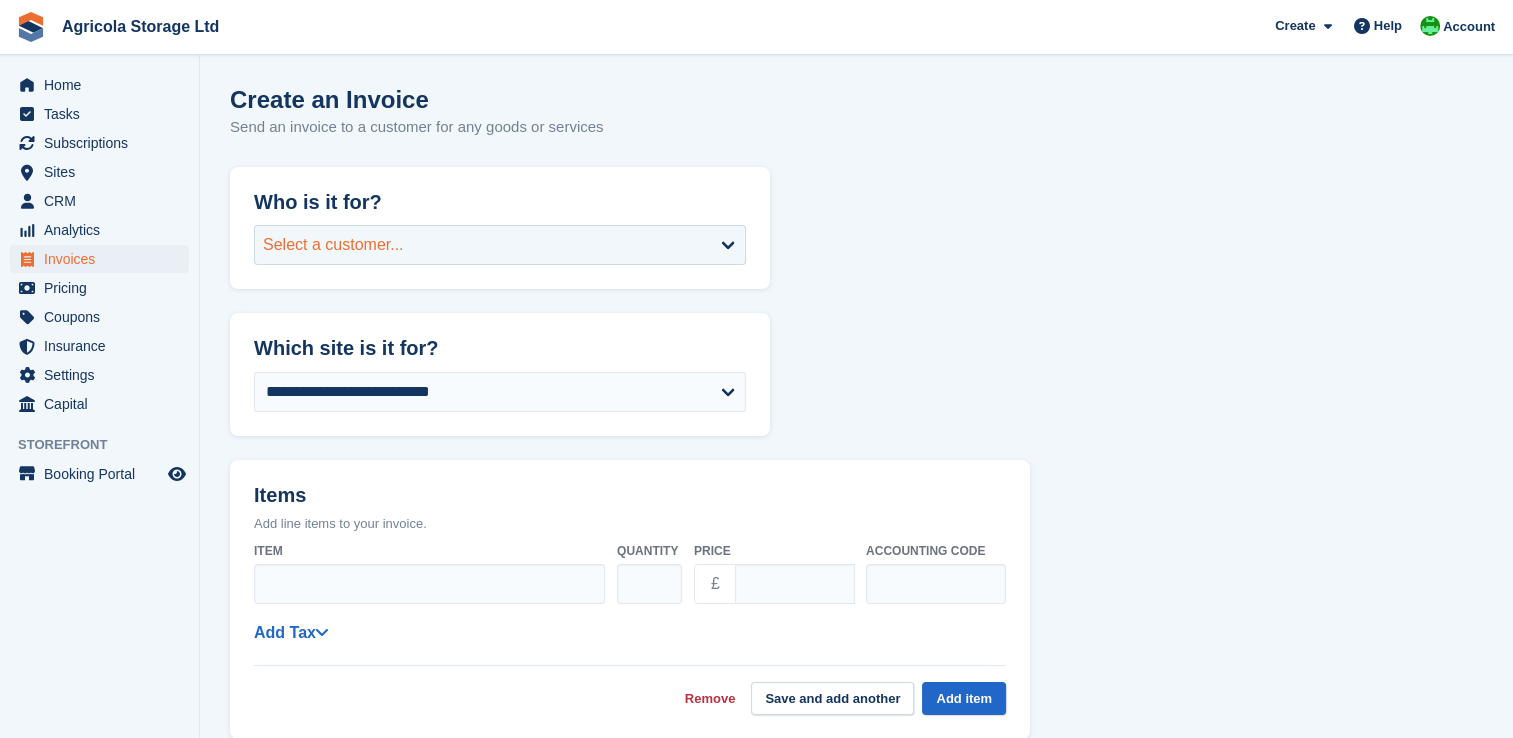 click on "Select a customer..." at bounding box center (500, 245) 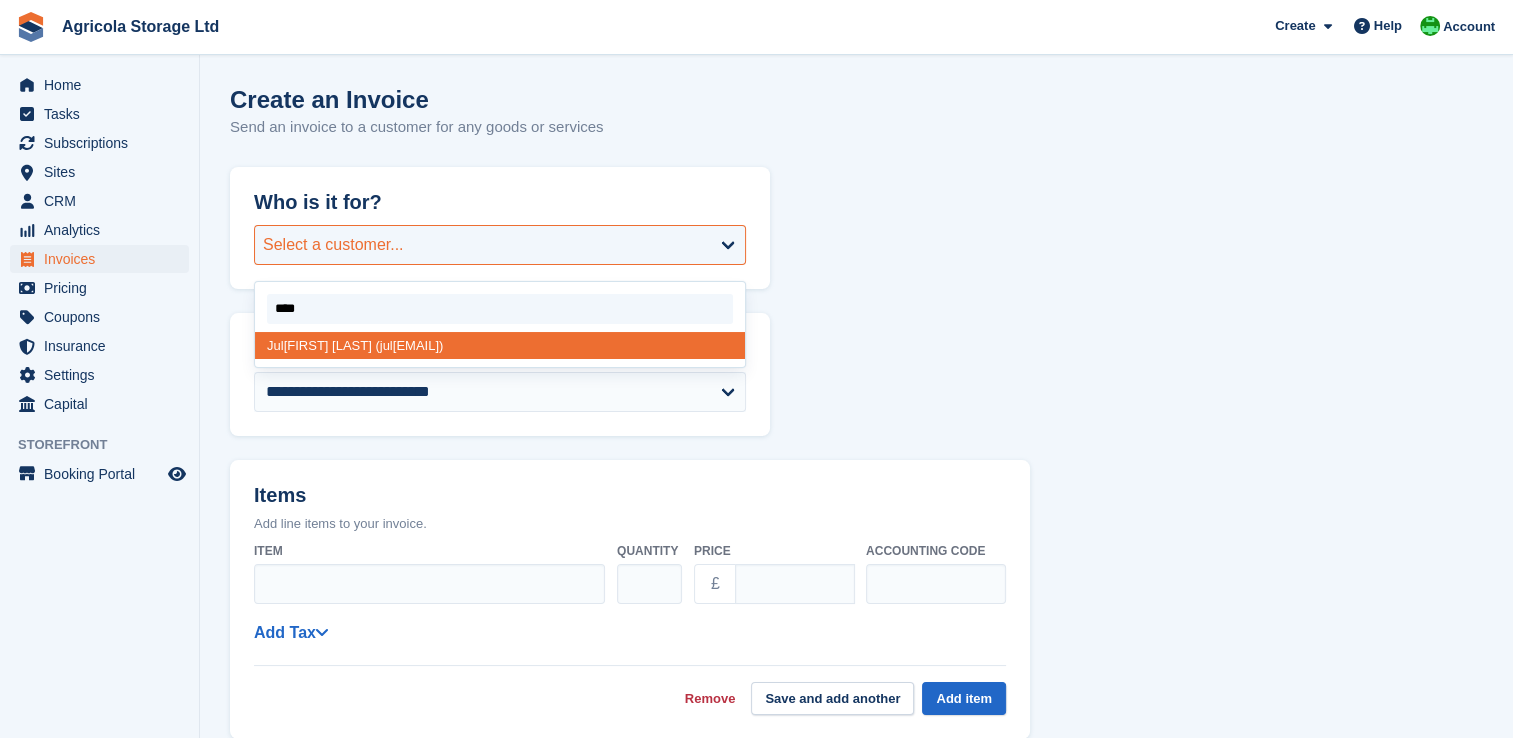 type on "*****" 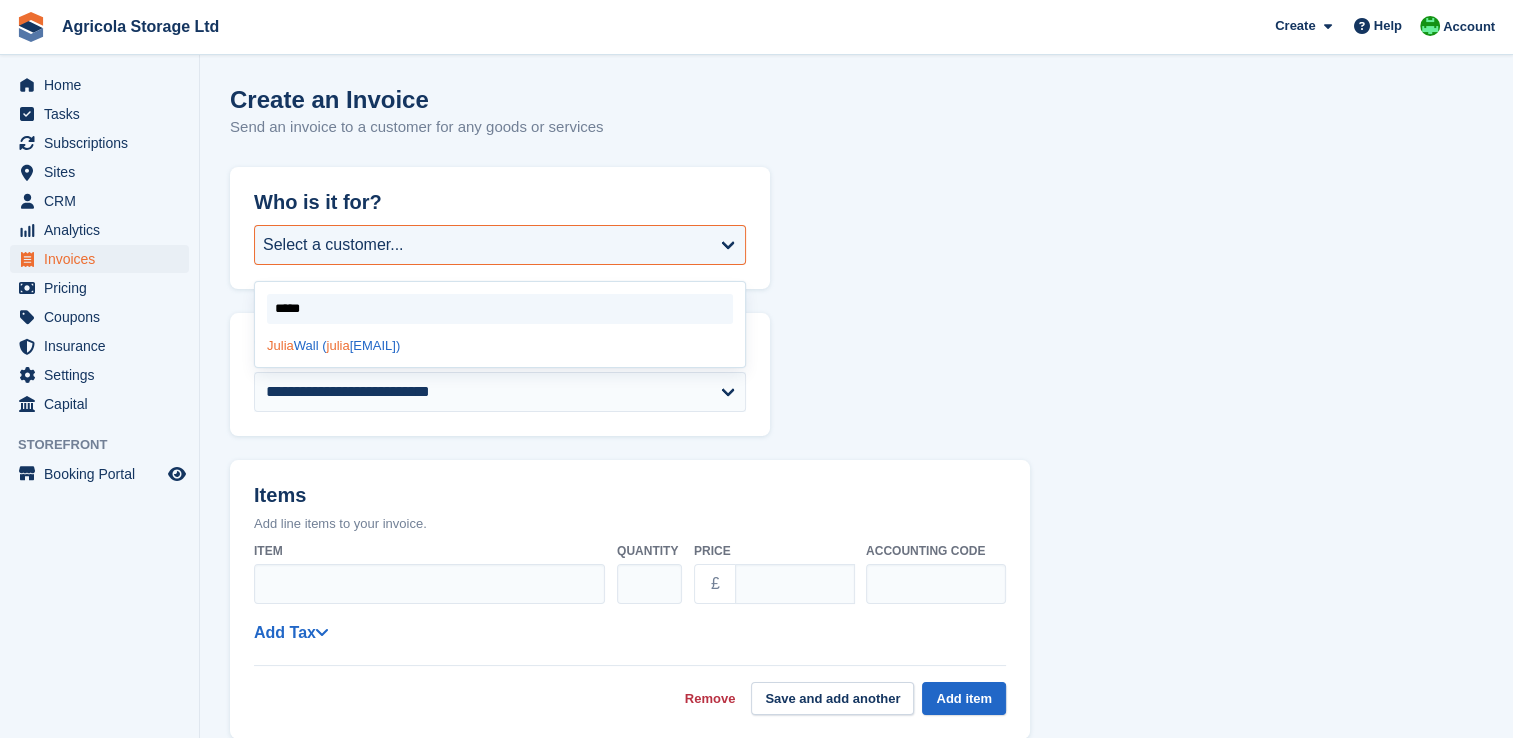 click on "[FIRST] [LAST] ([EMAIL])" at bounding box center [500, 345] 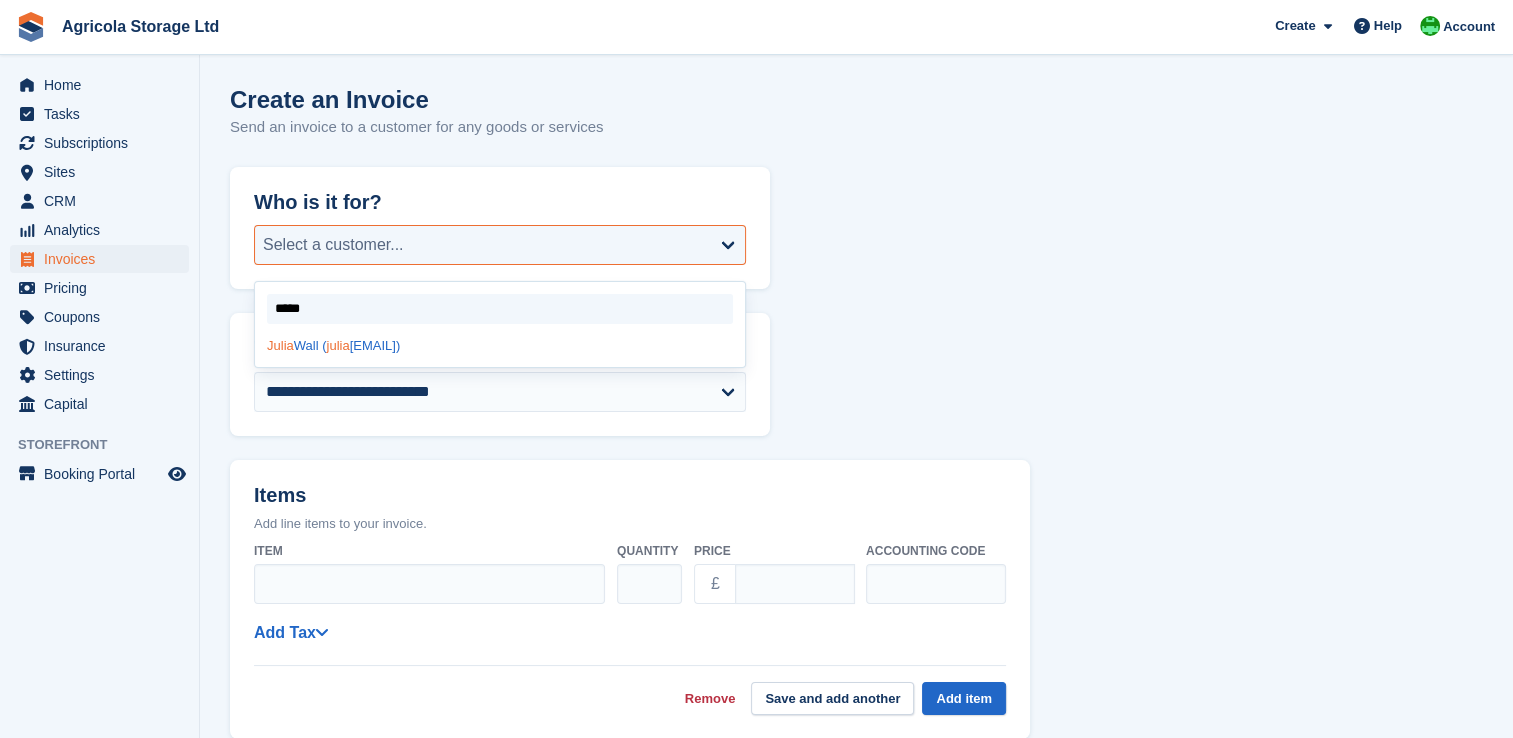 select on "******" 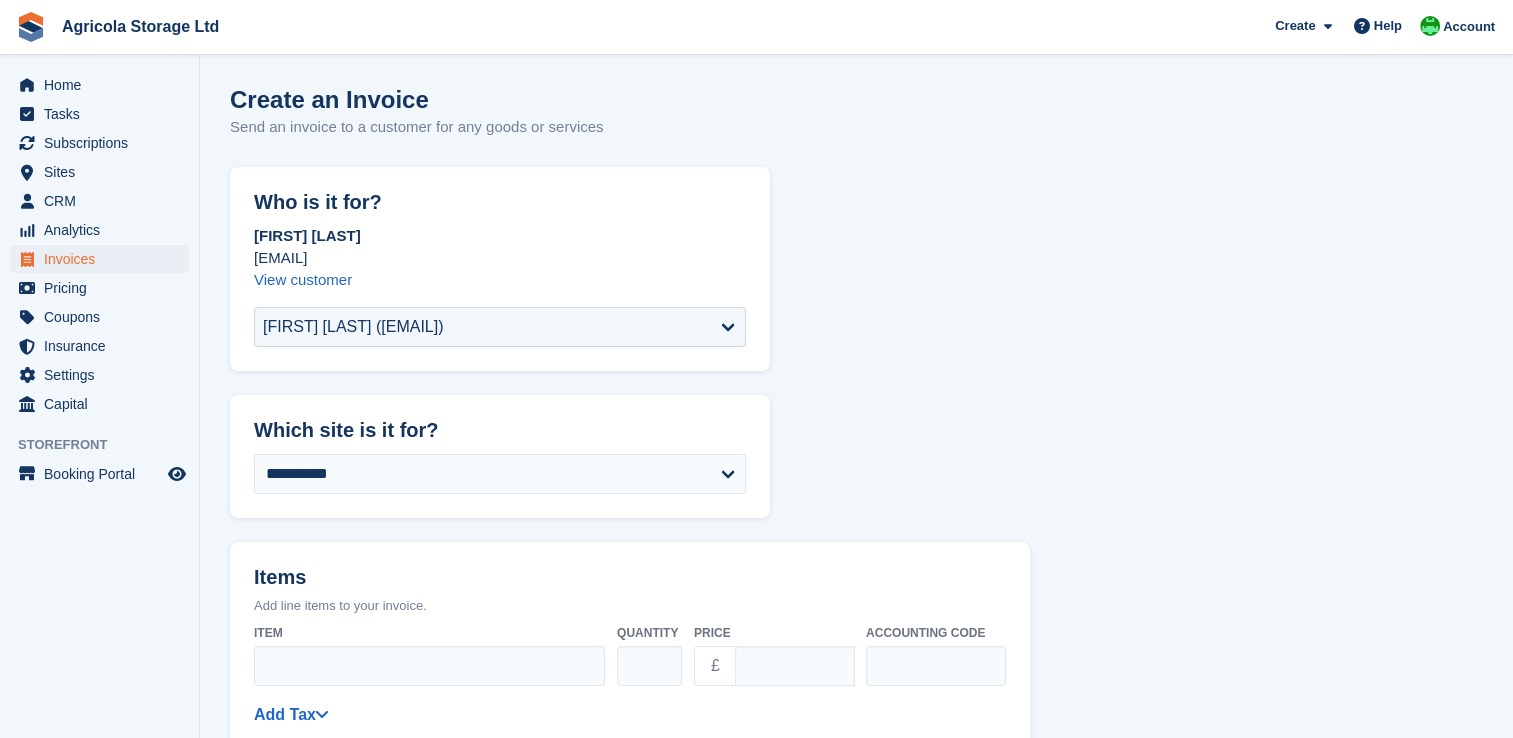 click on "**********" at bounding box center [856, 837] 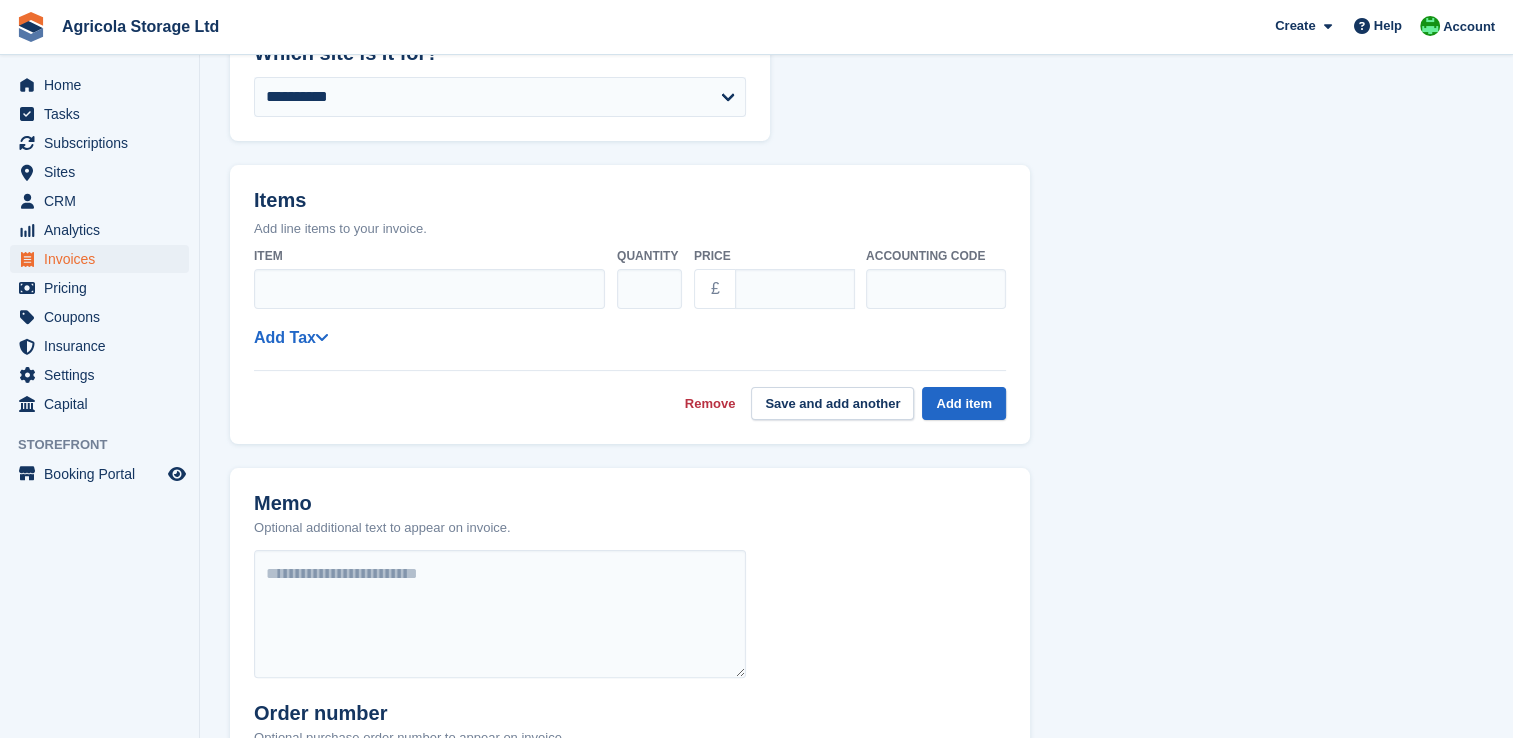 scroll, scrollTop: 400, scrollLeft: 0, axis: vertical 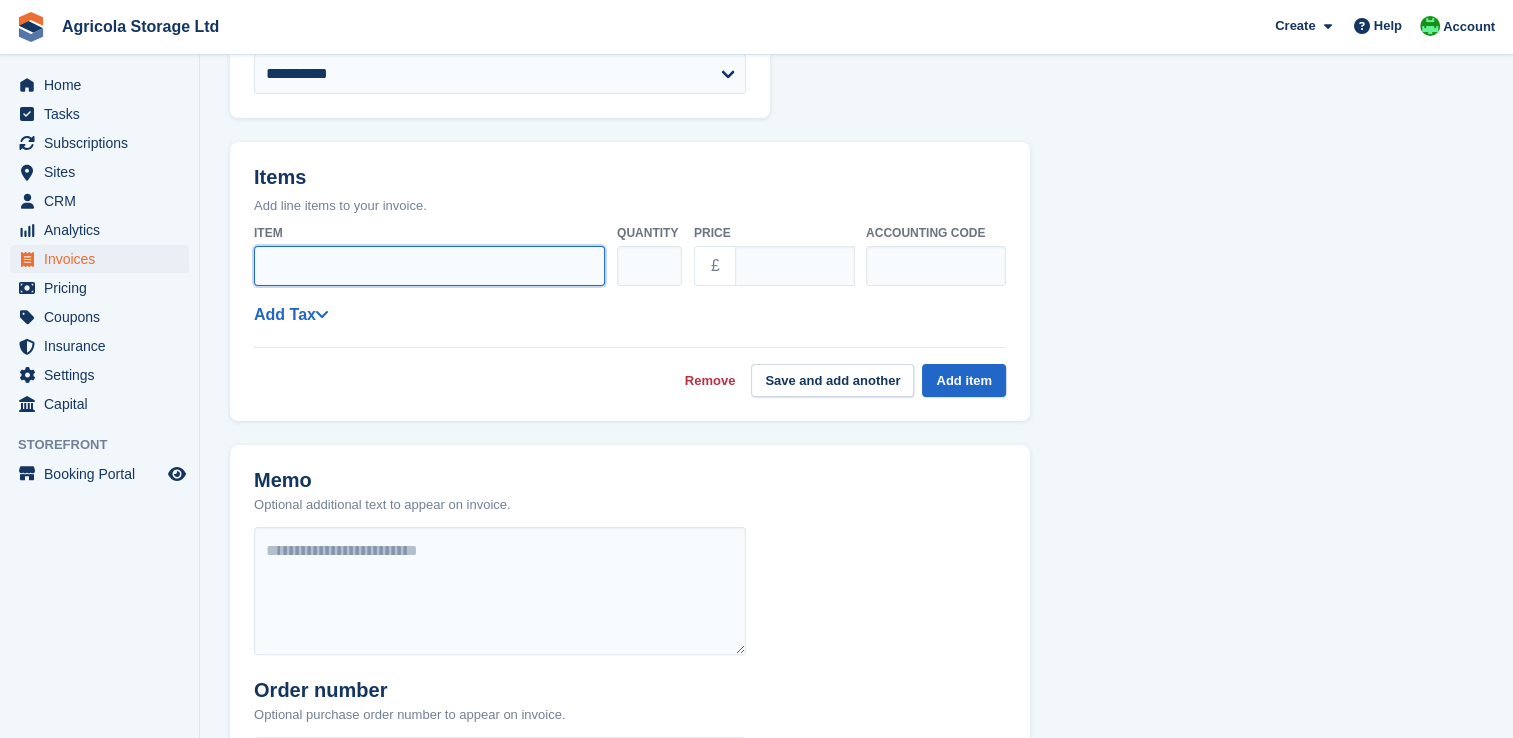 click on "Item" at bounding box center (429, 266) 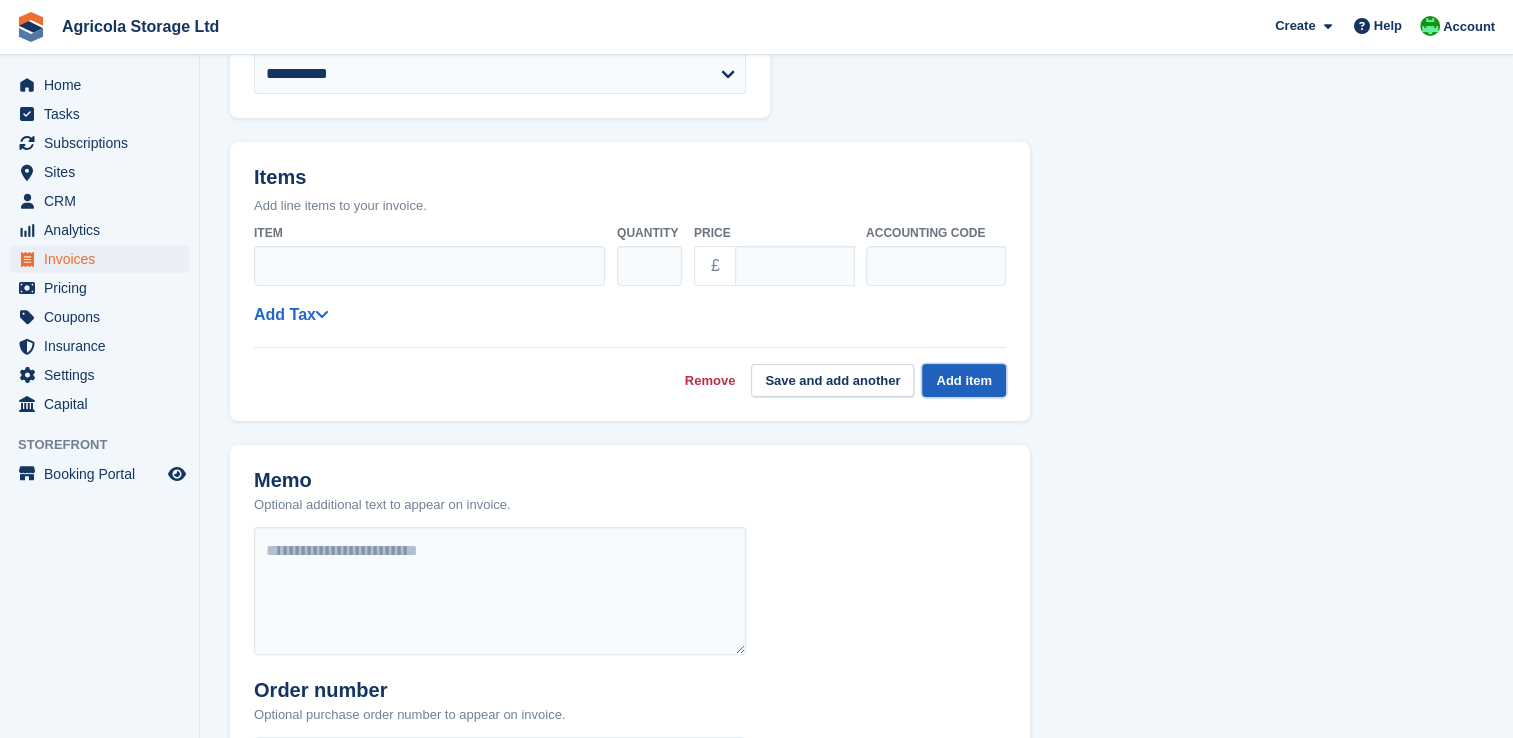 click on "Add item" at bounding box center (964, 380) 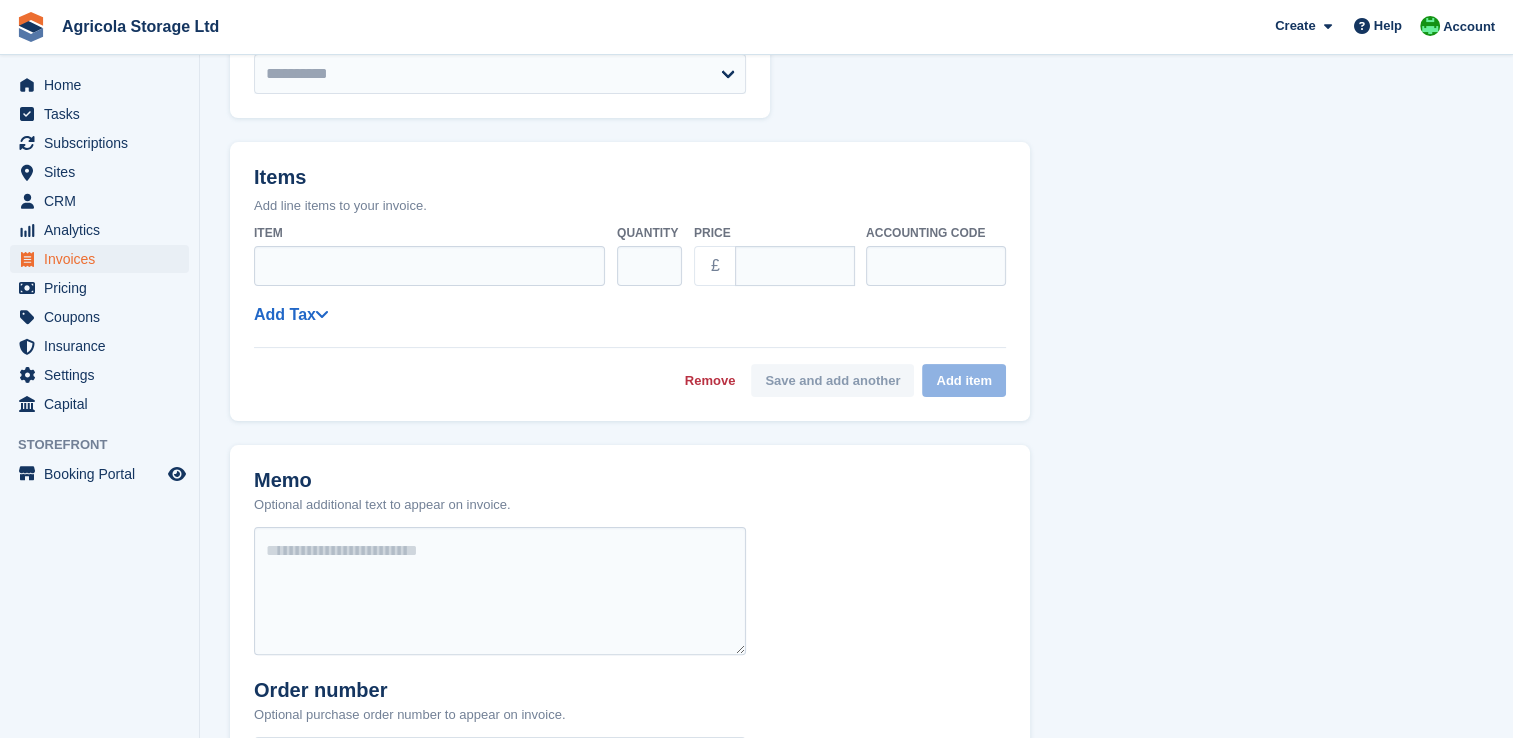 select on "******" 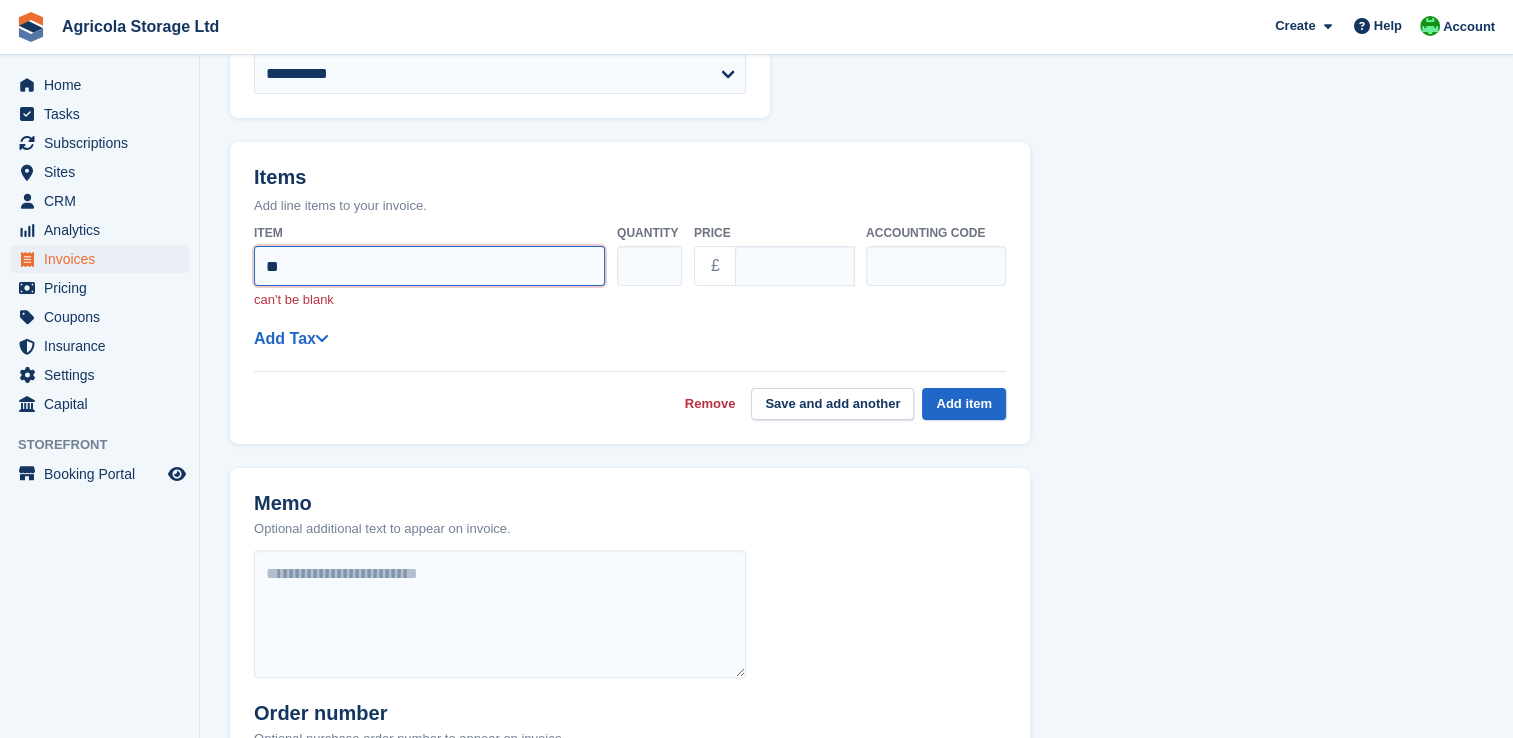 type on "*" 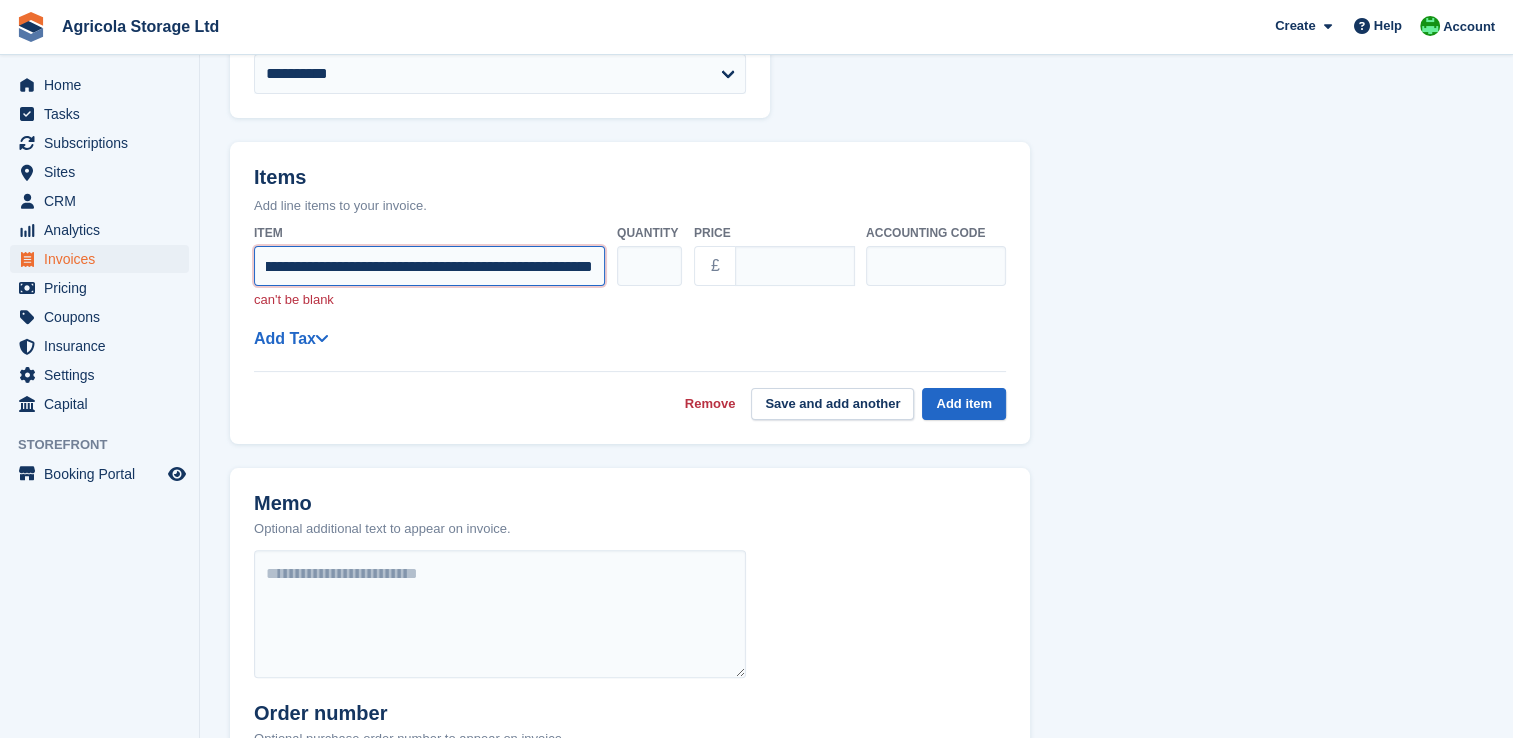 scroll, scrollTop: 0, scrollLeft: 116, axis: horizontal 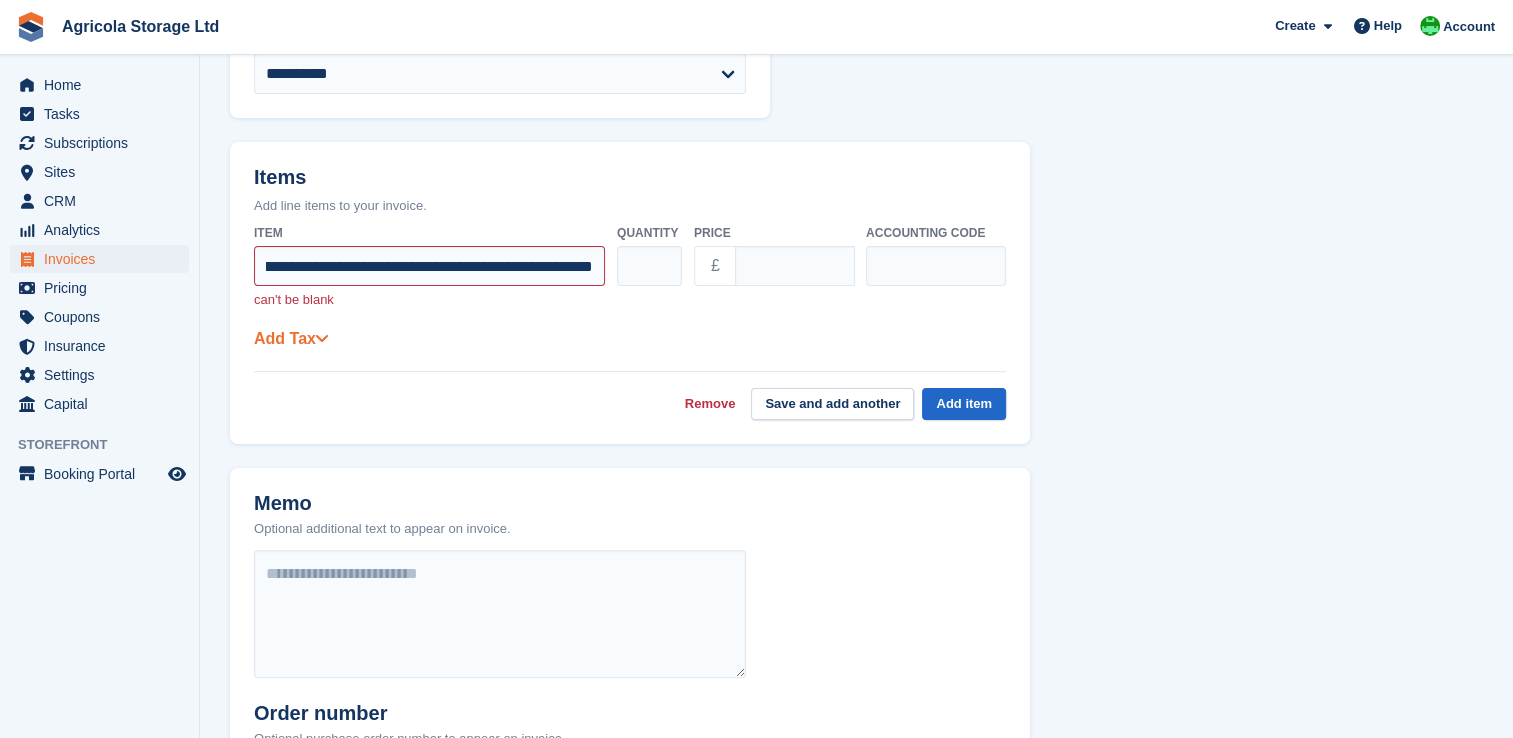 click at bounding box center [322, 338] 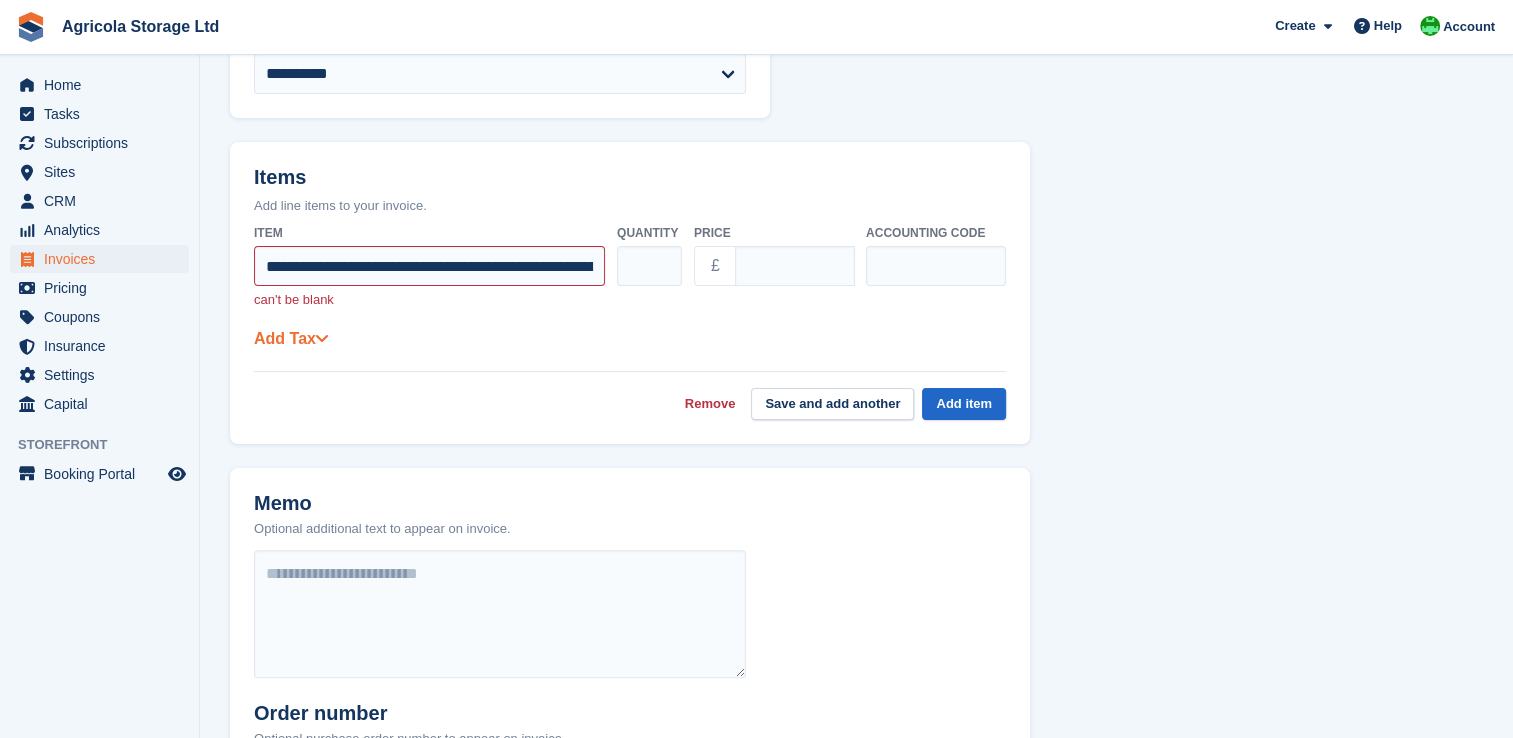 select on "******" 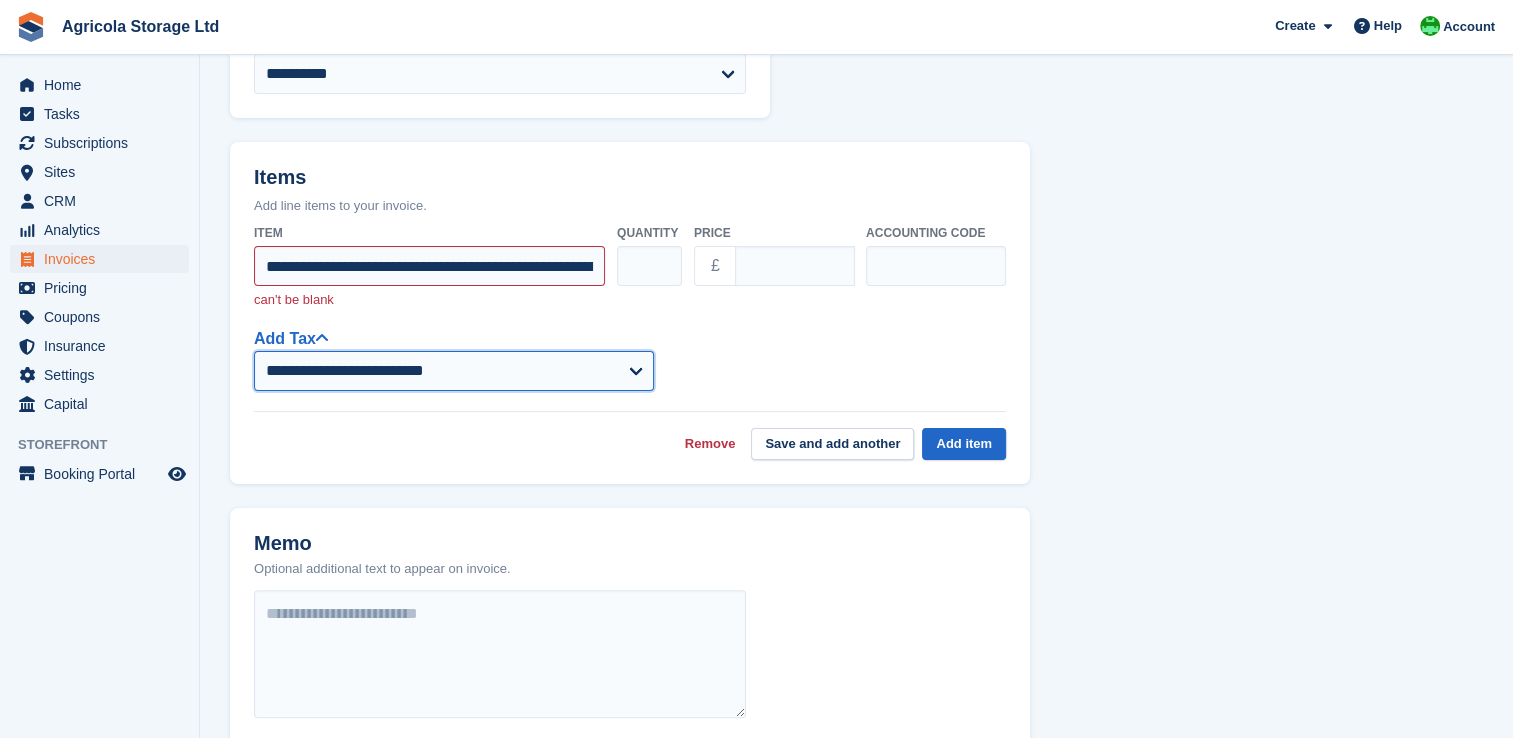 click on "**********" at bounding box center [454, 371] 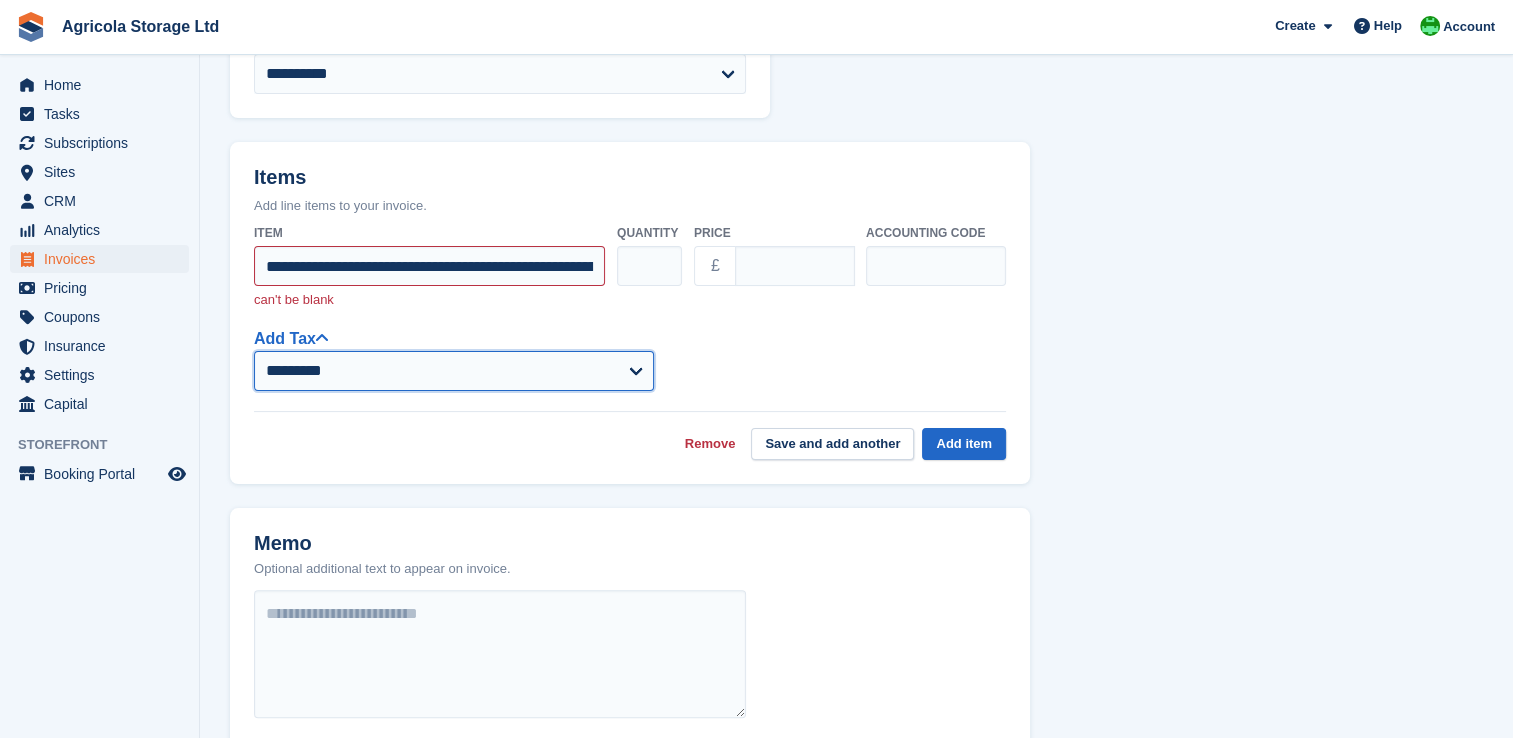 click on "**********" at bounding box center (454, 371) 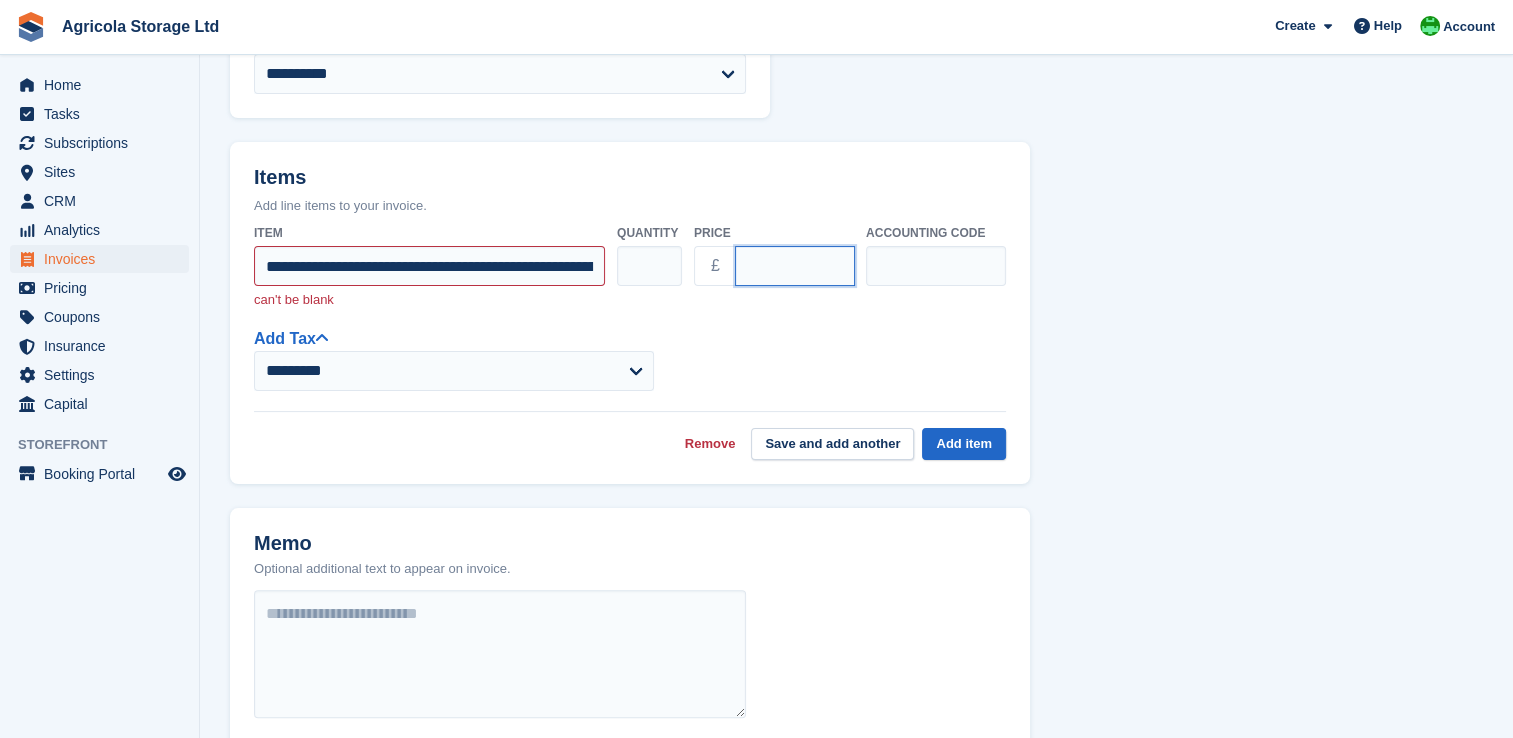 click on "****" at bounding box center (795, 266) 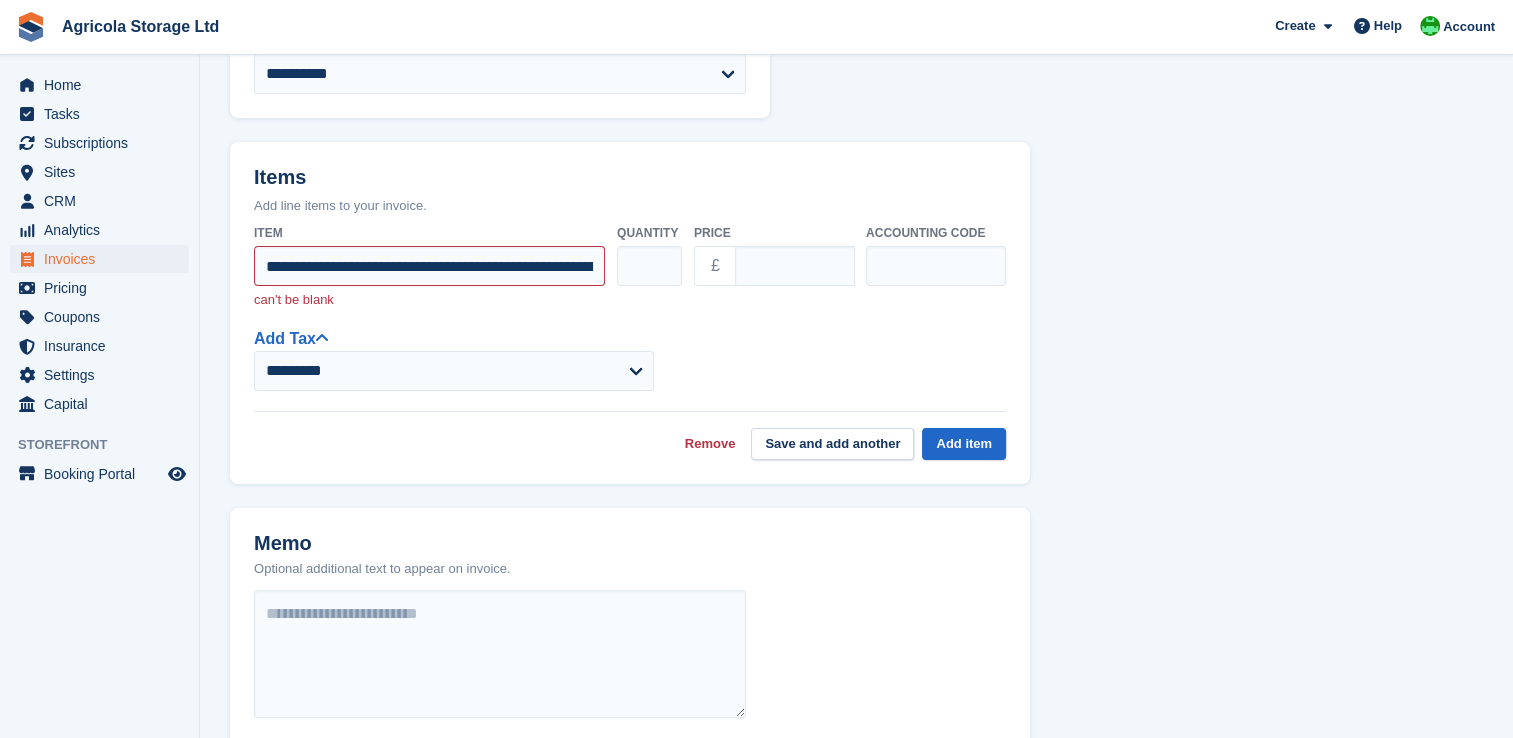 click on "**********" at bounding box center (630, 358) 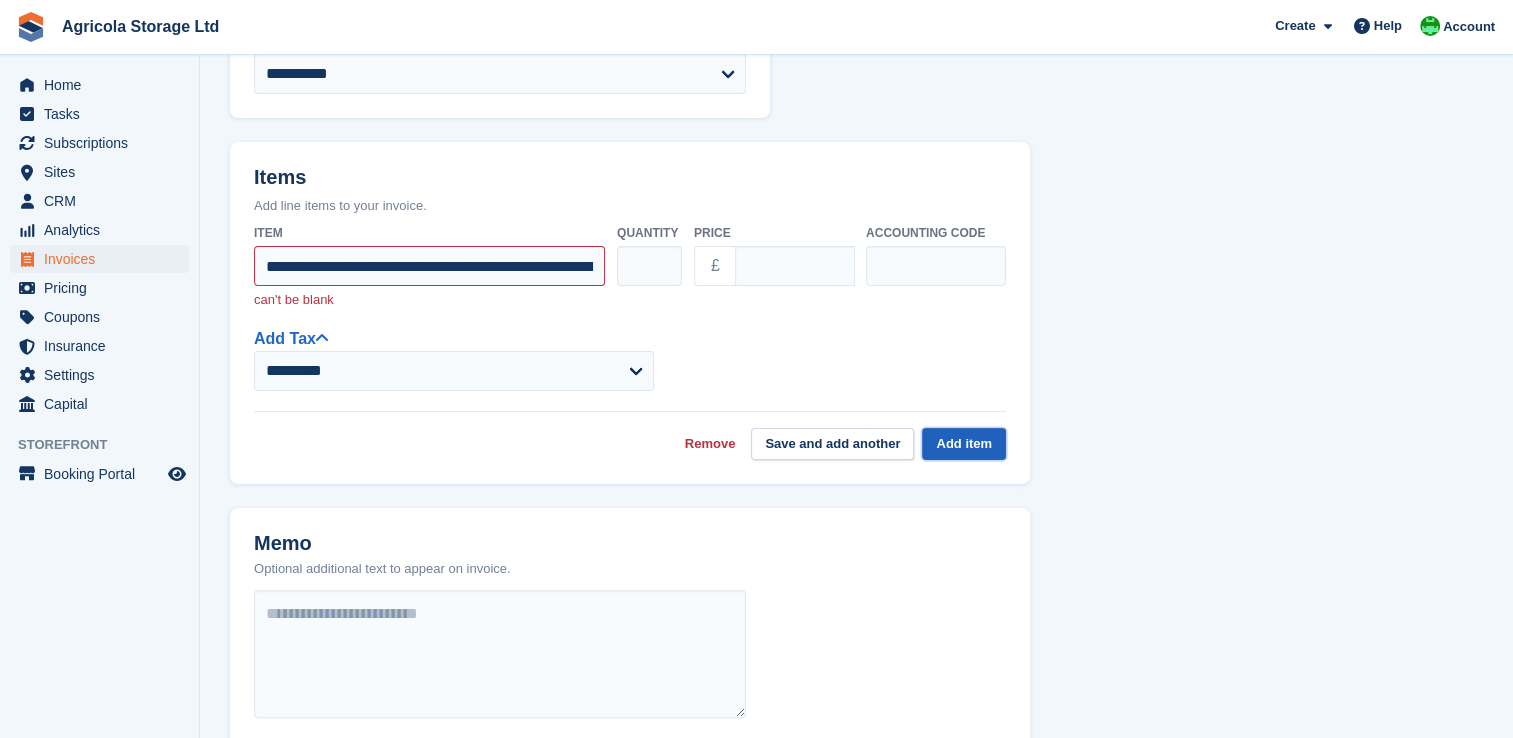 click on "Add item" at bounding box center (964, 444) 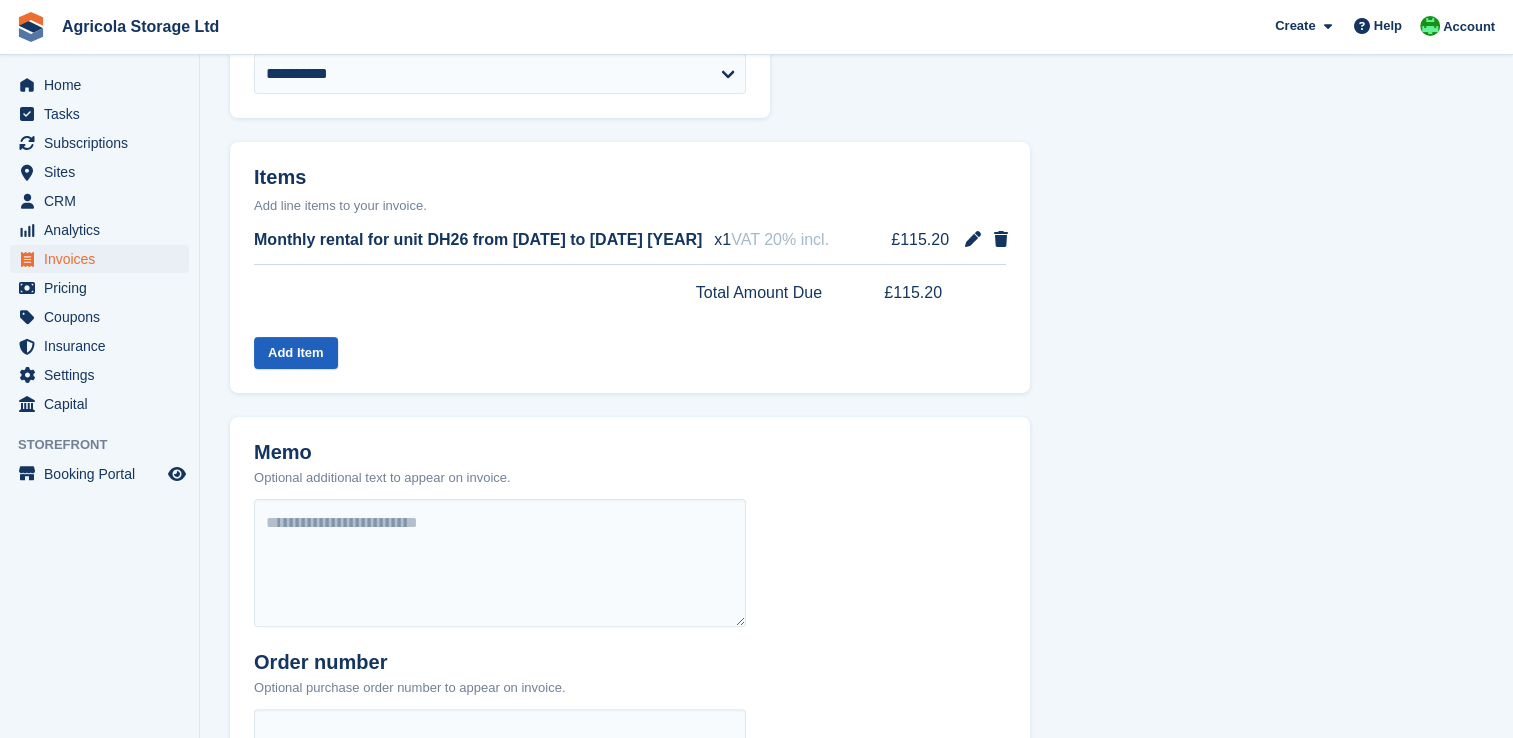 click on "Add Item" at bounding box center (296, 353) 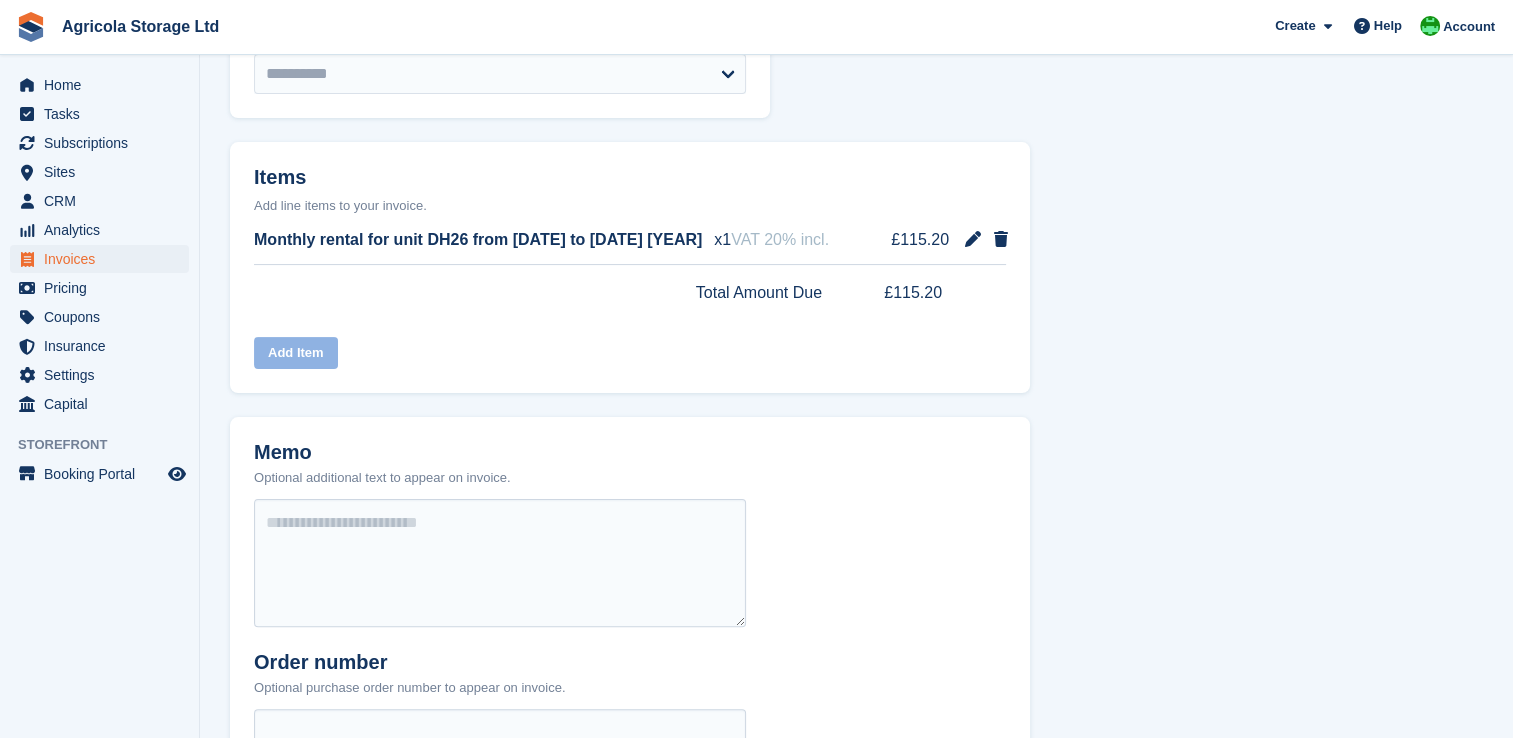 select on "******" 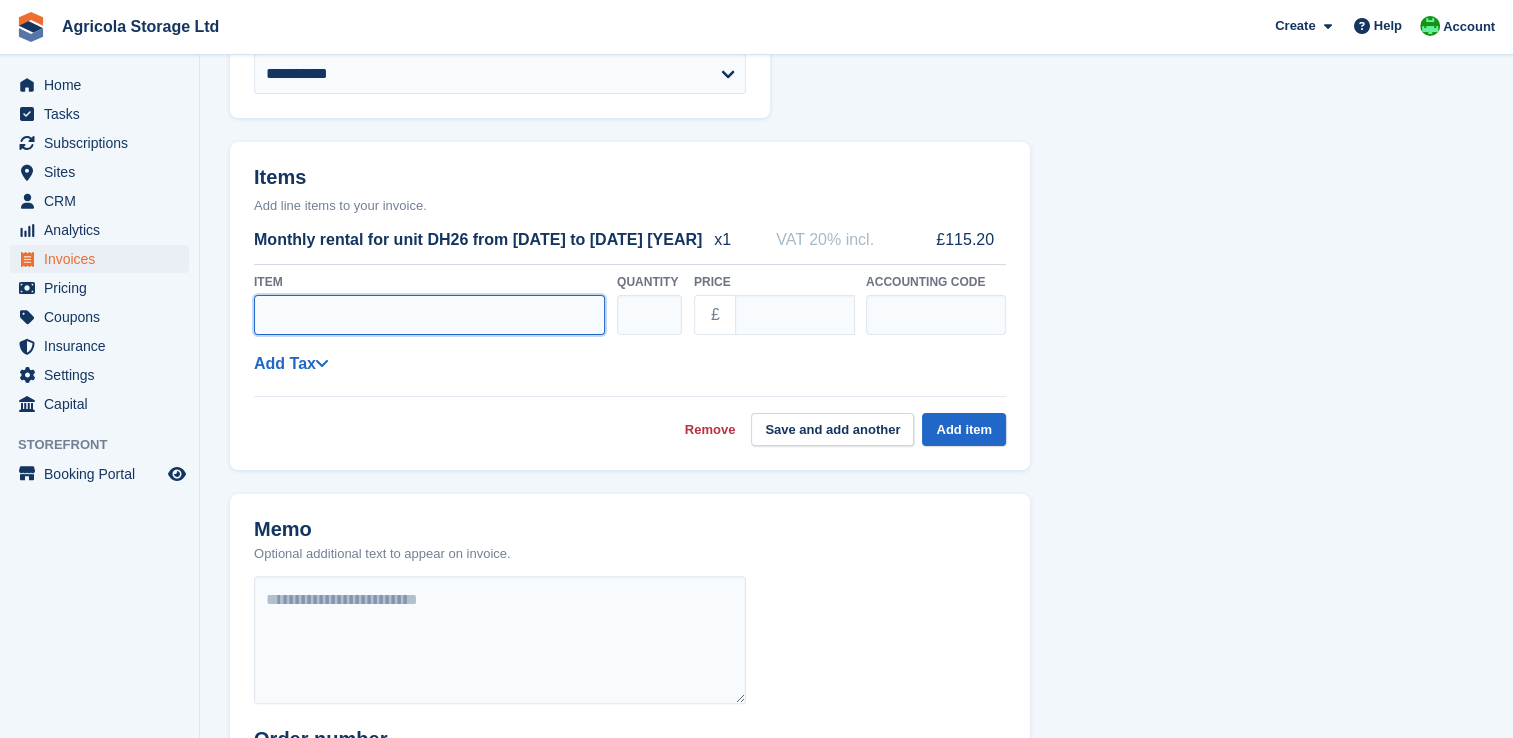 click on "Item" at bounding box center (429, 315) 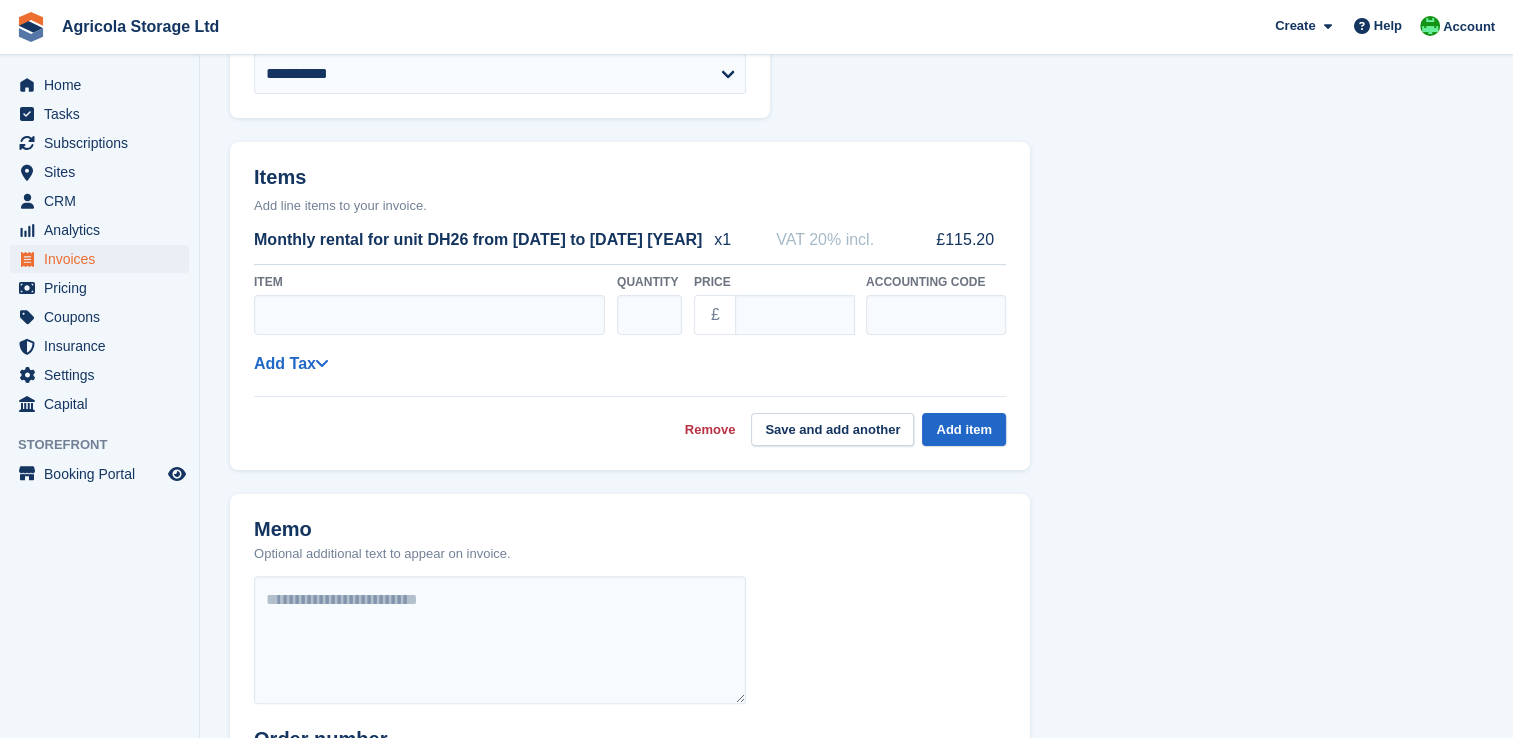 click on "**********" at bounding box center [630, 343] 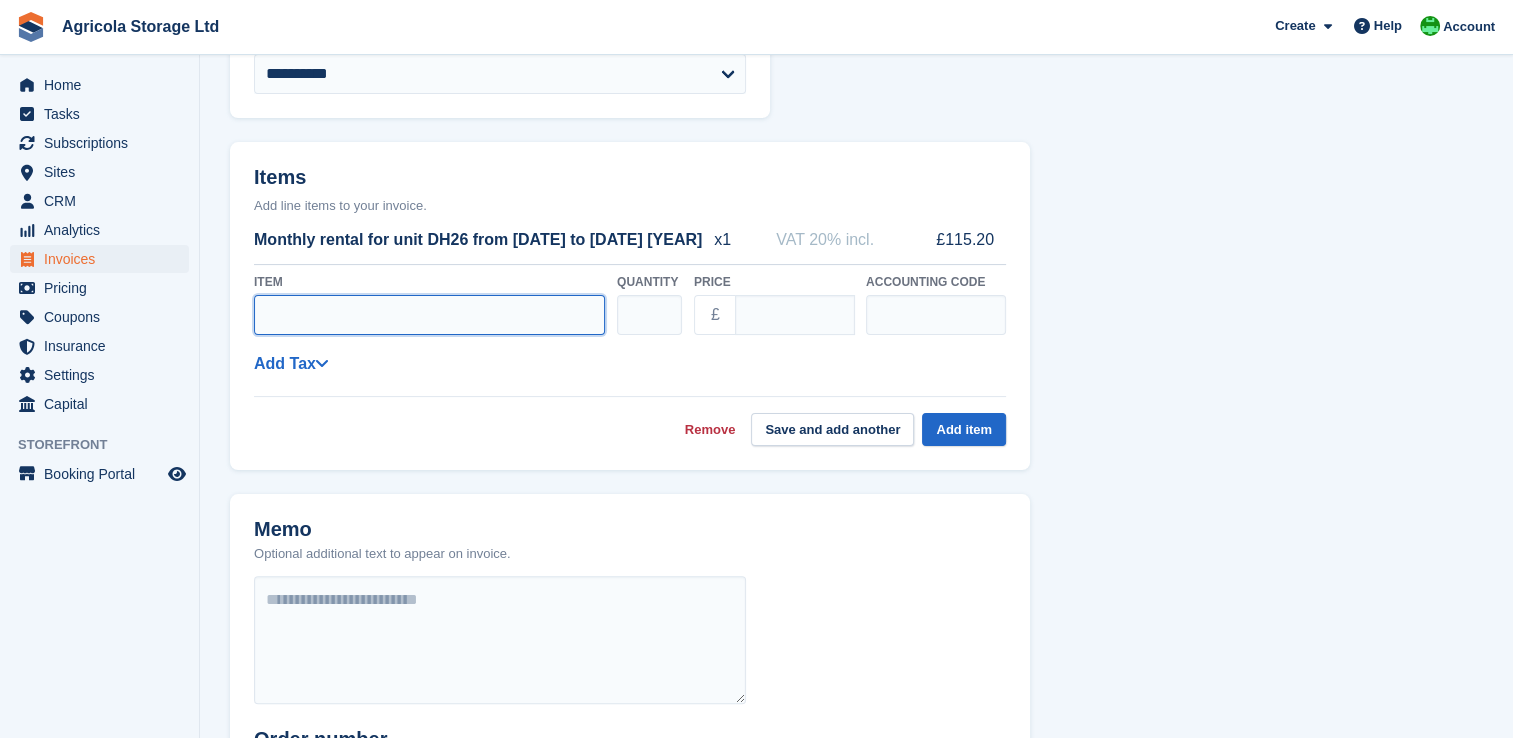 click on "Item" at bounding box center [429, 315] 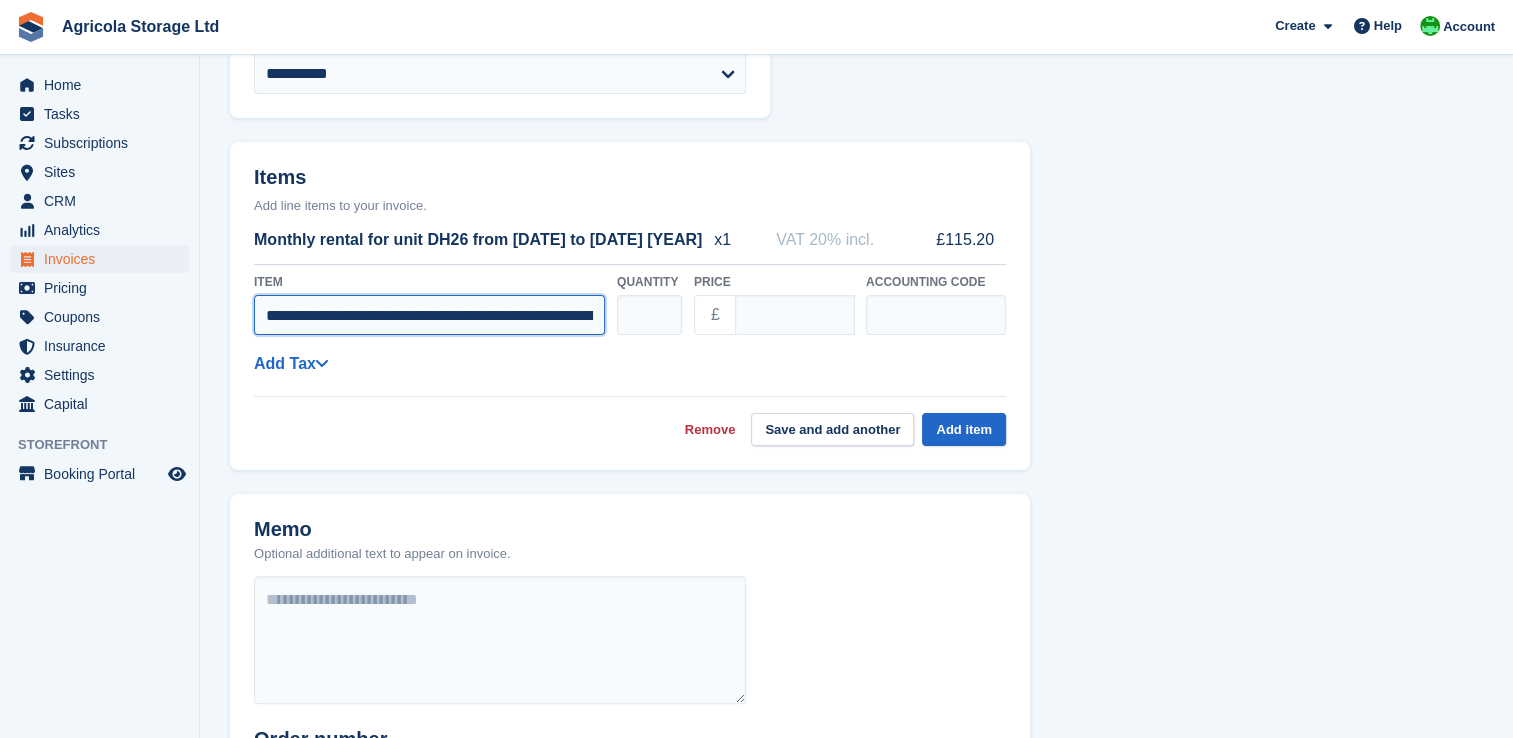 scroll, scrollTop: 0, scrollLeft: 112, axis: horizontal 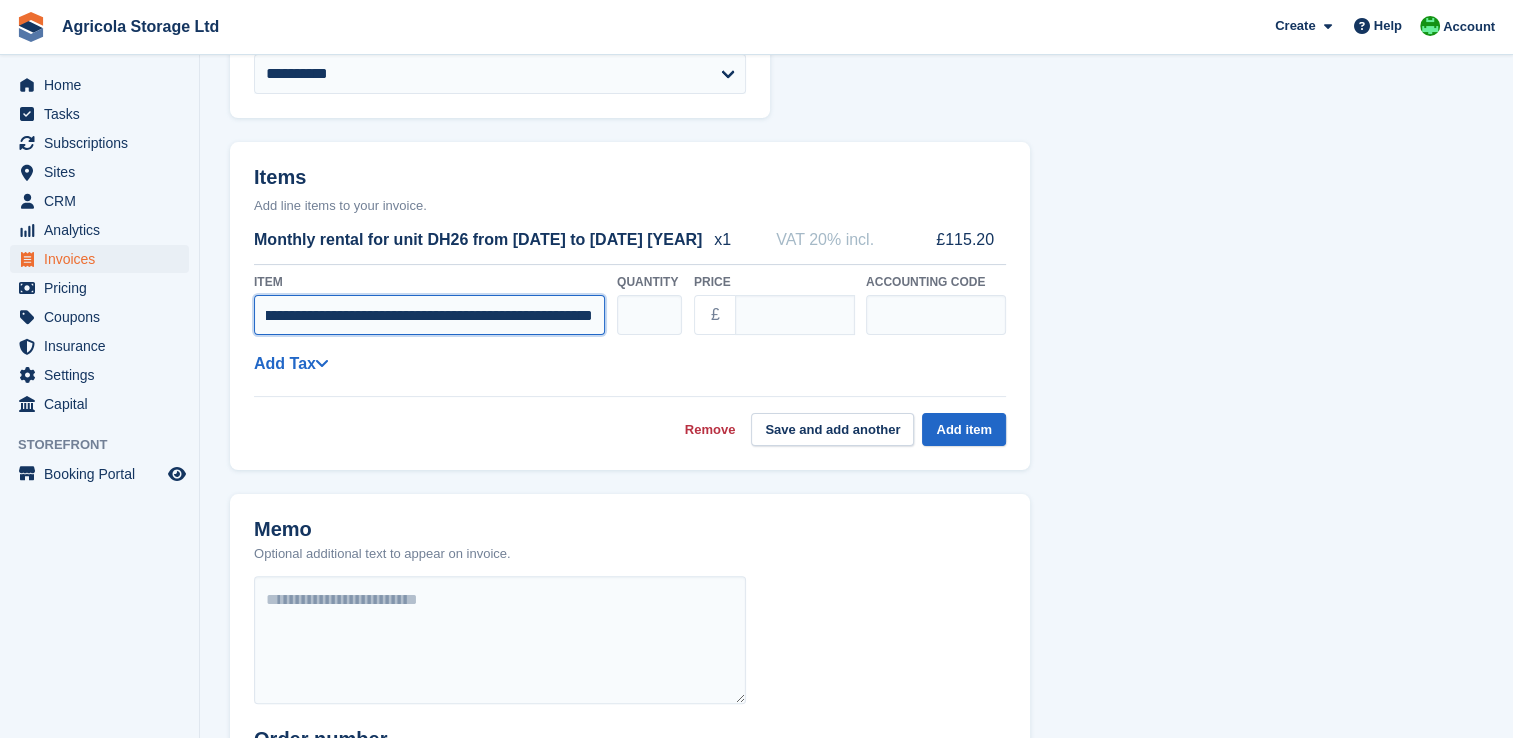 drag, startPoint x: 448, startPoint y: 316, endPoint x: 464, endPoint y: 318, distance: 16.124516 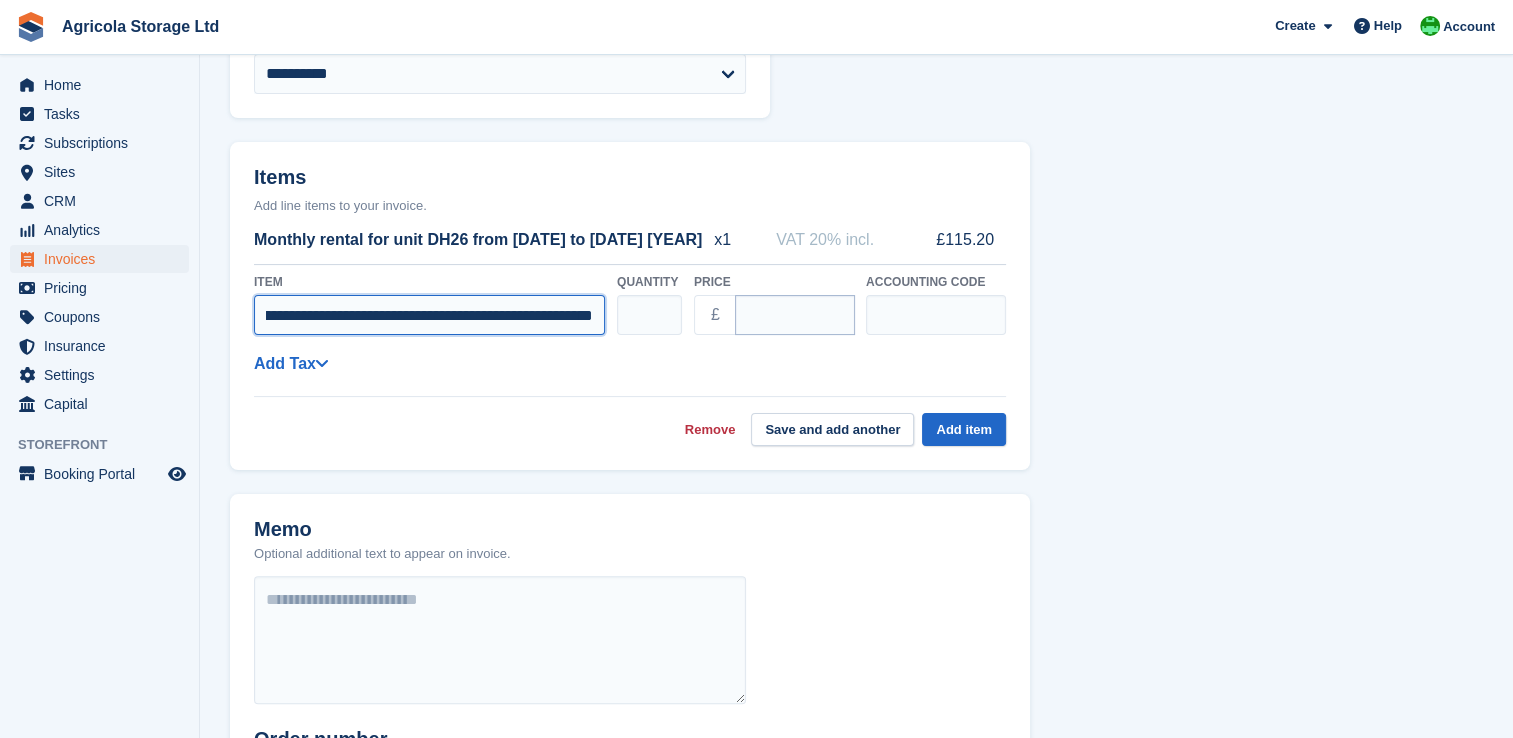 type on "**********" 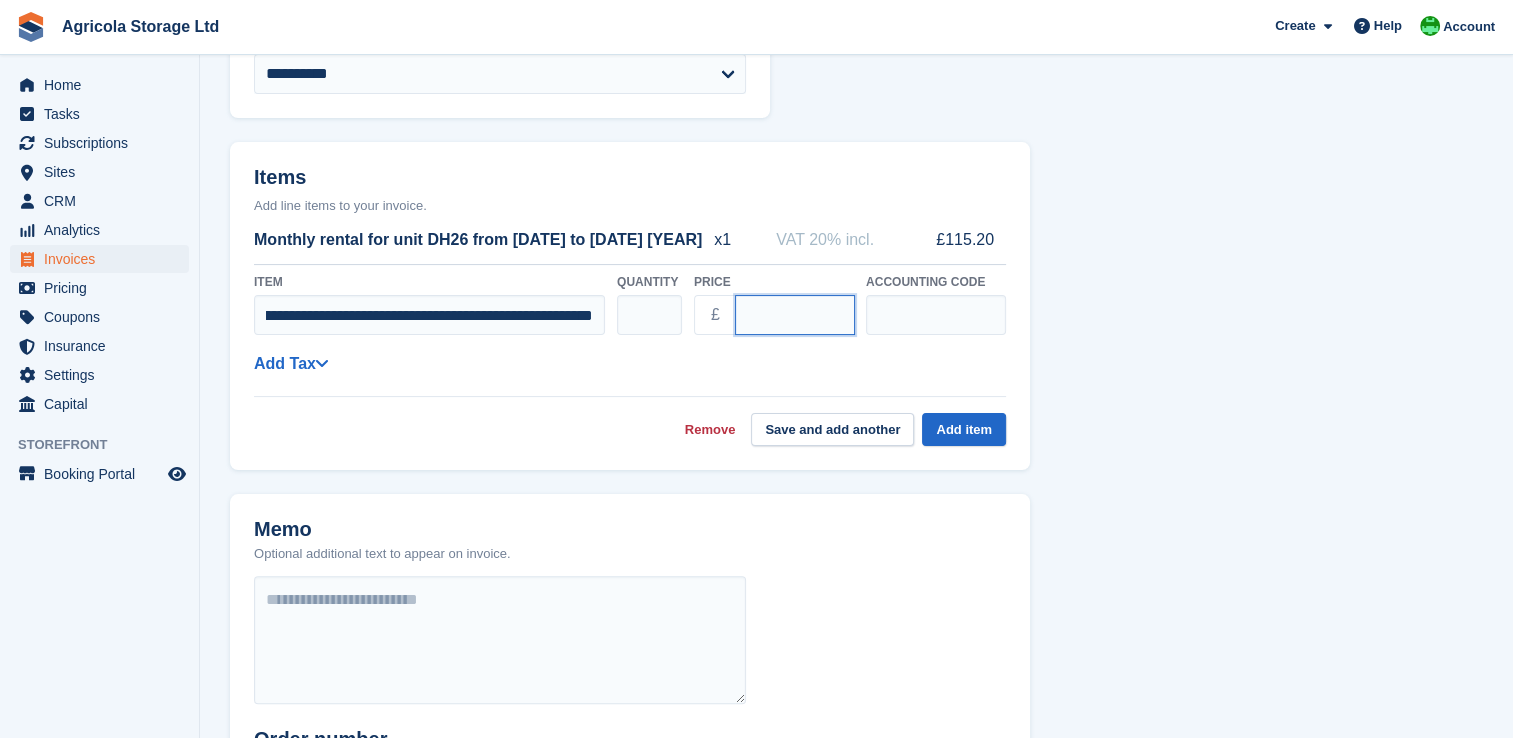 scroll, scrollTop: 0, scrollLeft: 0, axis: both 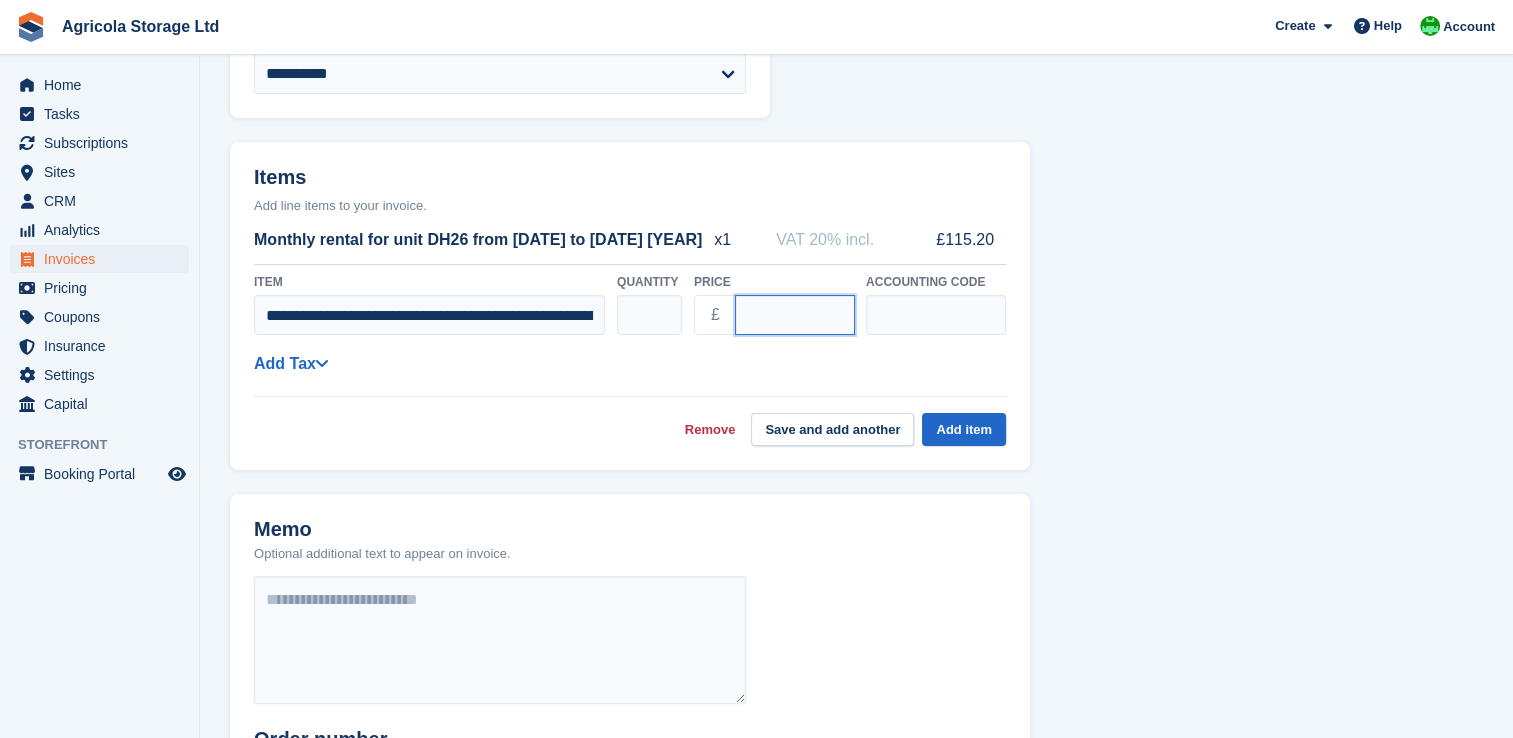 drag, startPoint x: 797, startPoint y: 319, endPoint x: 727, endPoint y: 322, distance: 70.064255 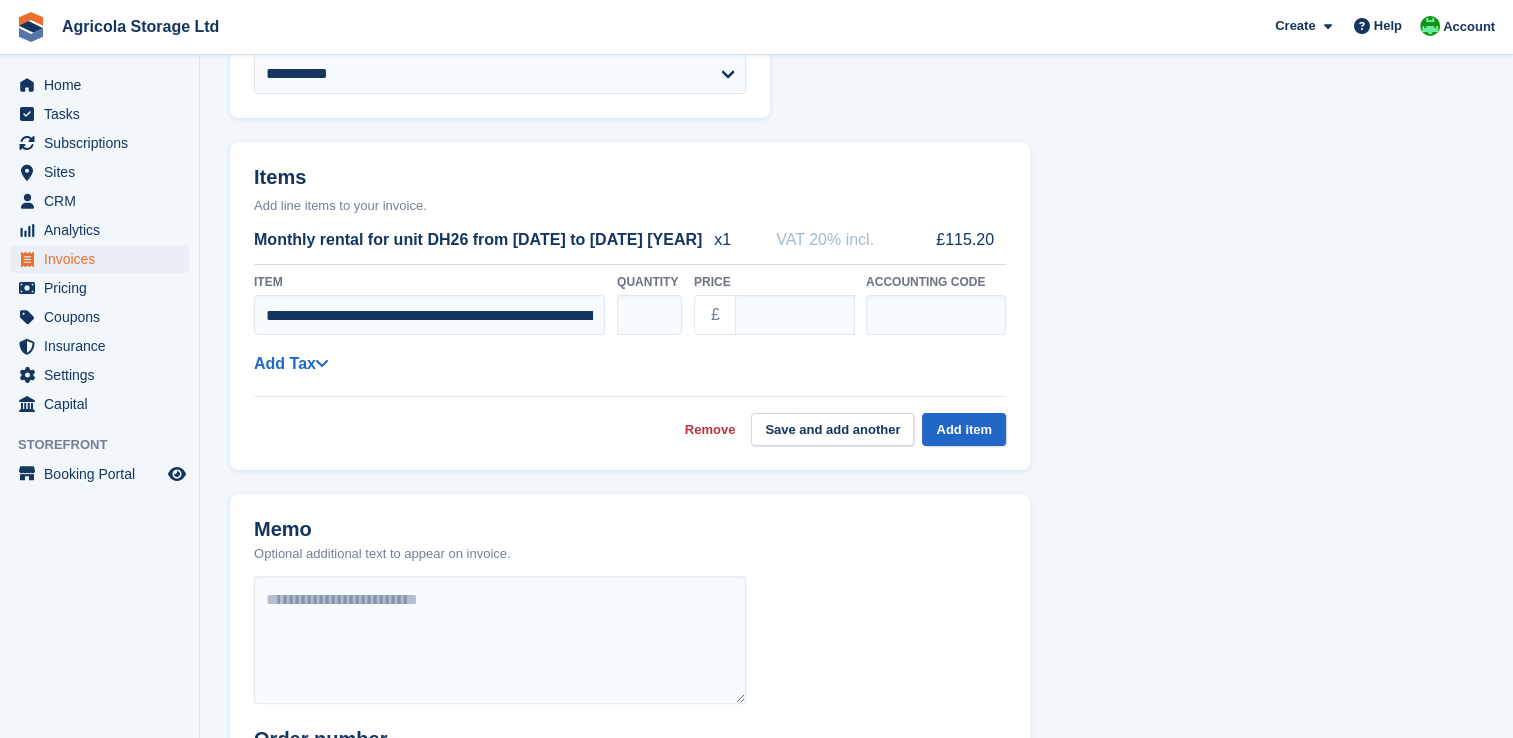 click on "**********" at bounding box center [630, 355] 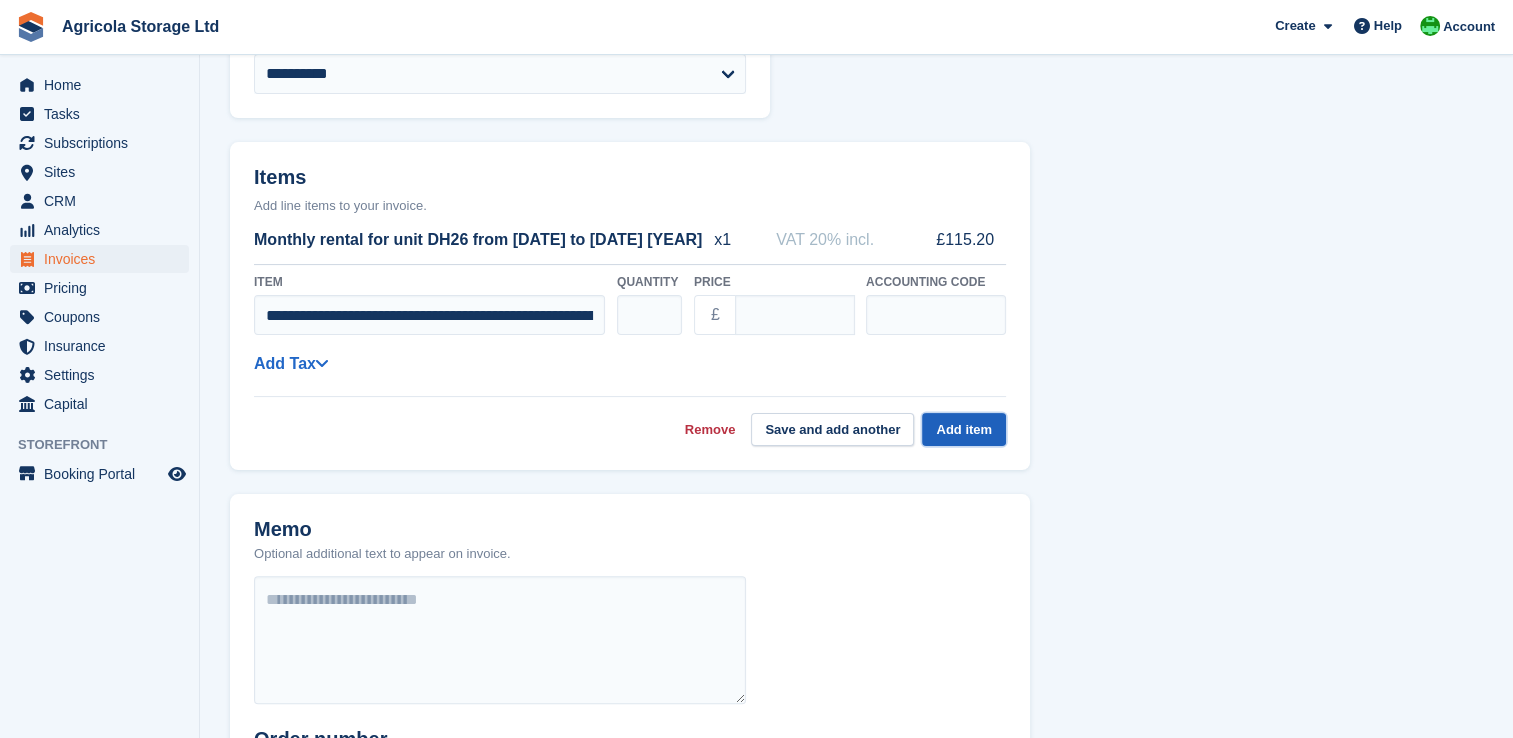 click on "Add item" at bounding box center (964, 429) 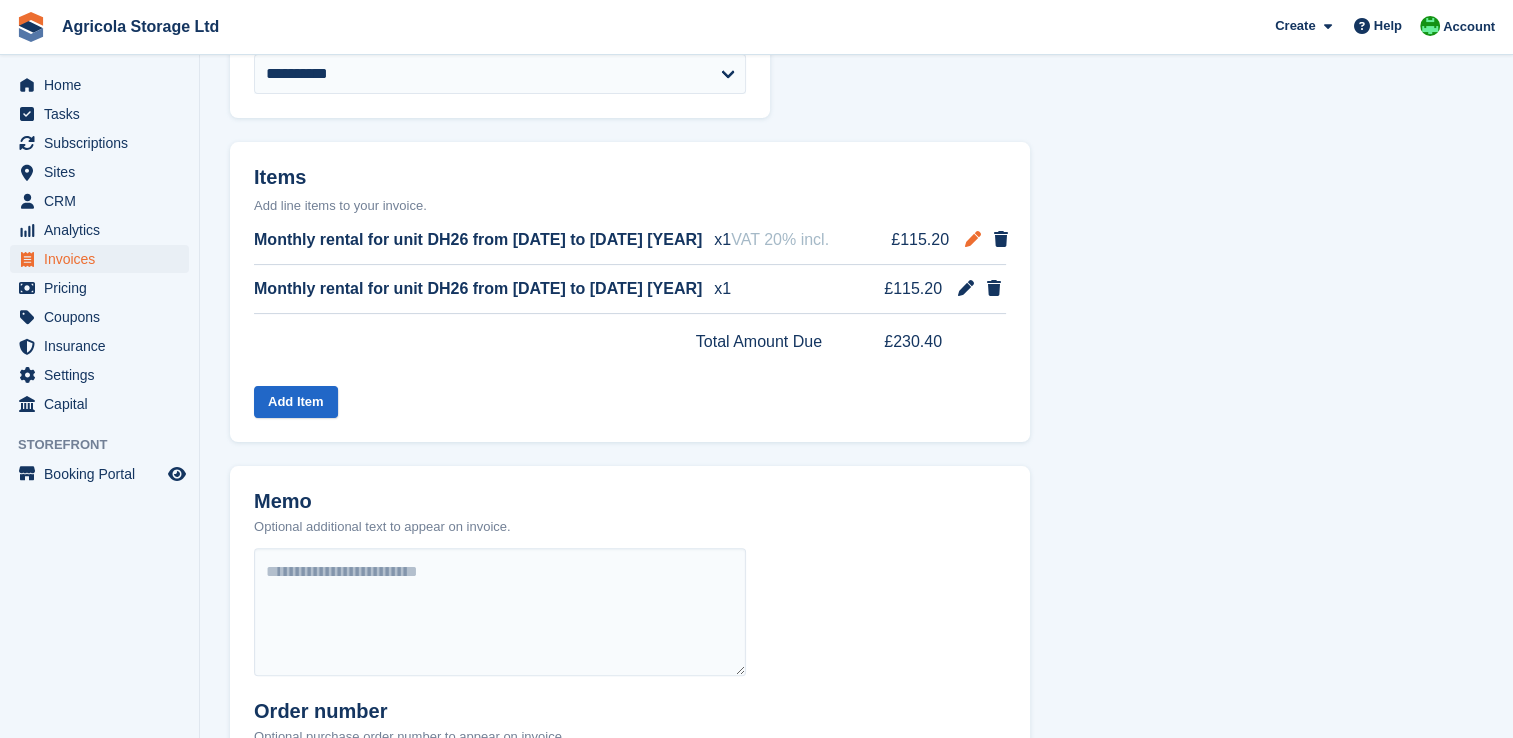 click at bounding box center (973, 239) 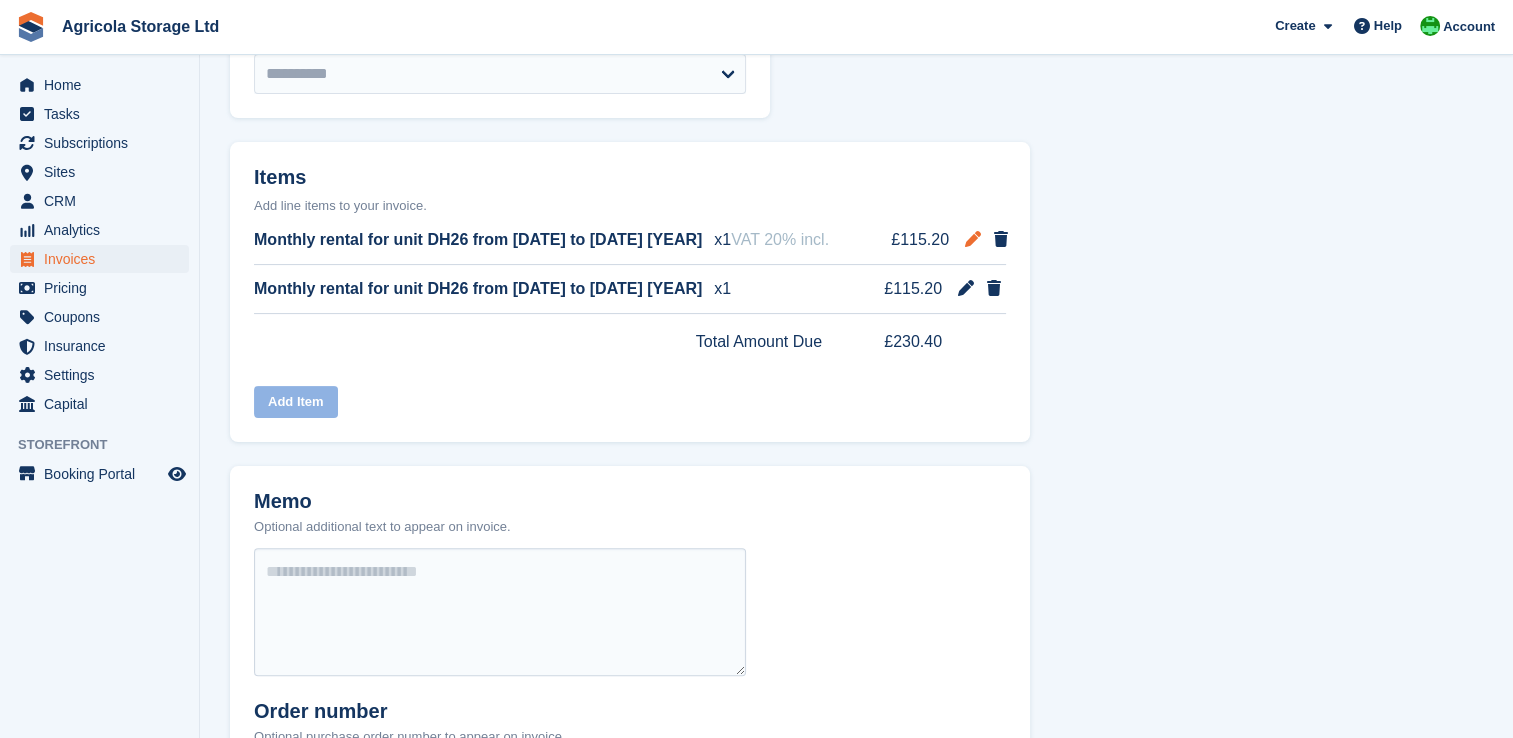 select on "******" 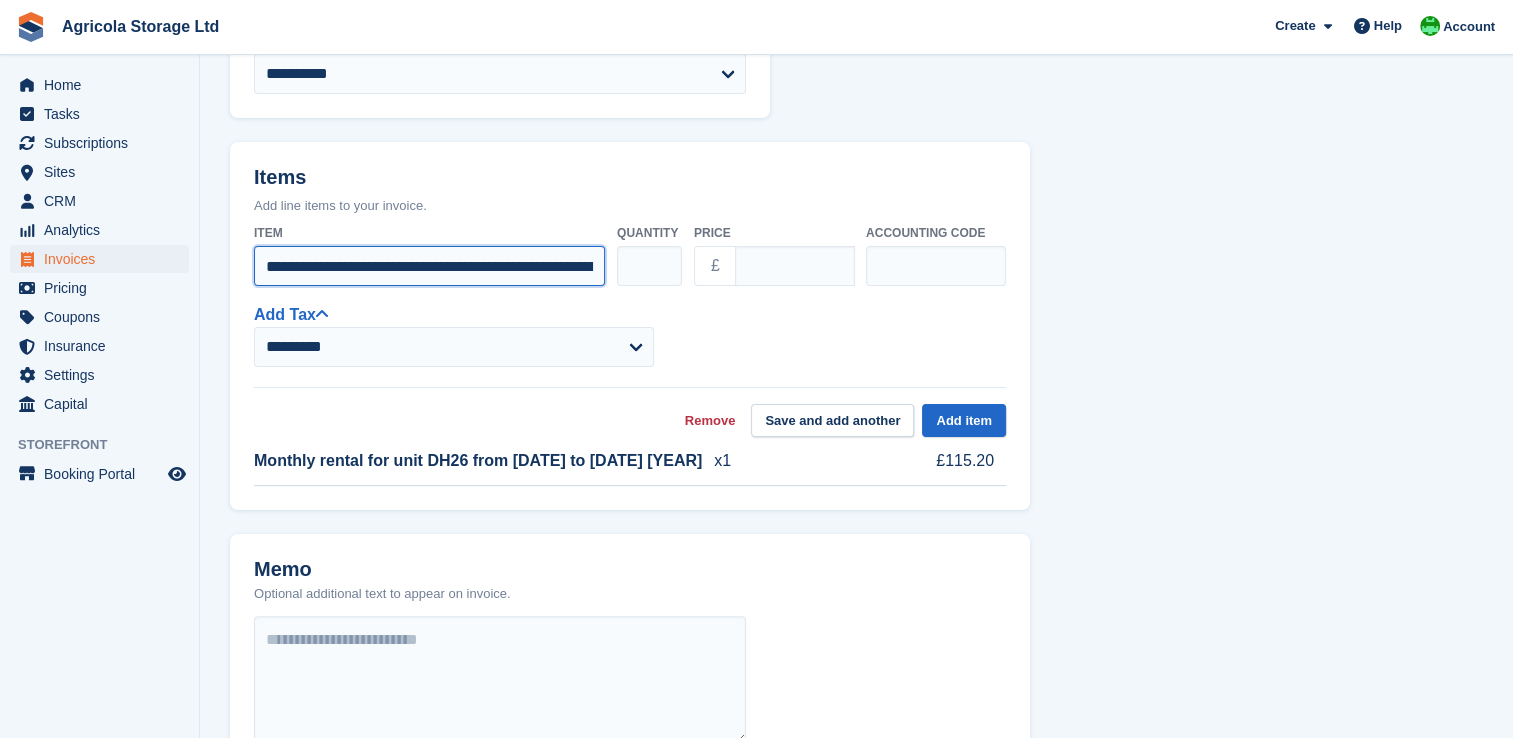 click on "**********" at bounding box center [429, 266] 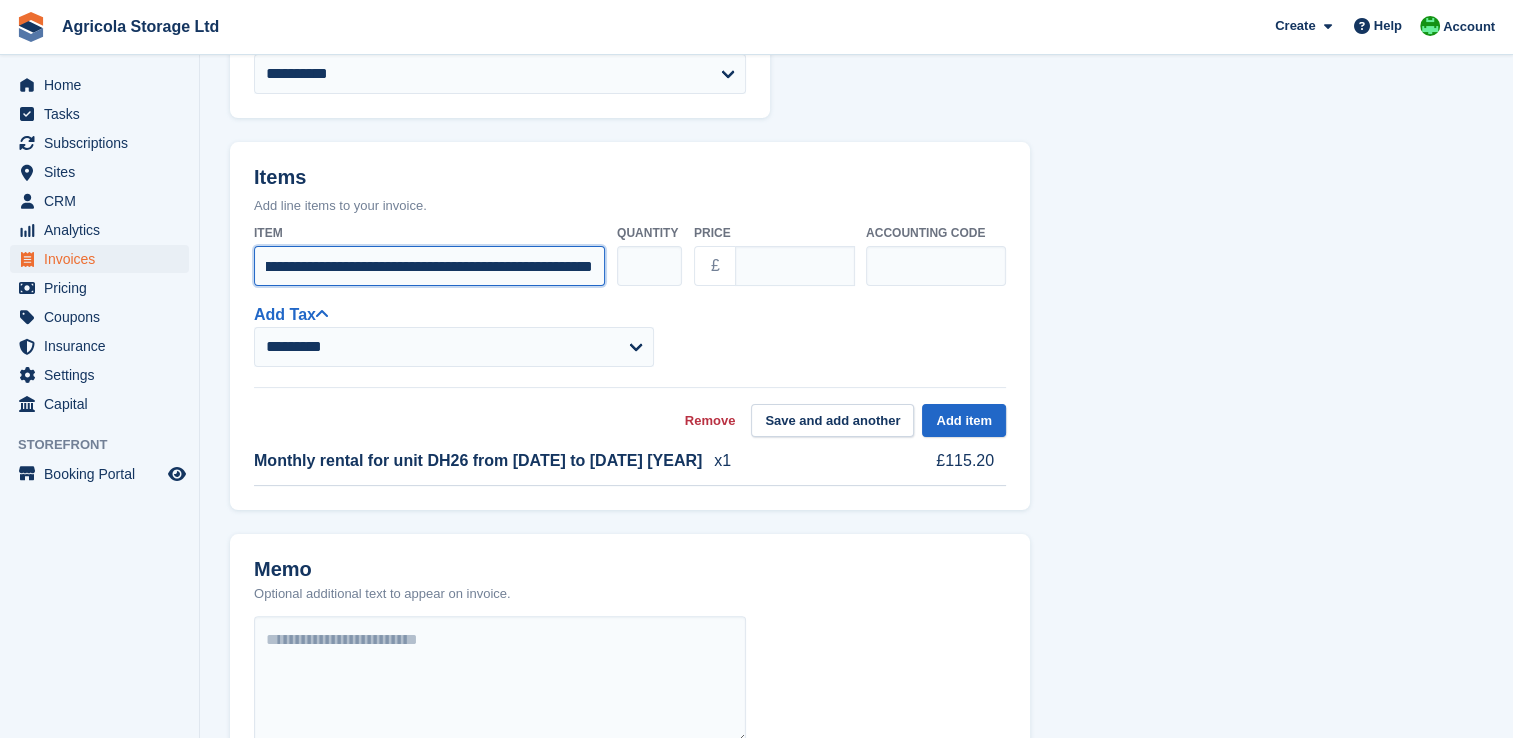 scroll, scrollTop: 0, scrollLeft: 112, axis: horizontal 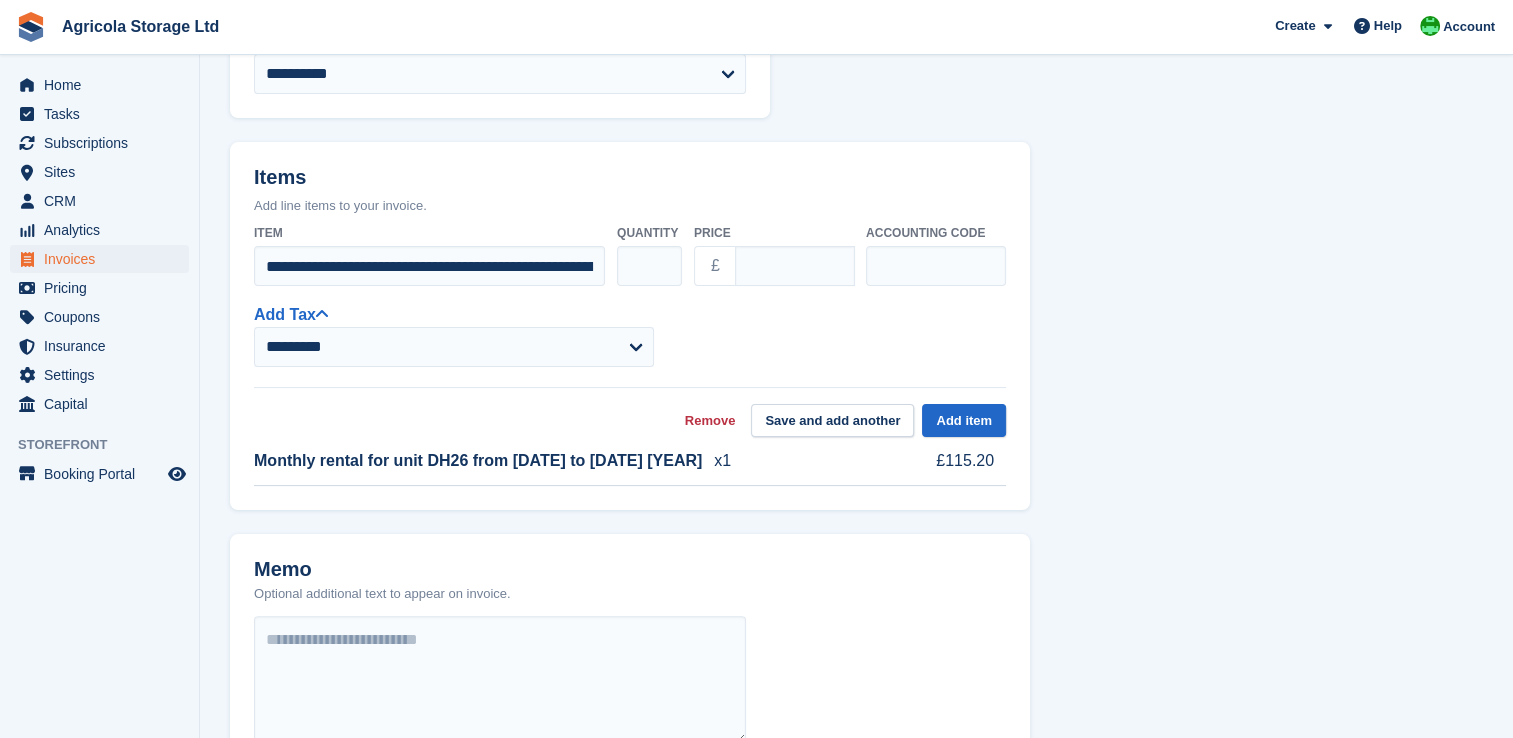 click on "**********" at bounding box center (630, 334) 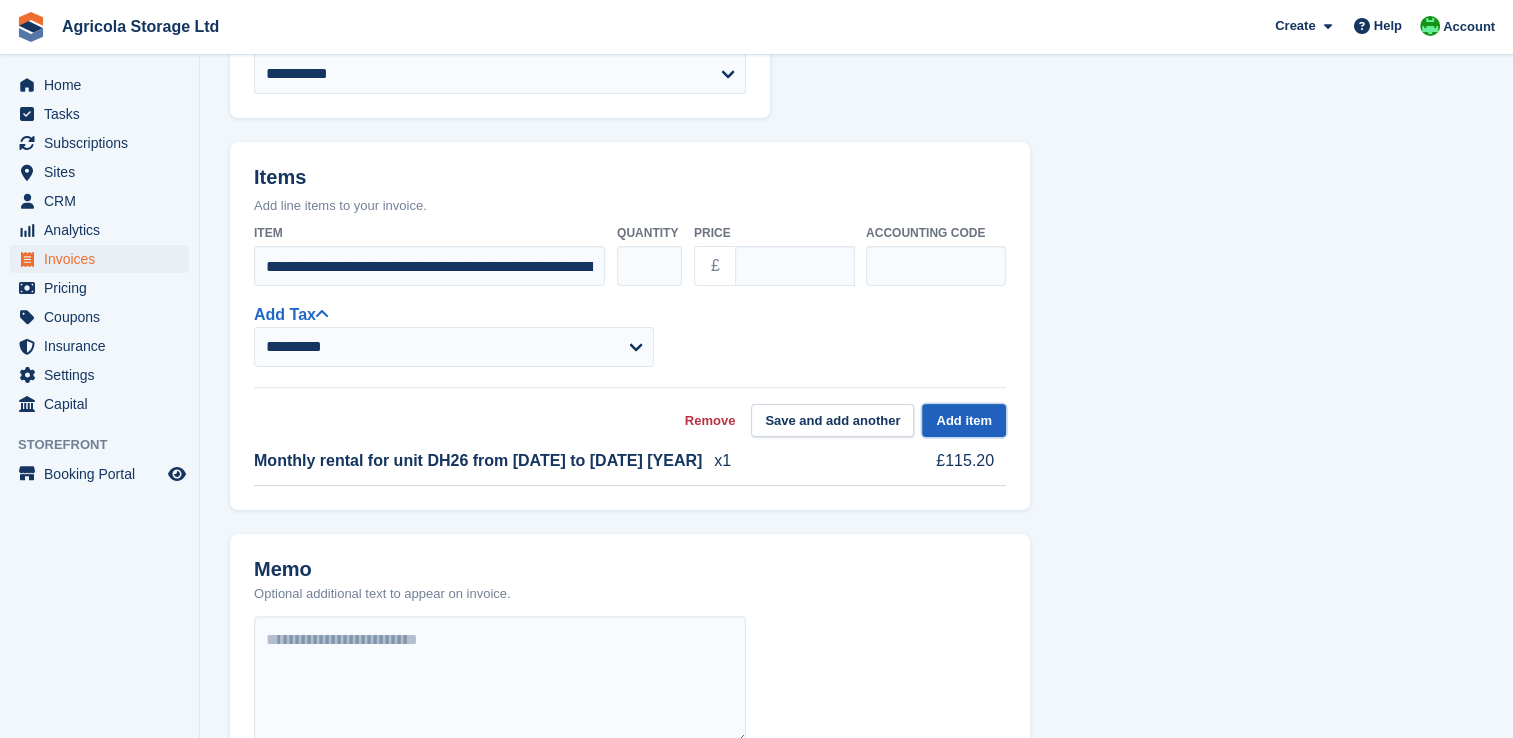 click on "Add item" at bounding box center [964, 420] 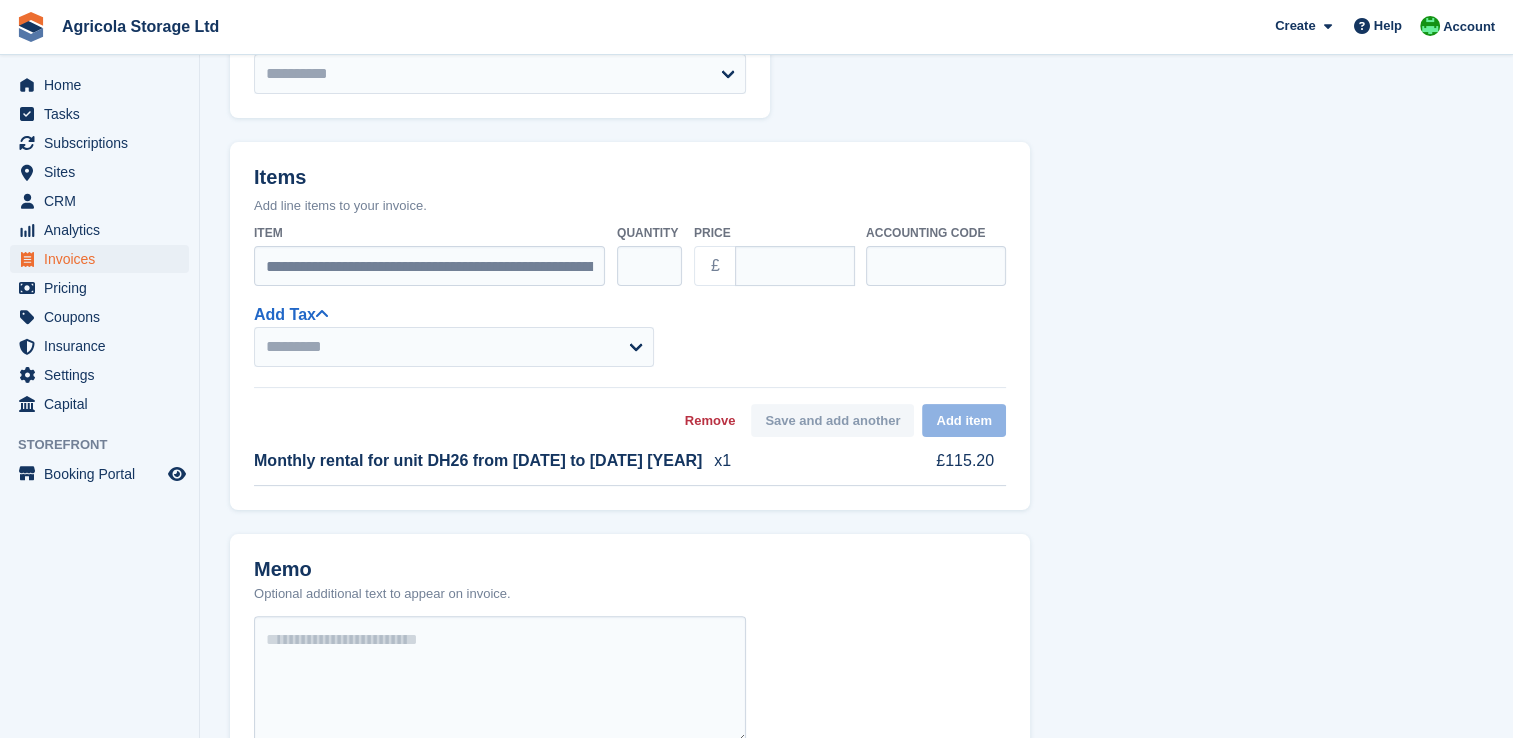 select on "******" 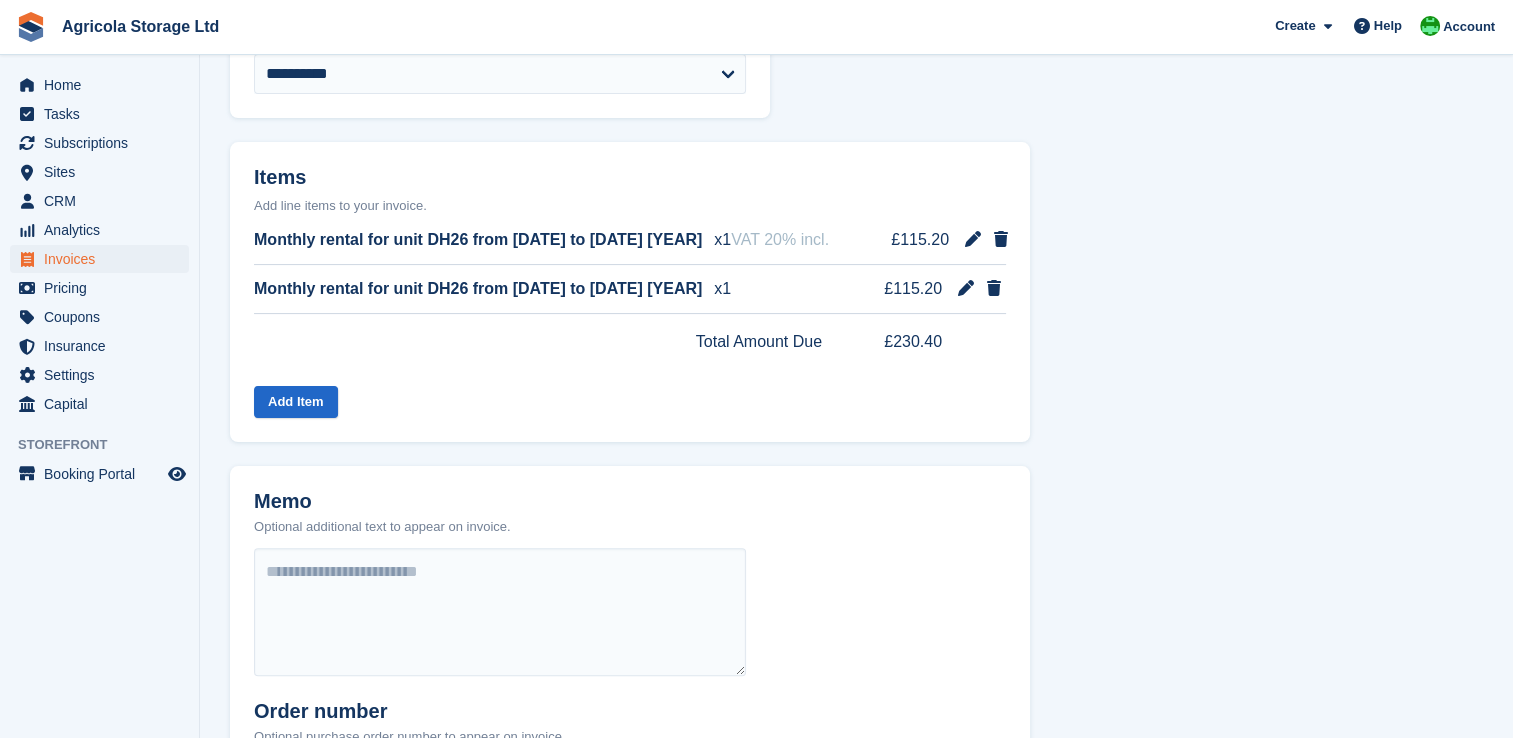 type 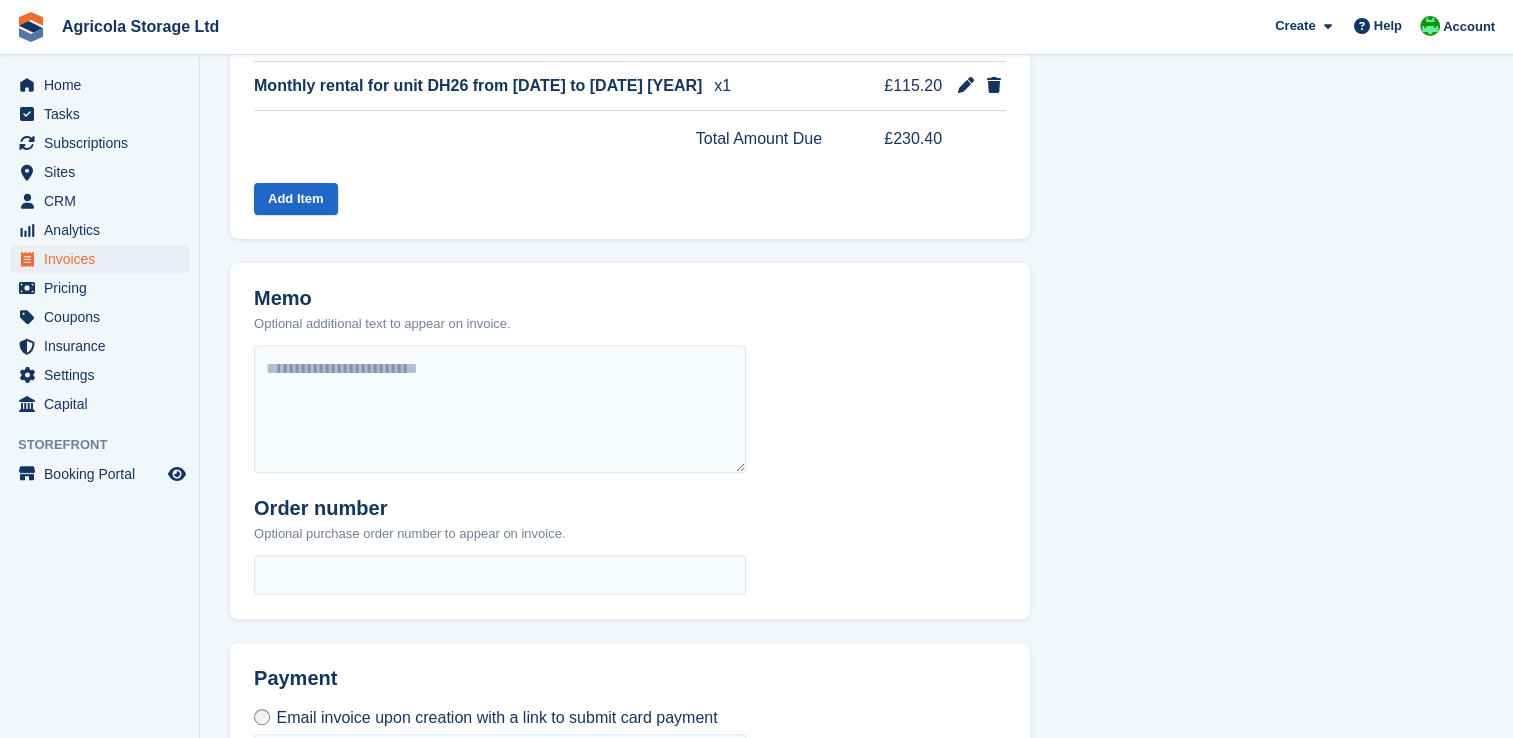 scroll, scrollTop: 818, scrollLeft: 0, axis: vertical 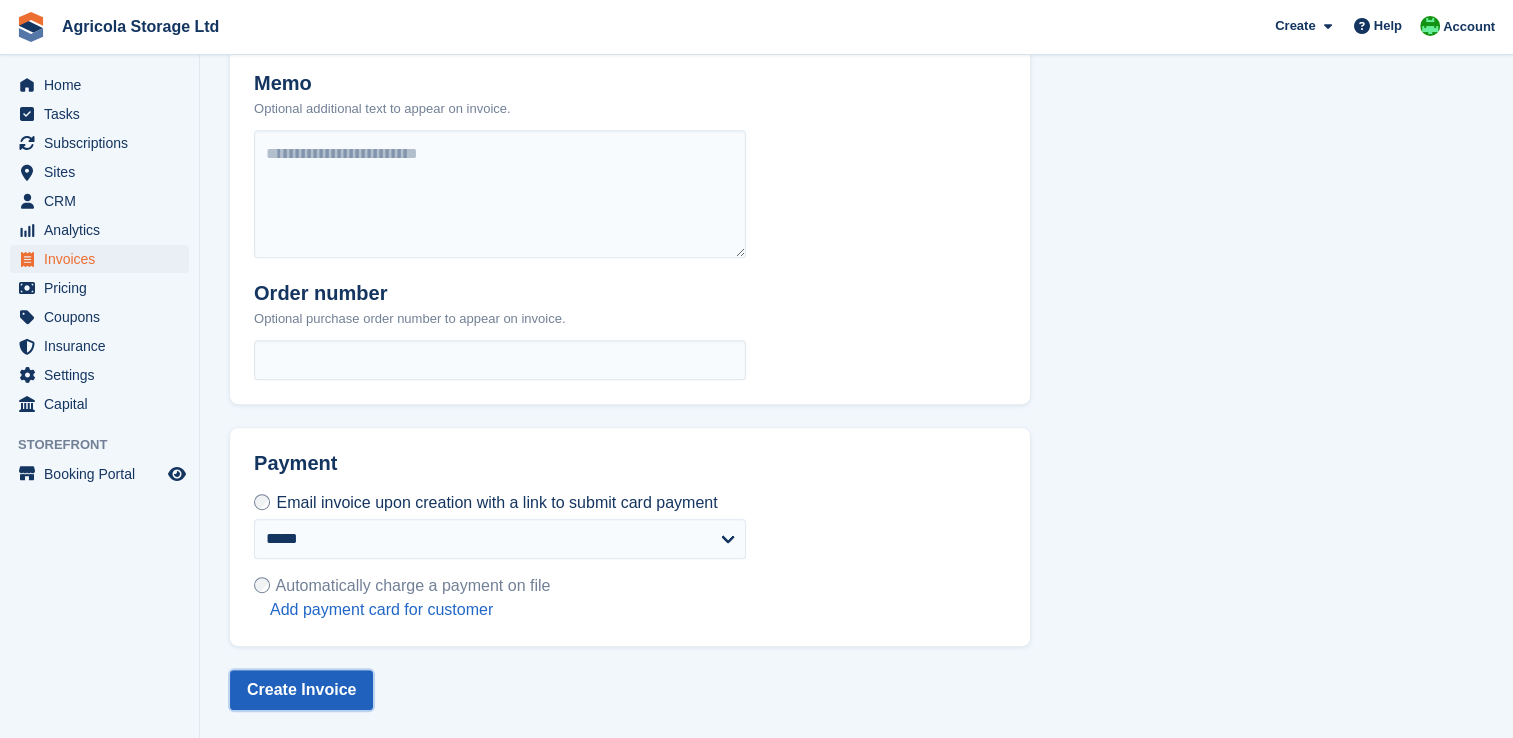click on "Create Invoice" at bounding box center (301, 690) 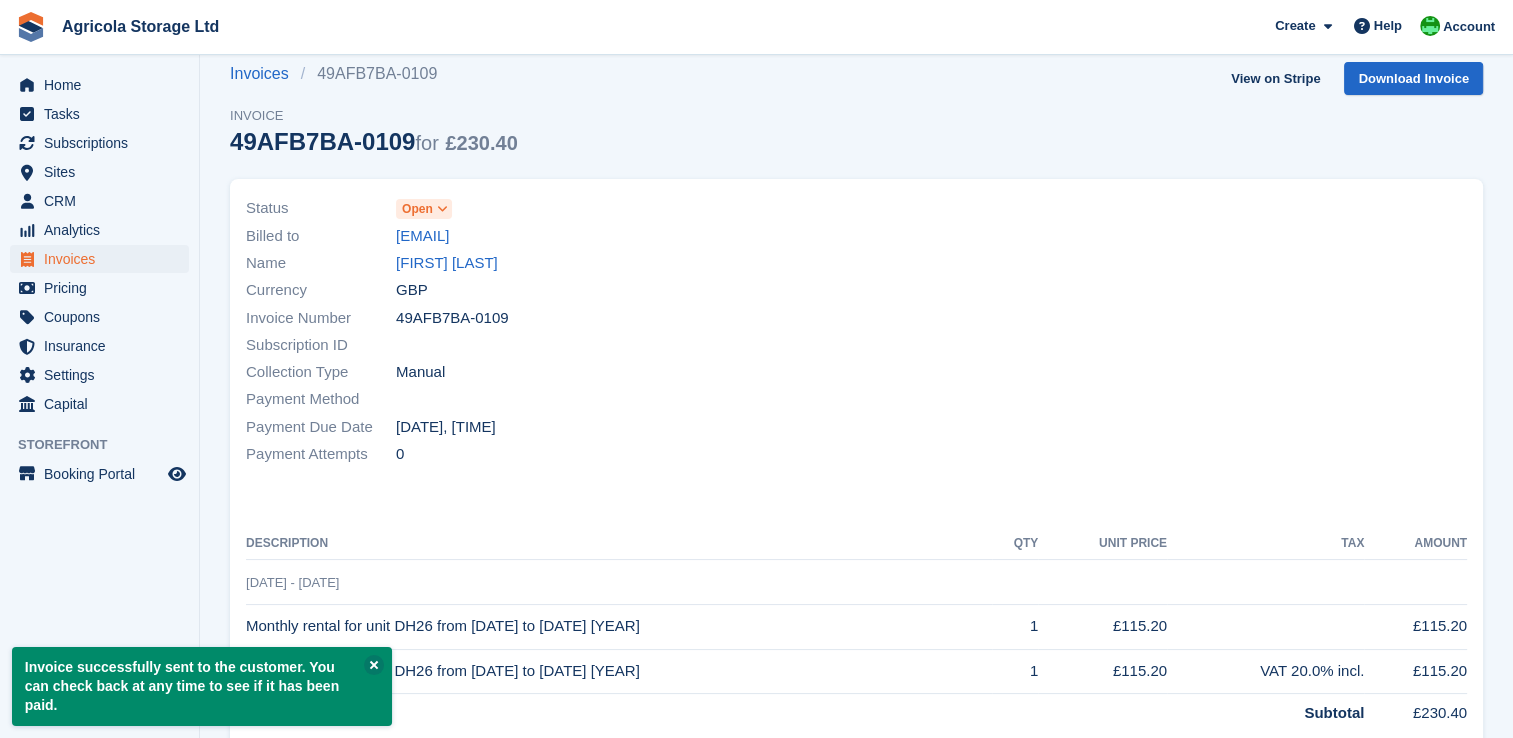 scroll, scrollTop: 0, scrollLeft: 0, axis: both 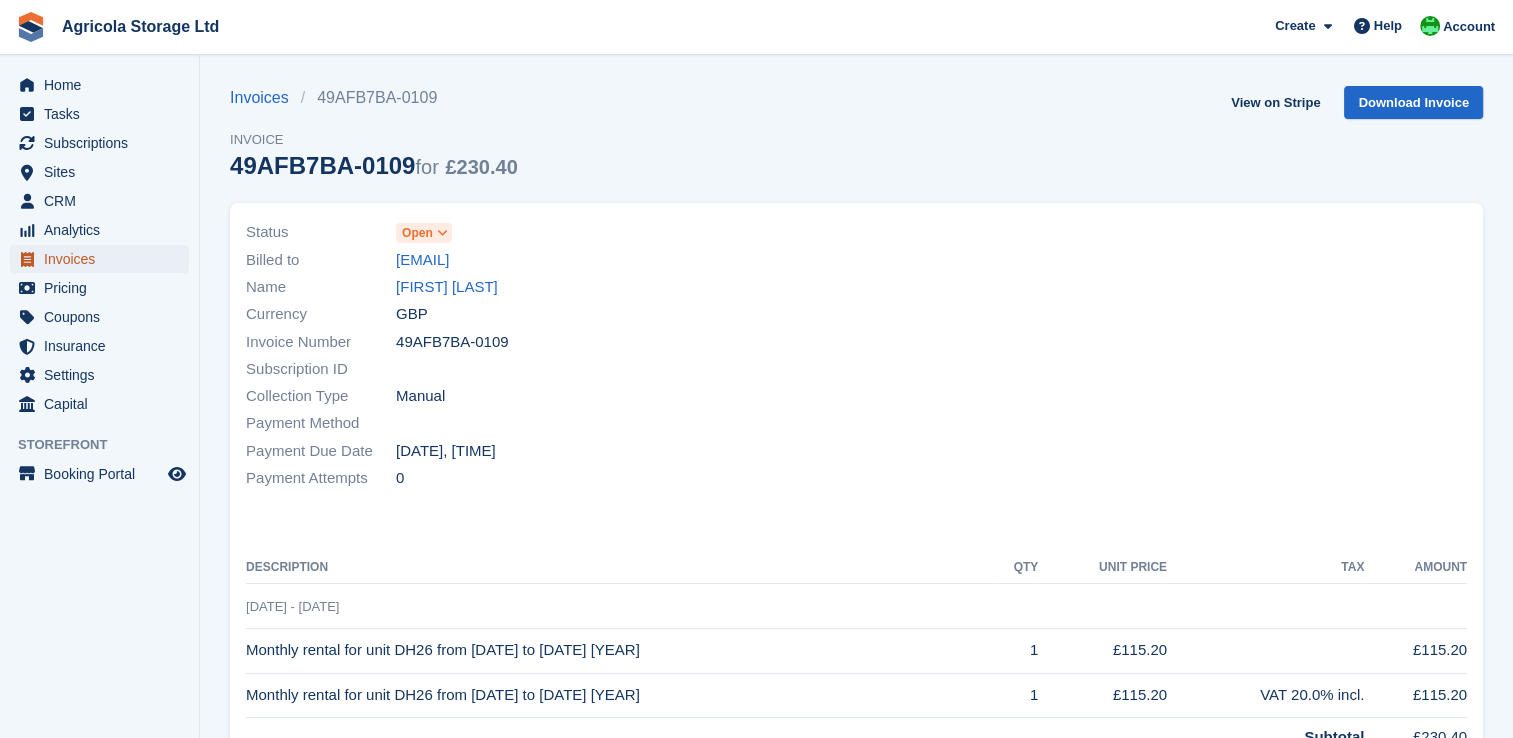 click on "Invoices" at bounding box center (104, 259) 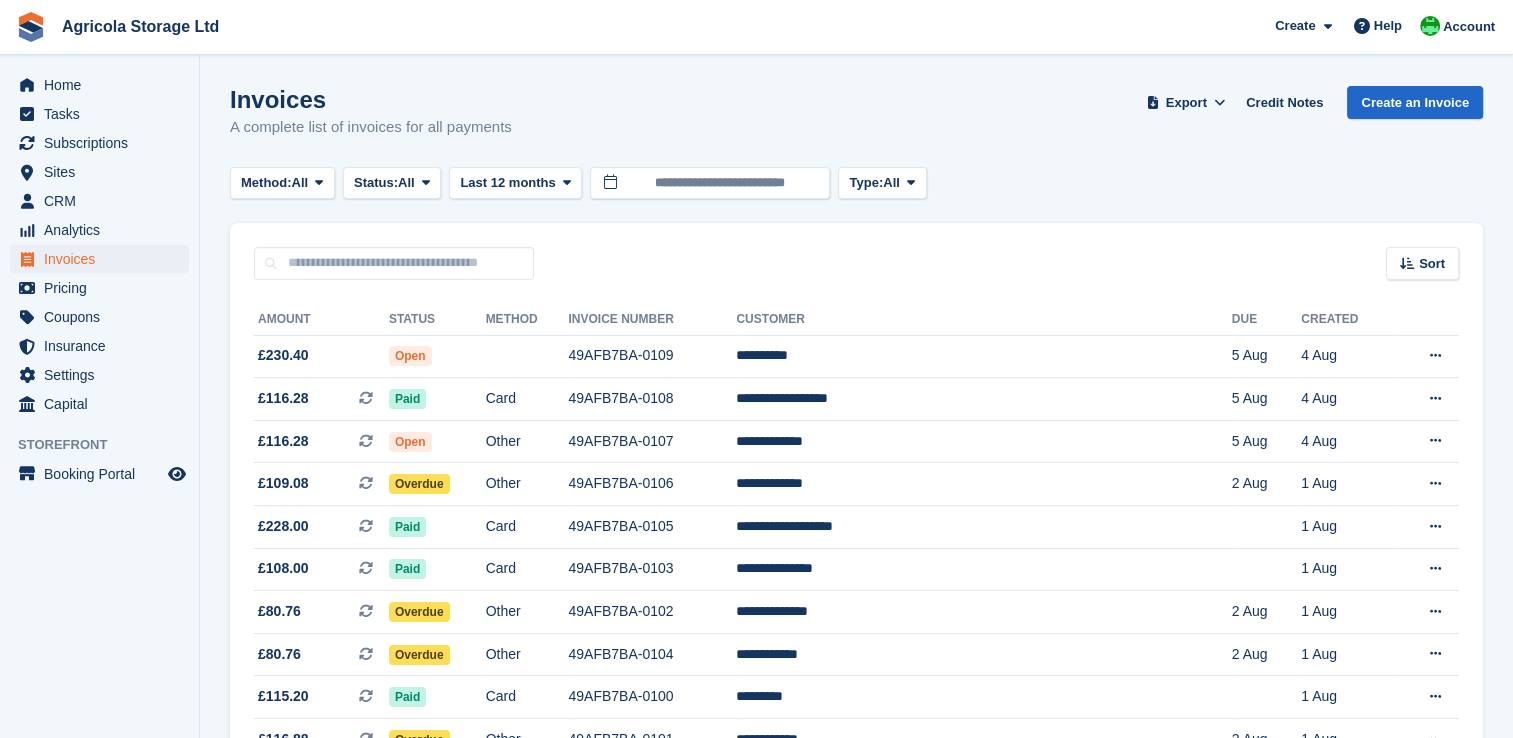 click on "**********" at bounding box center [856, 1380] 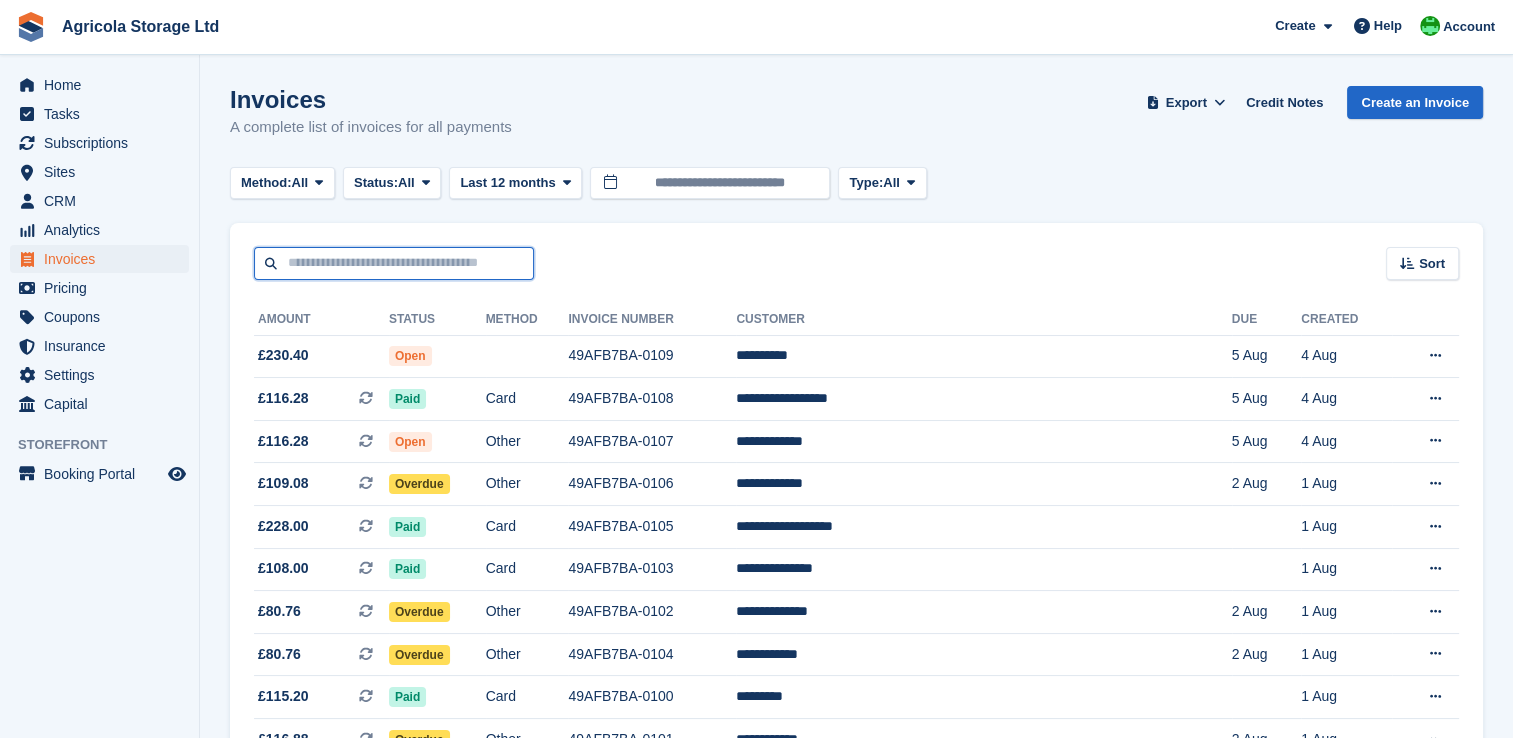 click at bounding box center (394, 263) 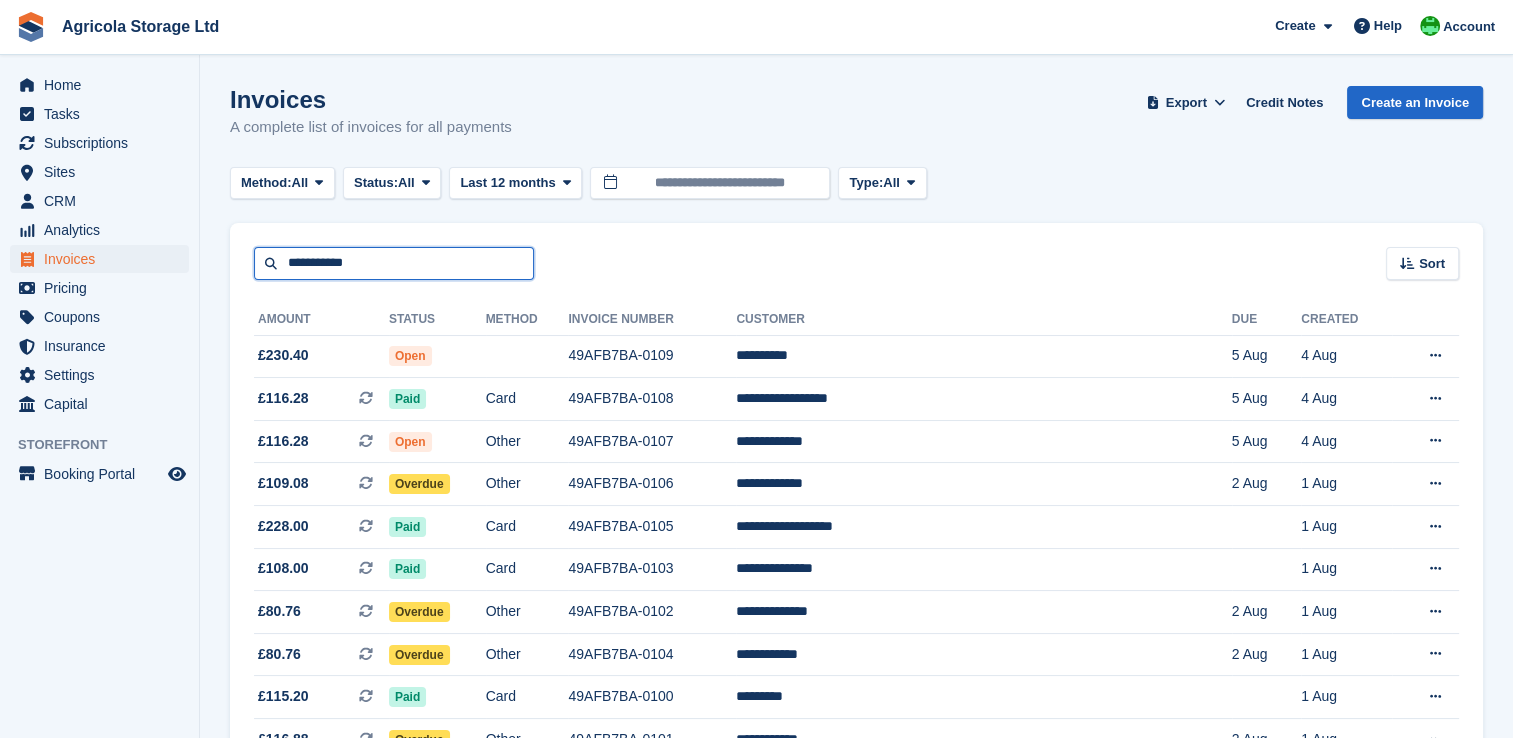 type on "**********" 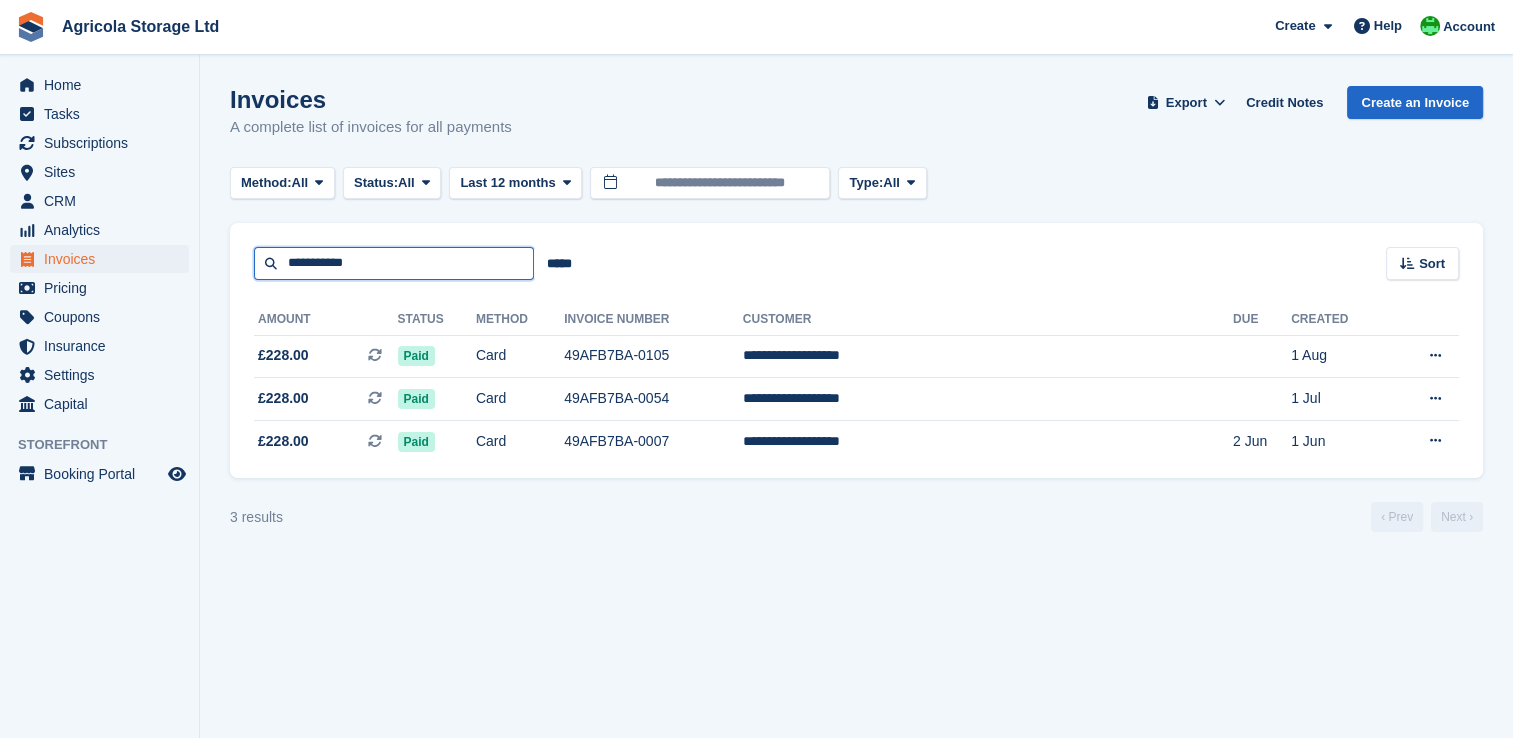 drag, startPoint x: 378, startPoint y: 267, endPoint x: 255, endPoint y: 283, distance: 124.036285 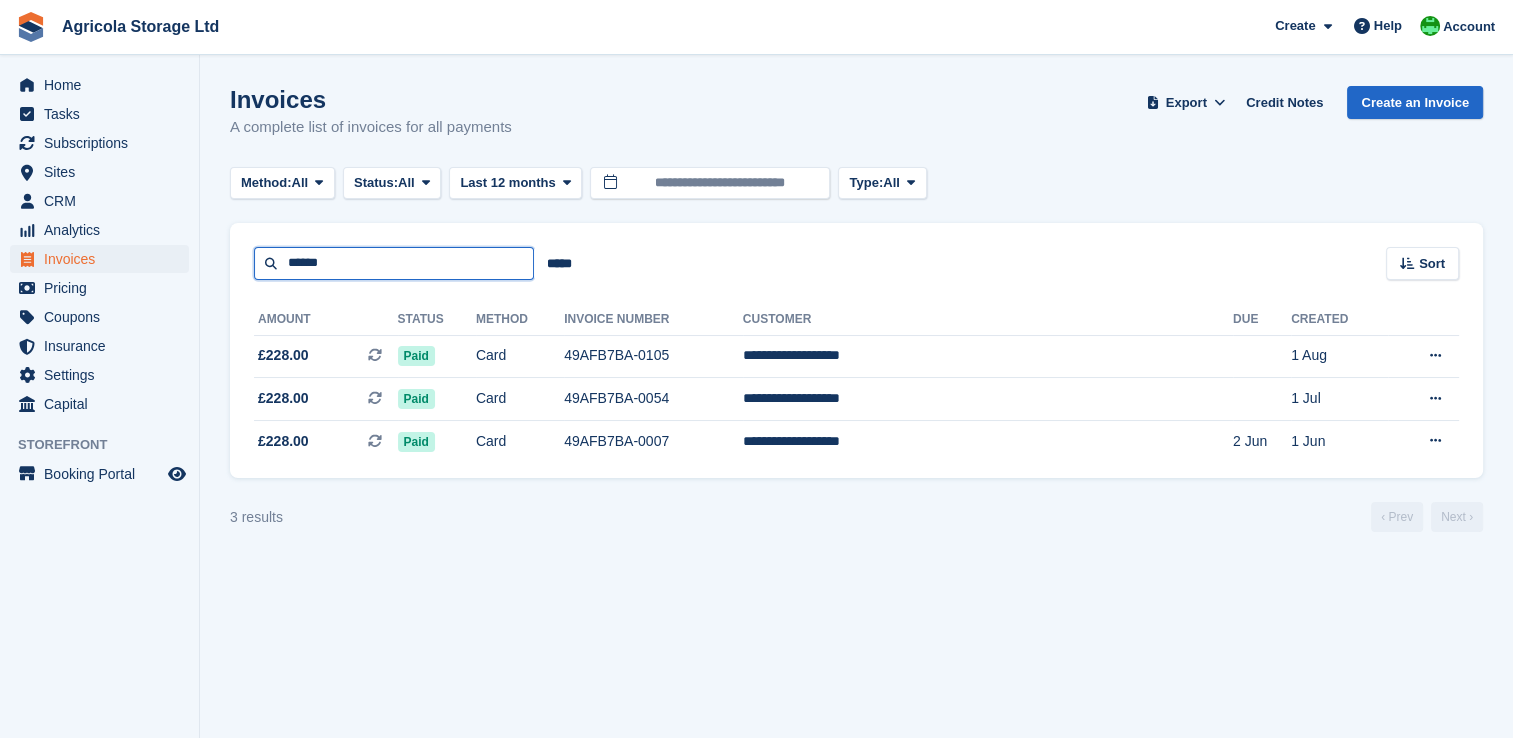 type on "******" 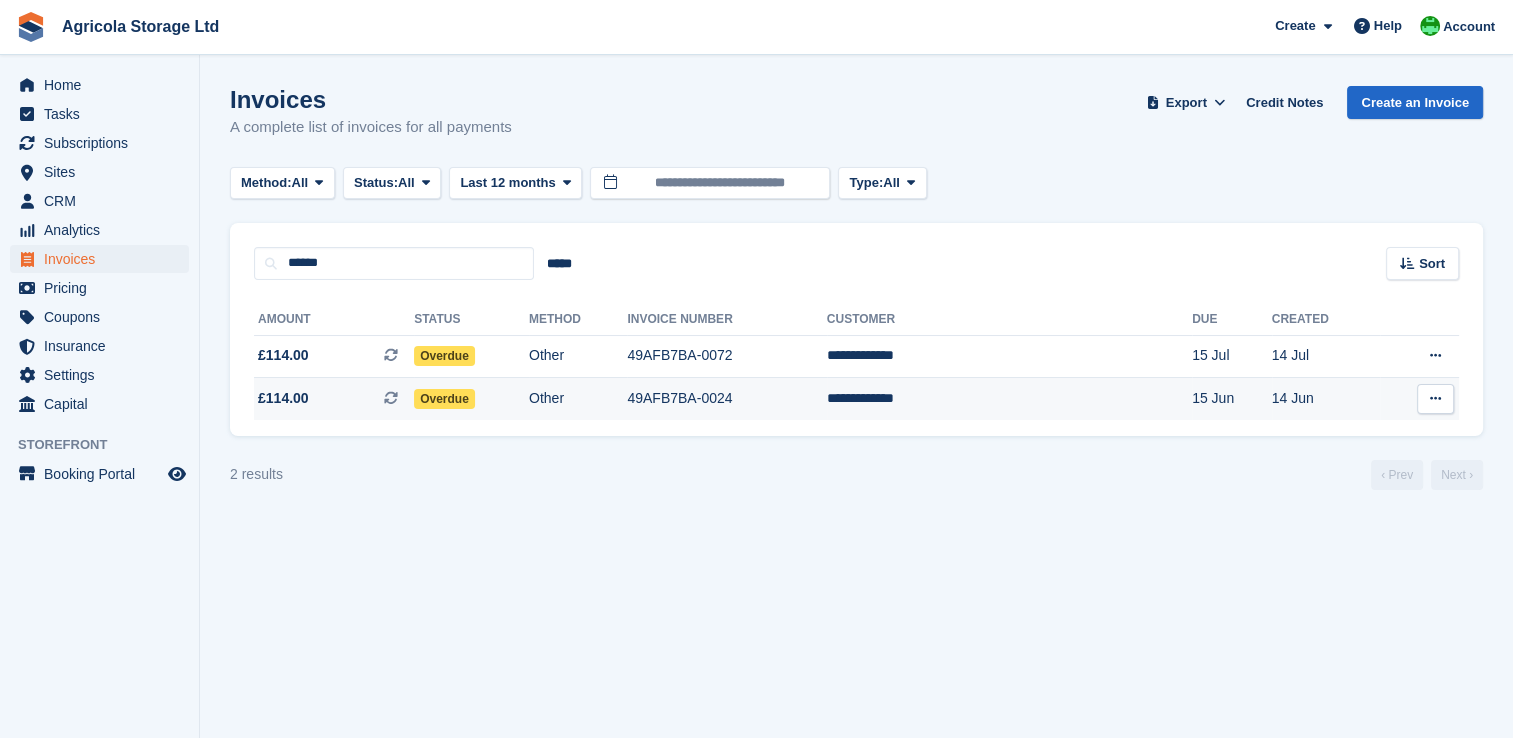 click on "£114.00
This is a recurring subscription invoice." at bounding box center (334, 398) 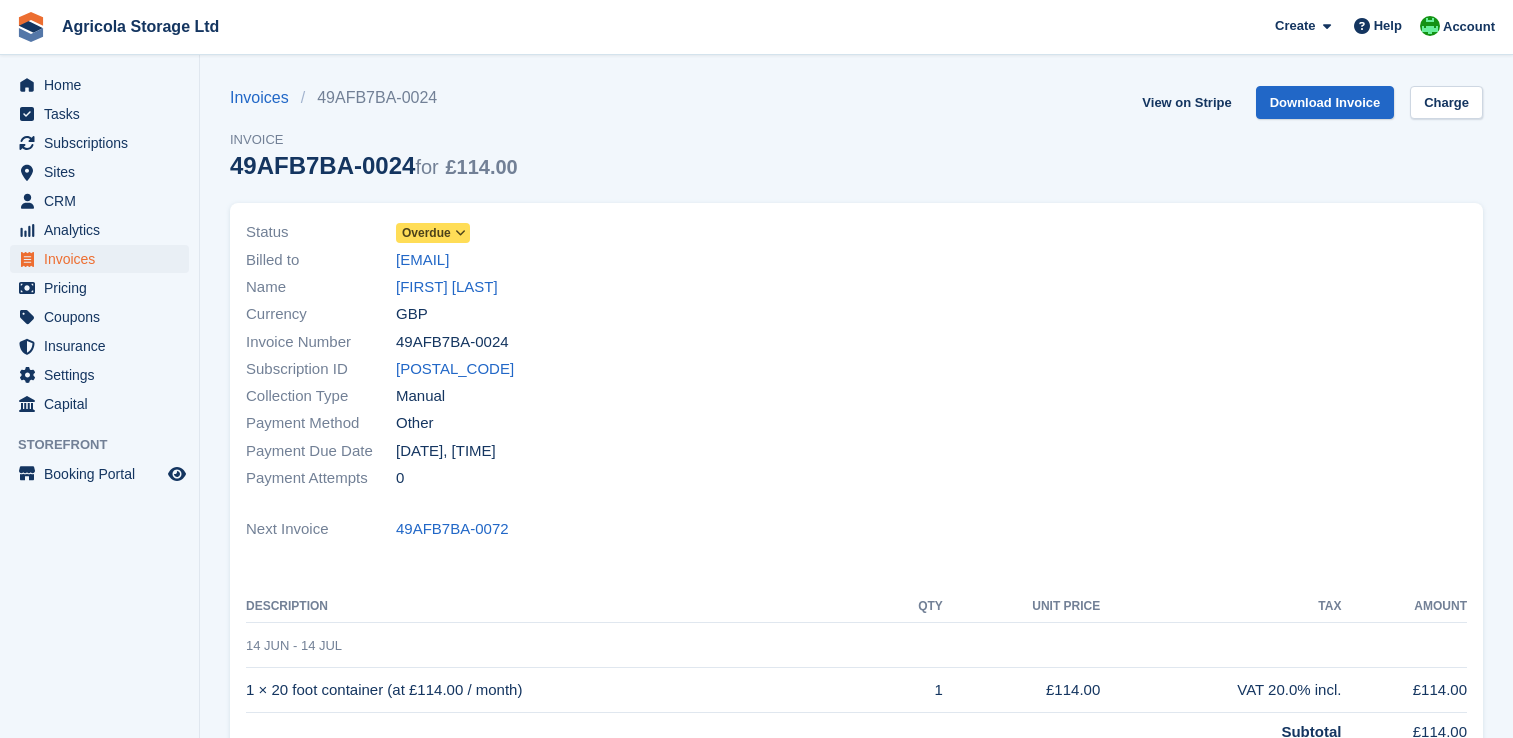 scroll, scrollTop: 0, scrollLeft: 0, axis: both 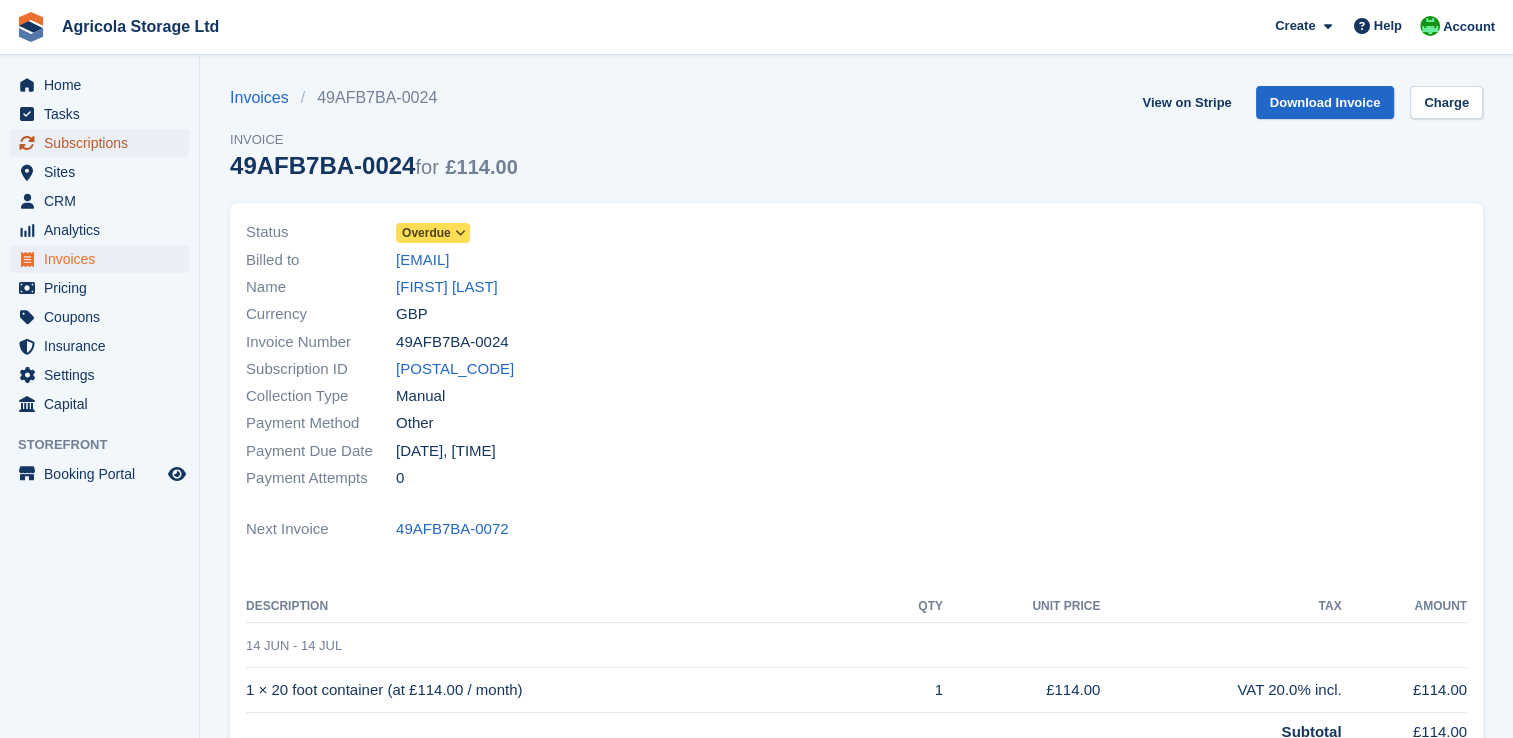 click on "Subscriptions" at bounding box center (104, 143) 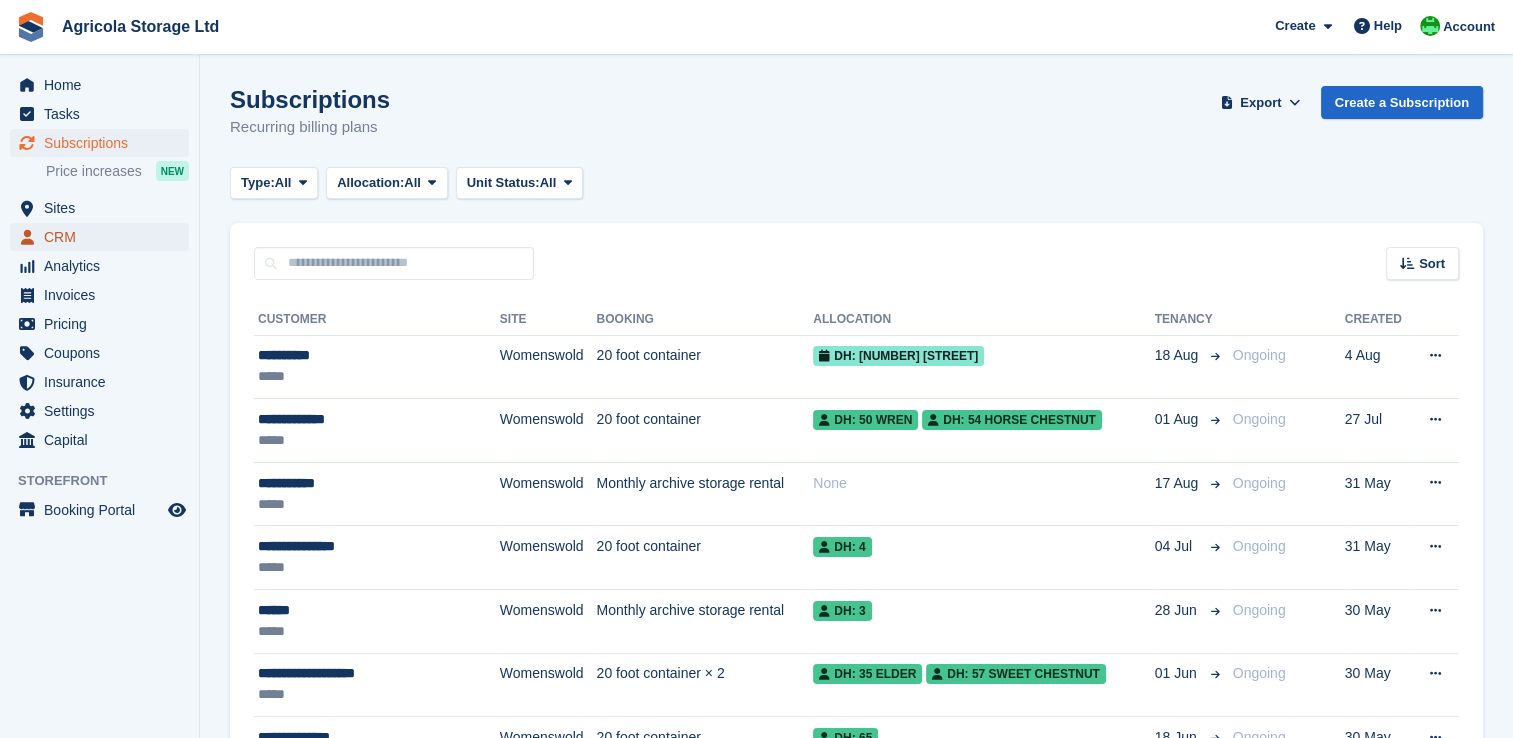 click on "CRM" at bounding box center [104, 237] 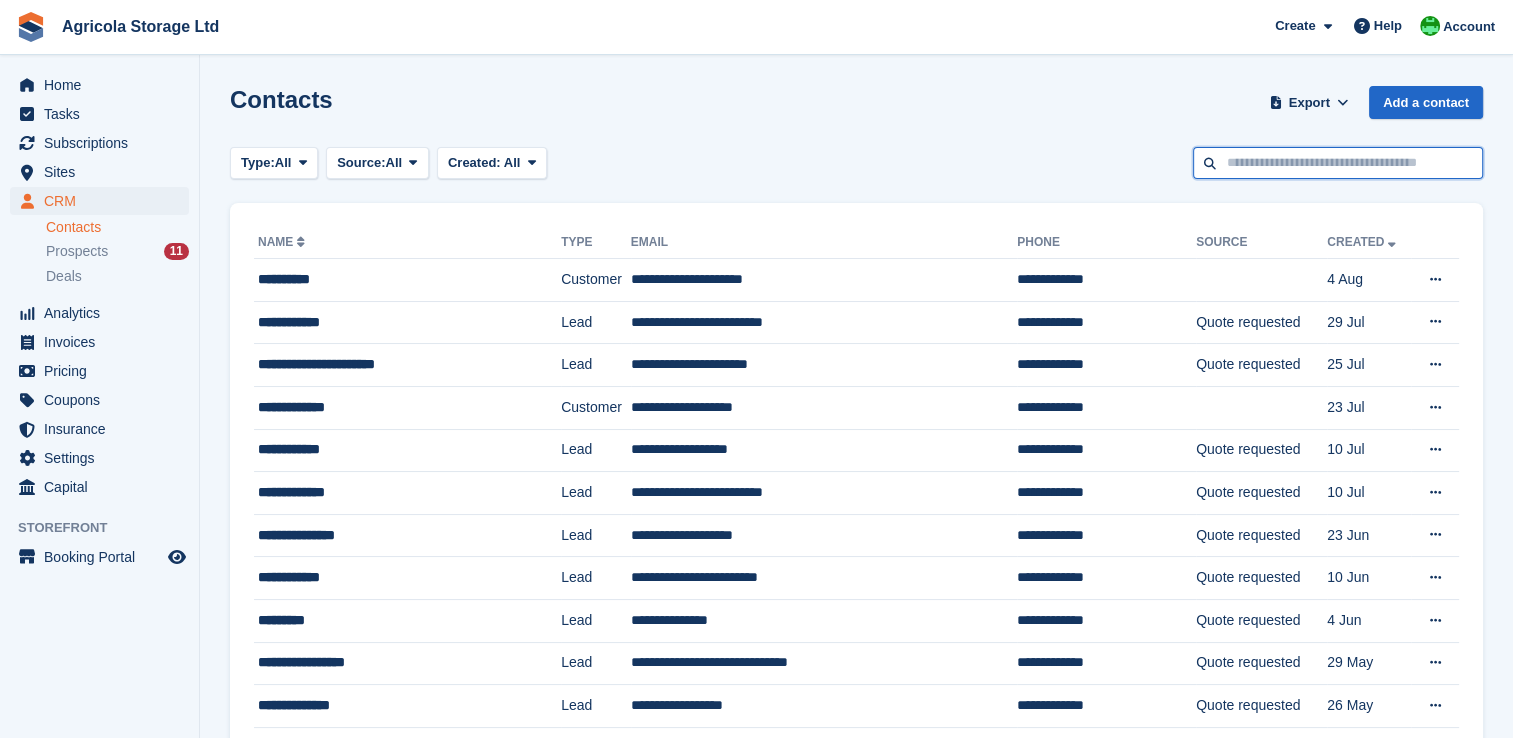 click at bounding box center [1338, 163] 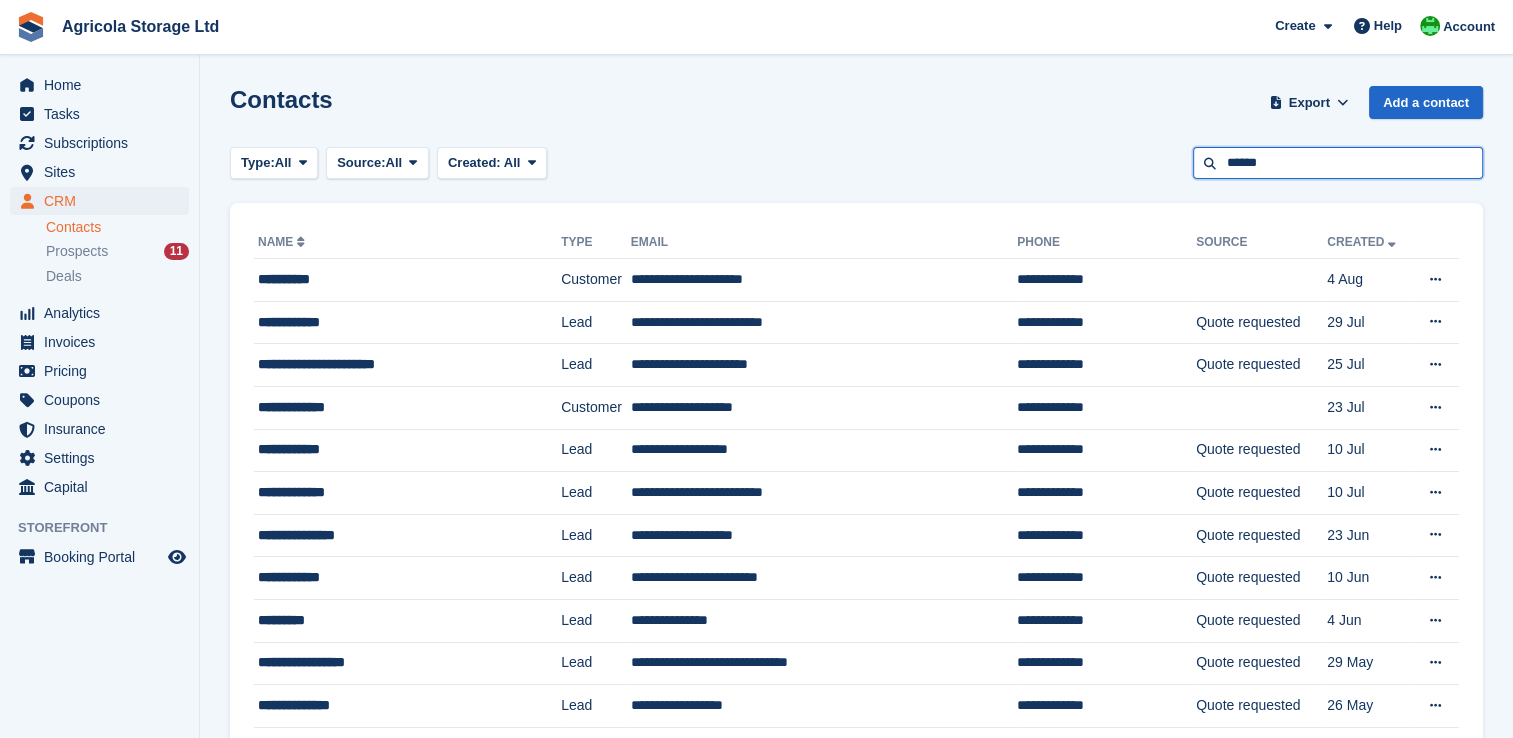 type on "******" 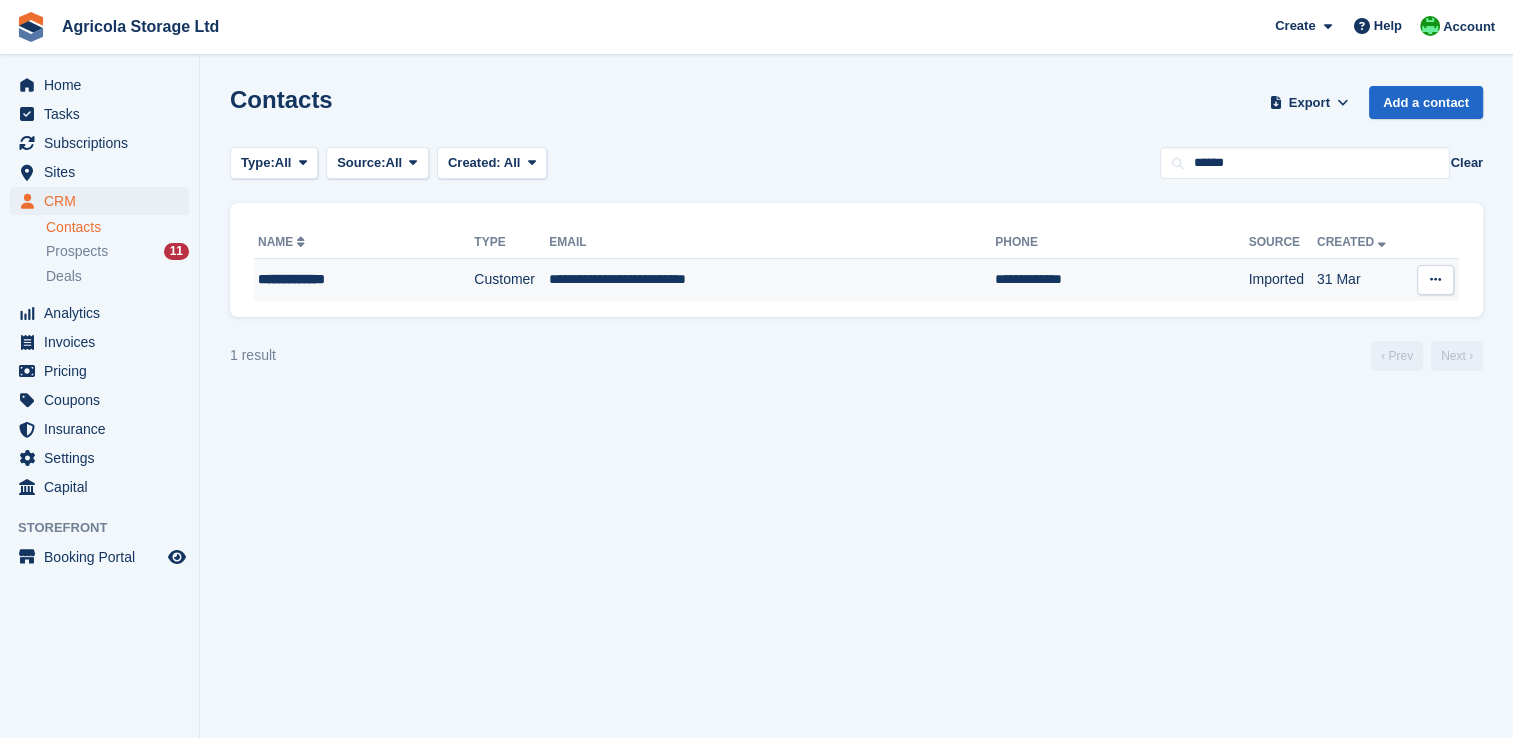 click on "**********" at bounding box center (772, 280) 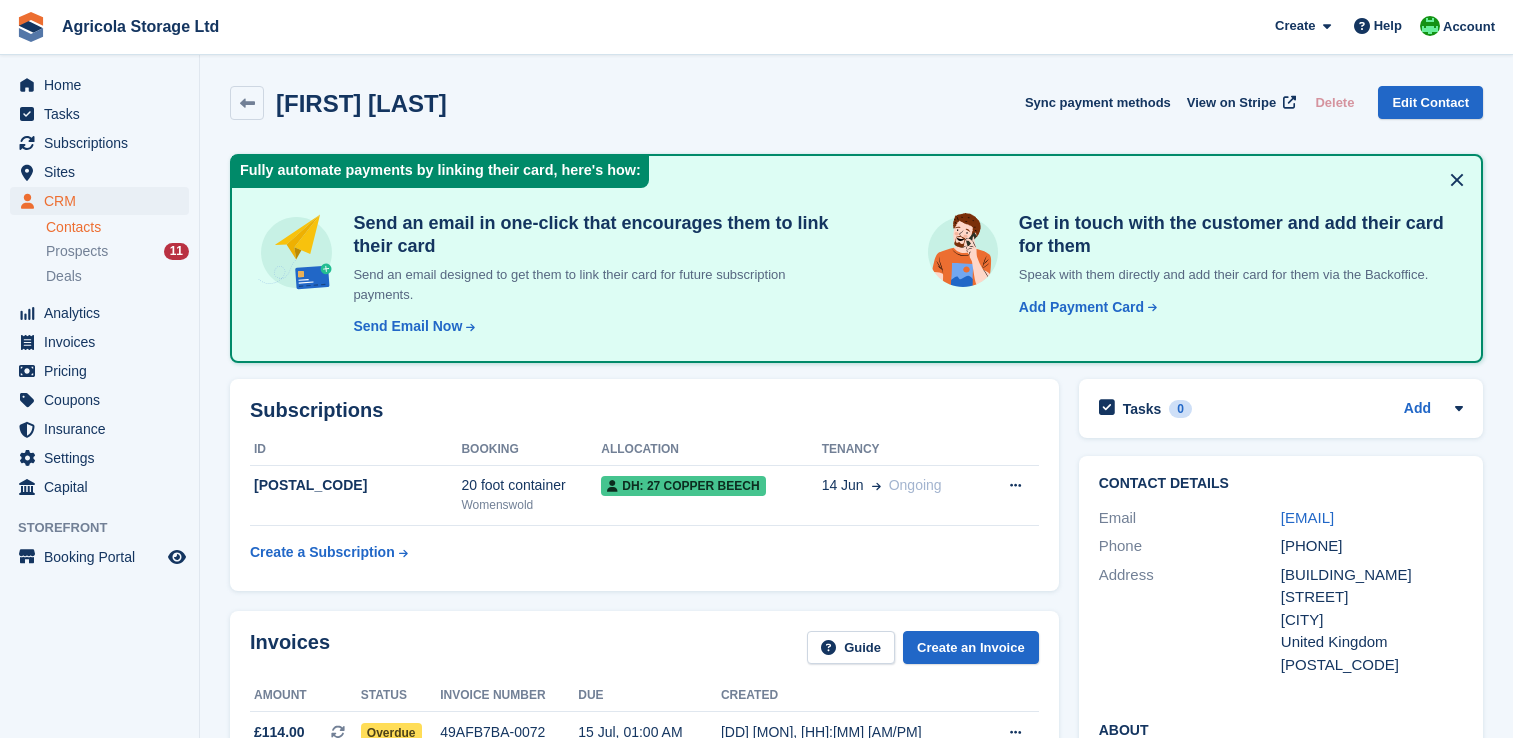 scroll, scrollTop: 0, scrollLeft: 0, axis: both 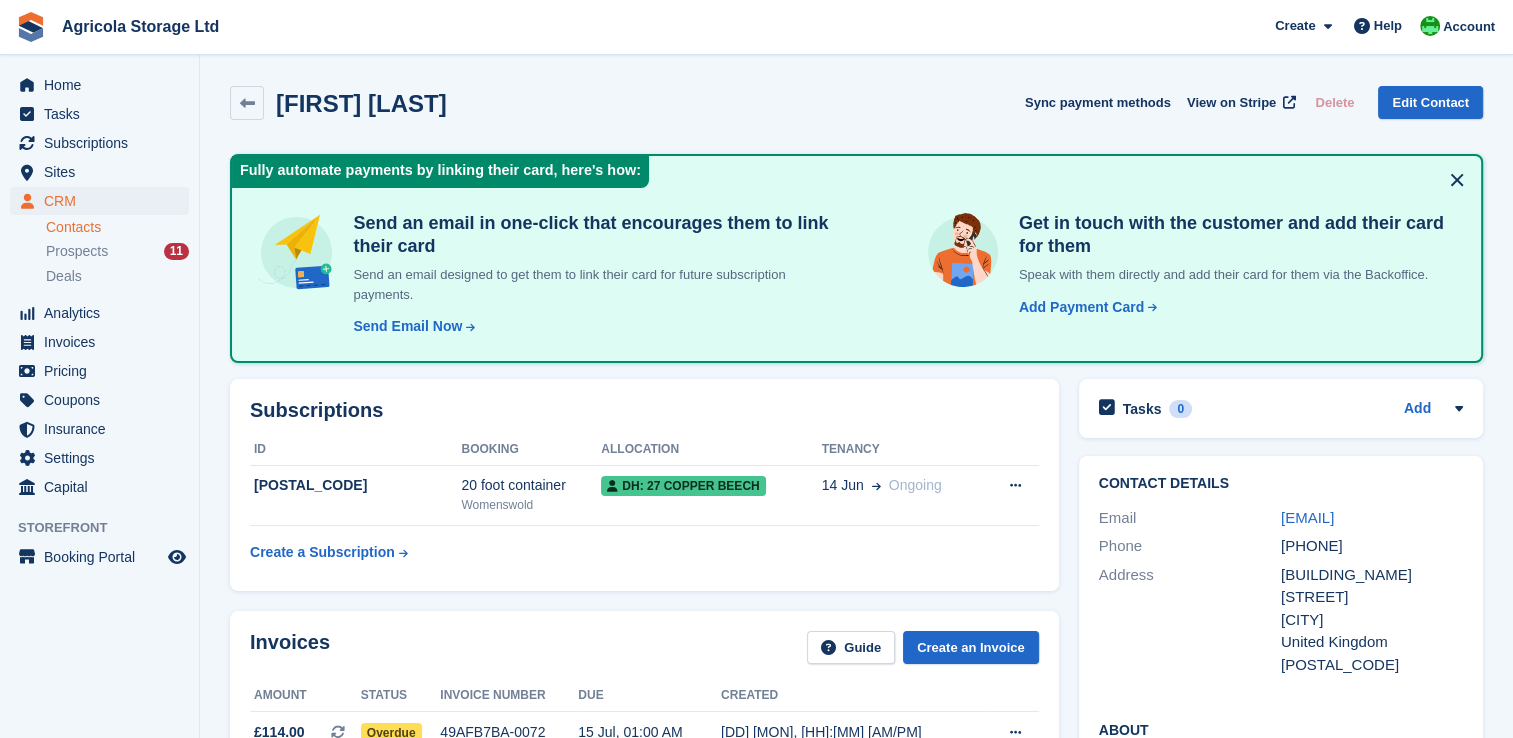 click on "Send Email Now" at bounding box center (407, 326) 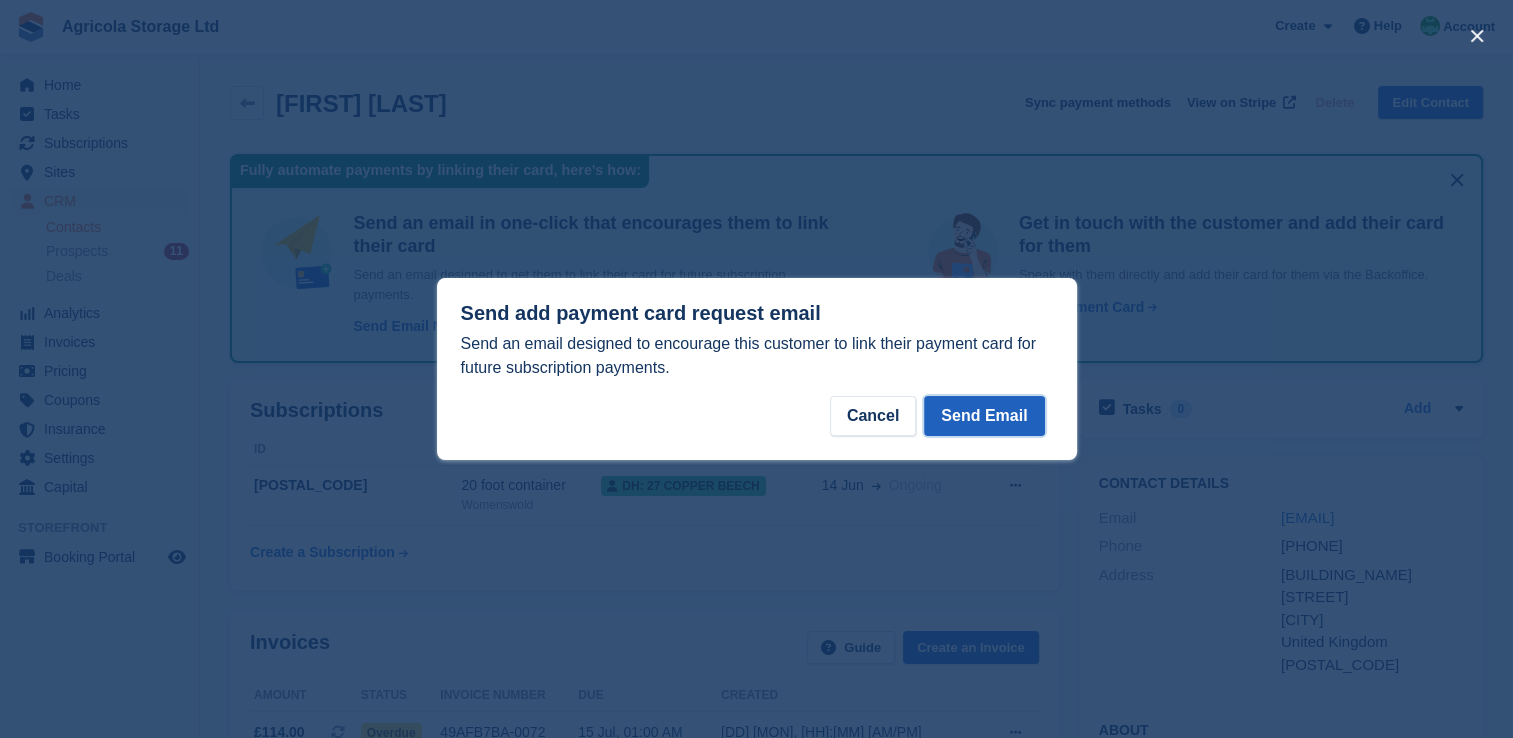 click on "Send Email" at bounding box center (984, 416) 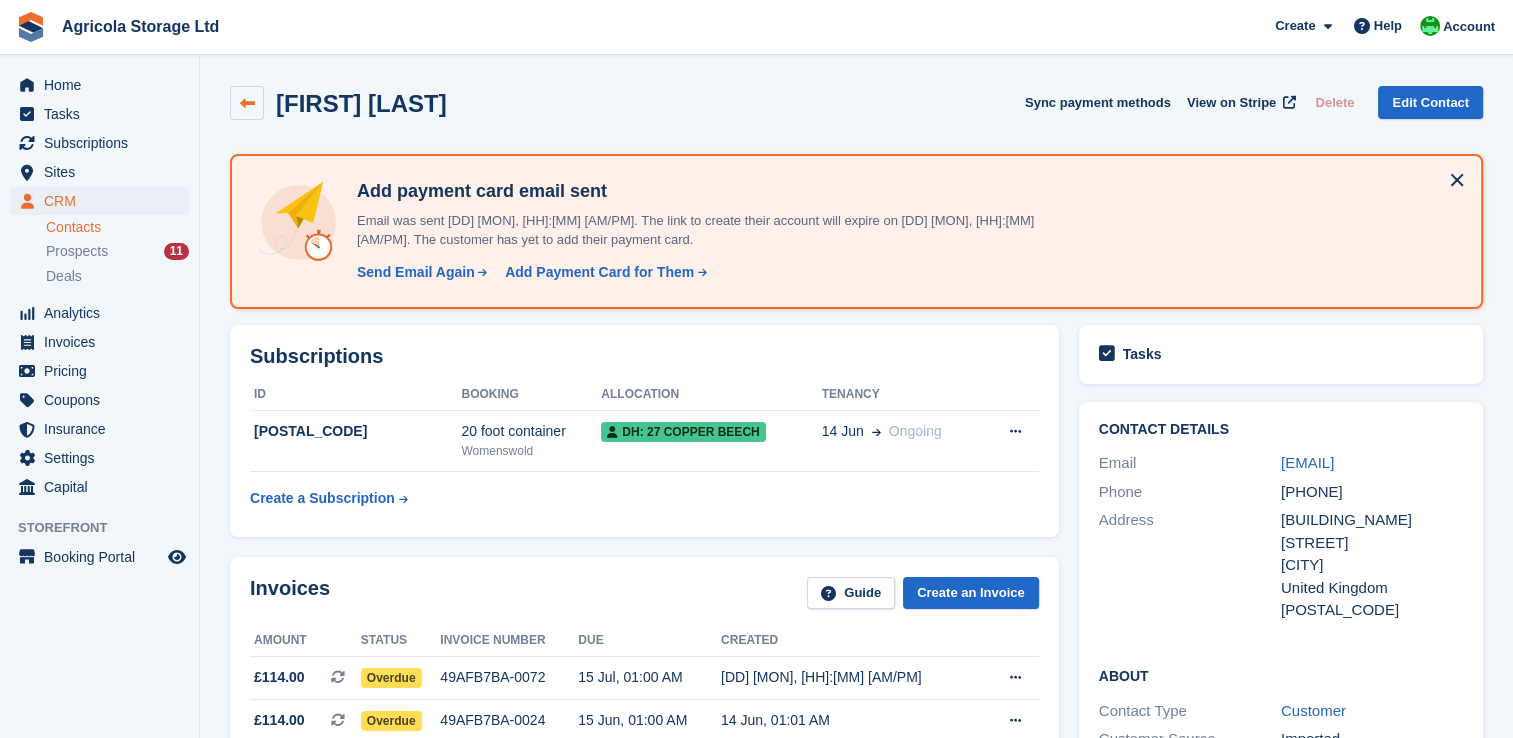 click at bounding box center (247, 103) 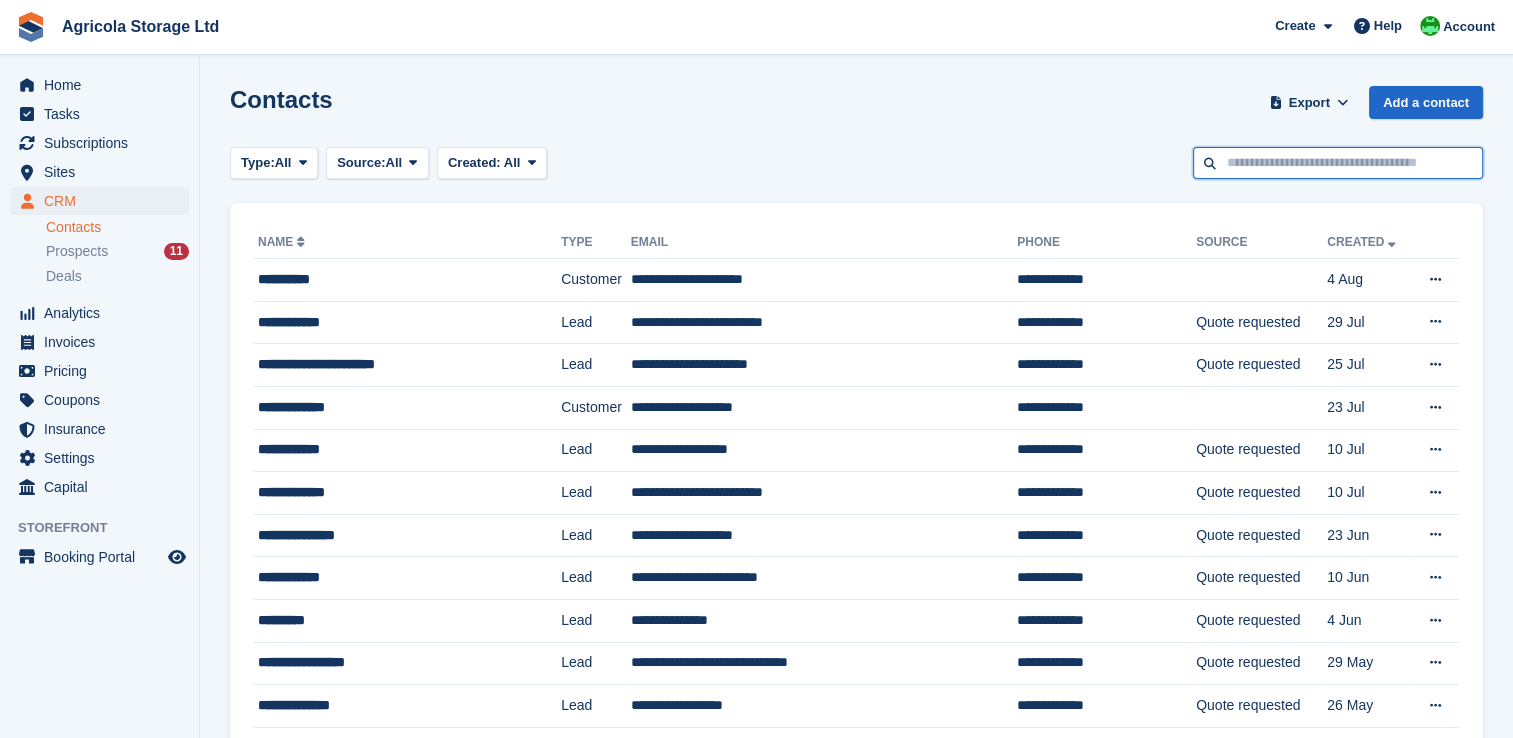 click at bounding box center (1338, 163) 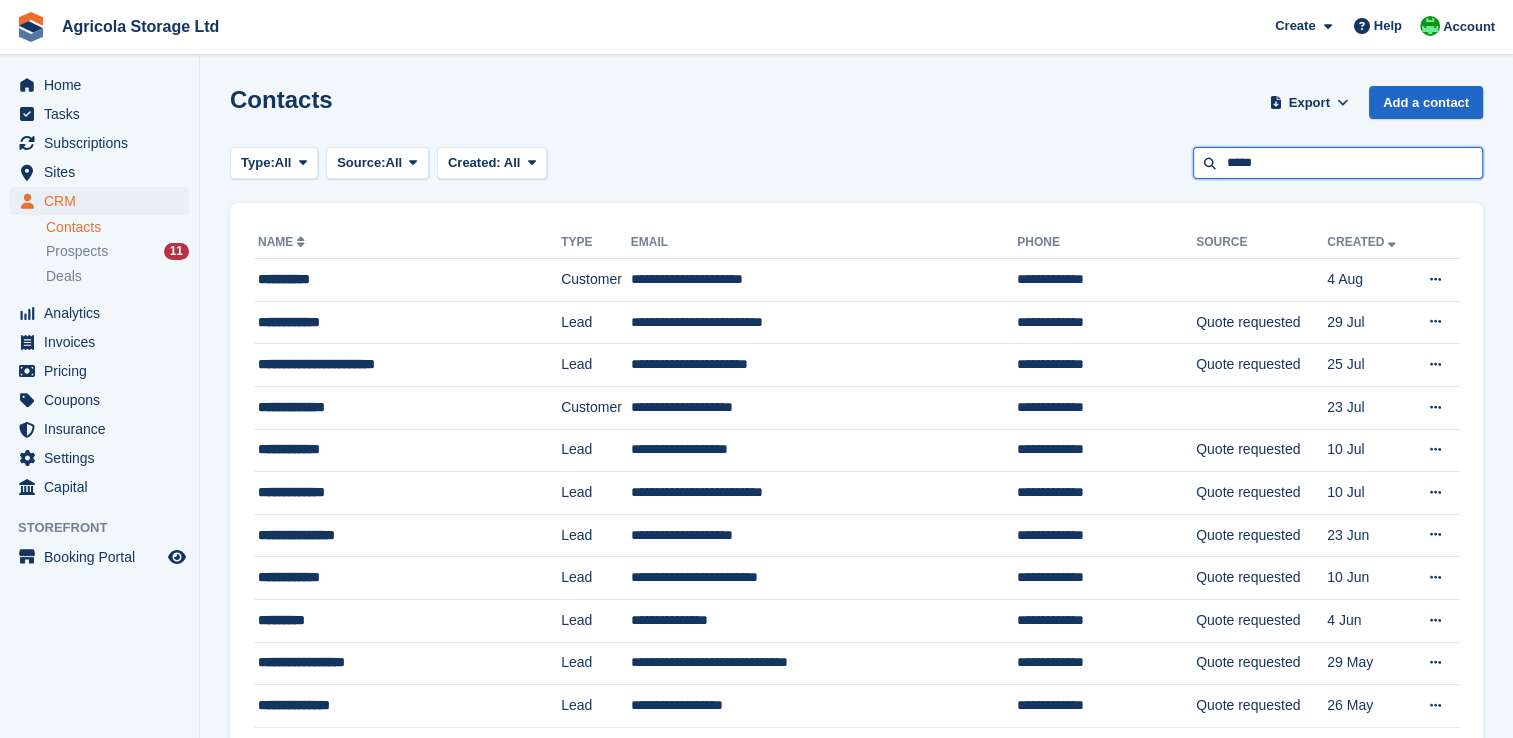 type on "*****" 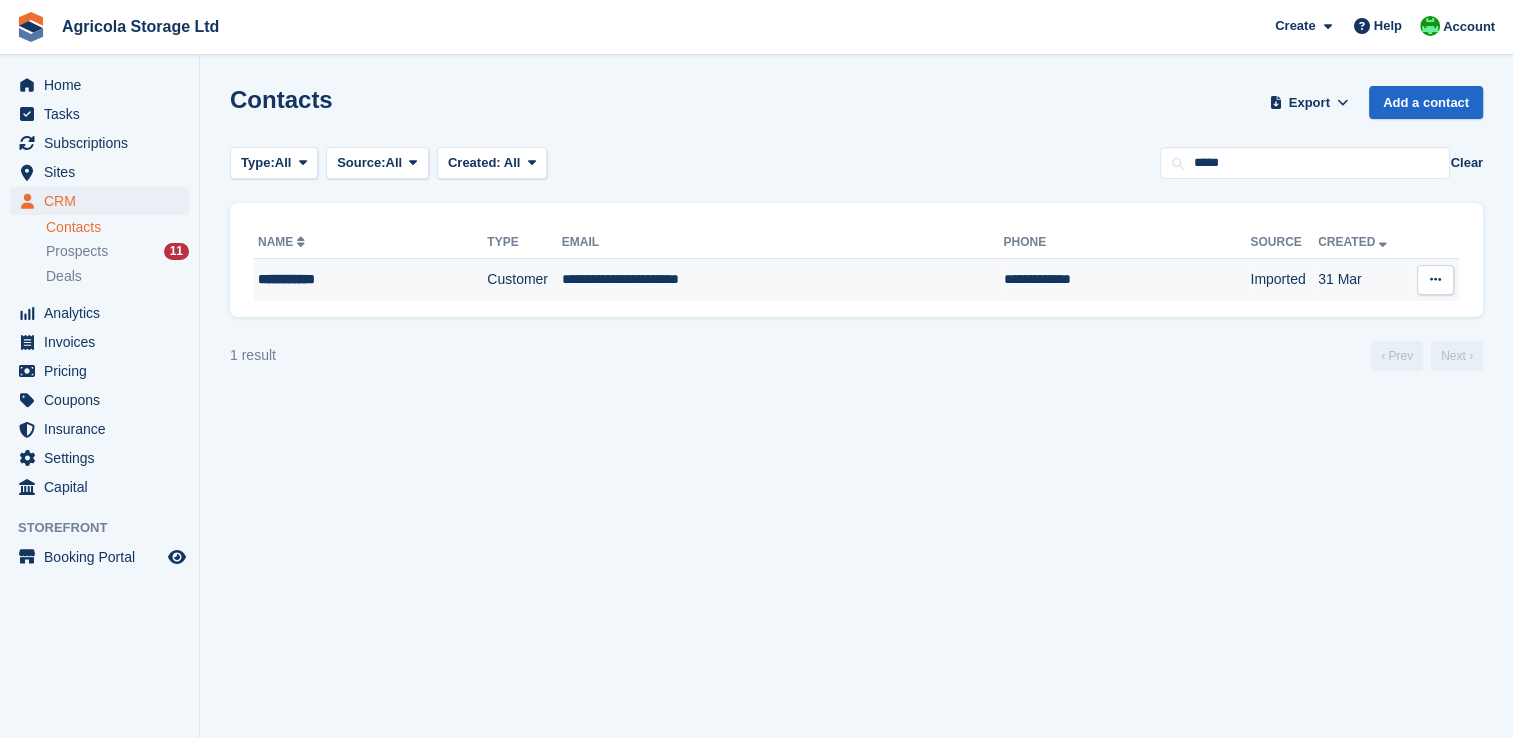 click on "Customer" at bounding box center (524, 280) 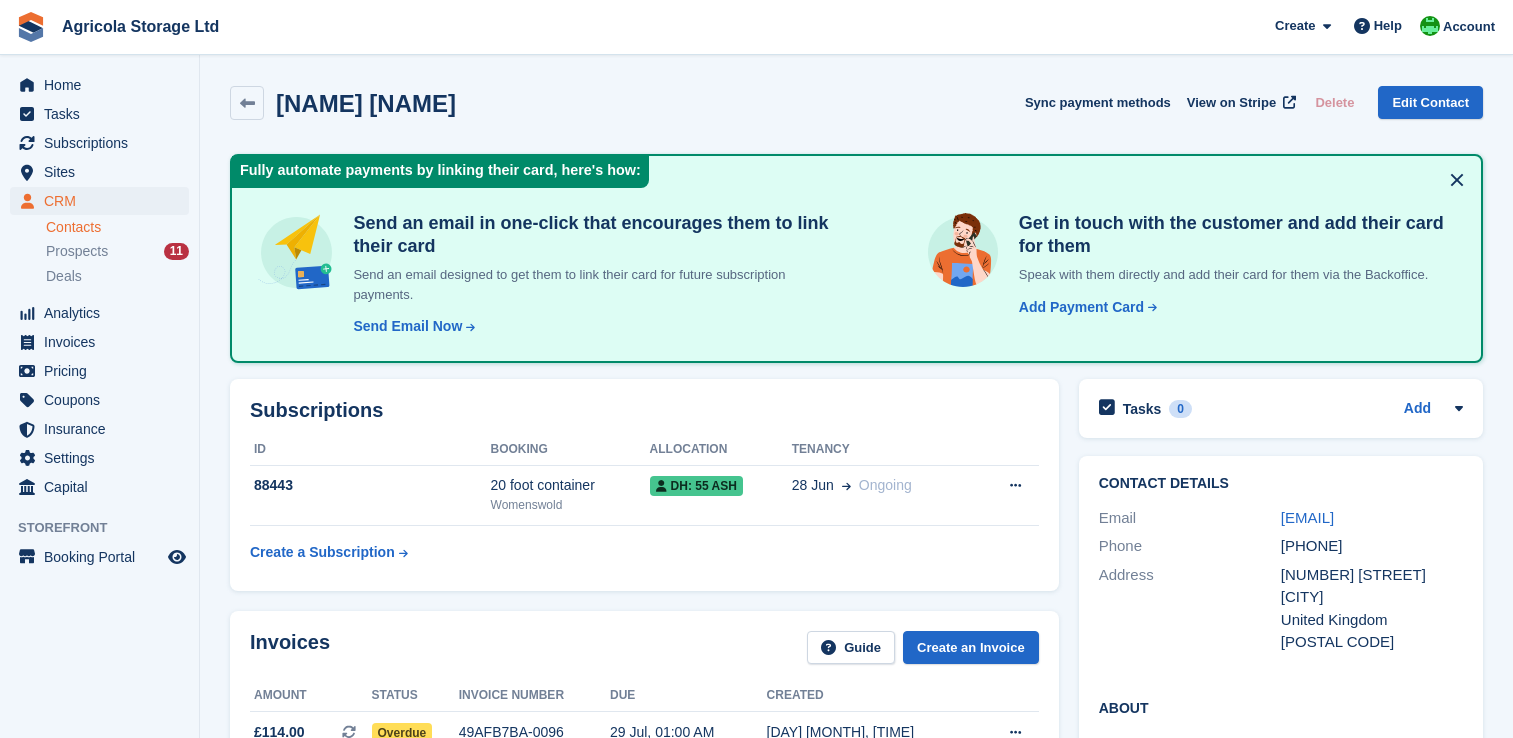 scroll, scrollTop: 0, scrollLeft: 0, axis: both 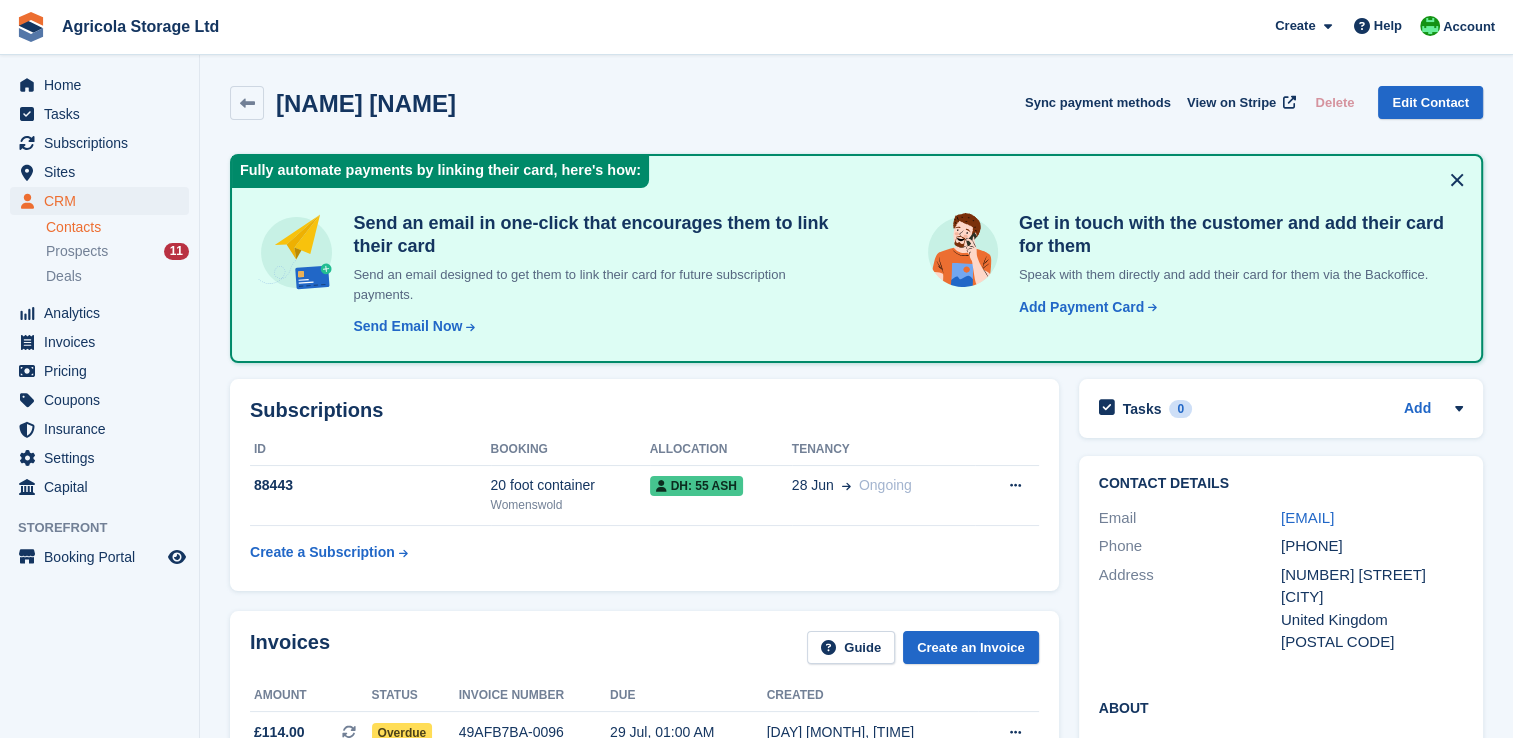 click on "Send Email Now" at bounding box center (407, 326) 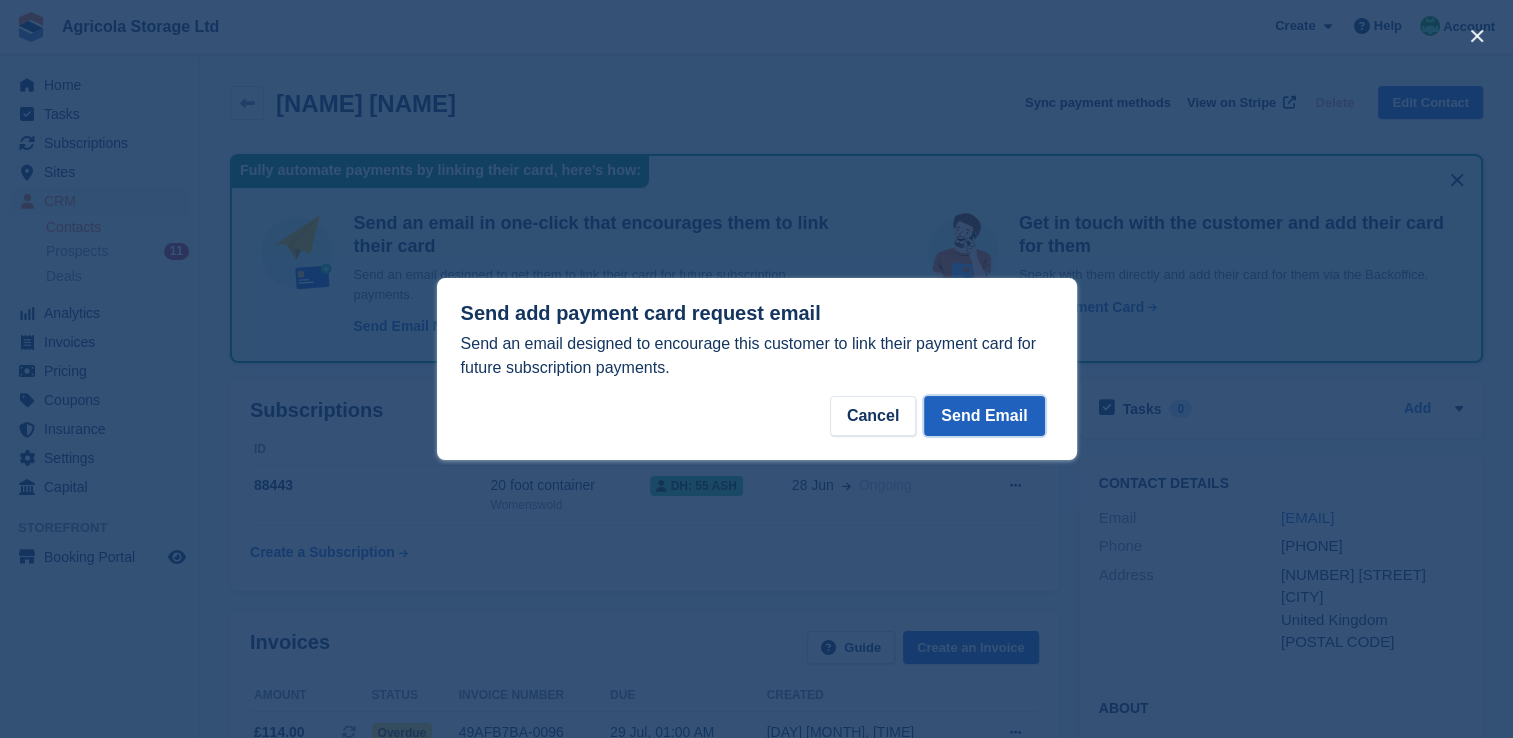 click on "Send Email" at bounding box center (984, 416) 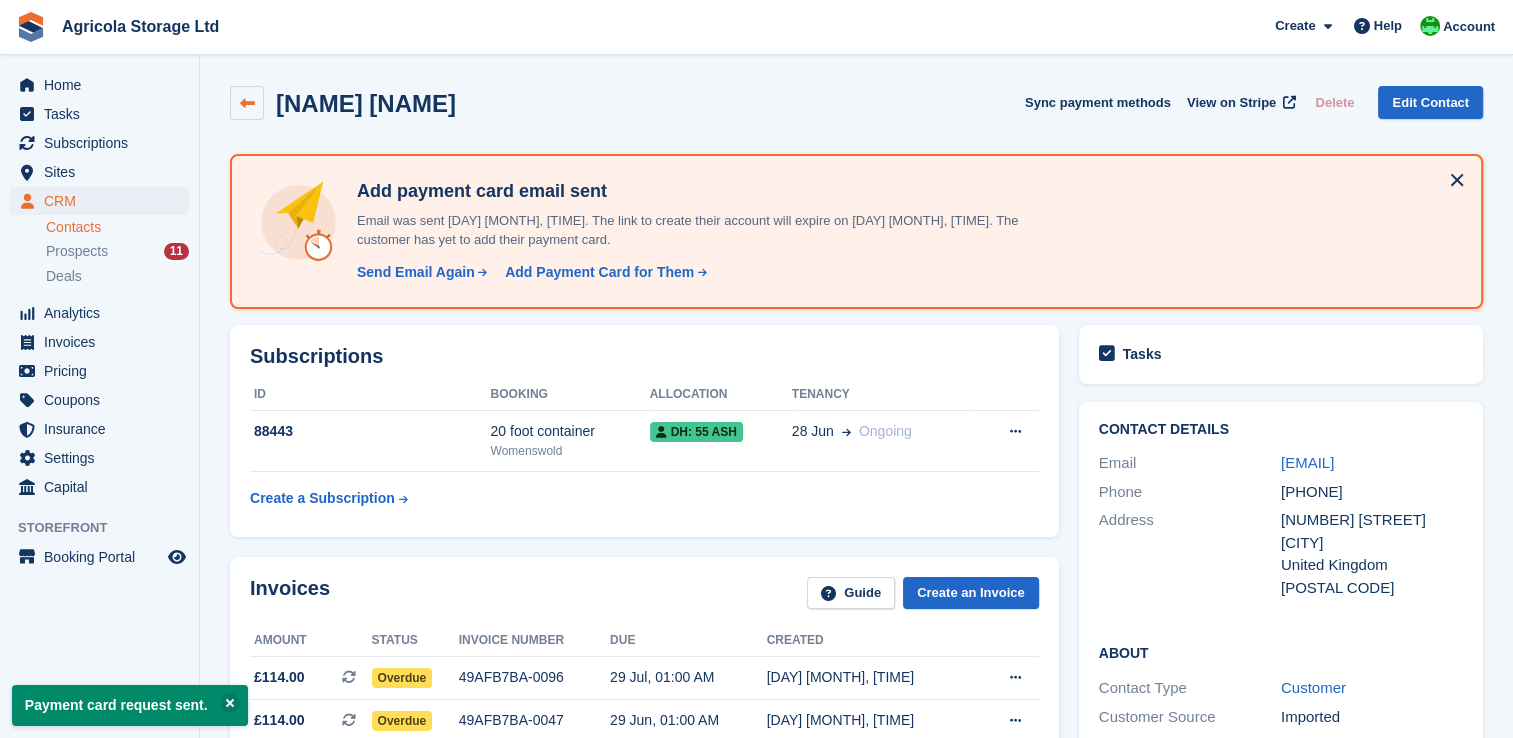 click at bounding box center [247, 103] 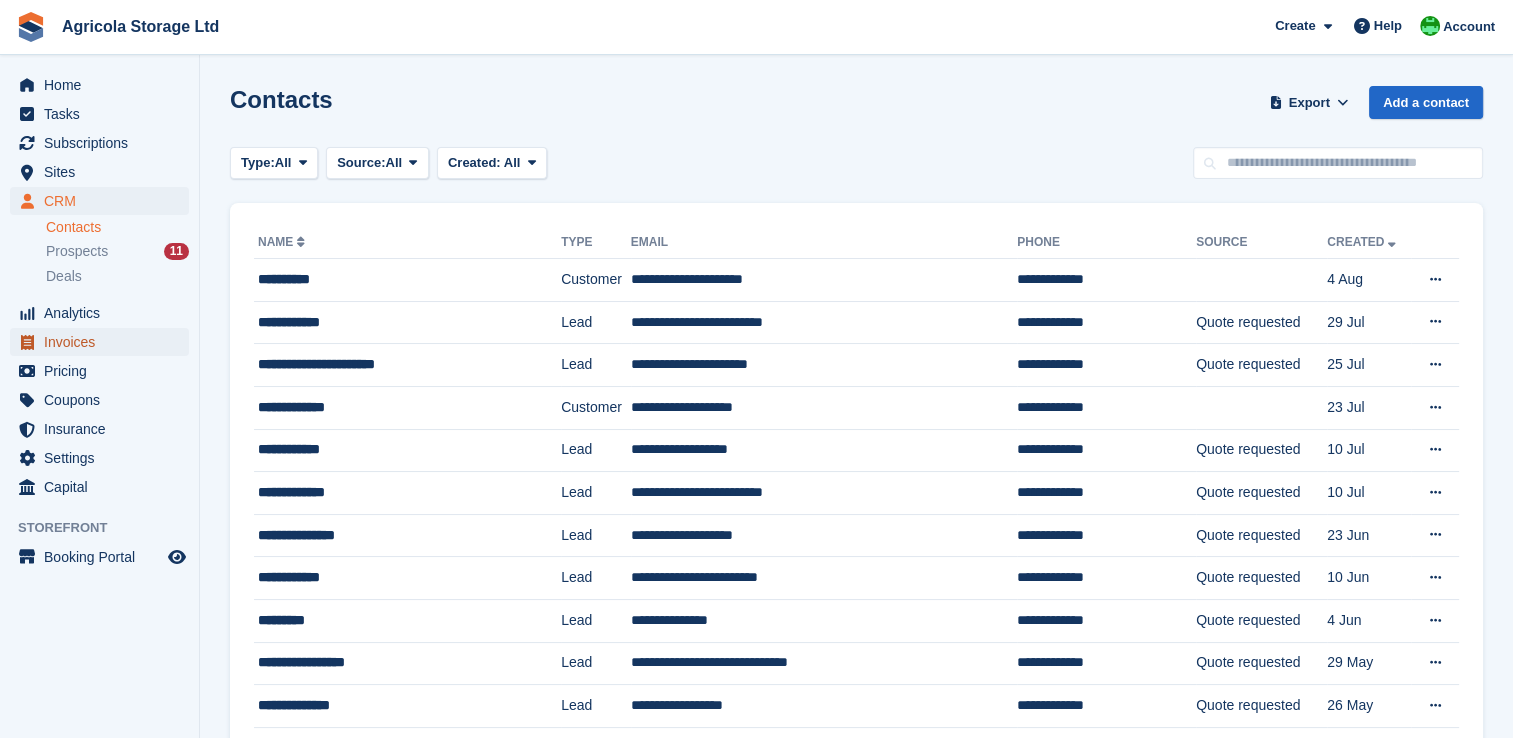 click on "Invoices" at bounding box center [104, 342] 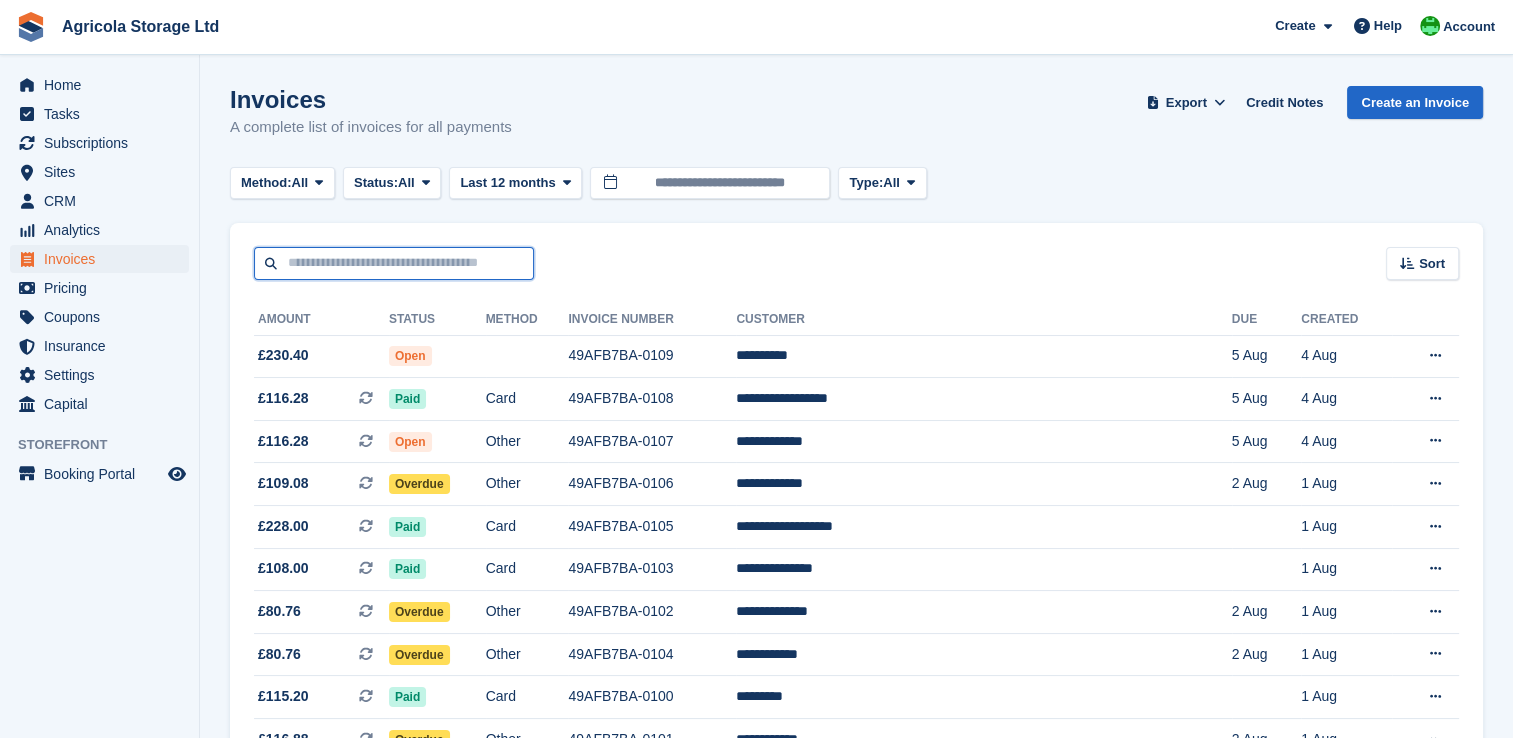 click at bounding box center (394, 263) 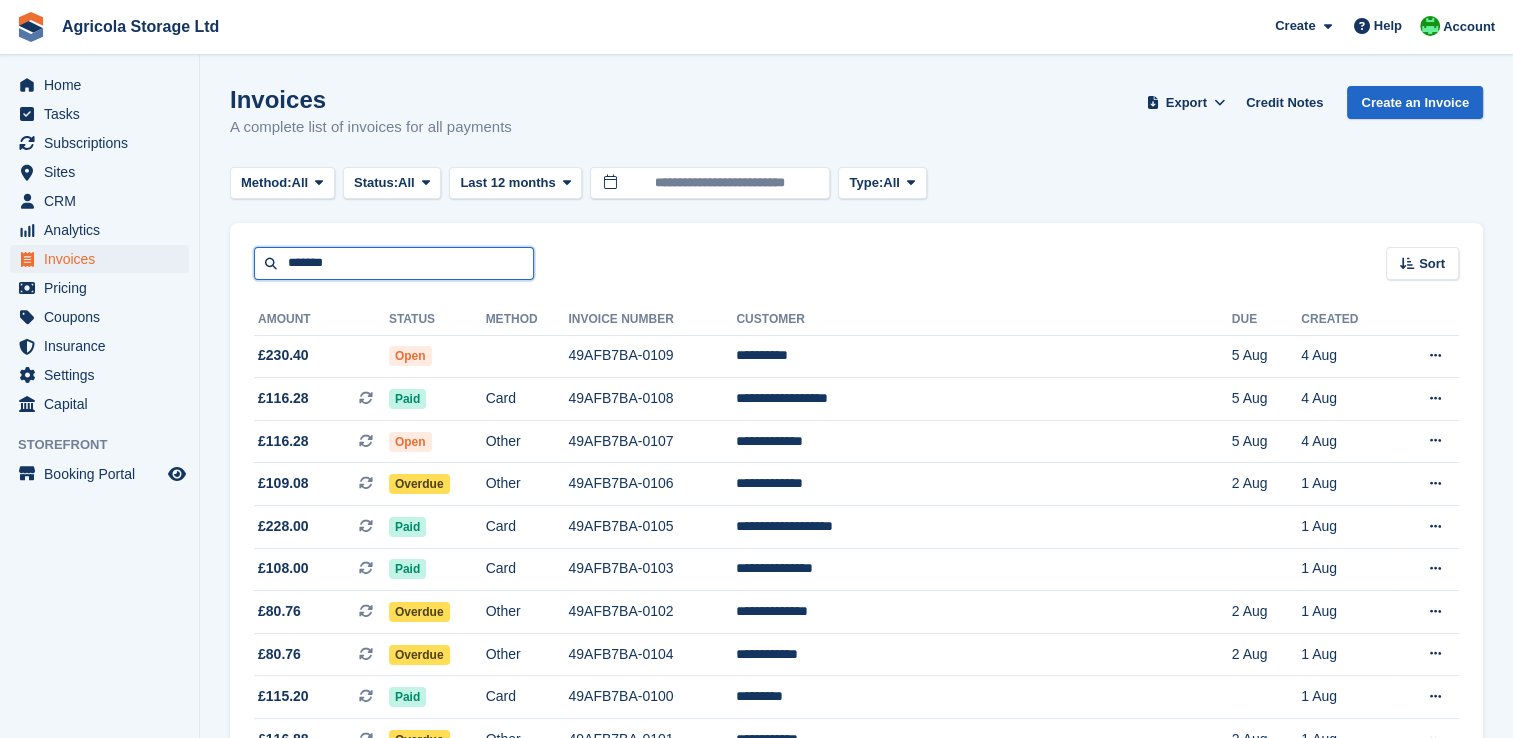 type on "*******" 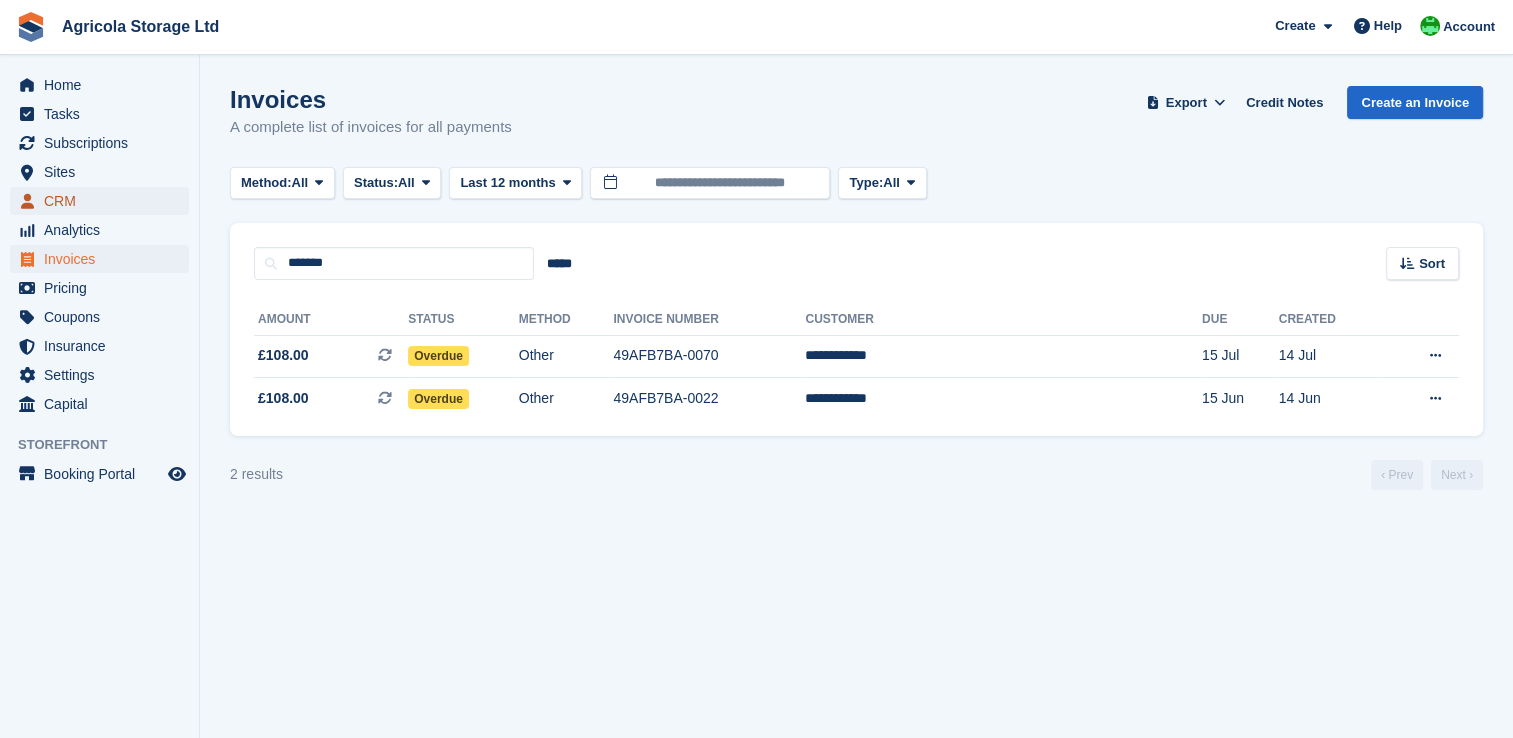 click on "CRM" at bounding box center [104, 201] 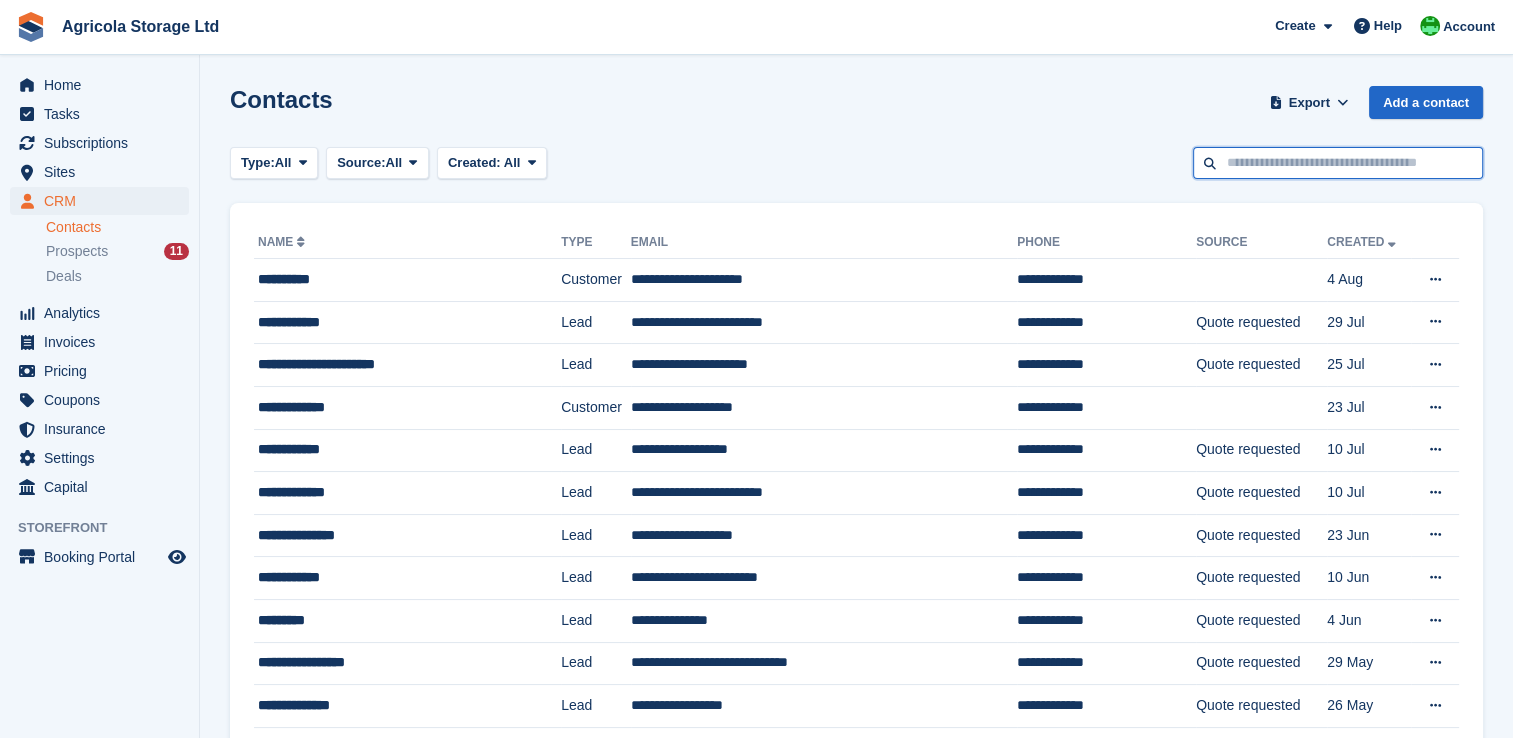 click at bounding box center [1338, 163] 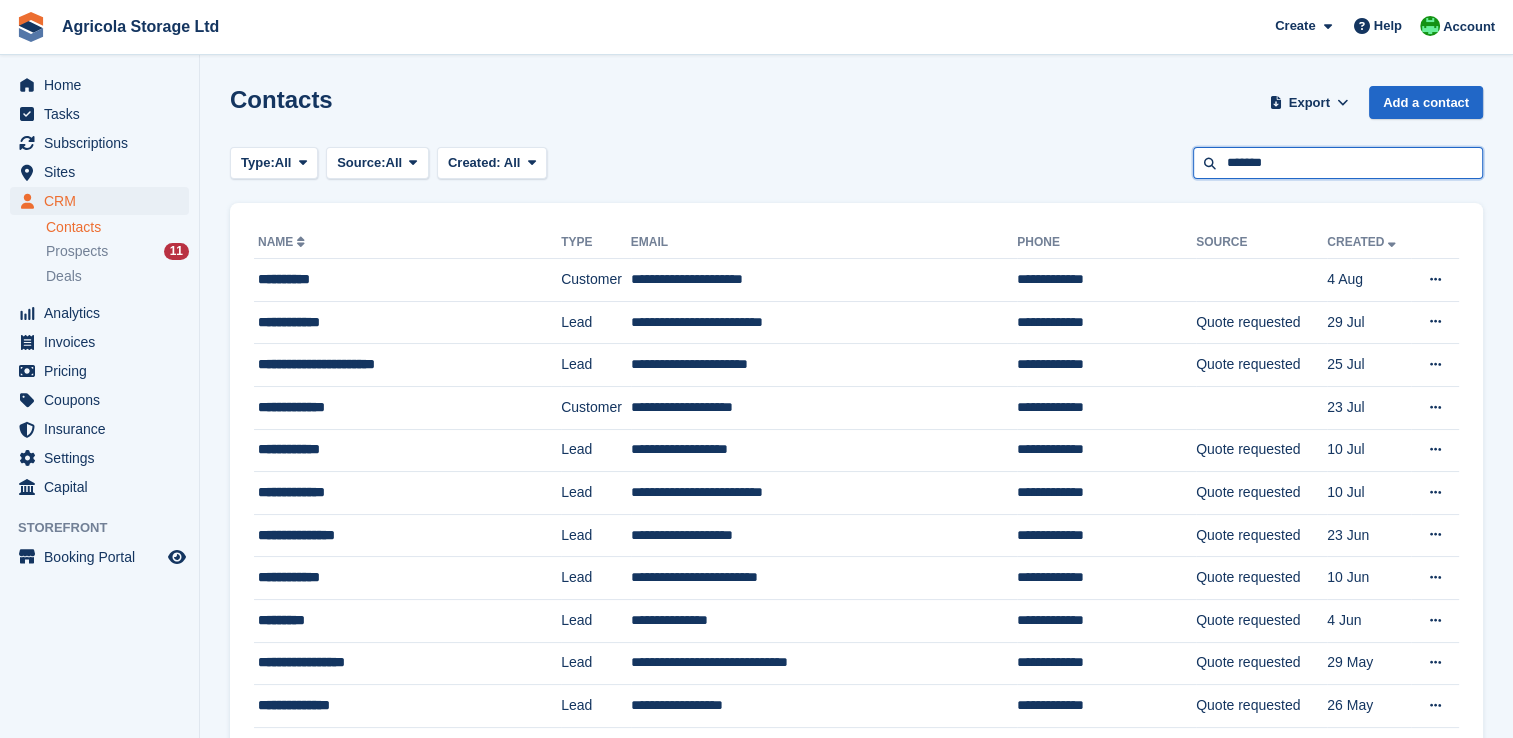 type on "*******" 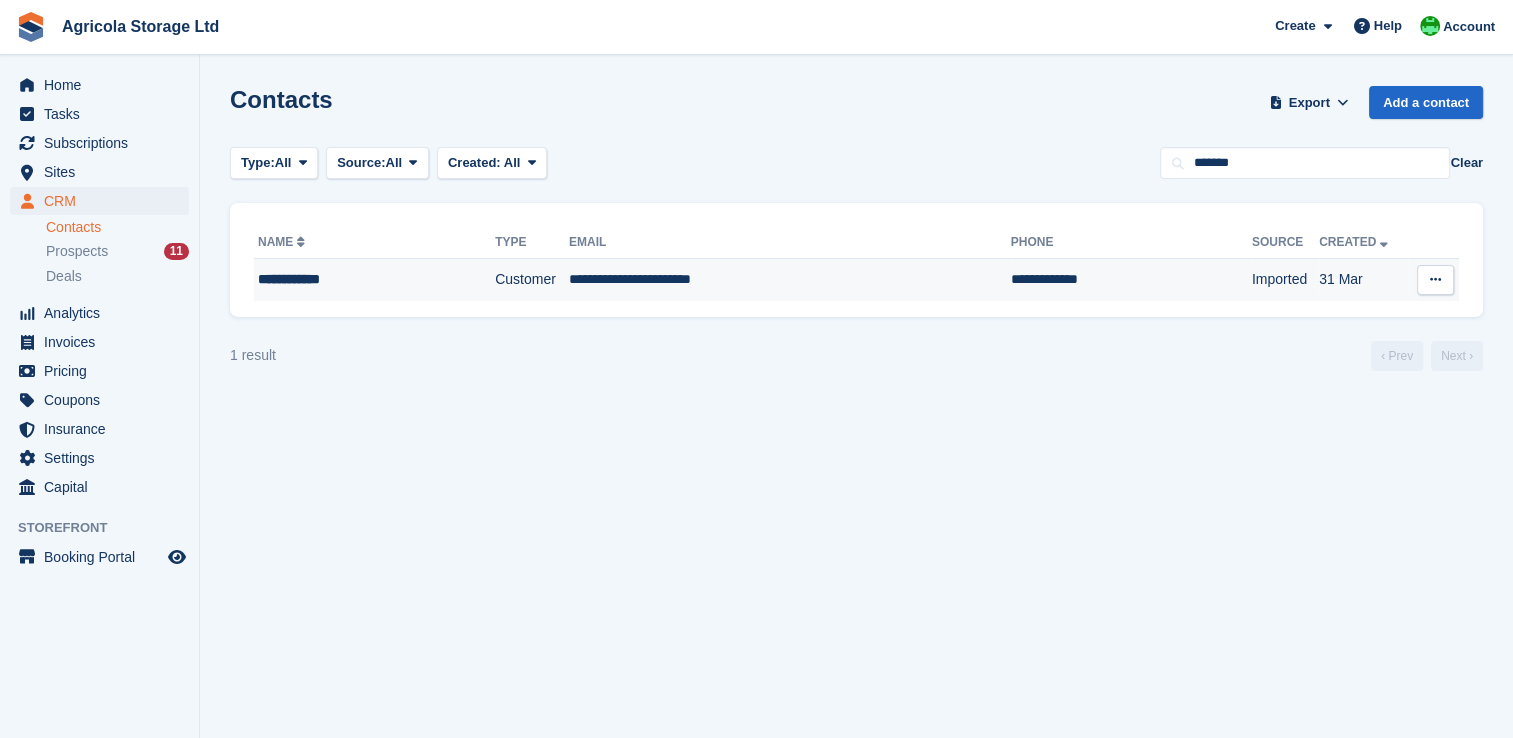 click on "**********" at bounding box center (790, 280) 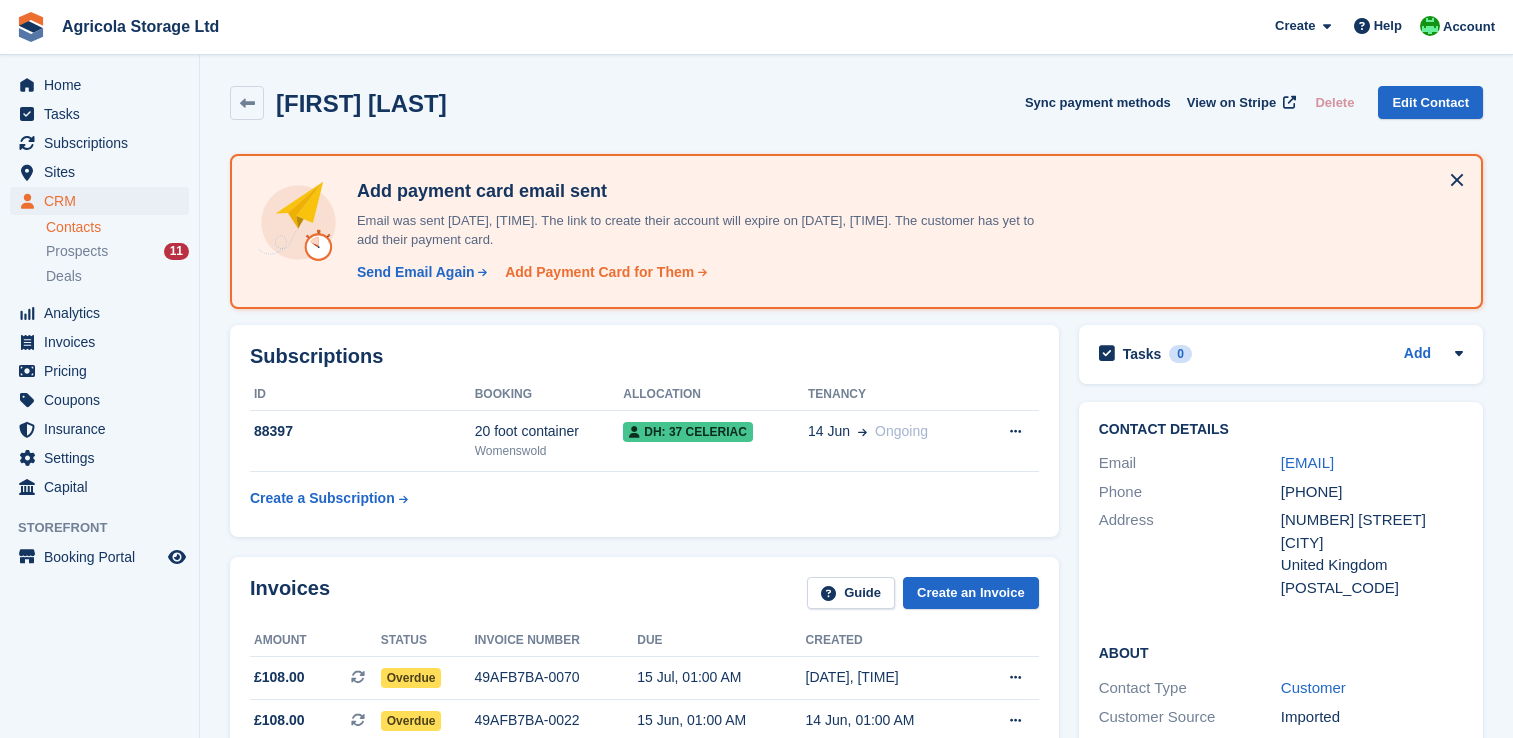 scroll, scrollTop: 0, scrollLeft: 0, axis: both 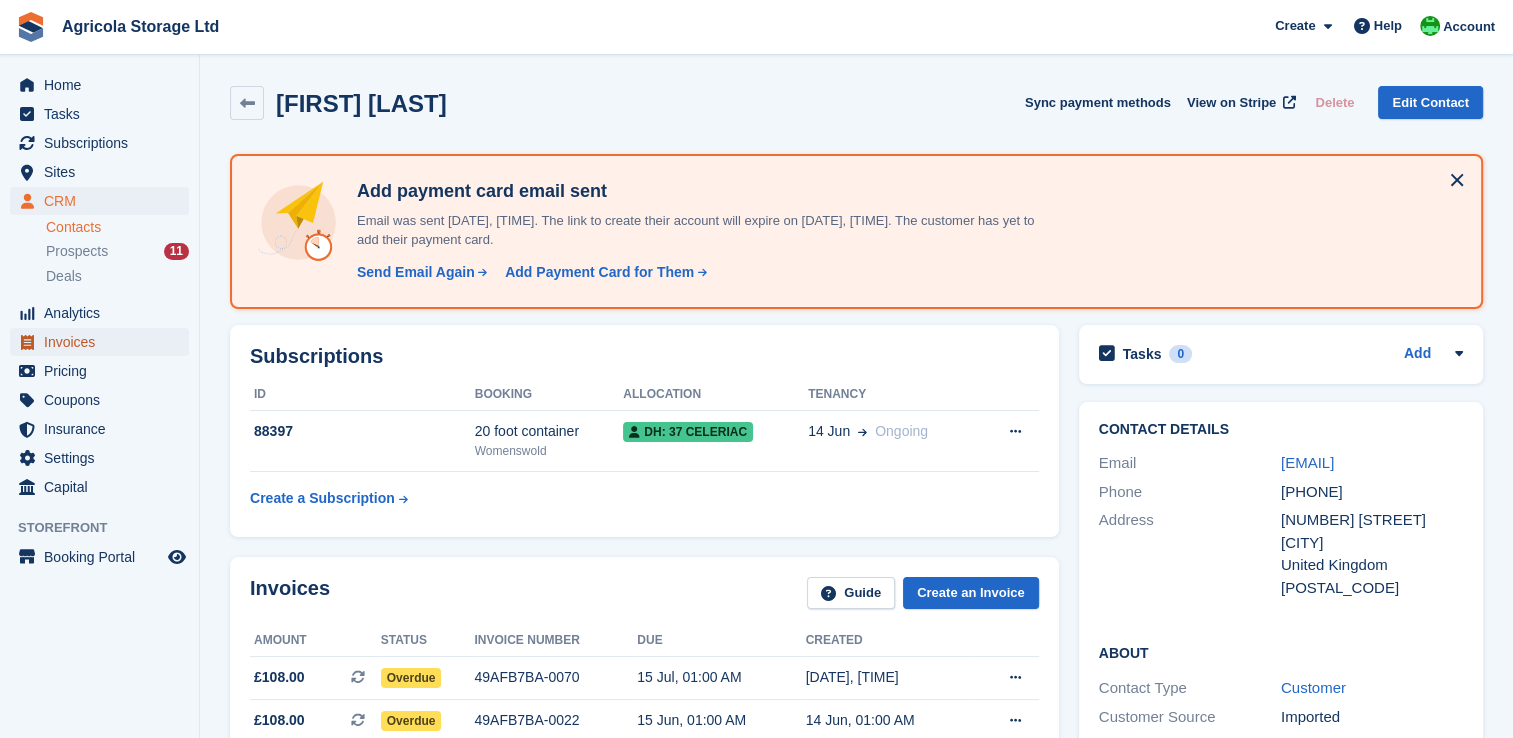 click on "Invoices" at bounding box center (104, 342) 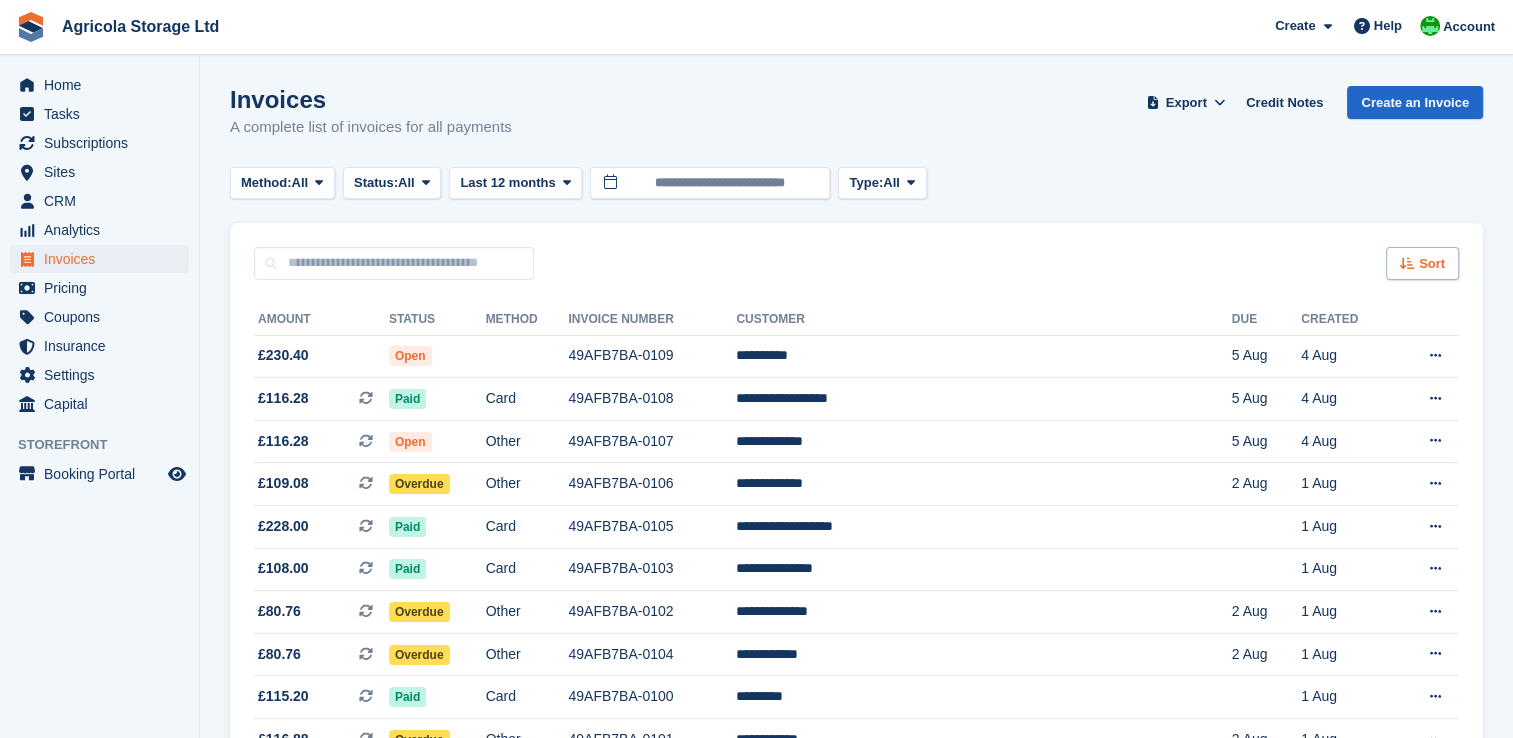 click on "Sort" at bounding box center (1432, 264) 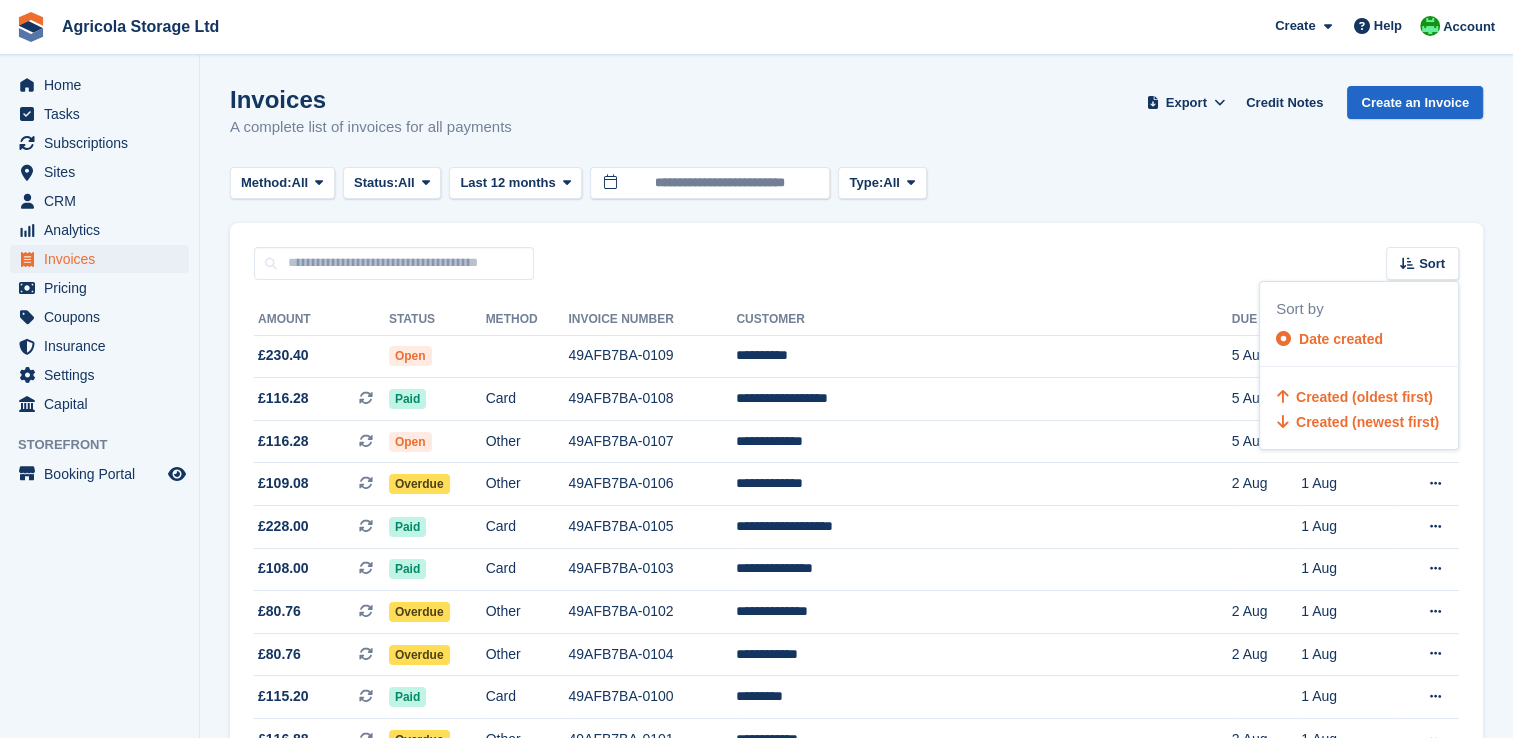 click on "Created (oldest first)" at bounding box center (1364, 397) 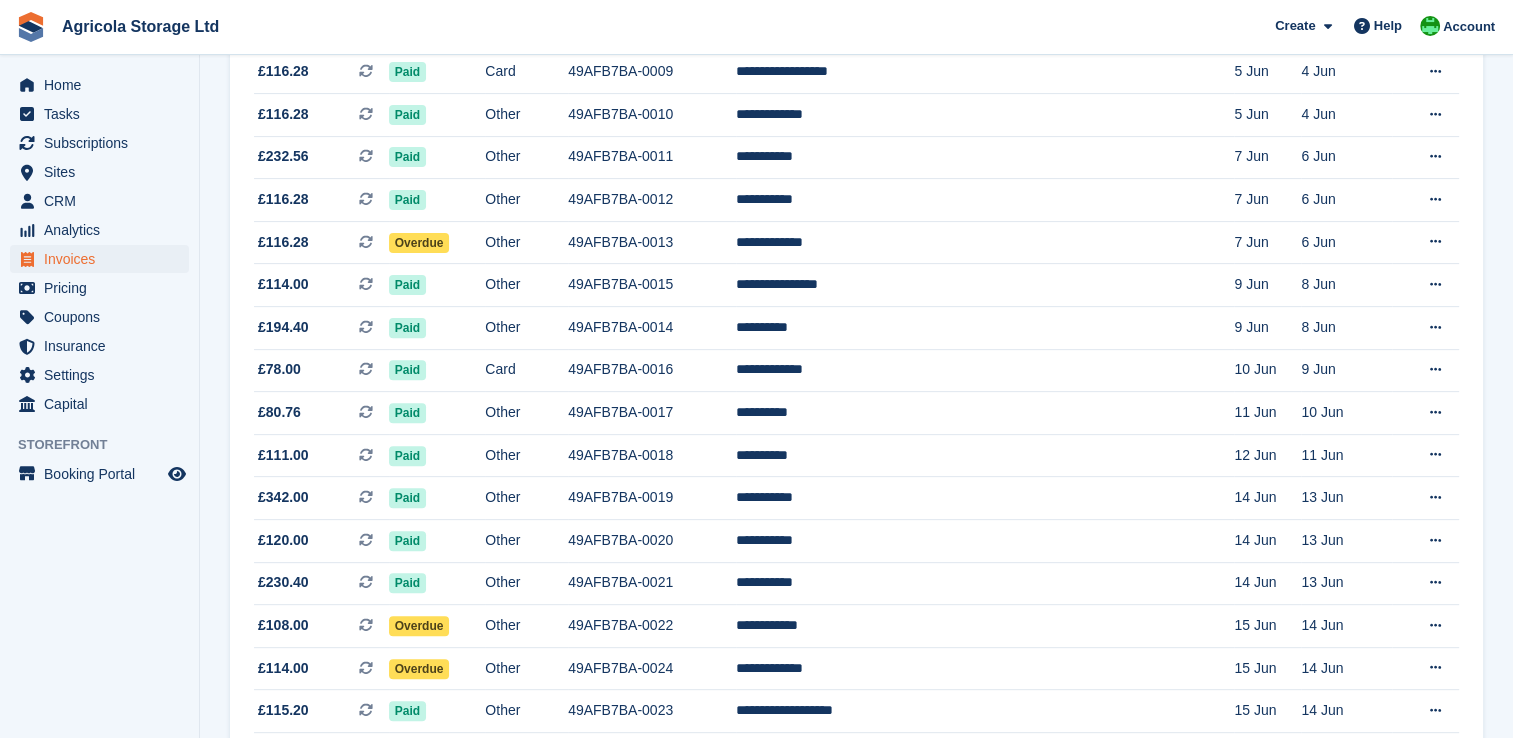 scroll, scrollTop: 636, scrollLeft: 0, axis: vertical 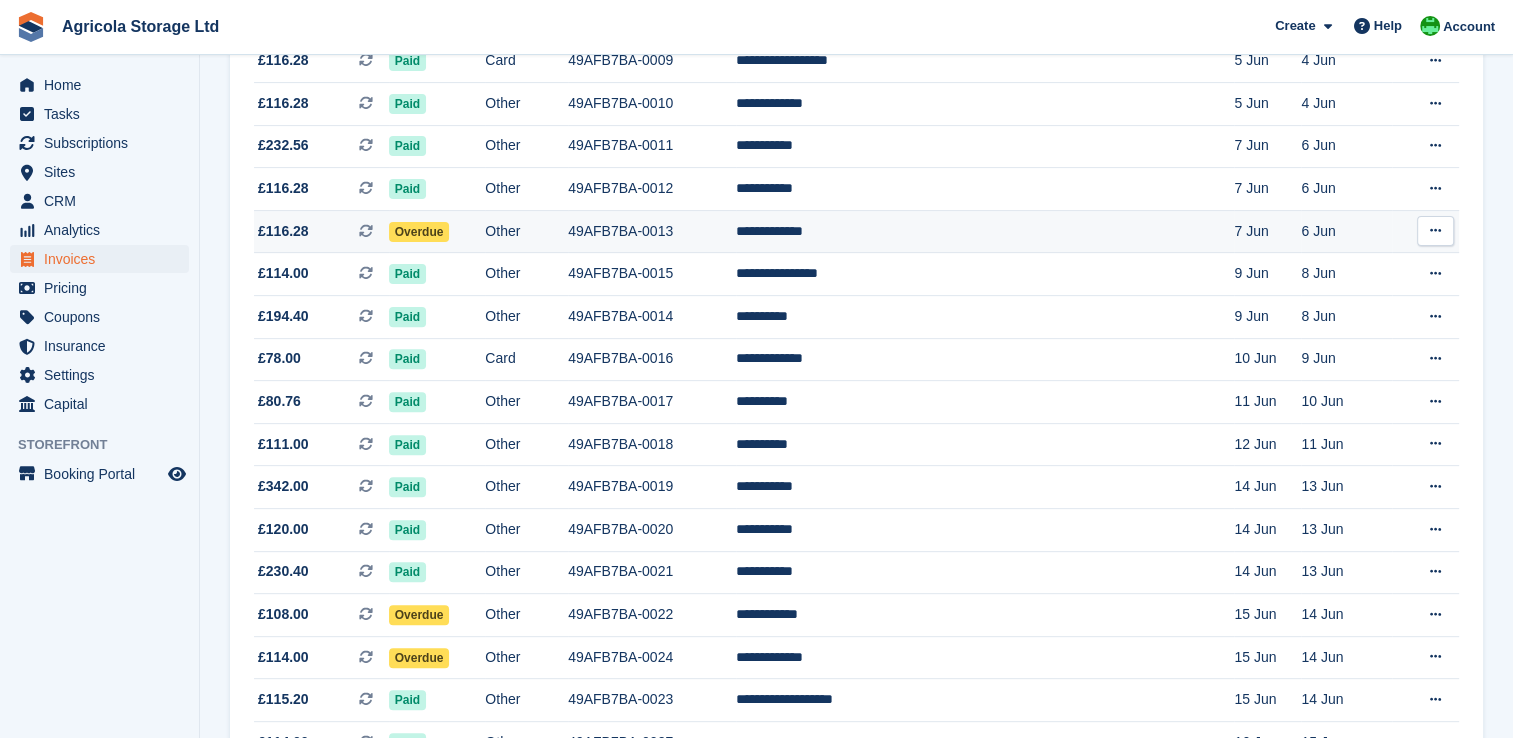 click on "**********" at bounding box center (985, 231) 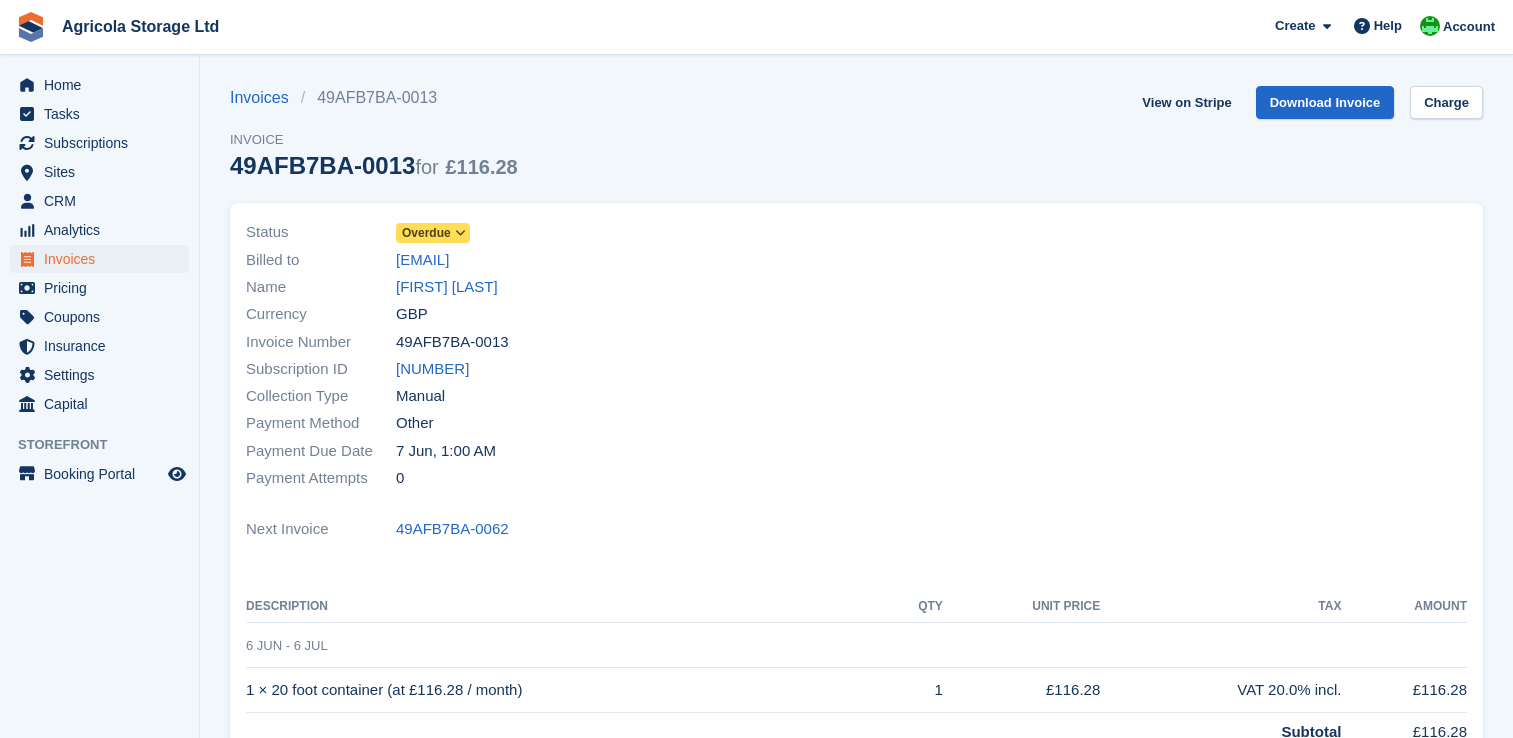 scroll, scrollTop: 0, scrollLeft: 0, axis: both 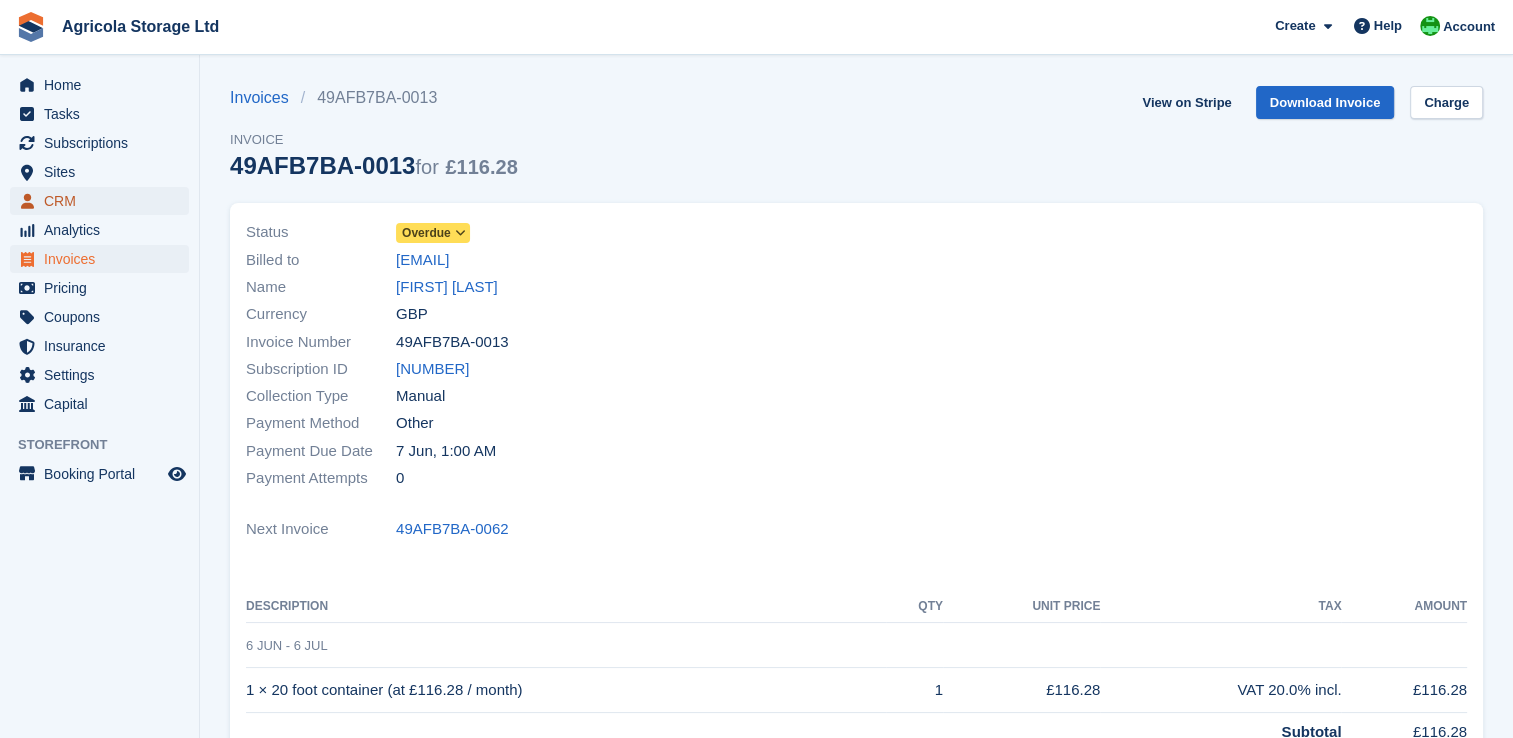 click on "CRM" at bounding box center (104, 201) 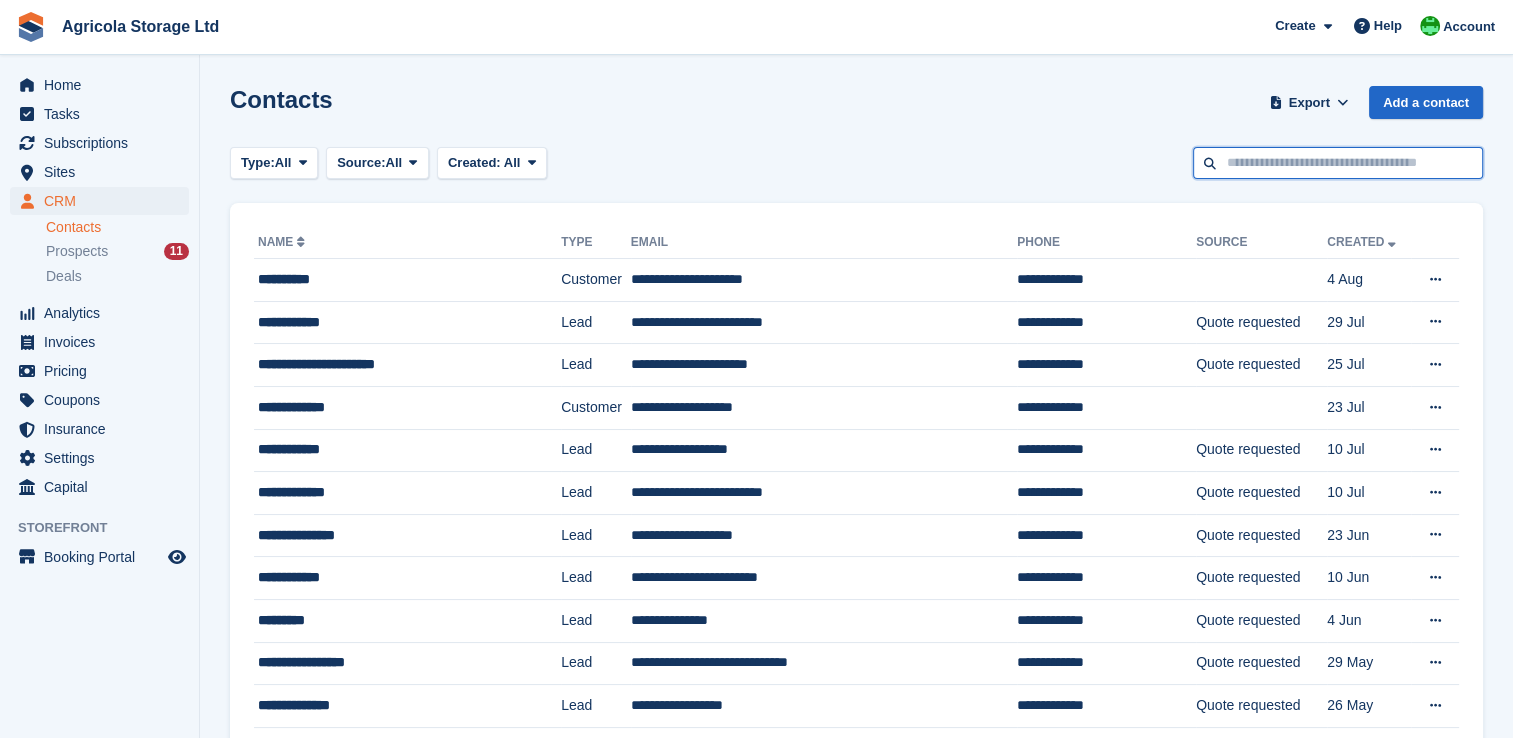 click at bounding box center [1338, 163] 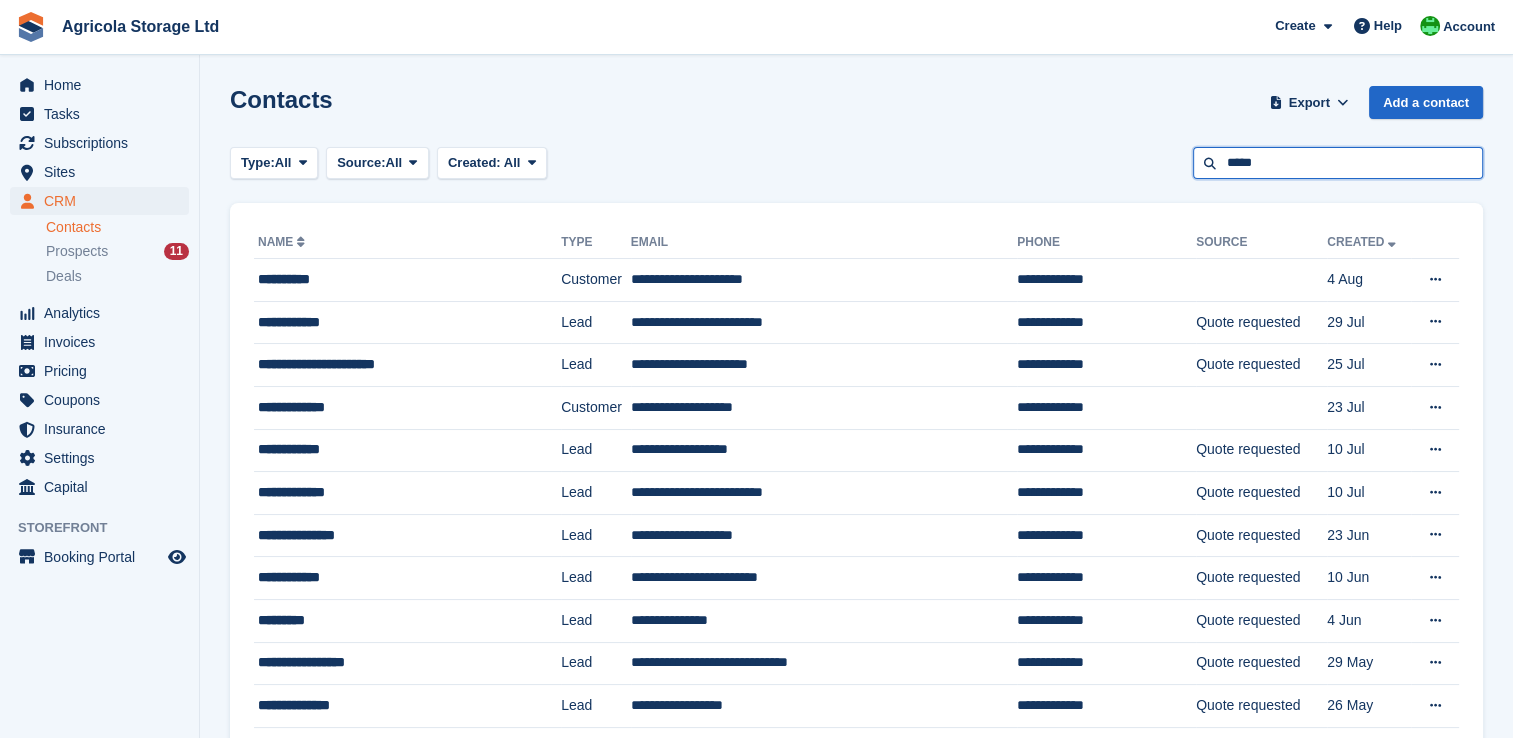 type on "*****" 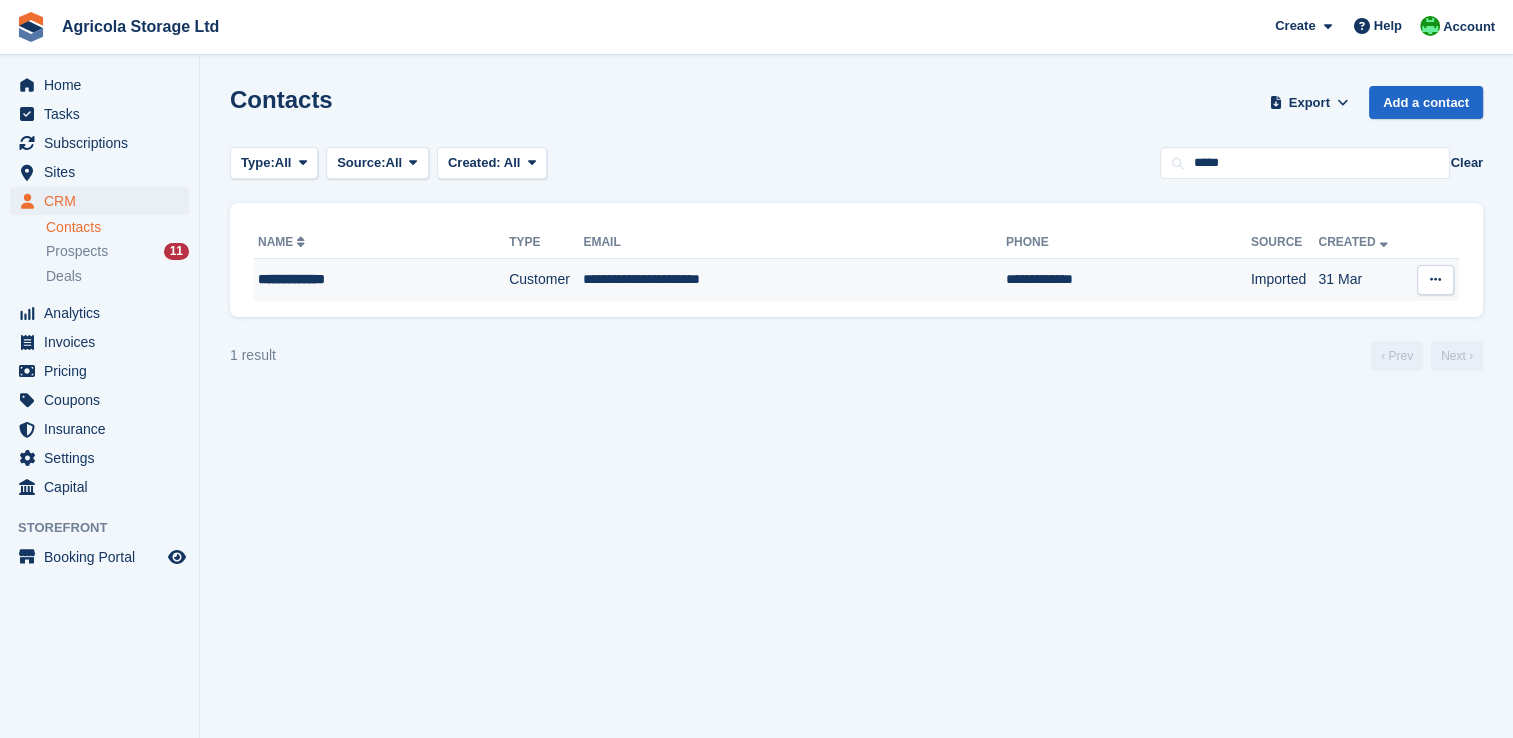click on "Customer" at bounding box center [546, 280] 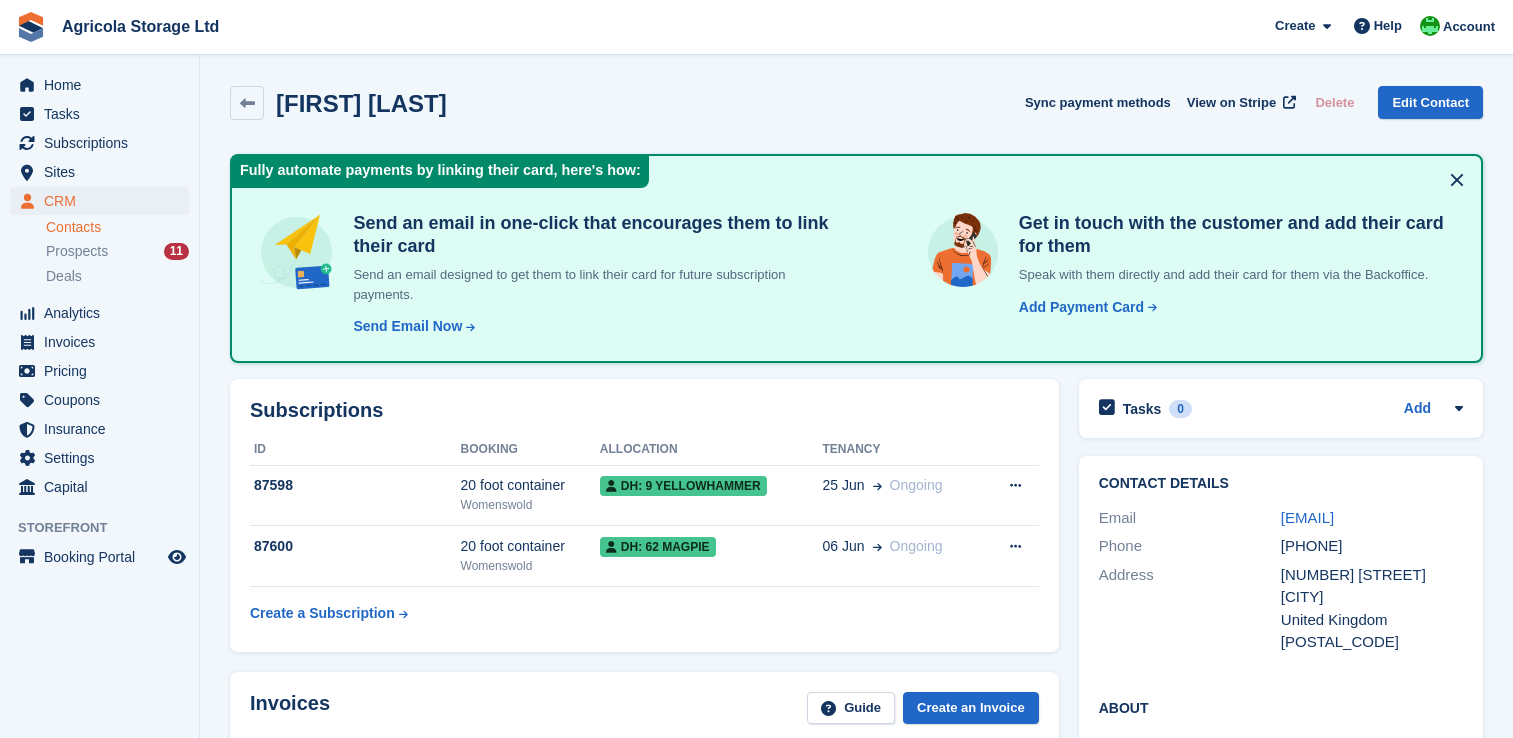 click on "Send Email Now" at bounding box center (407, 326) 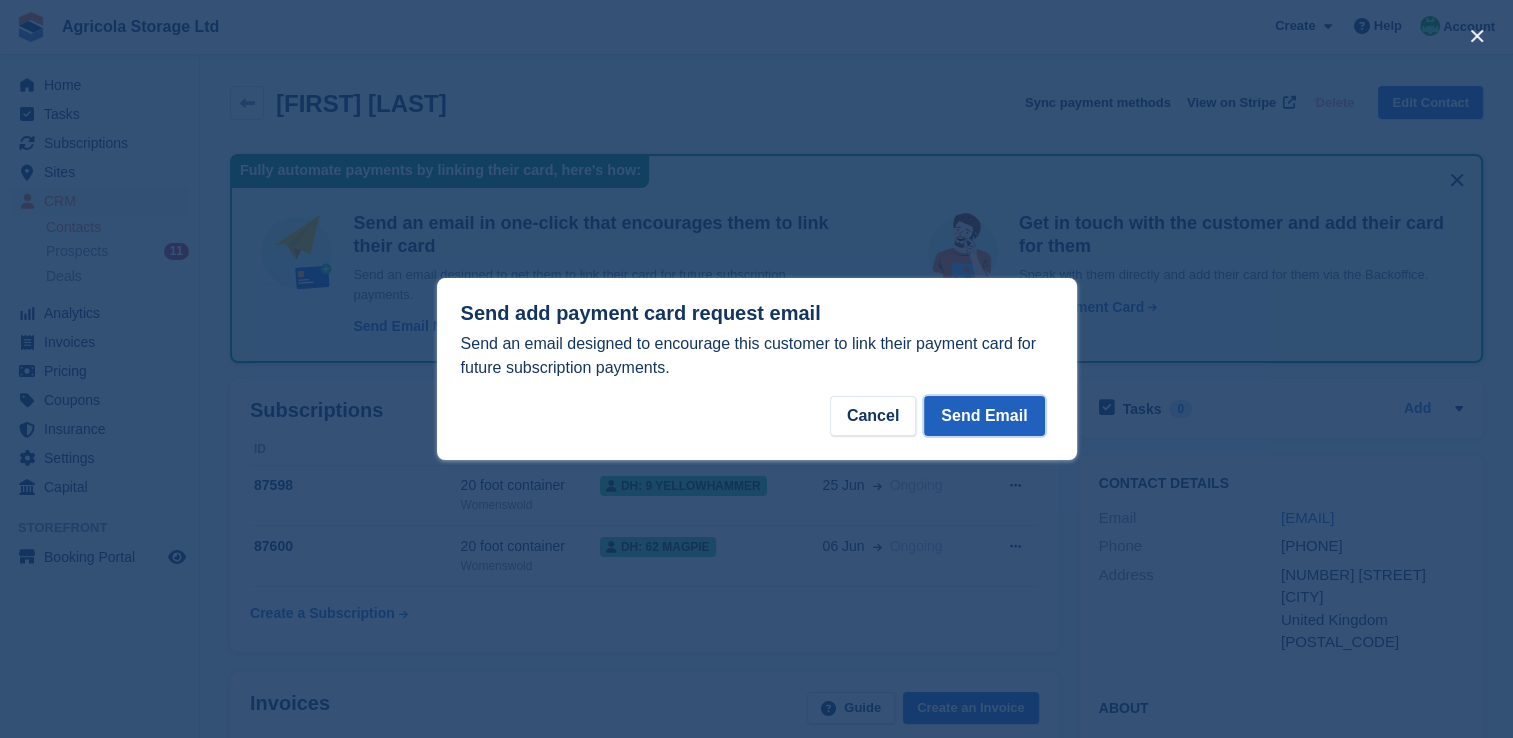 click on "Send Email" at bounding box center (984, 416) 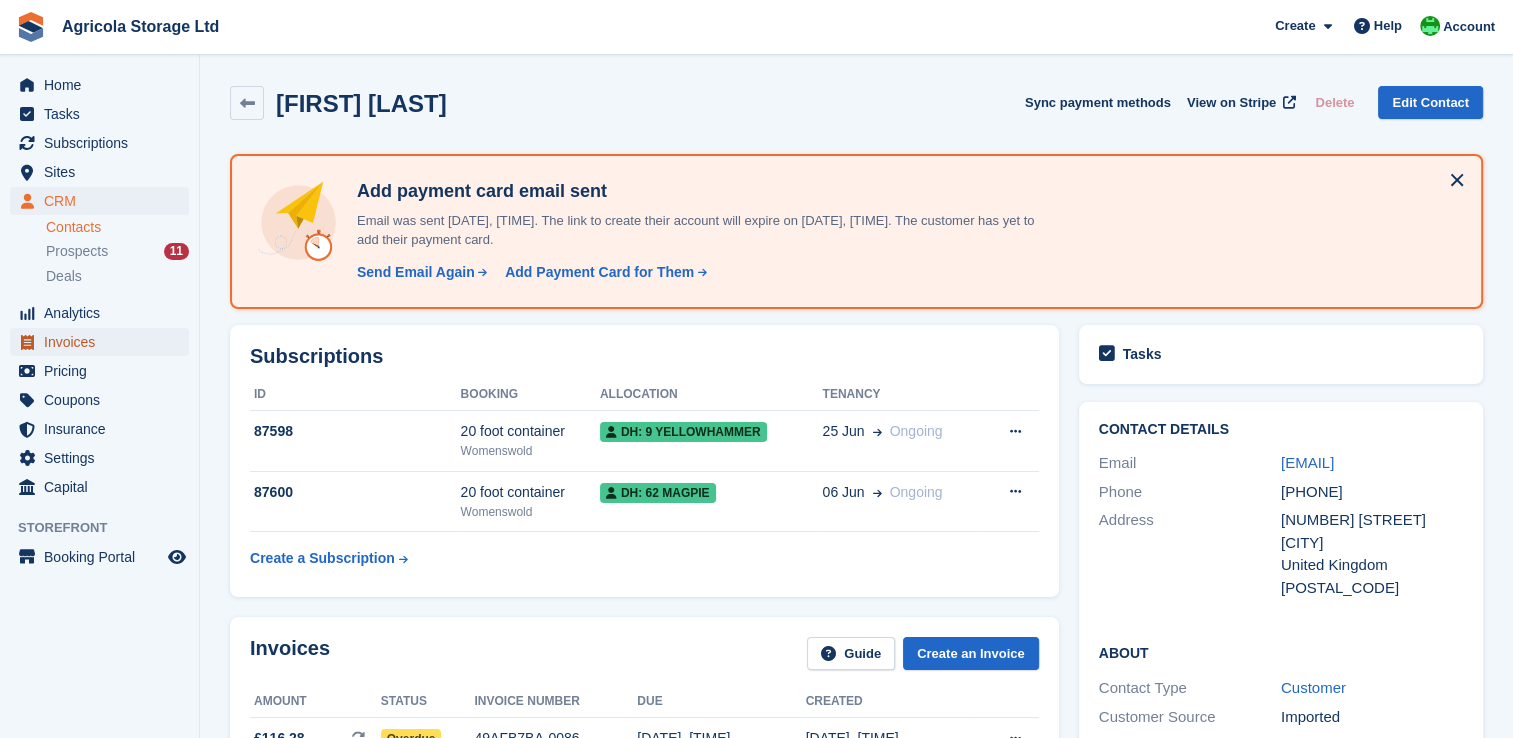 click on "Invoices" at bounding box center (104, 342) 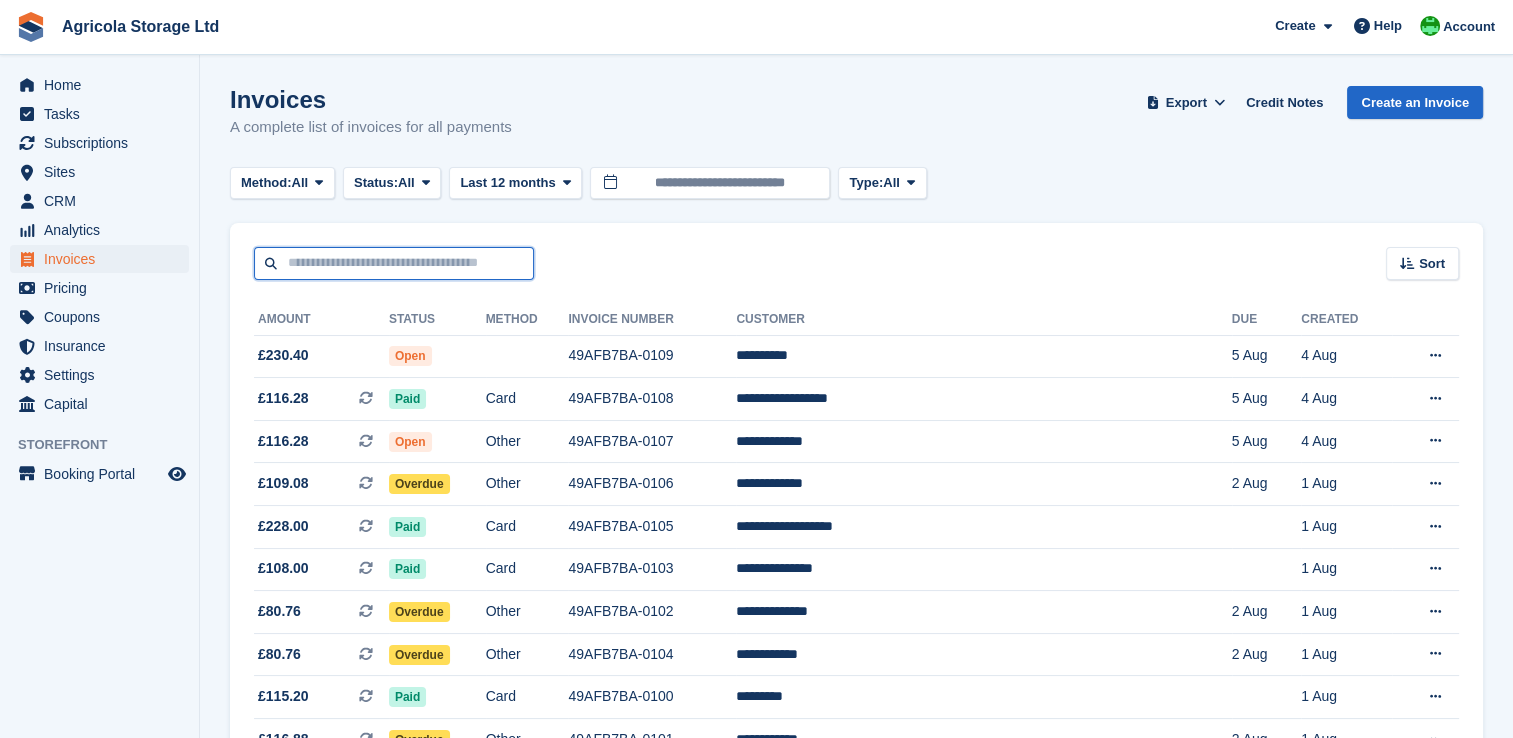 click at bounding box center (394, 263) 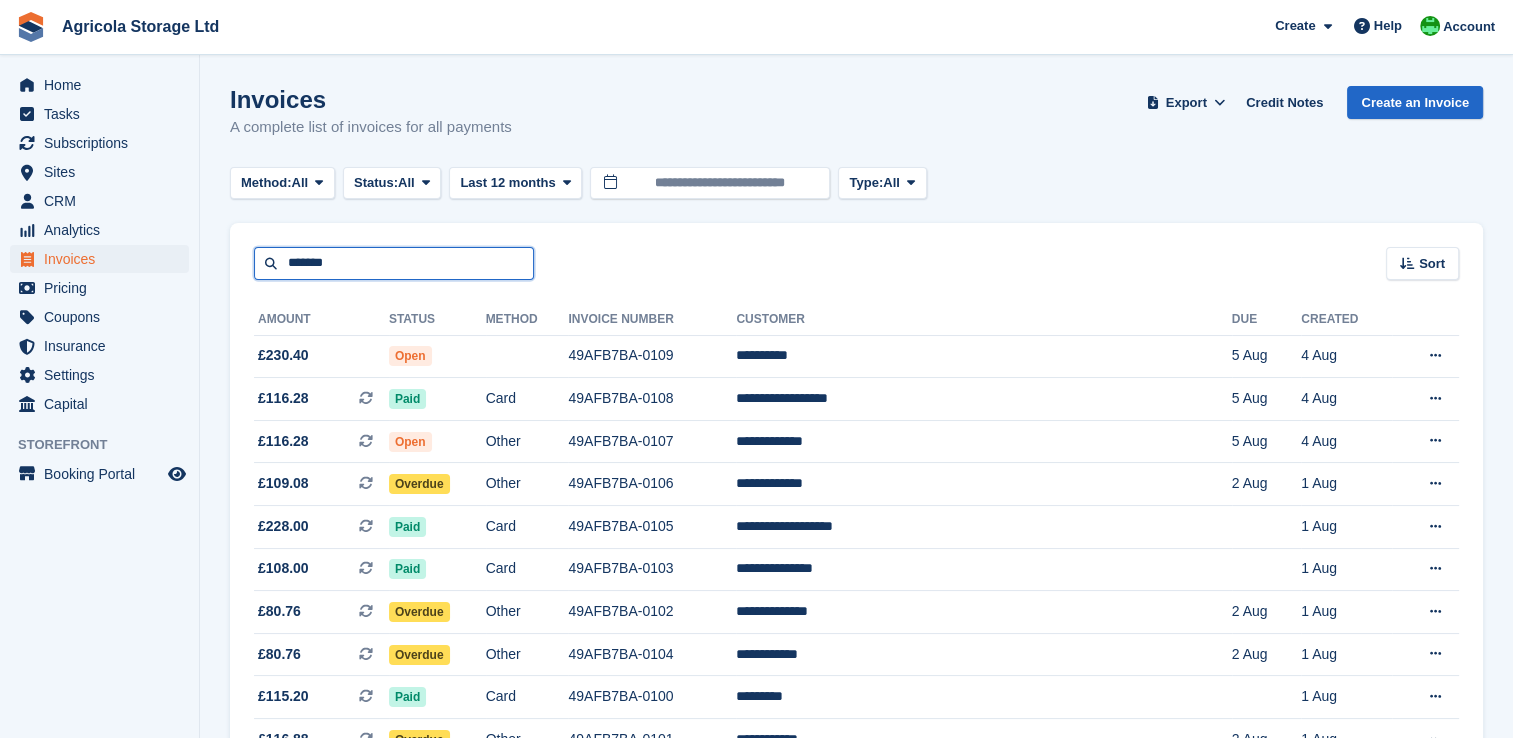 type on "*******" 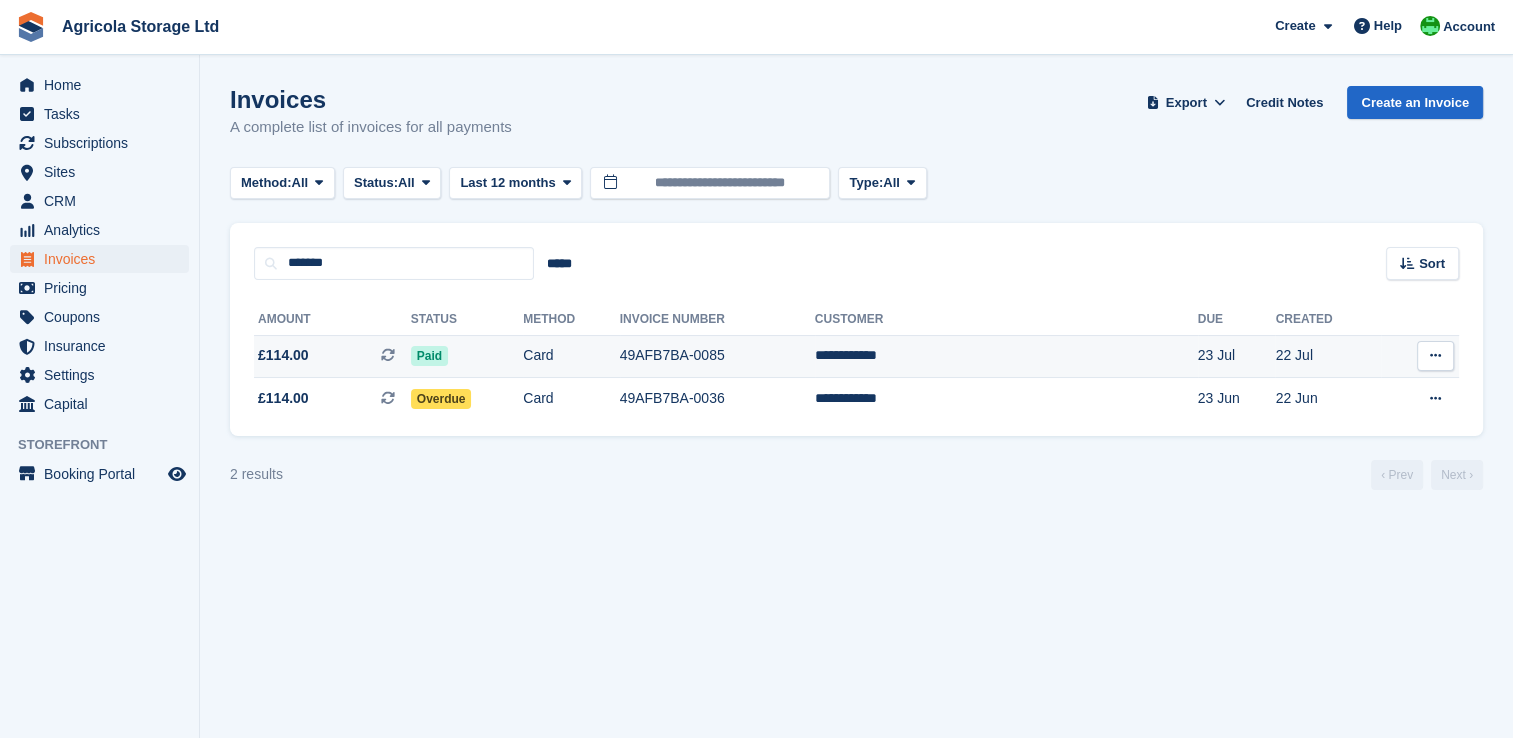 click on "£114.00" at bounding box center (283, 355) 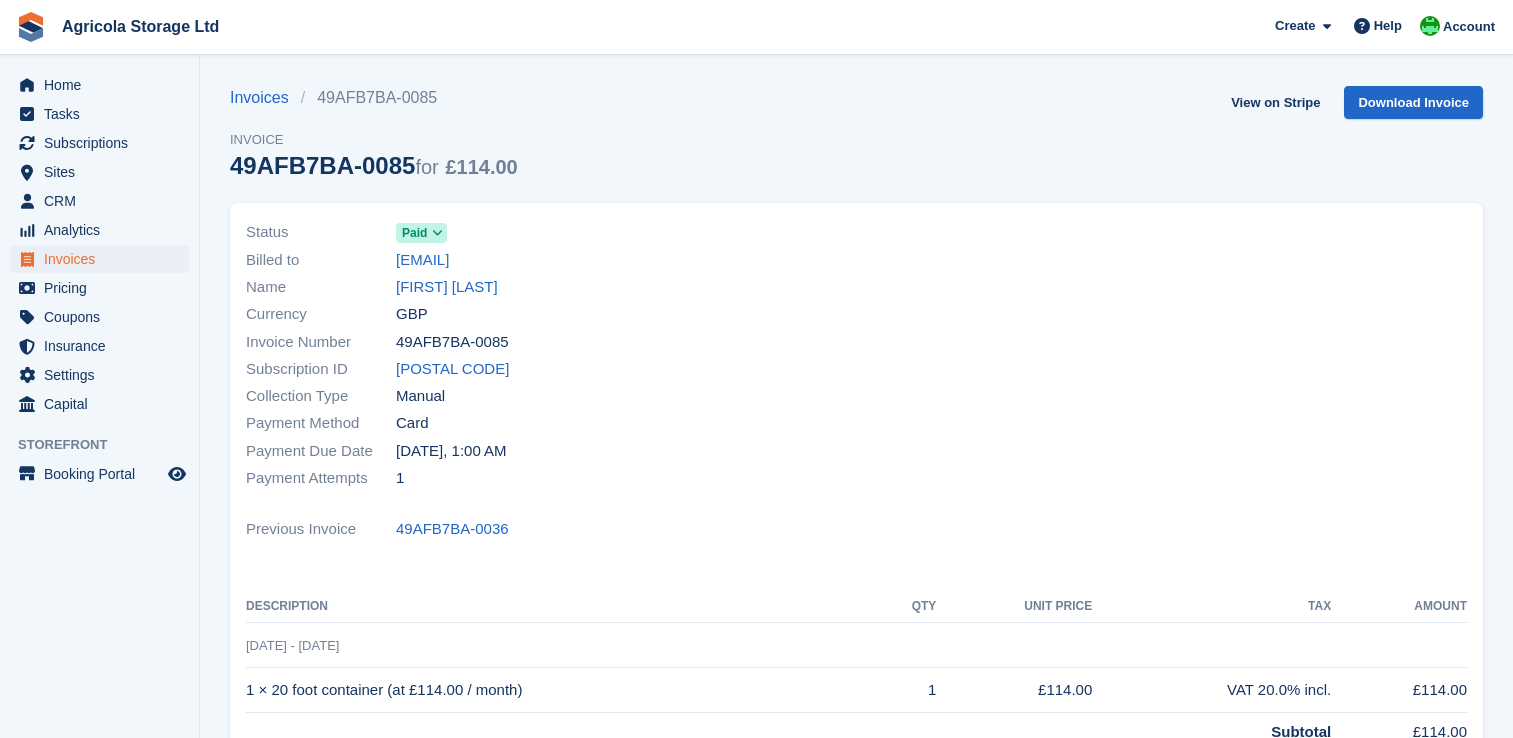 scroll, scrollTop: 0, scrollLeft: 0, axis: both 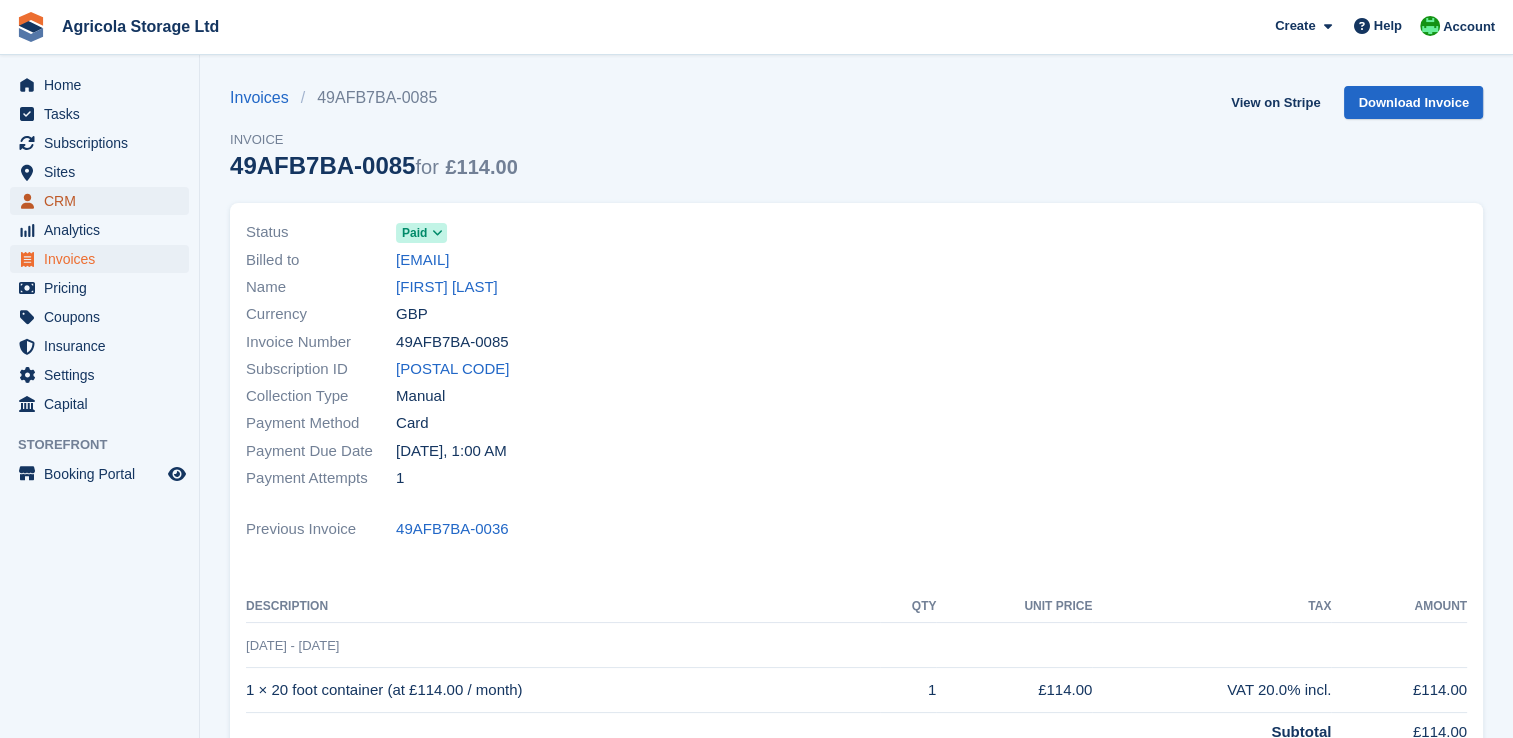 click on "CRM" at bounding box center [104, 201] 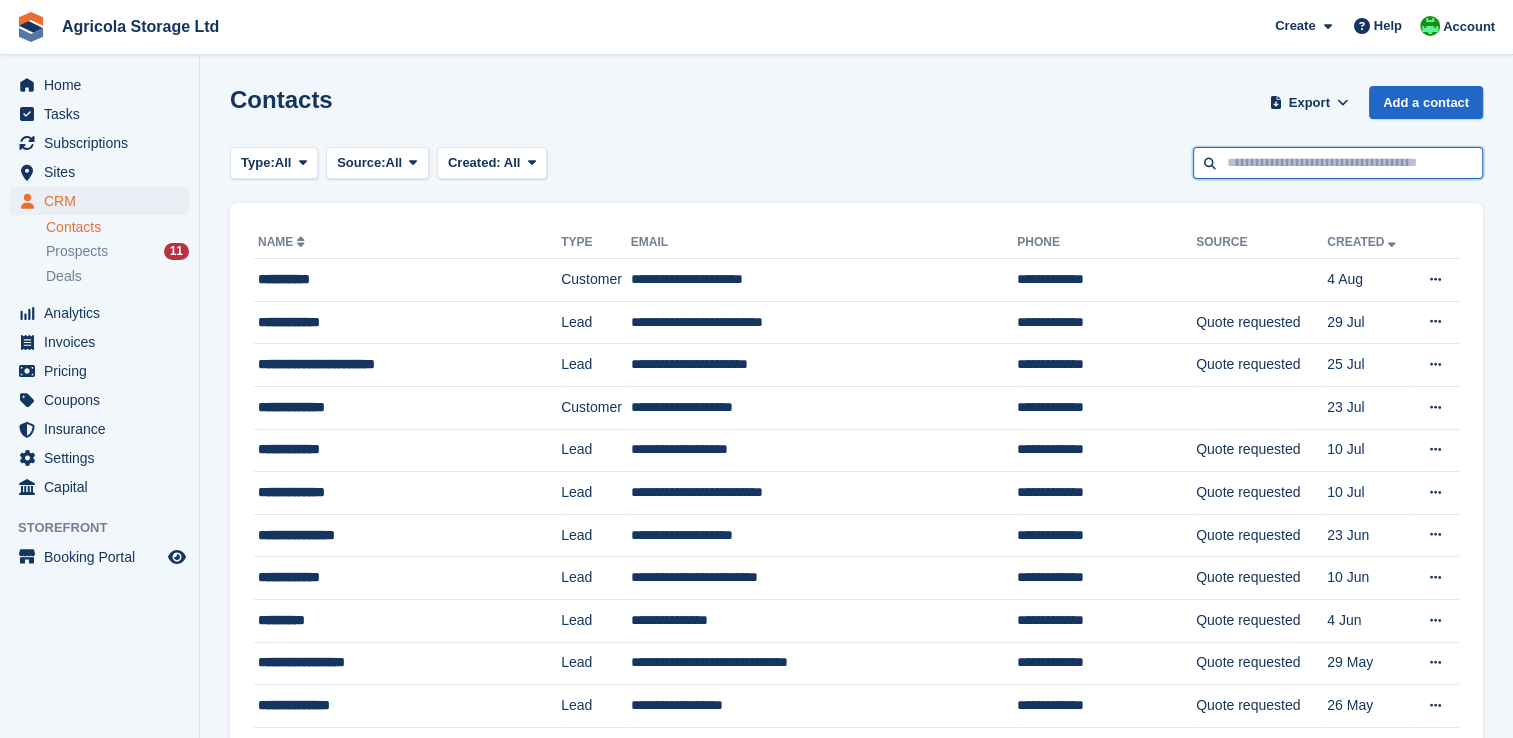 click at bounding box center [1338, 163] 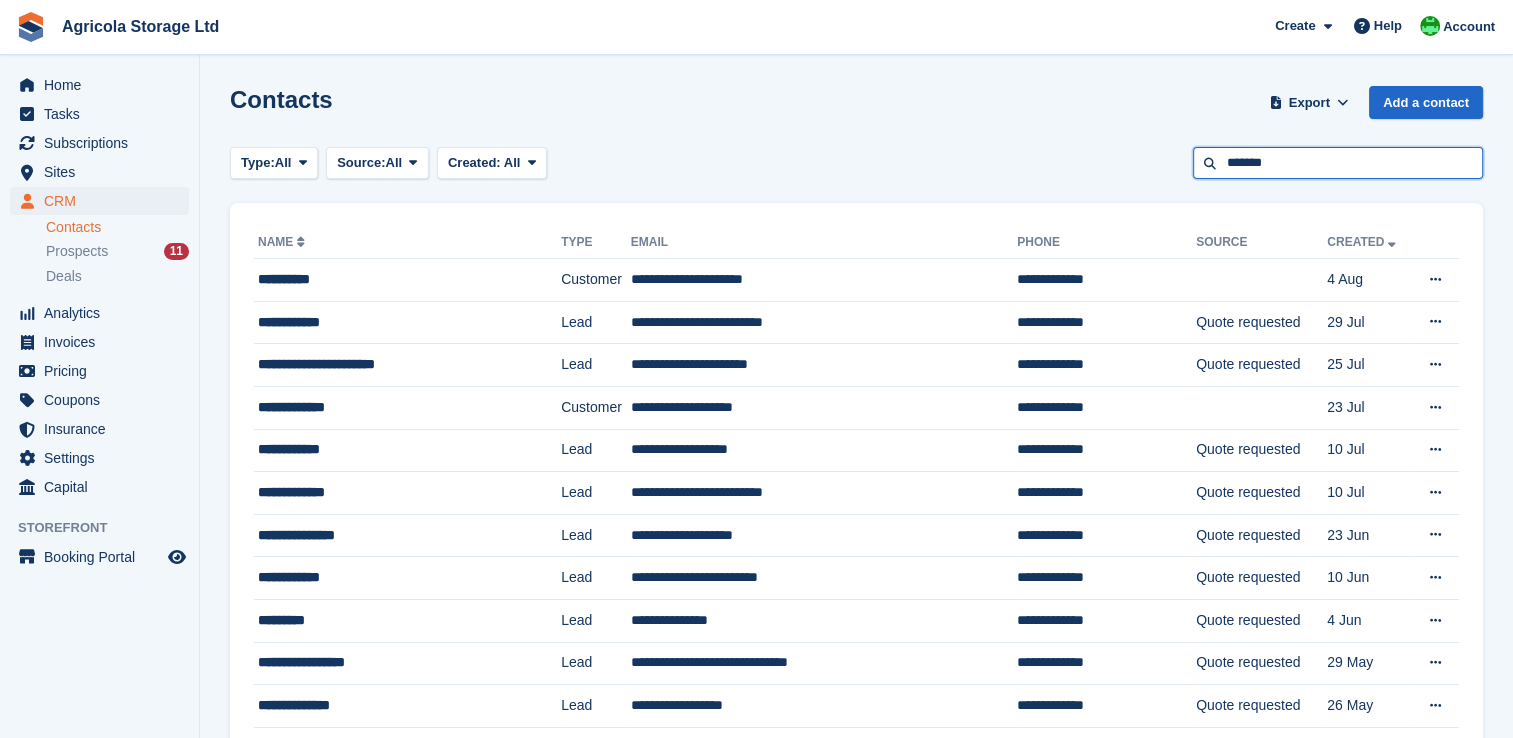 type on "*******" 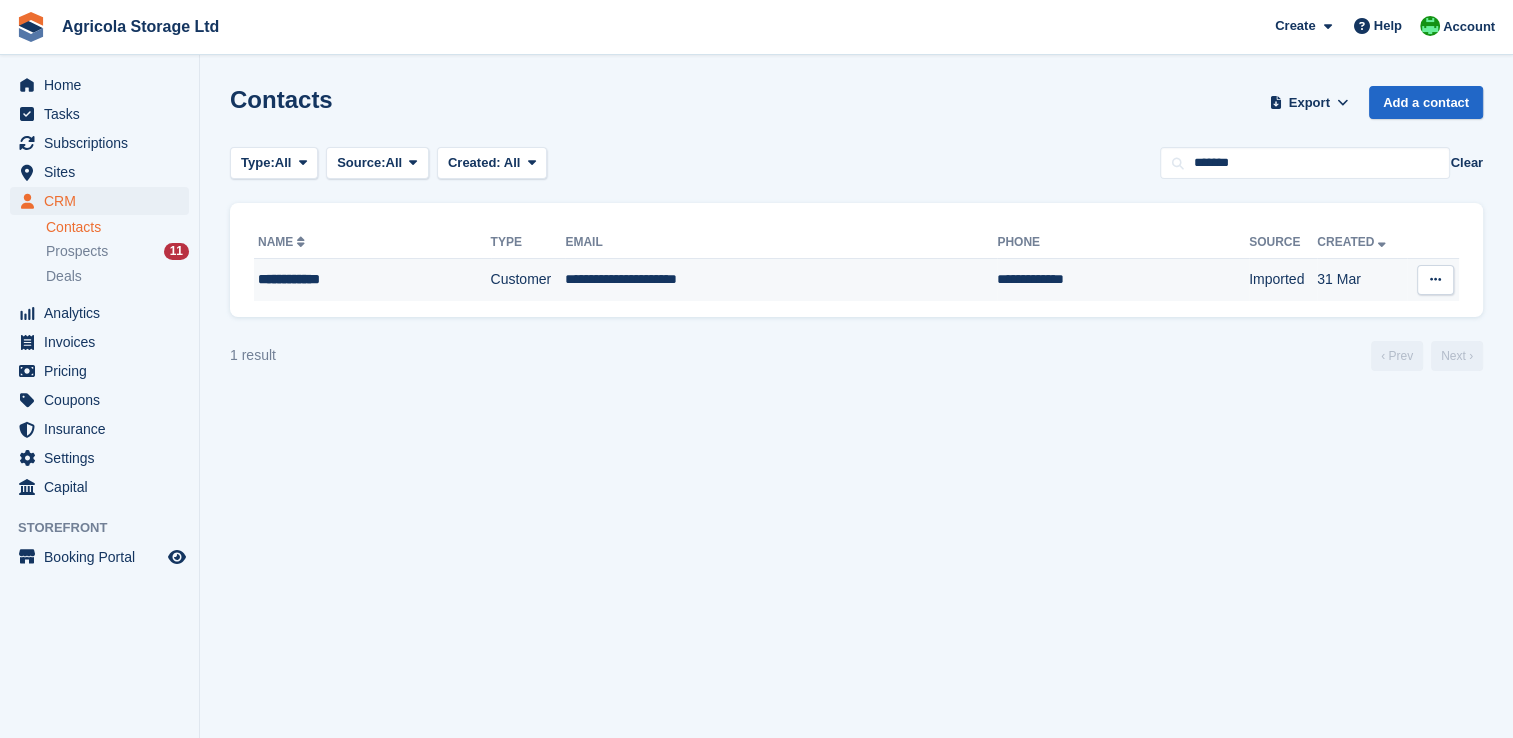 click on "**********" at bounding box center (781, 280) 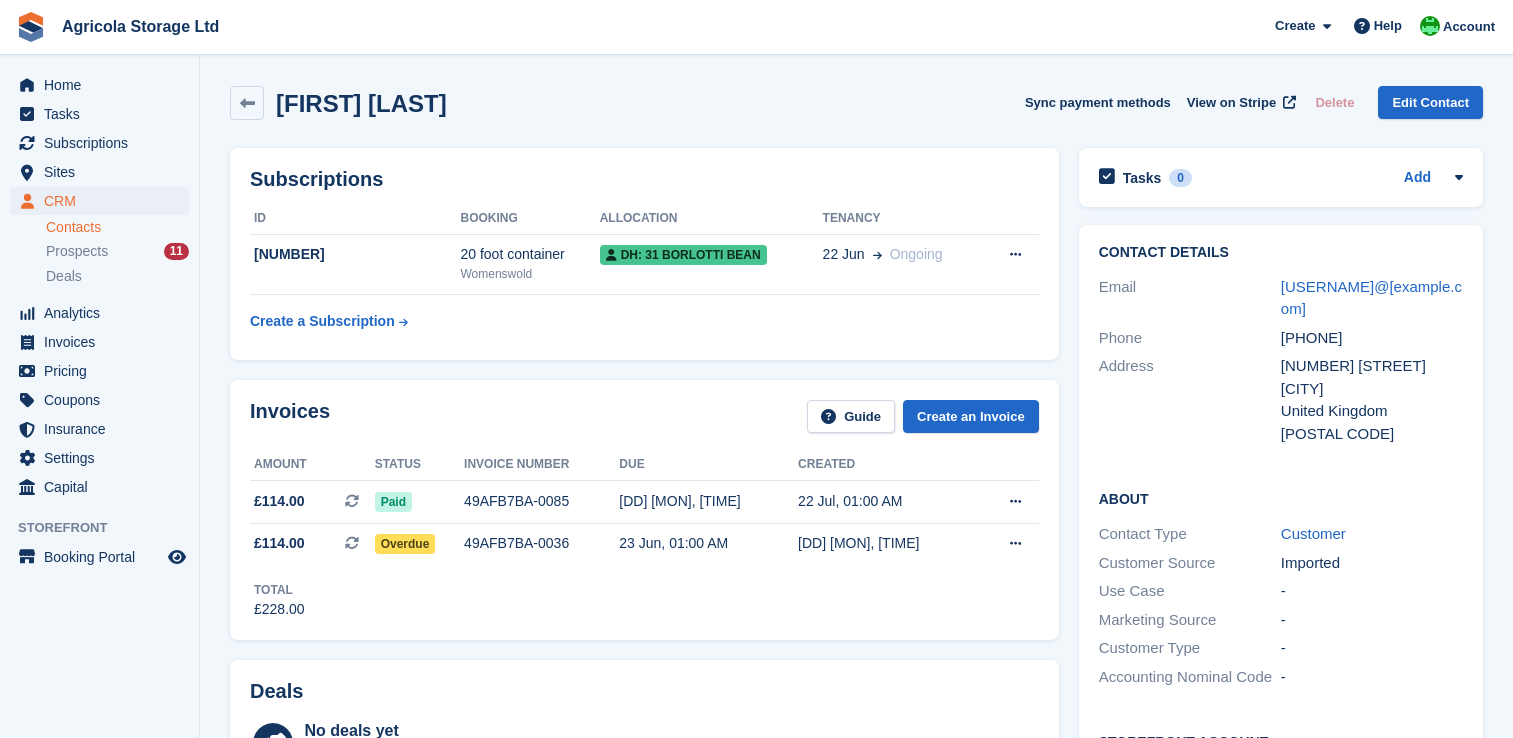 scroll, scrollTop: 0, scrollLeft: 0, axis: both 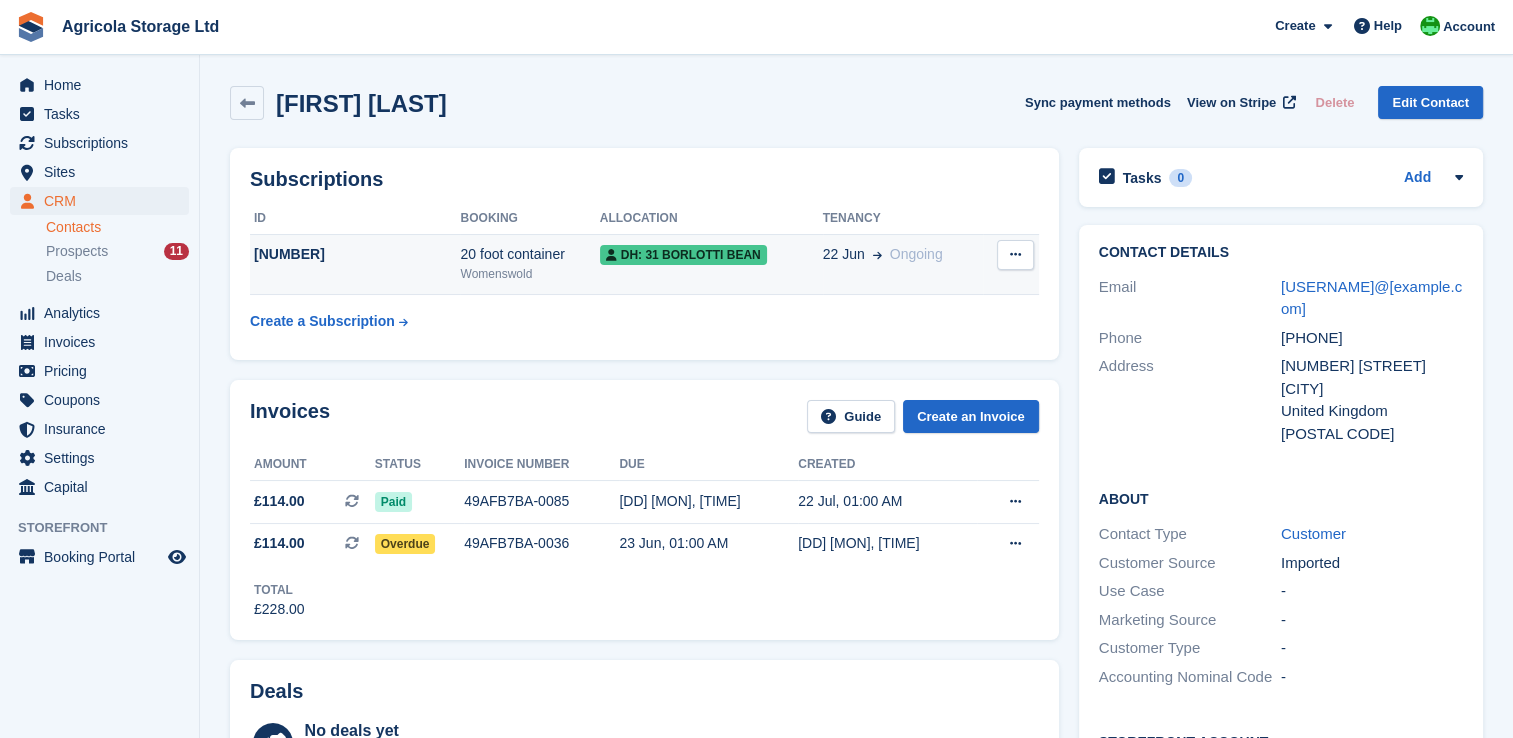 click on "20 foot container" at bounding box center [529, 254] 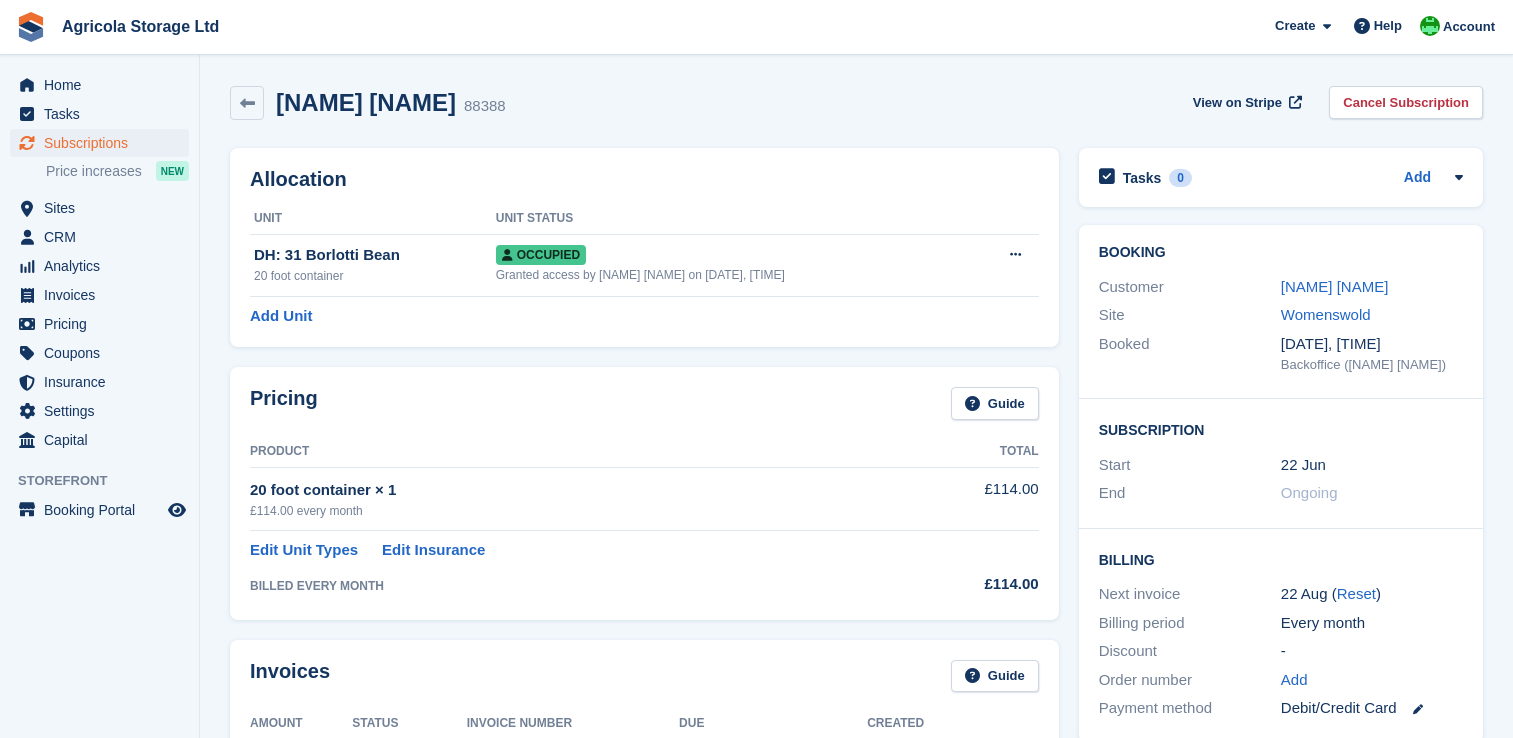 scroll, scrollTop: 0, scrollLeft: 0, axis: both 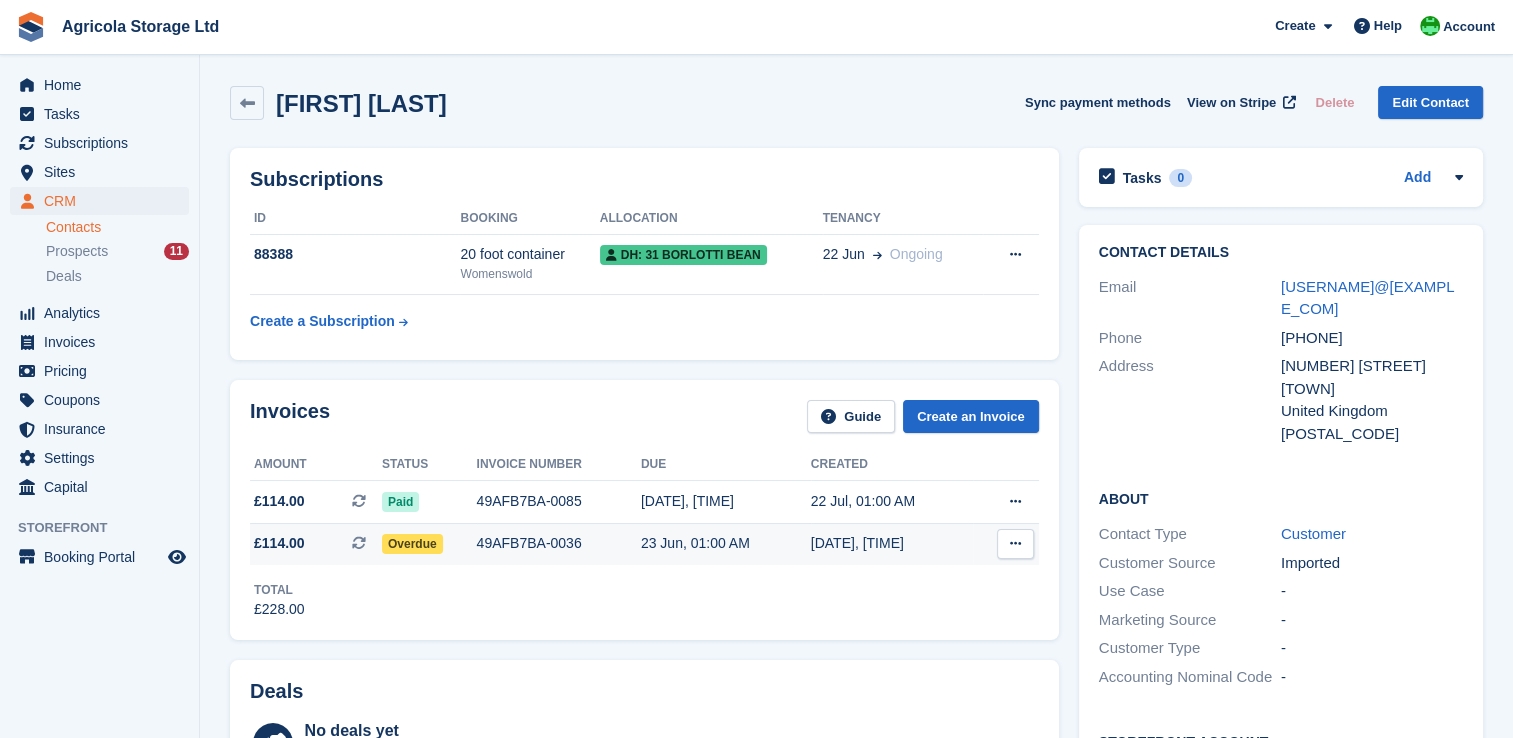 click on "£114.00" at bounding box center [279, 543] 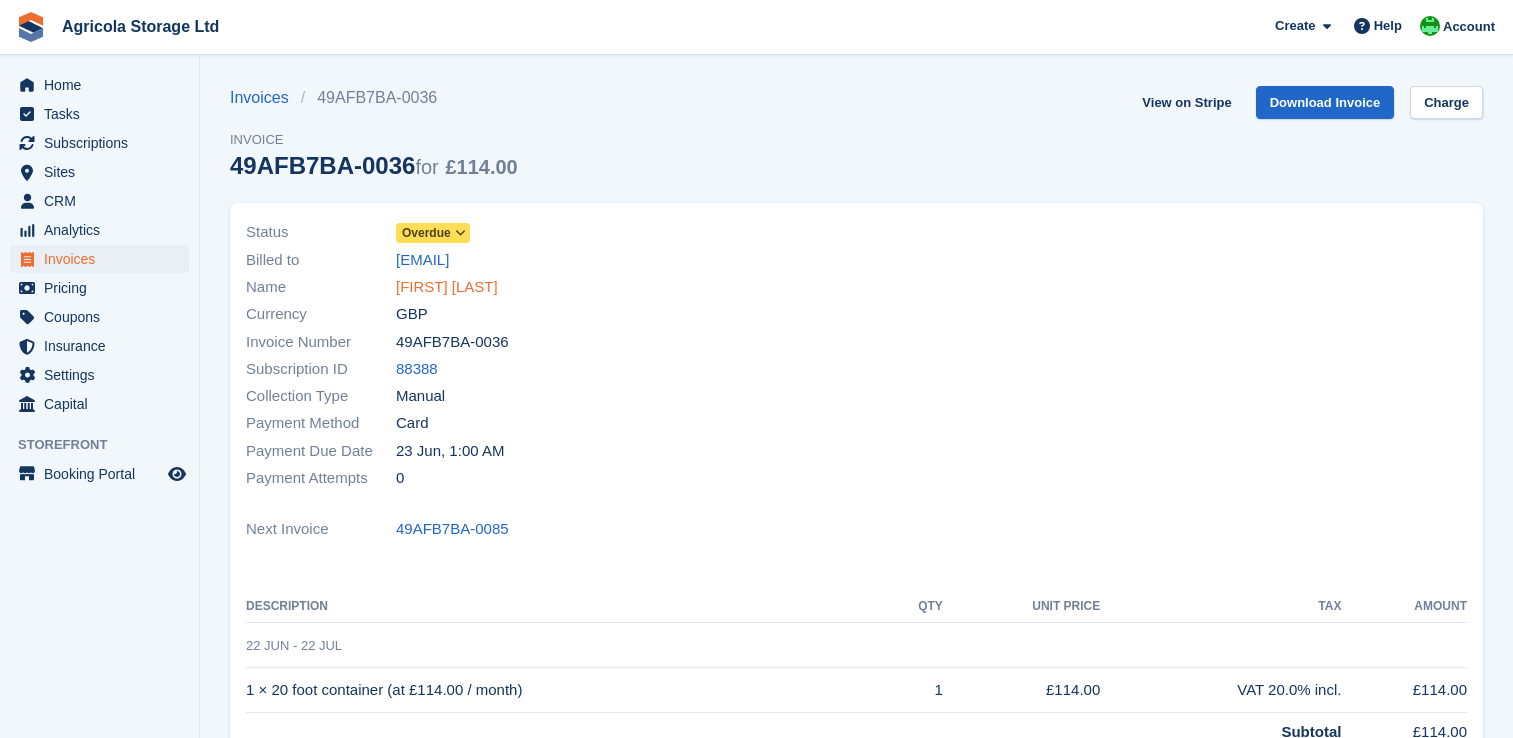 scroll, scrollTop: 0, scrollLeft: 0, axis: both 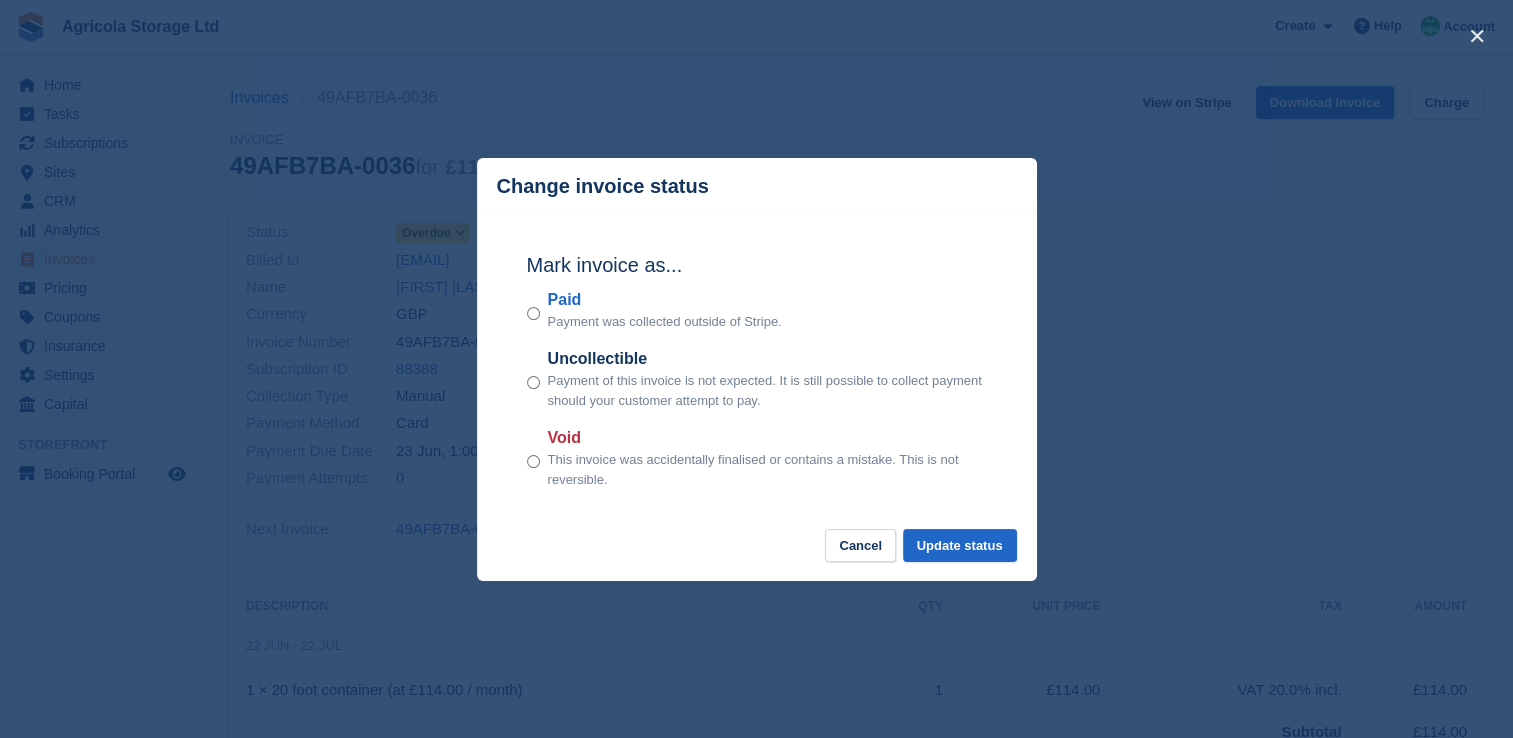 click on "Paid
Payment was collected outside of Stripe." at bounding box center [757, 310] 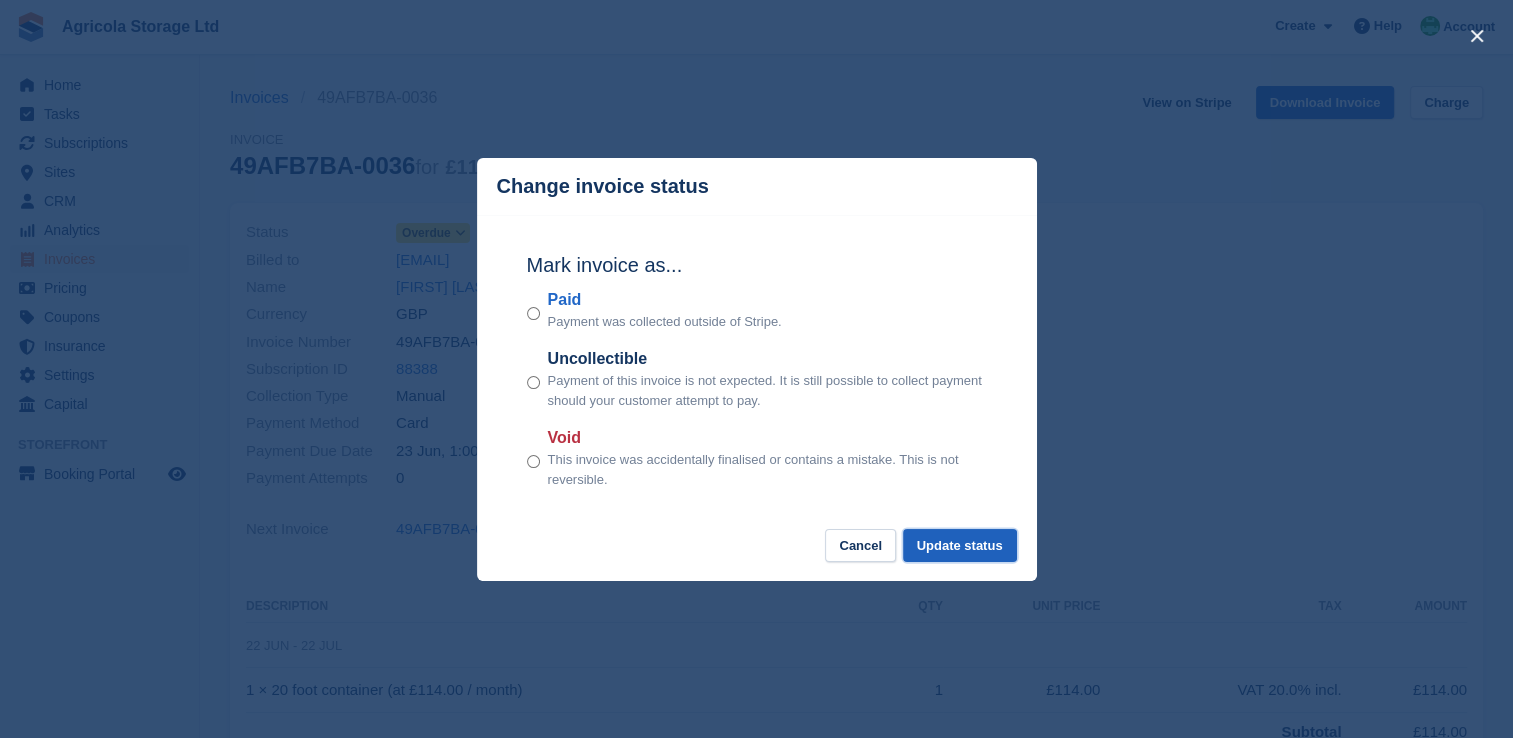 click on "Update status" at bounding box center (960, 545) 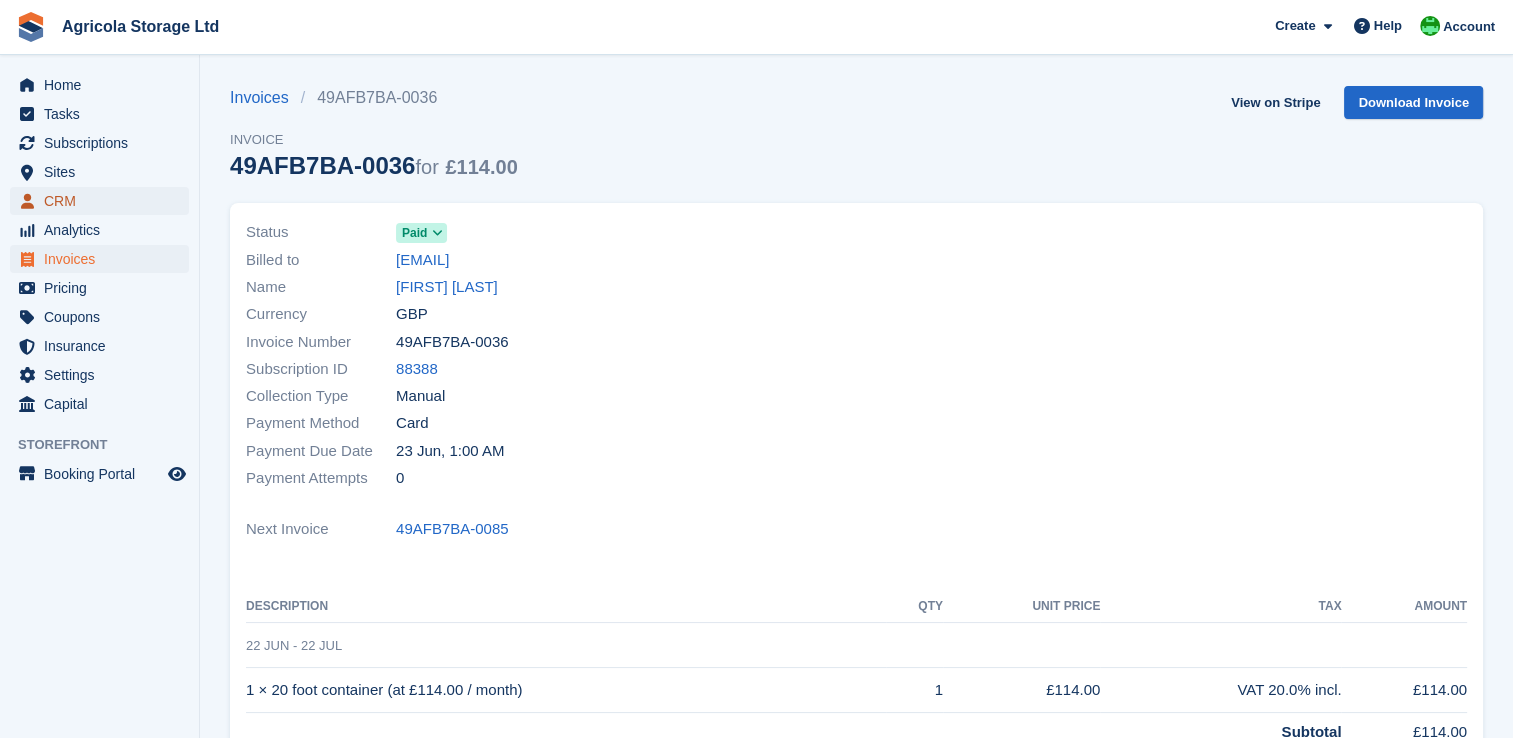 click on "CRM" at bounding box center [104, 201] 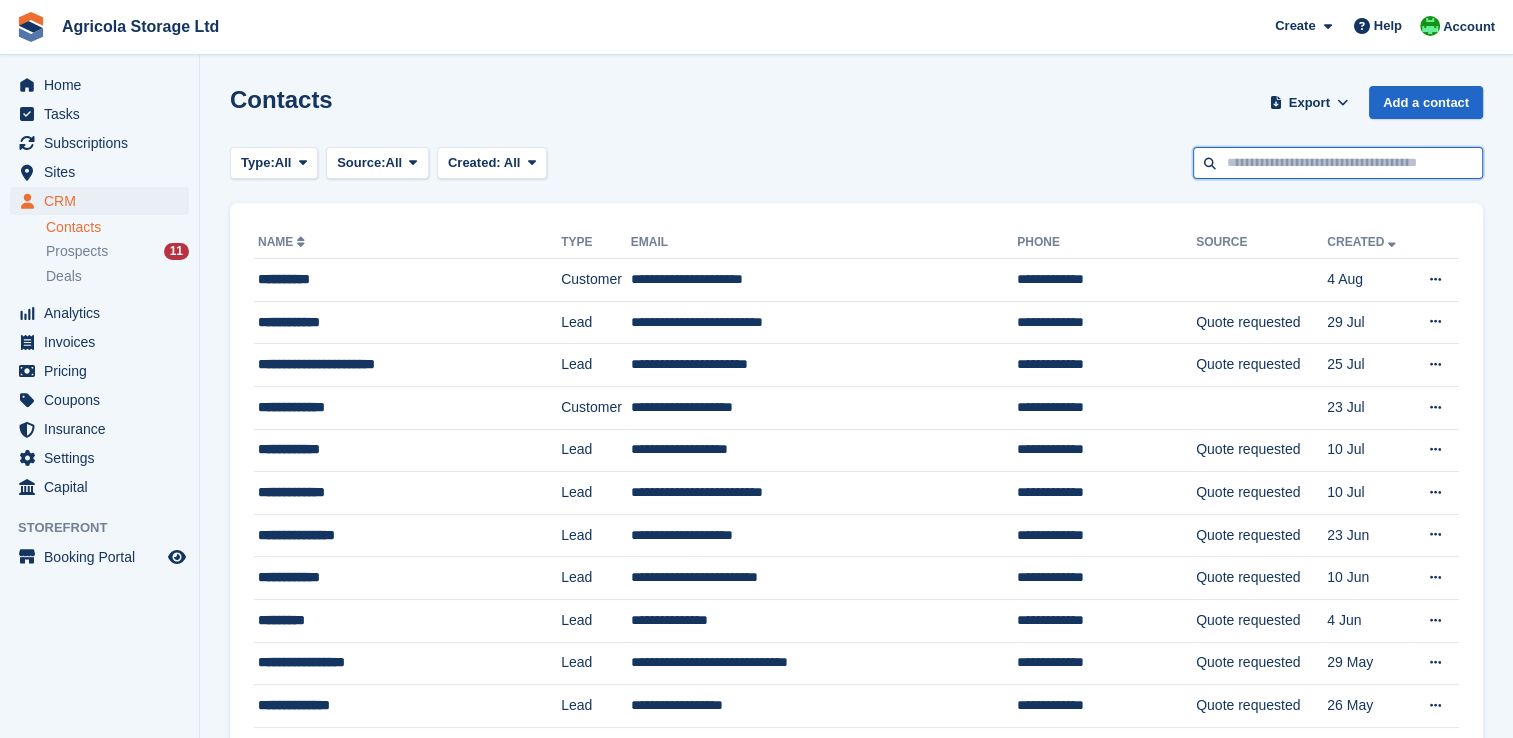 click at bounding box center [1338, 163] 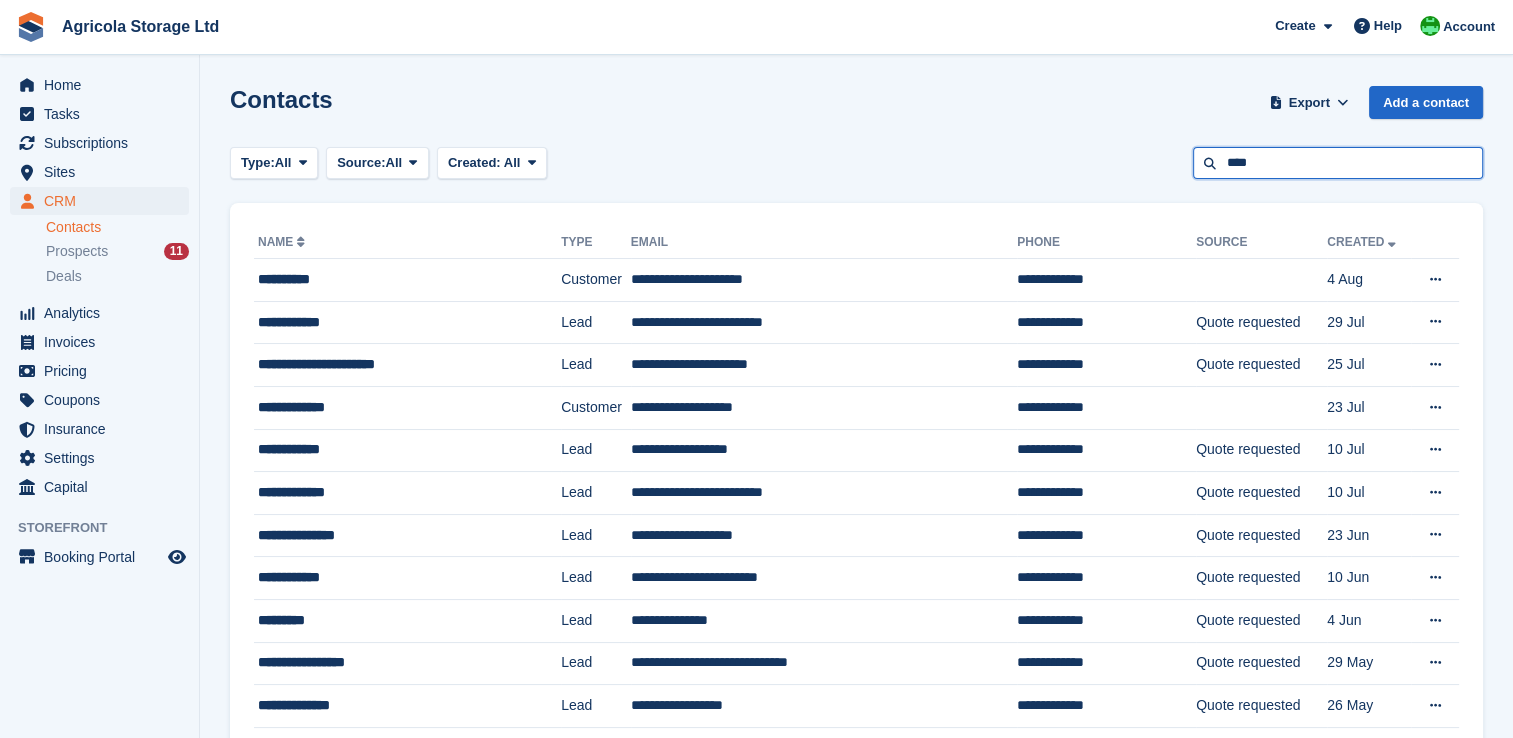 type on "****" 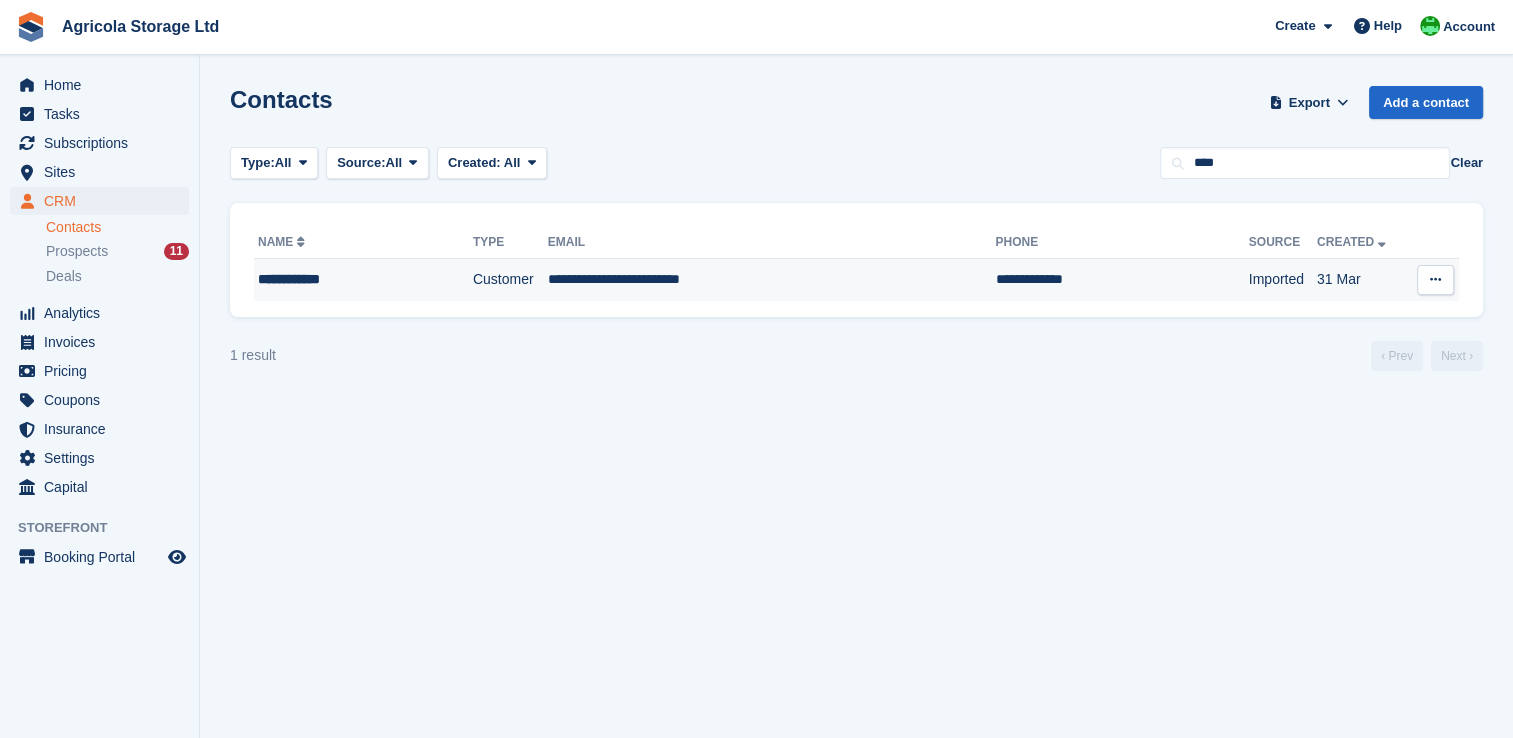 click on "**********" at bounding box center (772, 280) 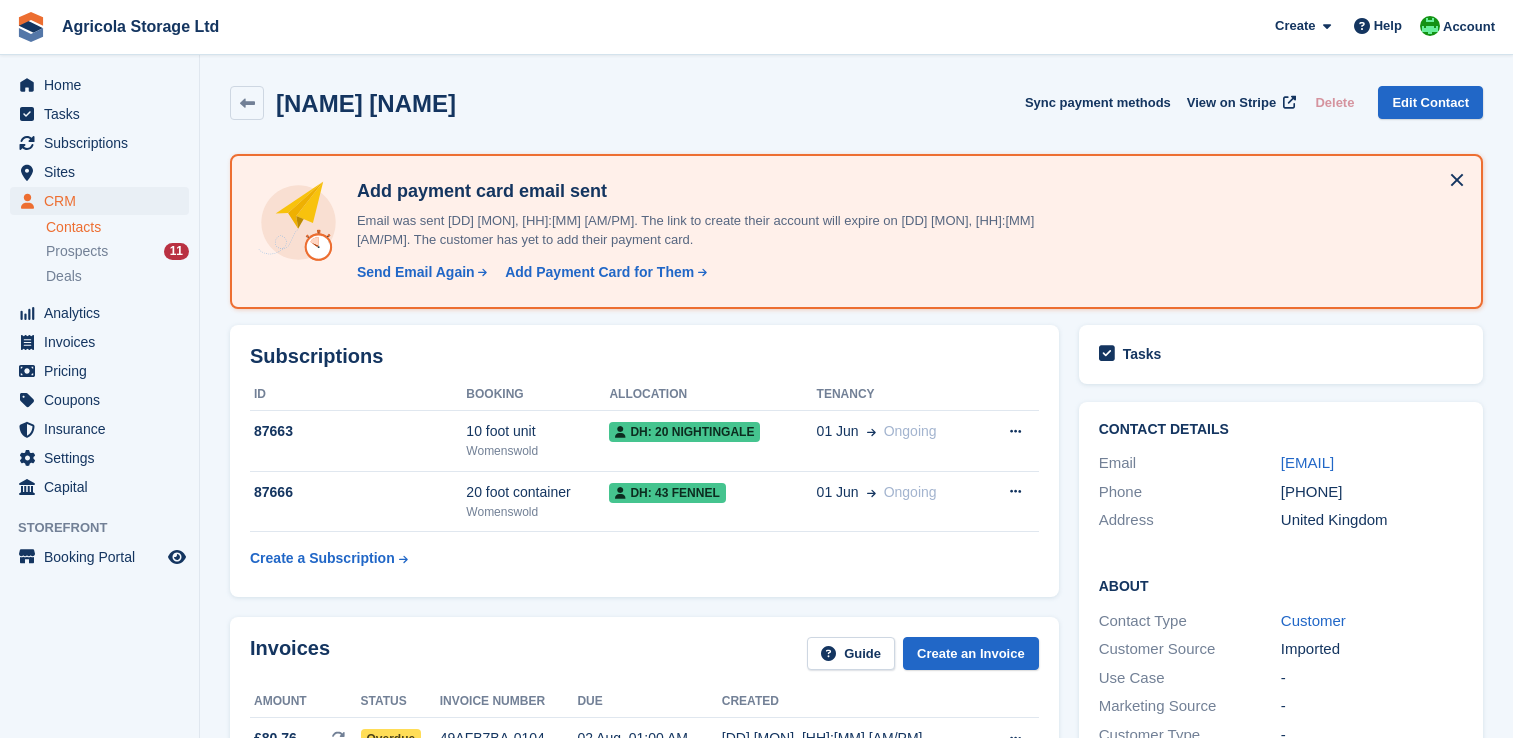 scroll, scrollTop: 0, scrollLeft: 0, axis: both 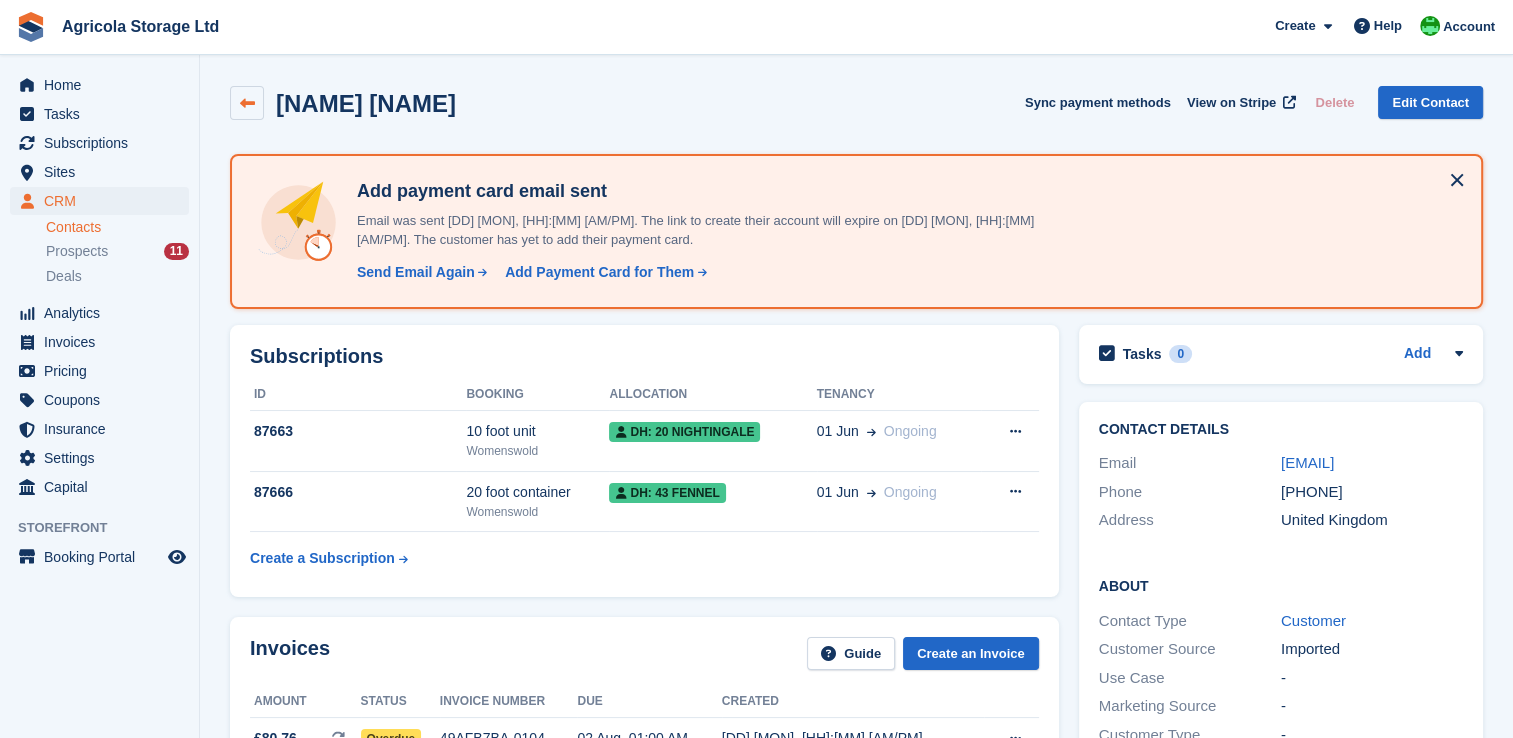 click at bounding box center [247, 103] 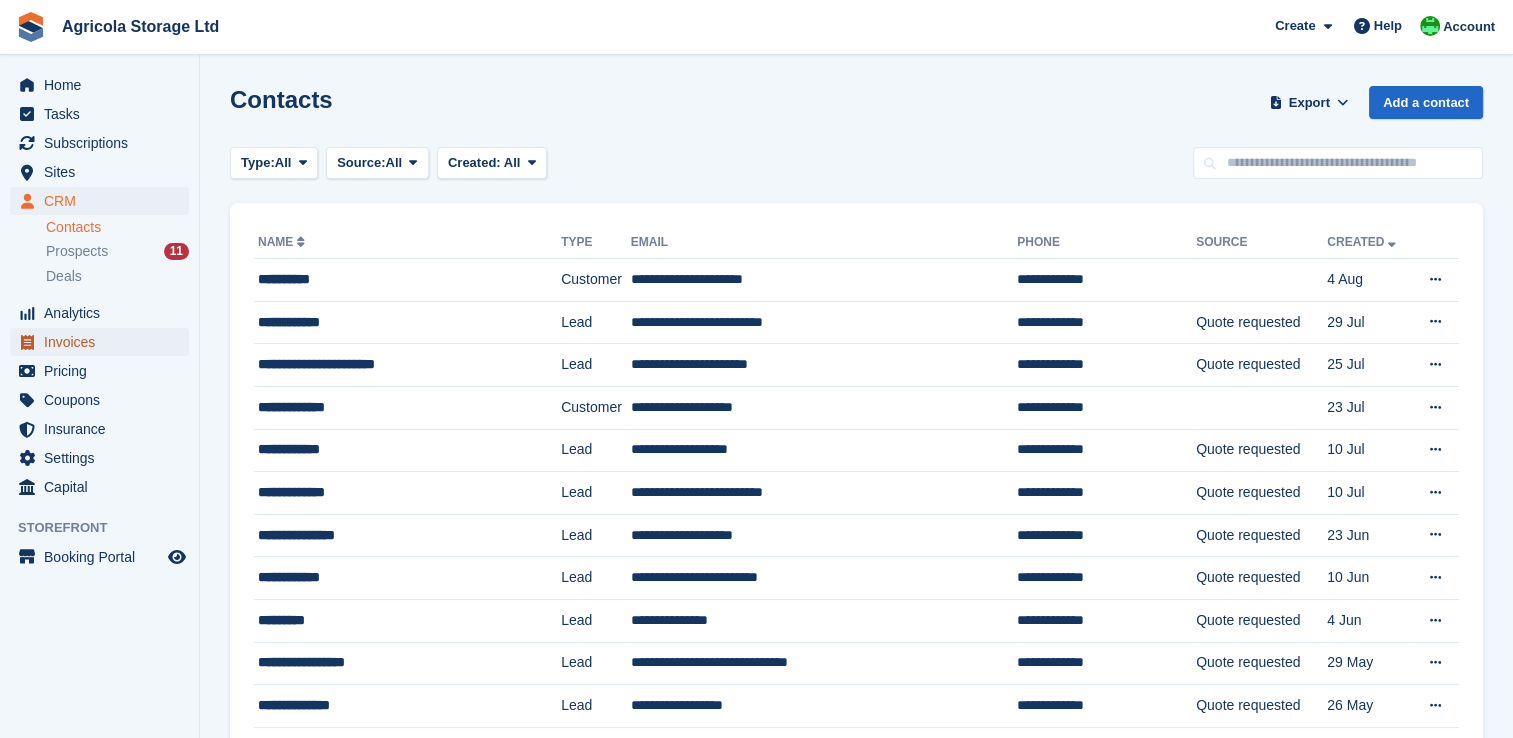 click on "Invoices" at bounding box center (104, 342) 